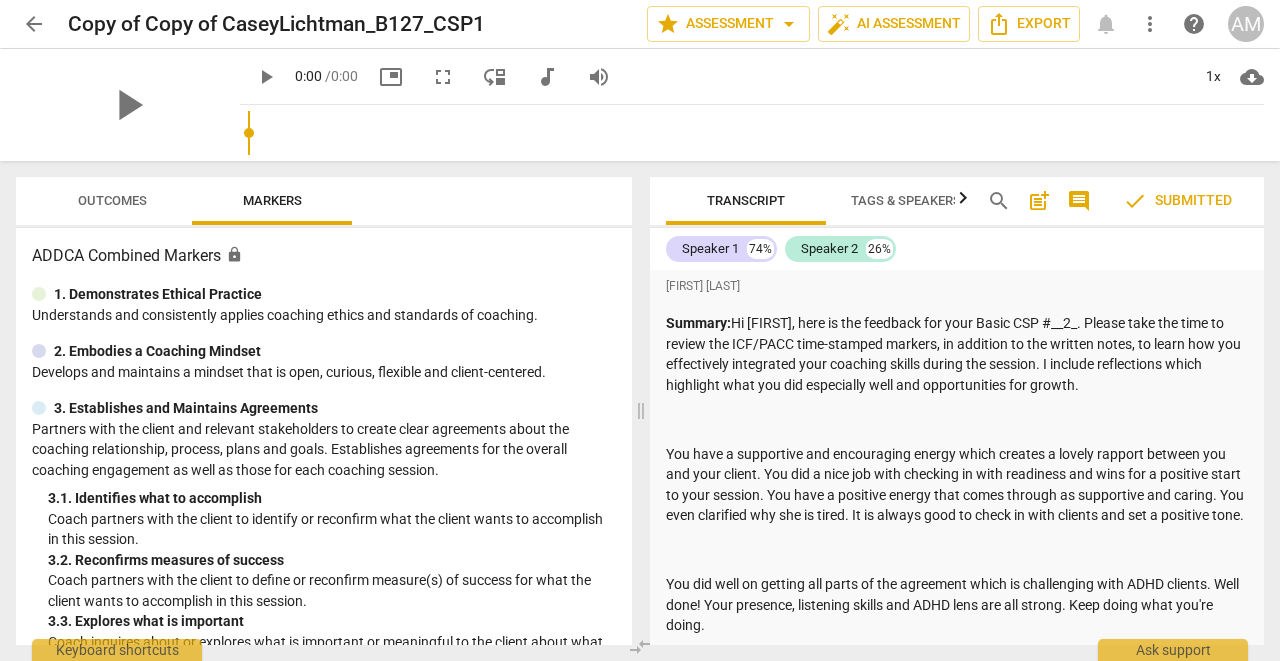 scroll, scrollTop: 0, scrollLeft: 0, axis: both 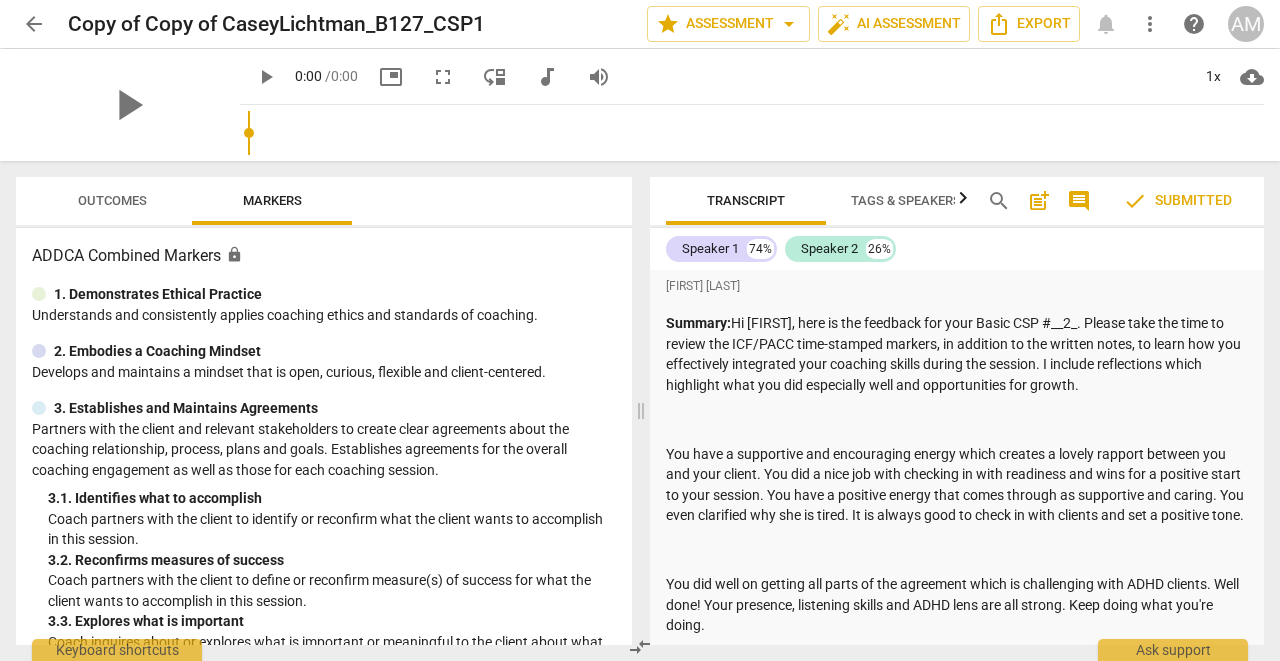 click on "arrow_back" at bounding box center (34, 24) 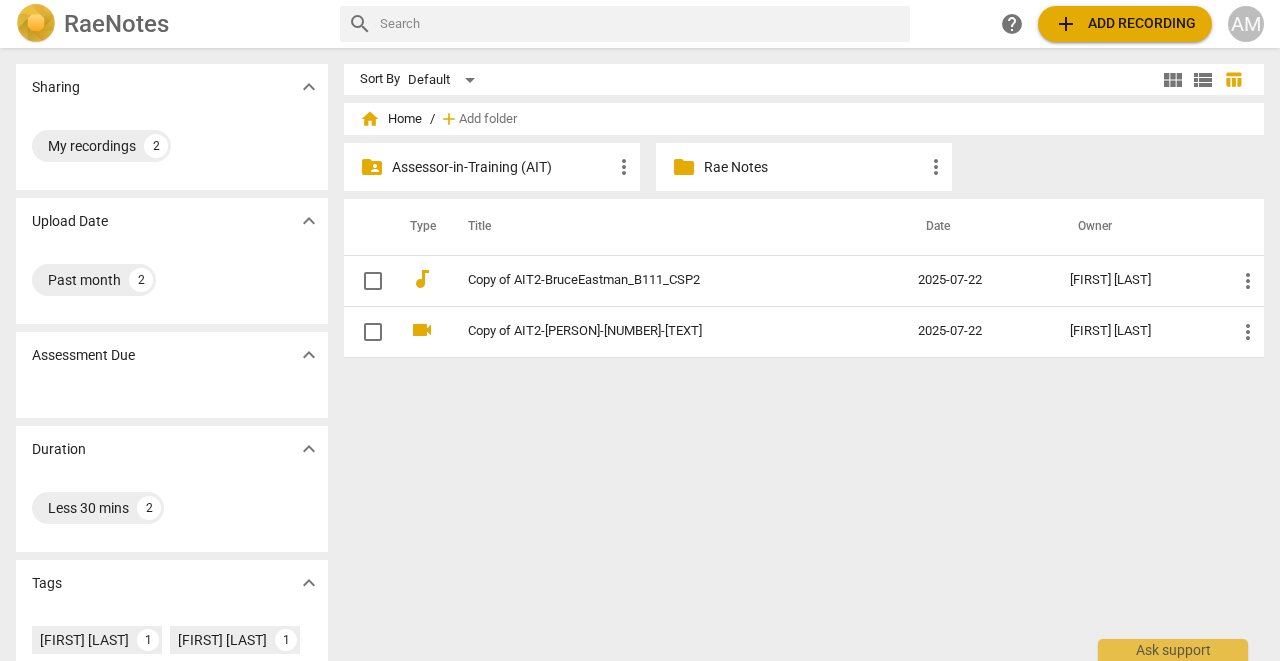 click on "Assessor-in-Training (AIT)" at bounding box center (502, 167) 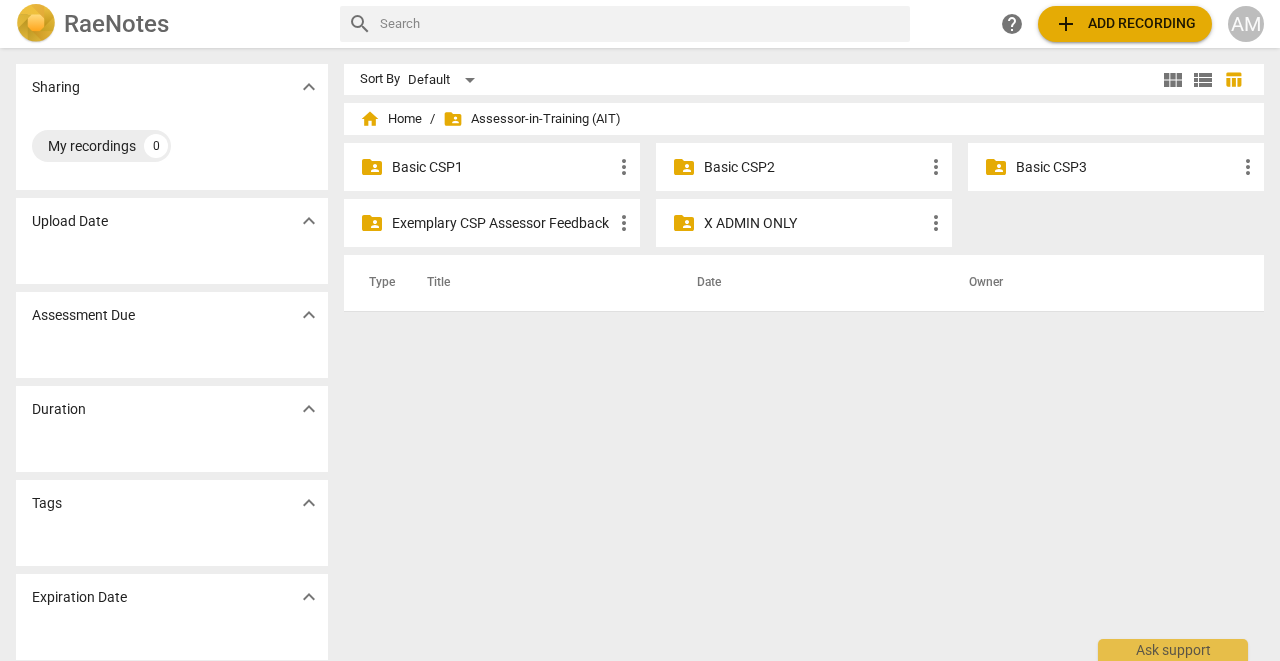 click on "Basic CSP3" at bounding box center [1126, 167] 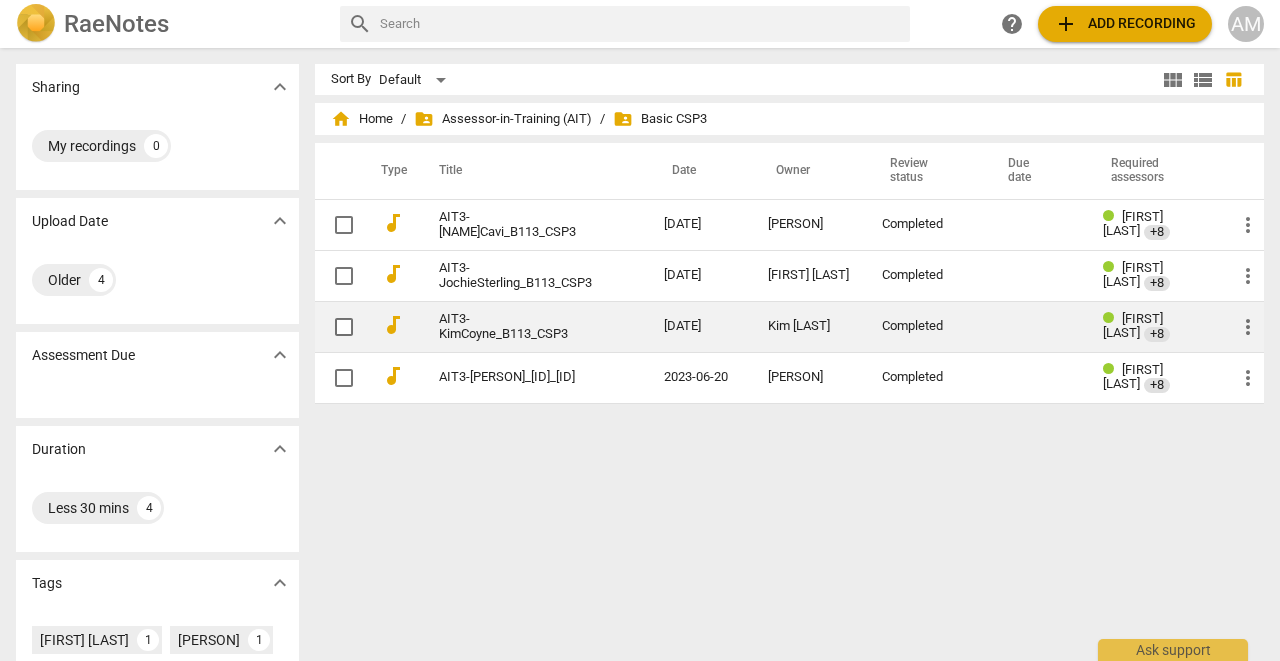 click on "AIT3-KimCoyne_B113_CSP3" at bounding box center (515, 327) 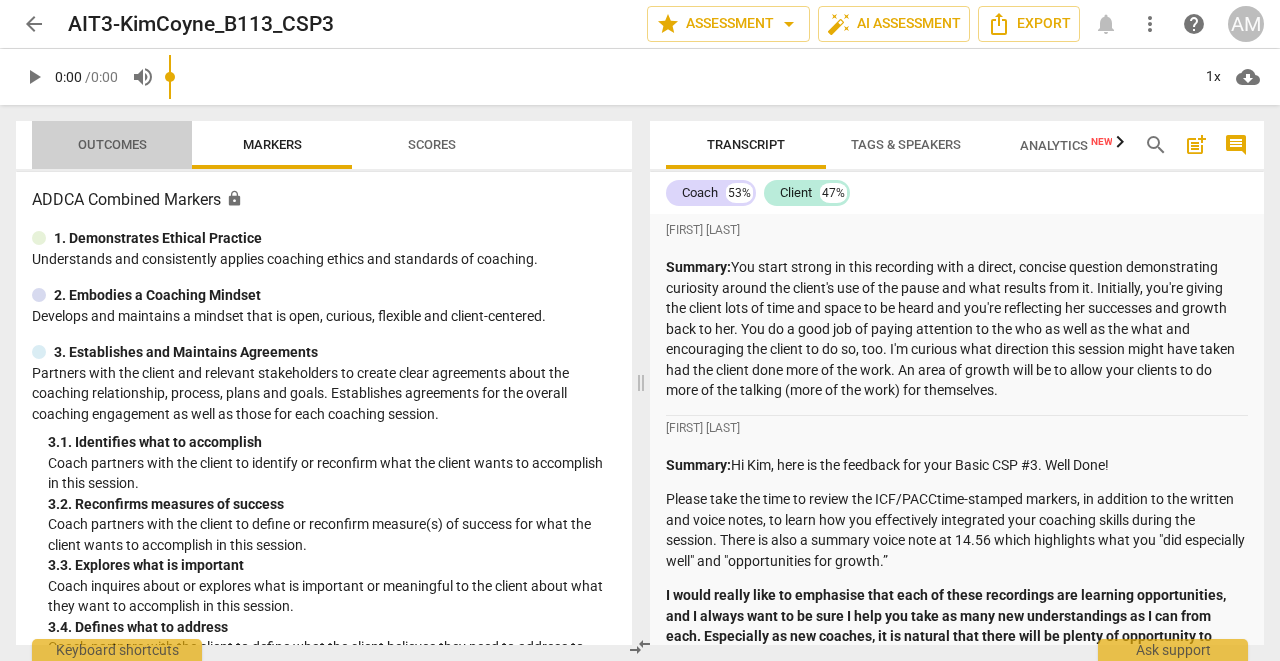 click on "Outcomes" at bounding box center [112, 144] 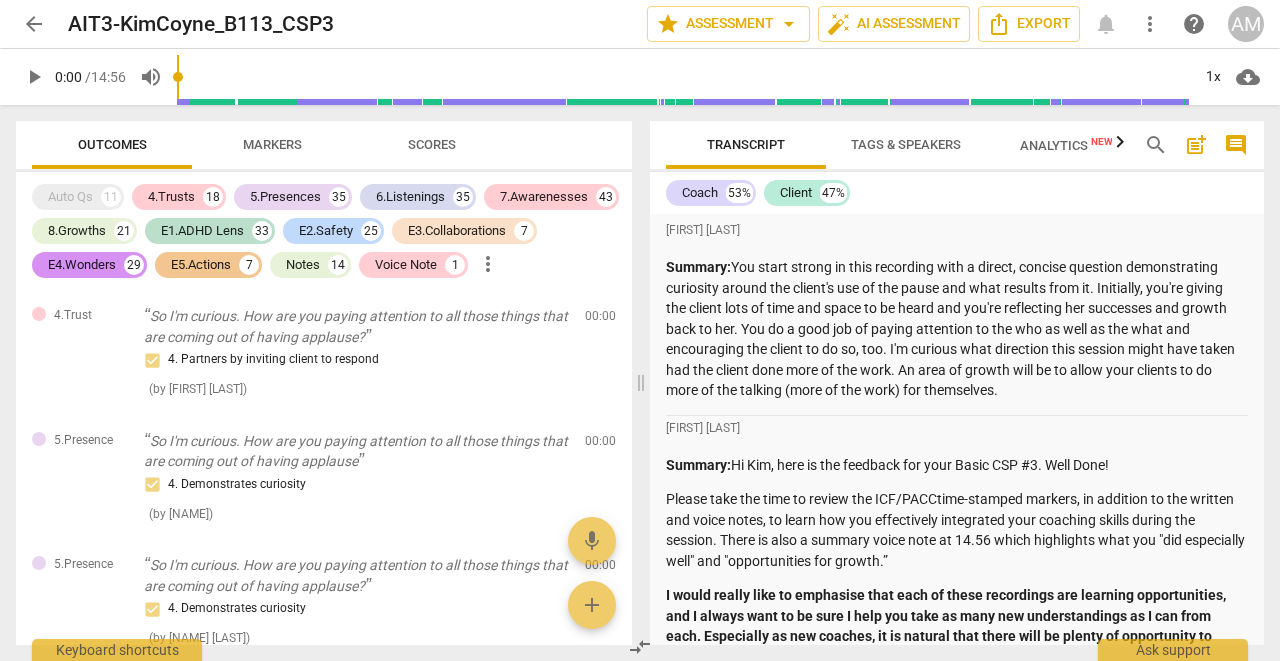 scroll, scrollTop: 0, scrollLeft: 0, axis: both 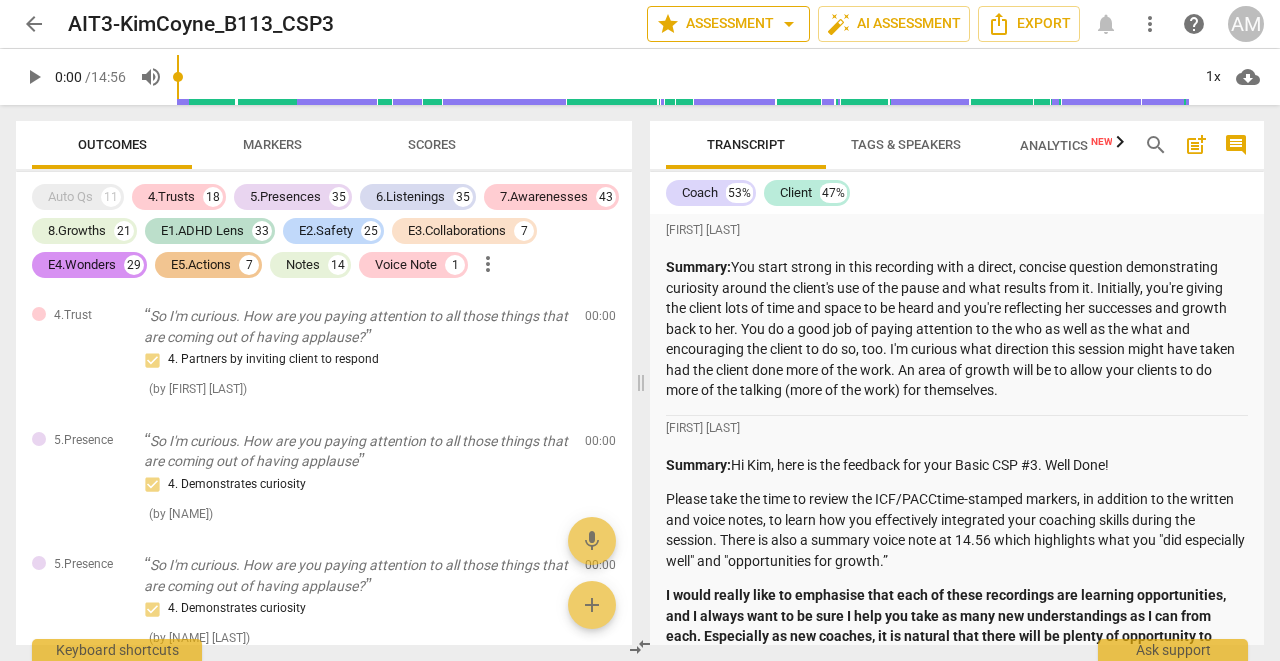 click on "star    Assessment   arrow_drop_down" at bounding box center (728, 24) 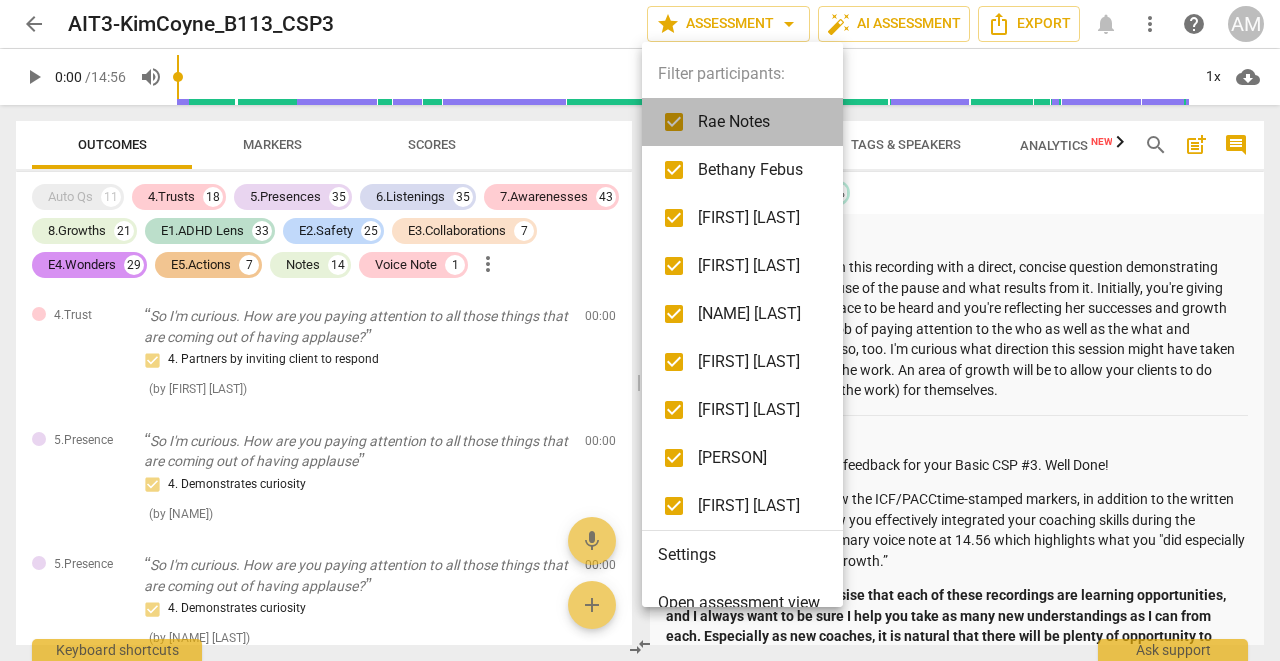 click on "Rae Notes" at bounding box center (758, 122) 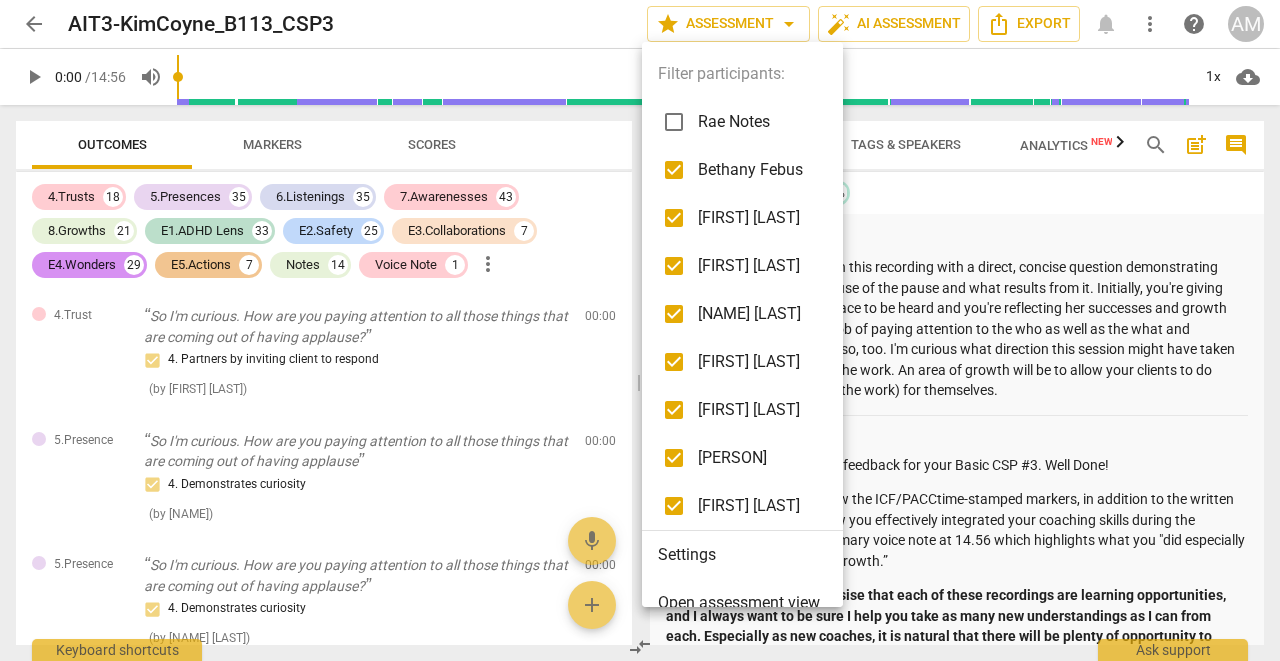 checkbox on "false" 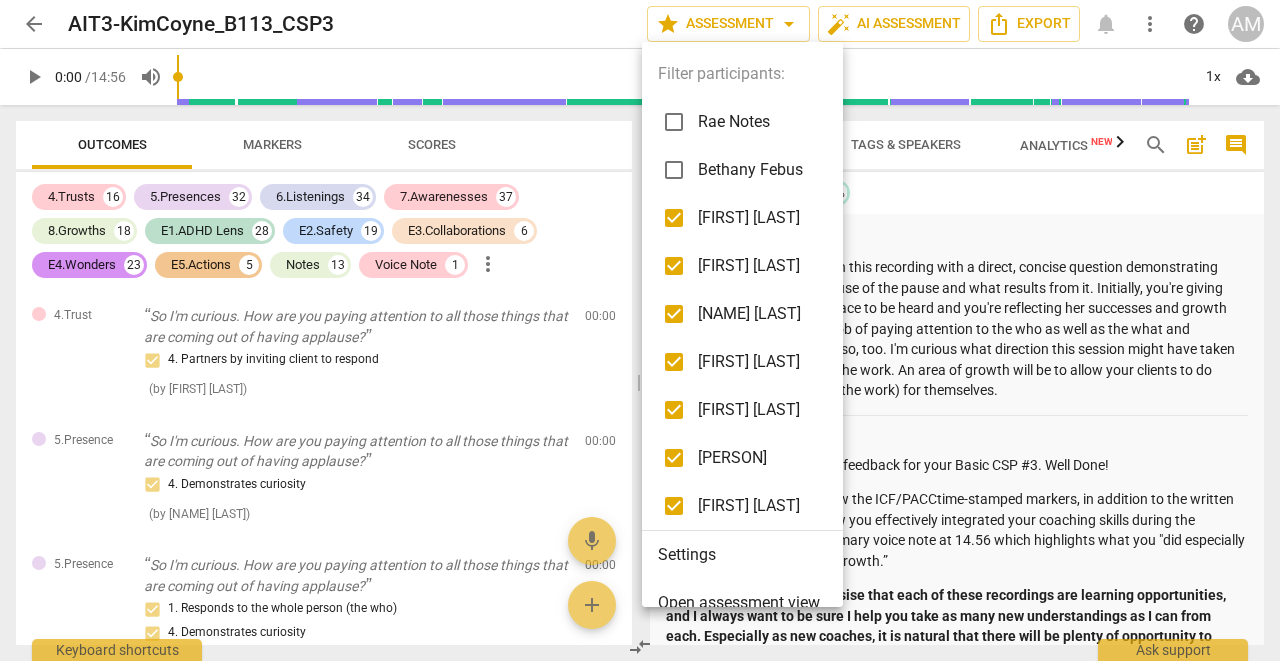 checkbox on "false" 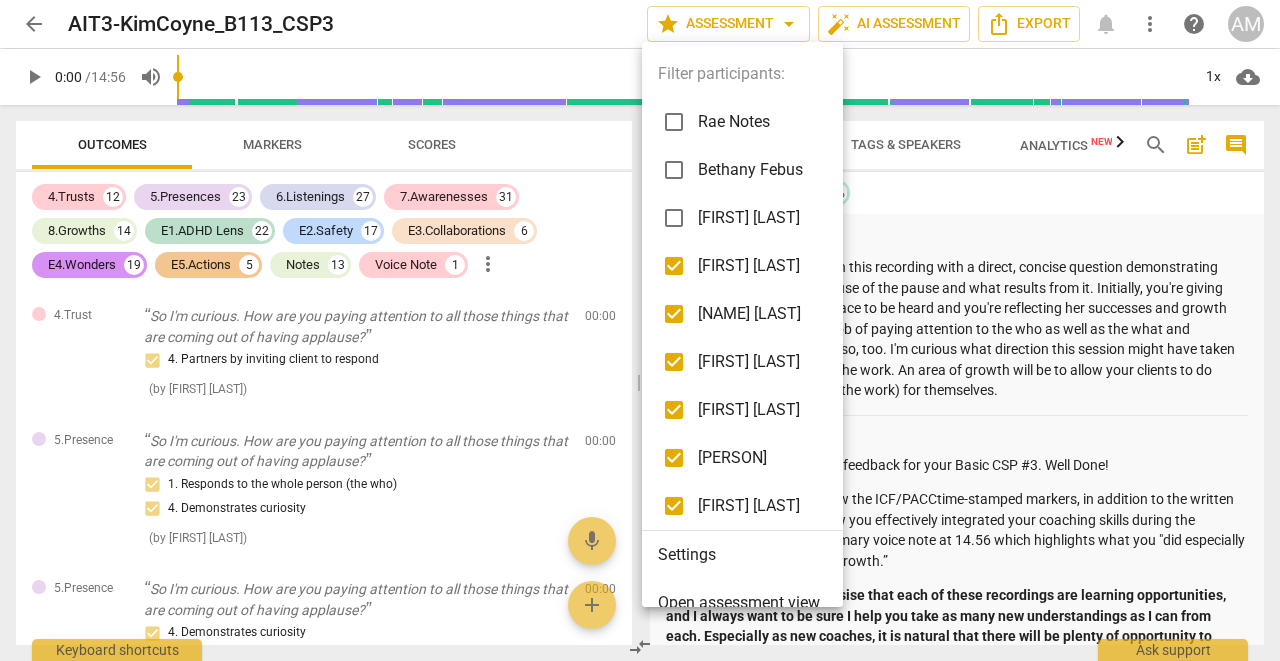 checkbox on "false" 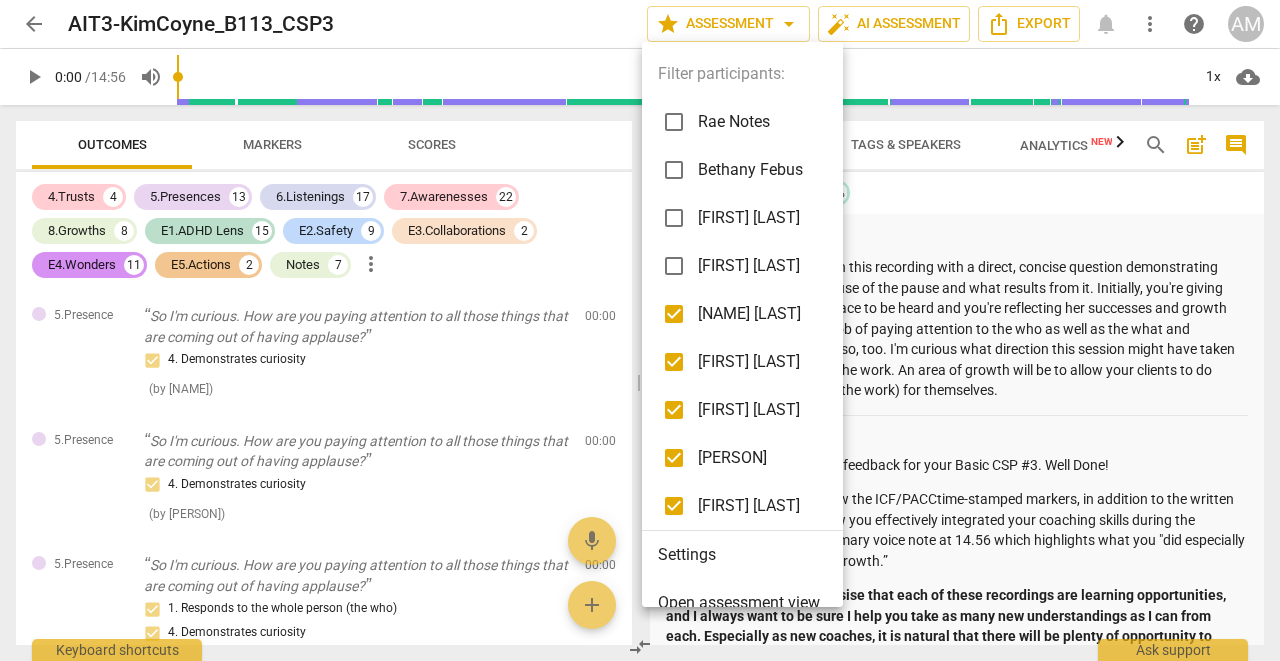 checkbox on "false" 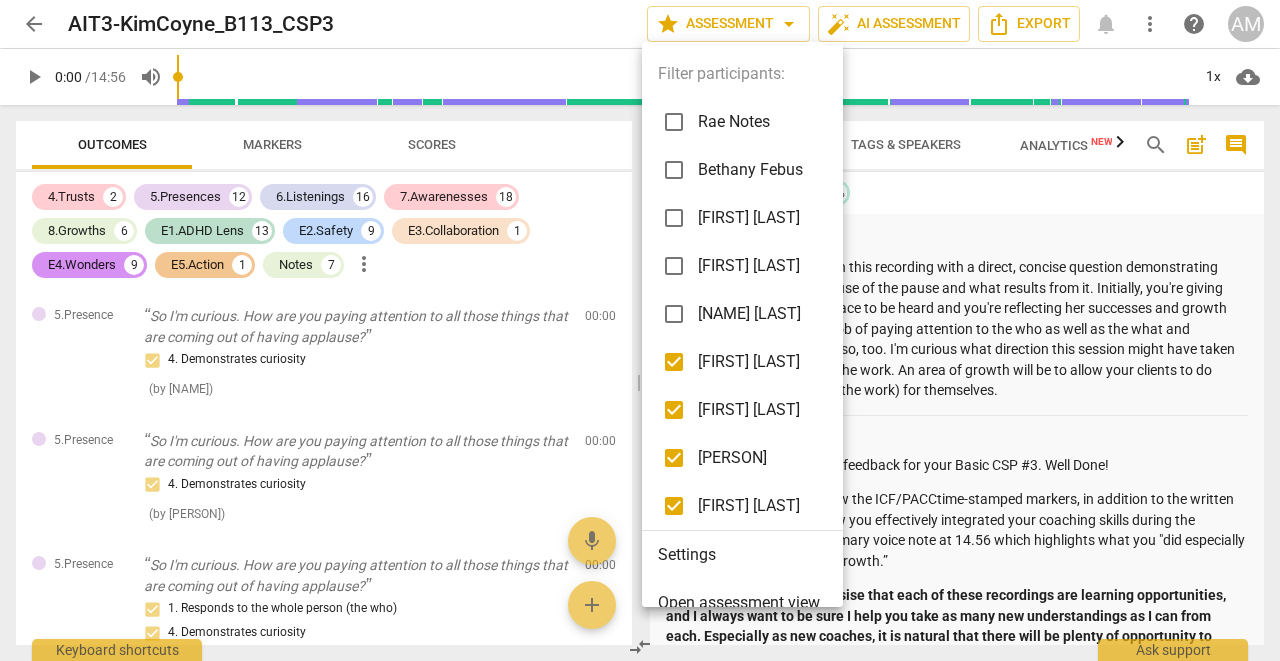 checkbox on "false" 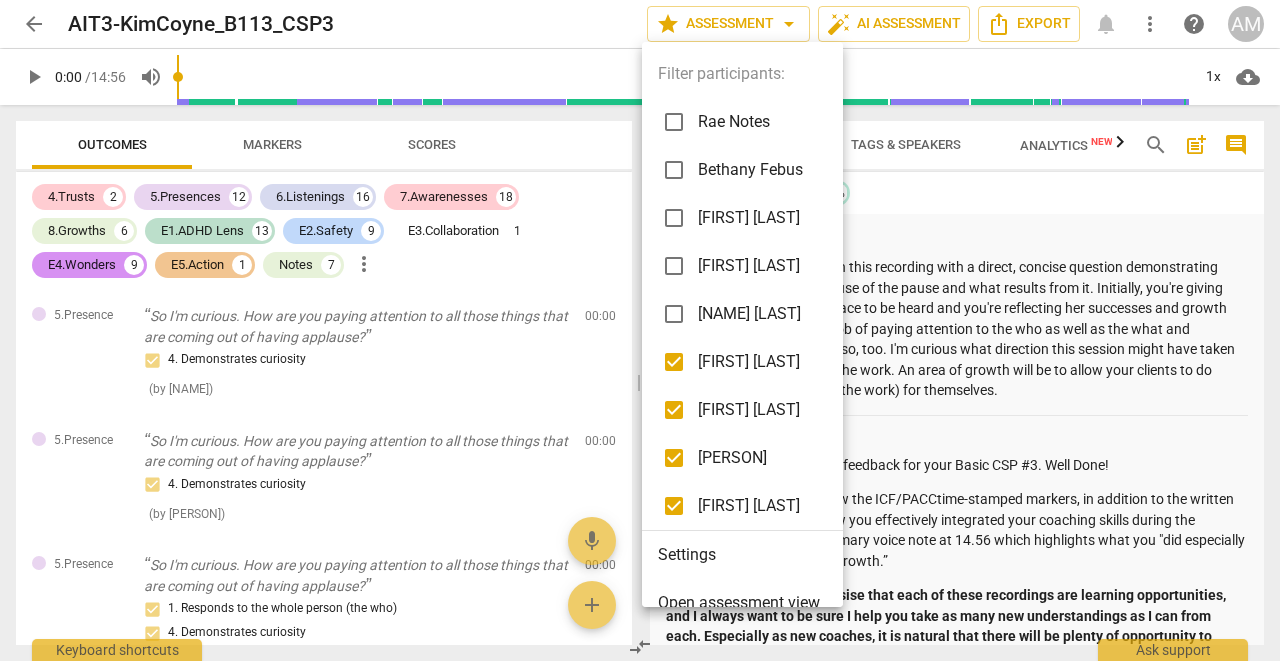 checkbox on "false" 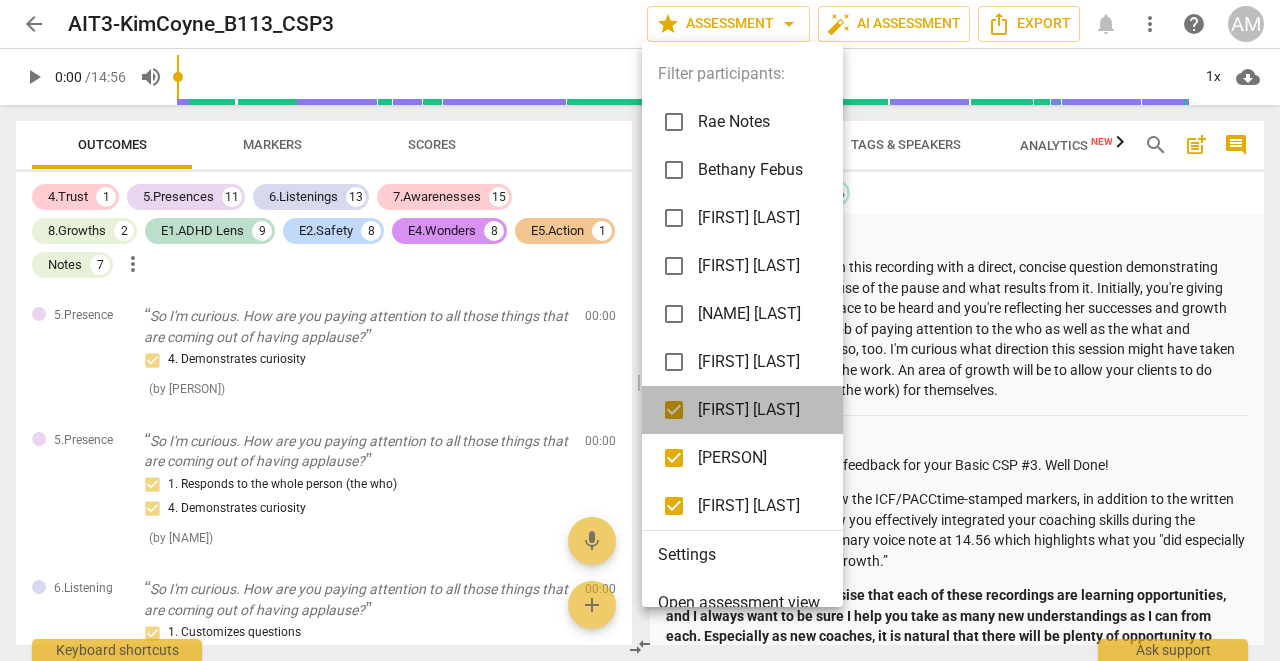 click on "[FIRST] [LAST]" at bounding box center (758, 410) 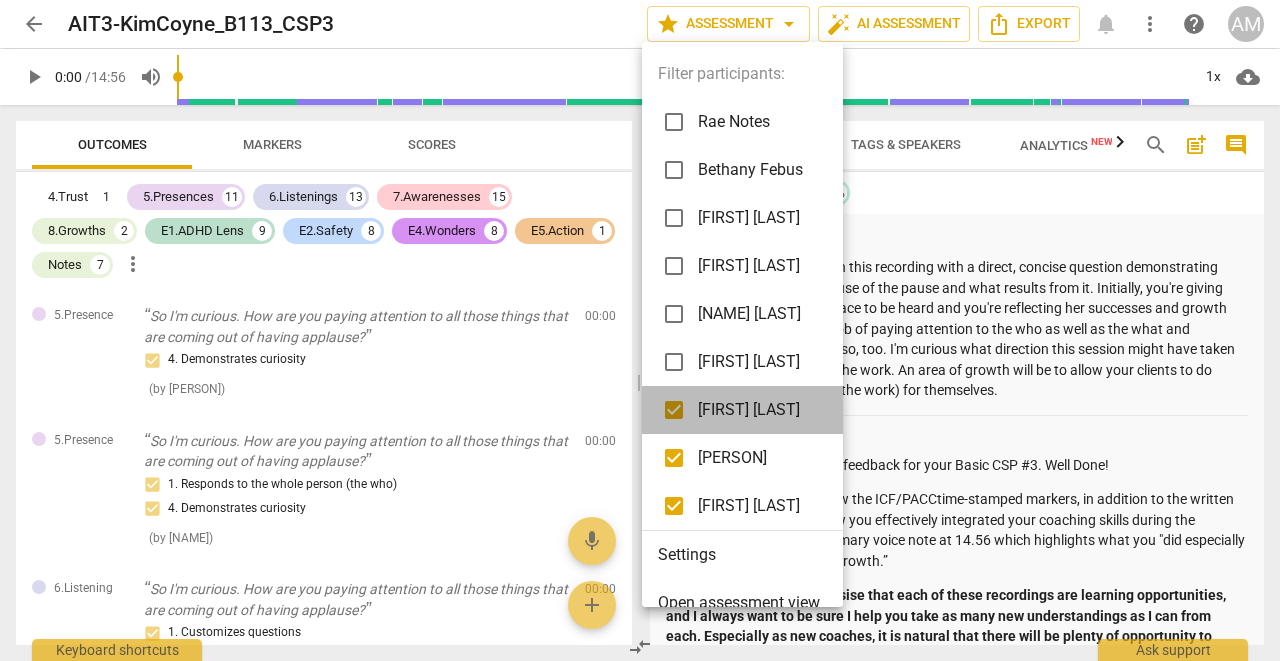 checkbox on "false" 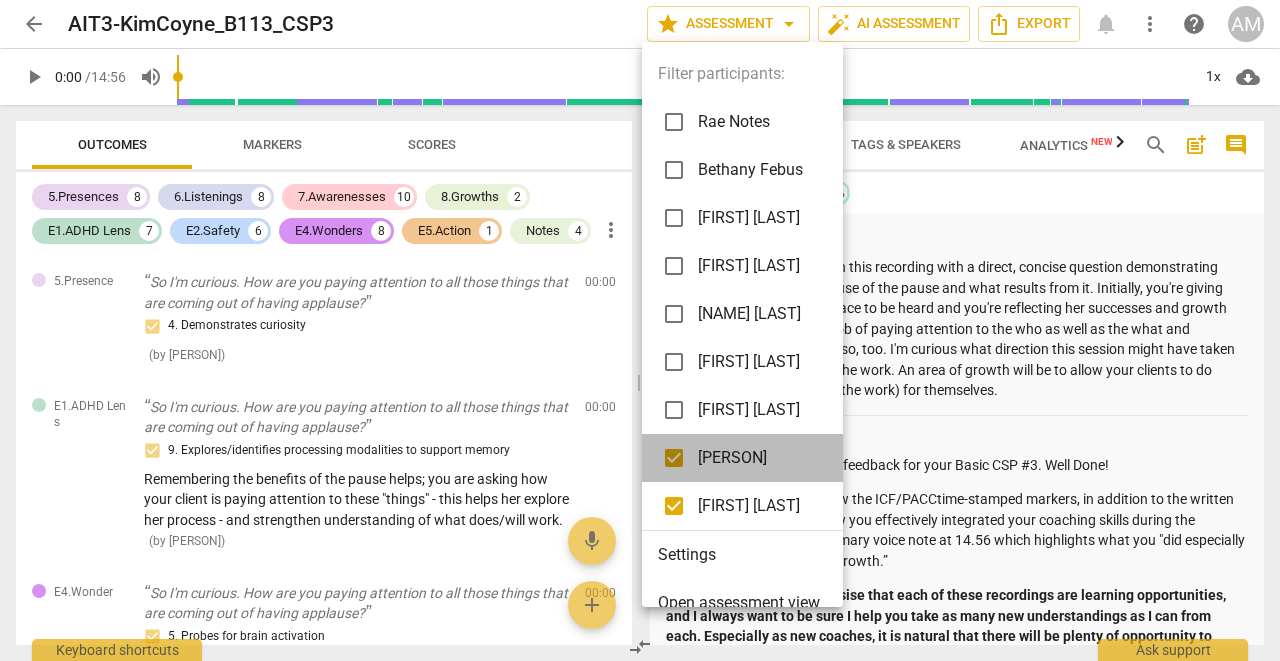 click on "[PERSON]" at bounding box center [758, 458] 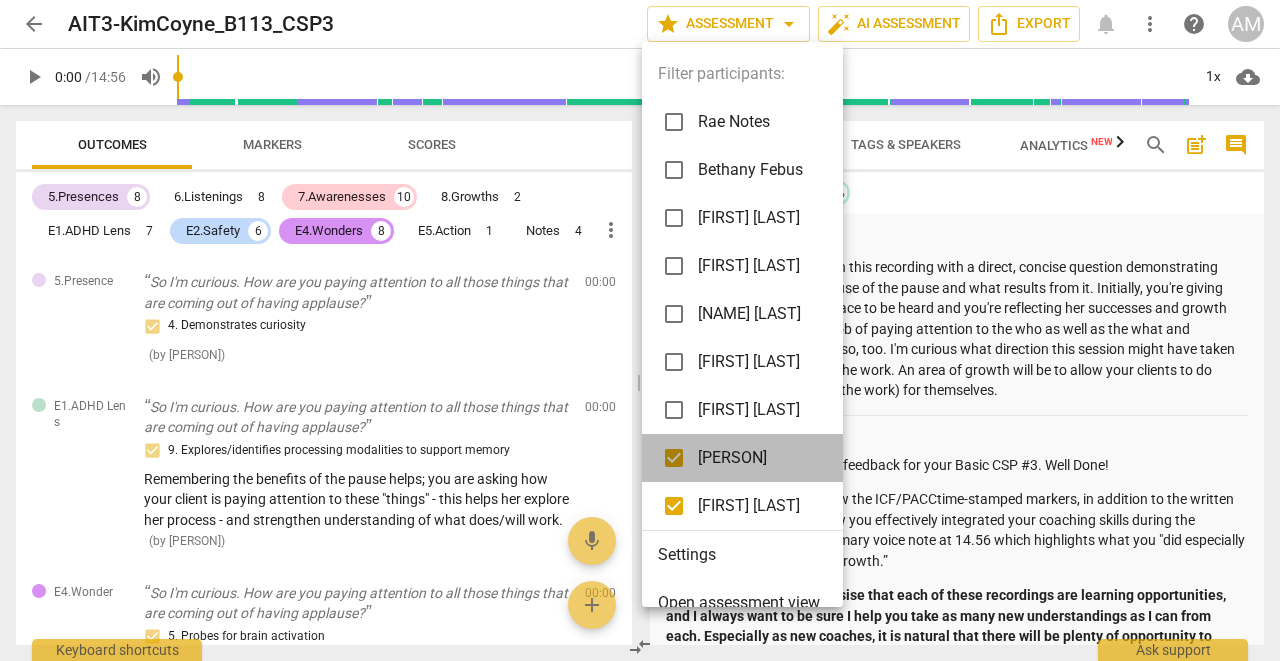 checkbox on "false" 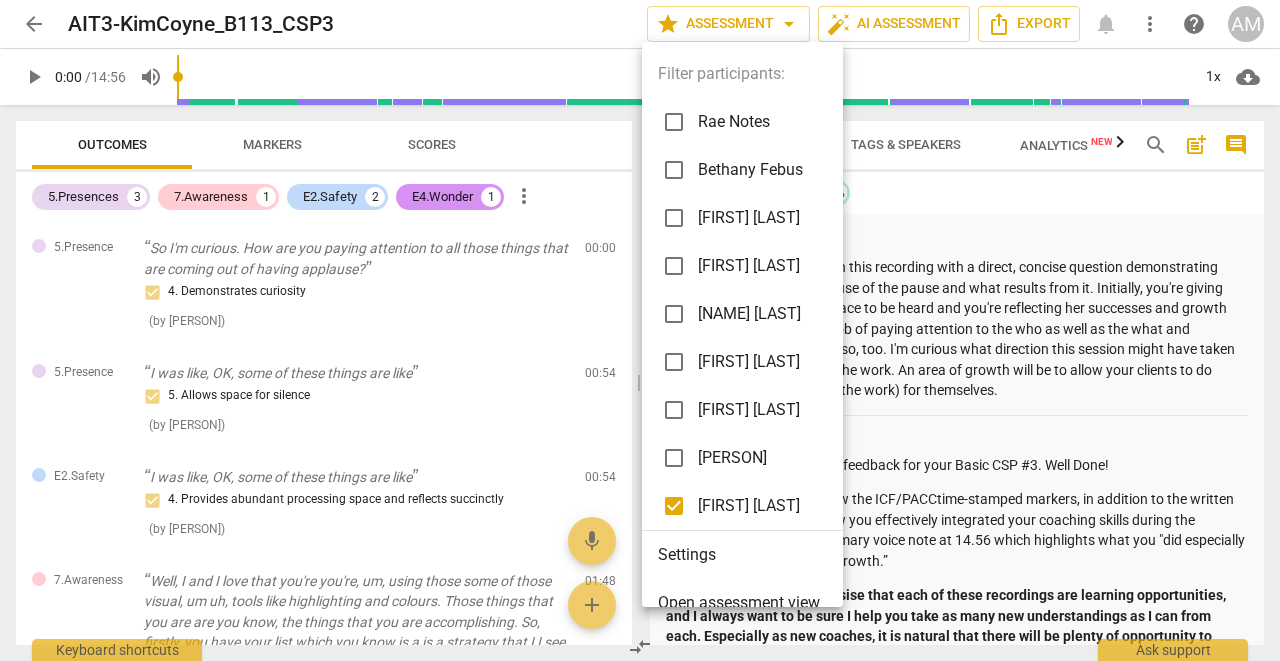click at bounding box center [640, 330] 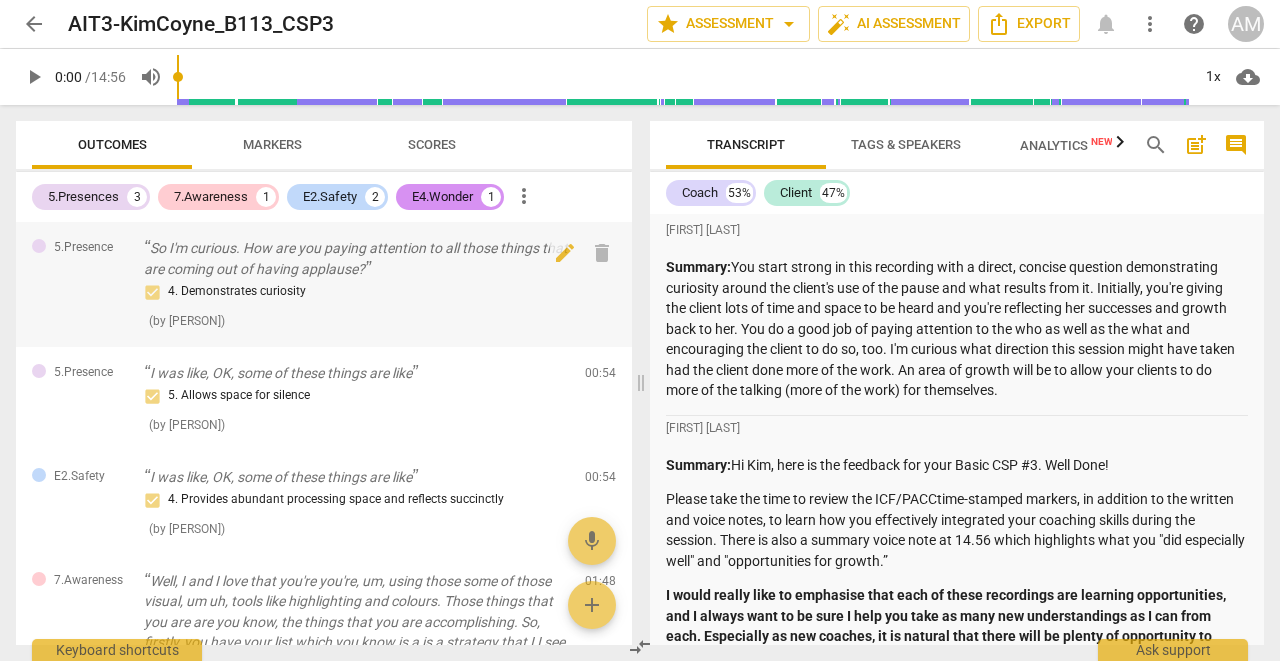 scroll, scrollTop: 0, scrollLeft: 0, axis: both 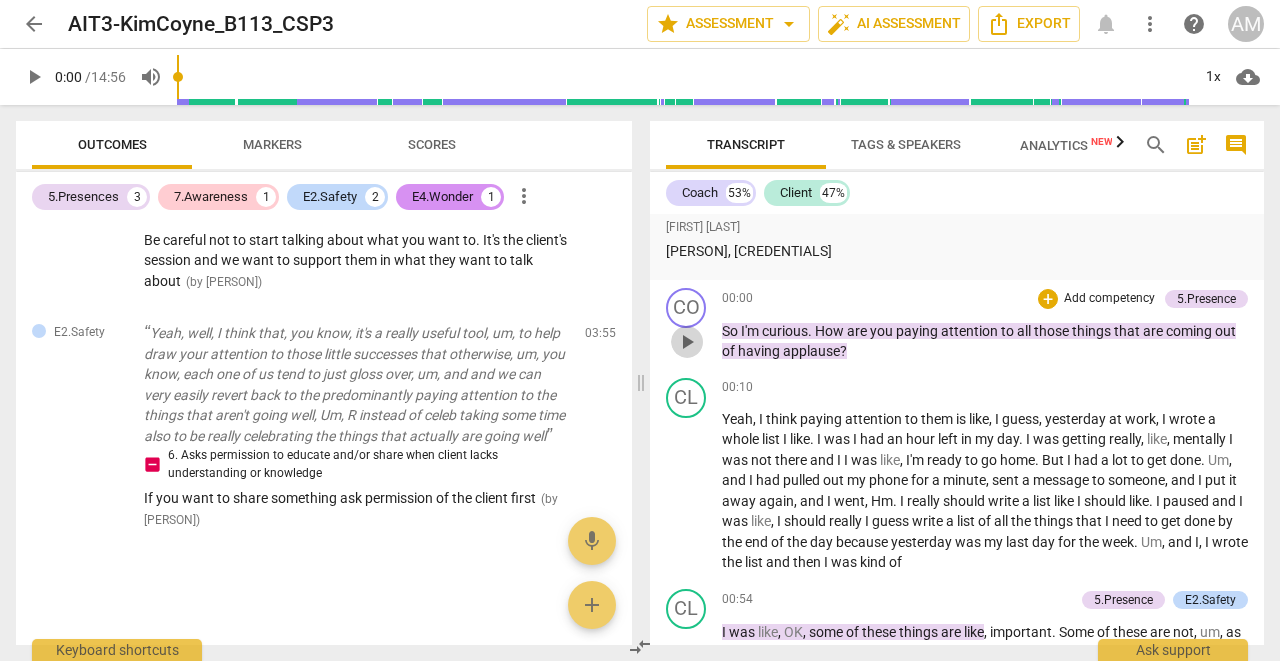 click on "play_arrow" at bounding box center (687, 342) 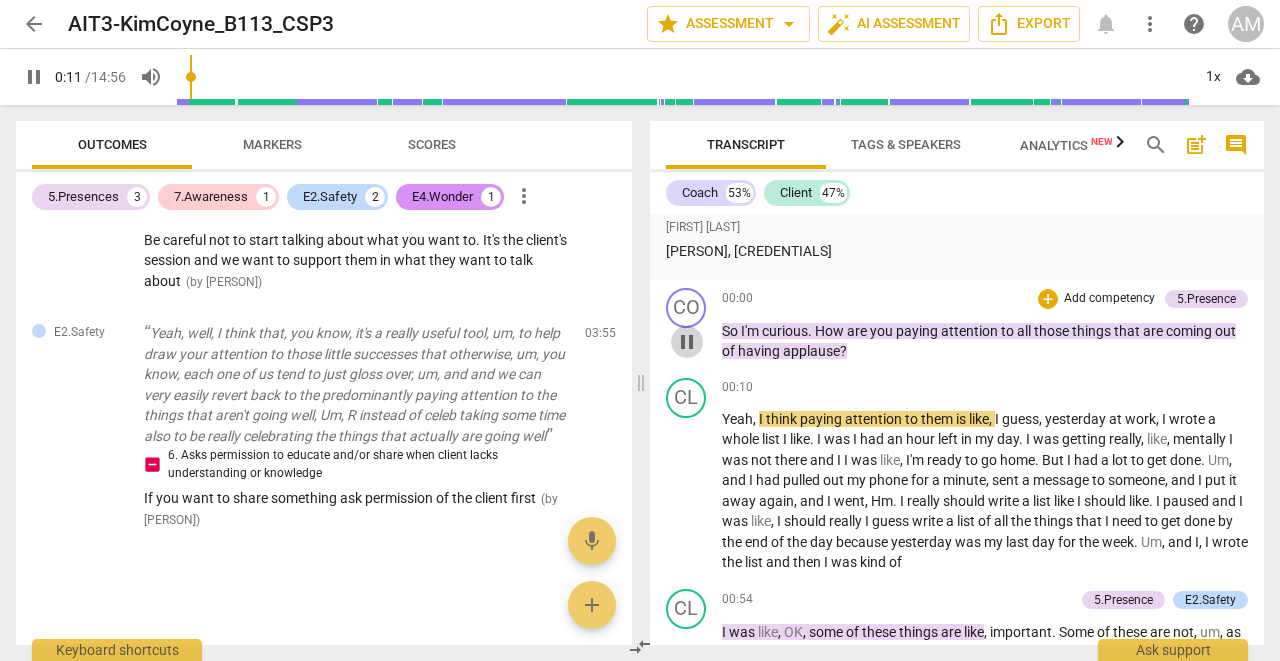 click on "pause" at bounding box center [687, 342] 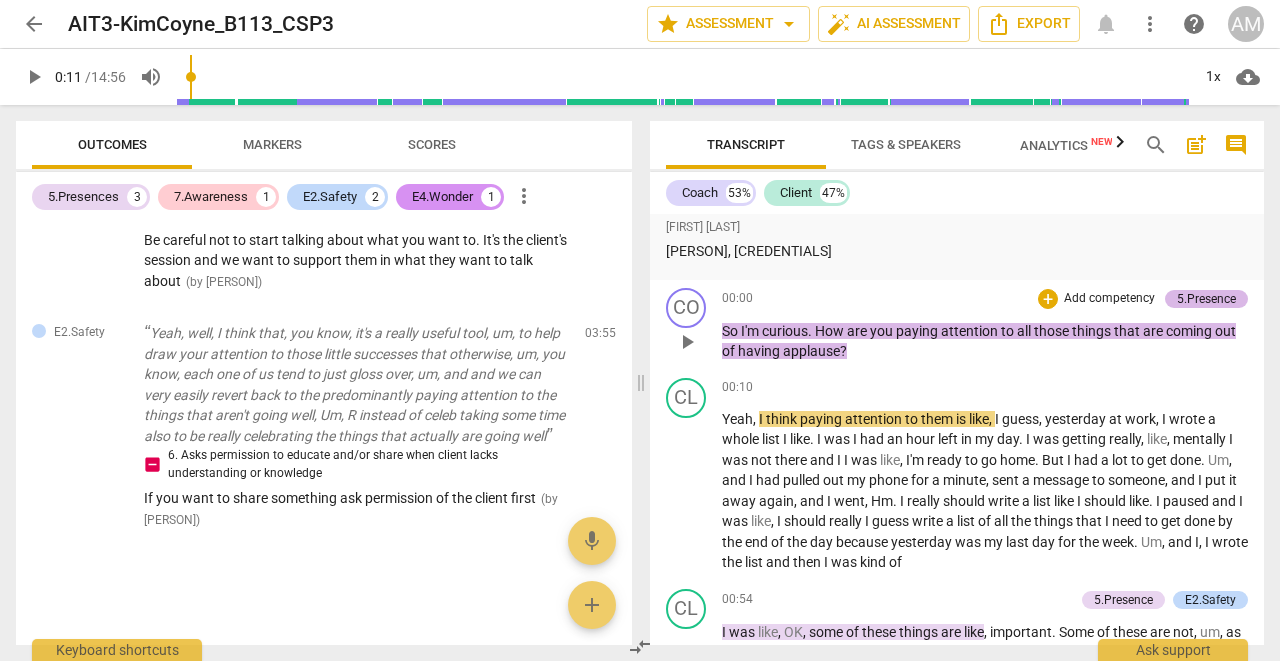 click on "5.Presence" at bounding box center (1206, 299) 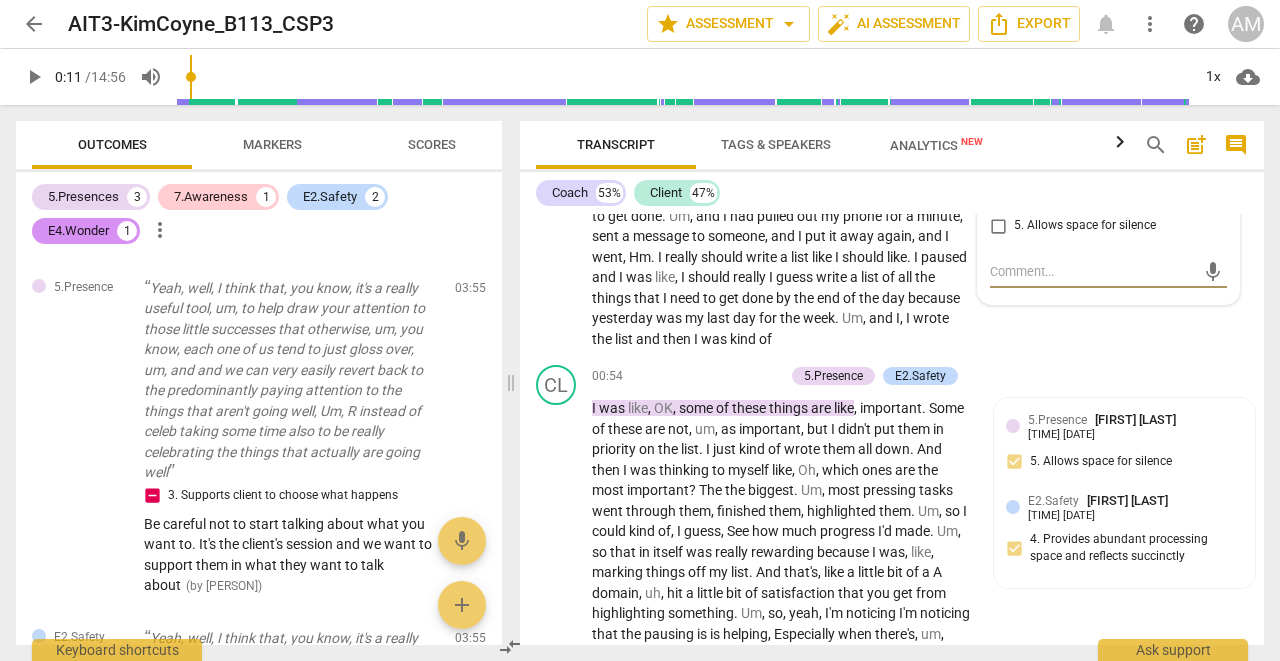 scroll, scrollTop: 0, scrollLeft: 0, axis: both 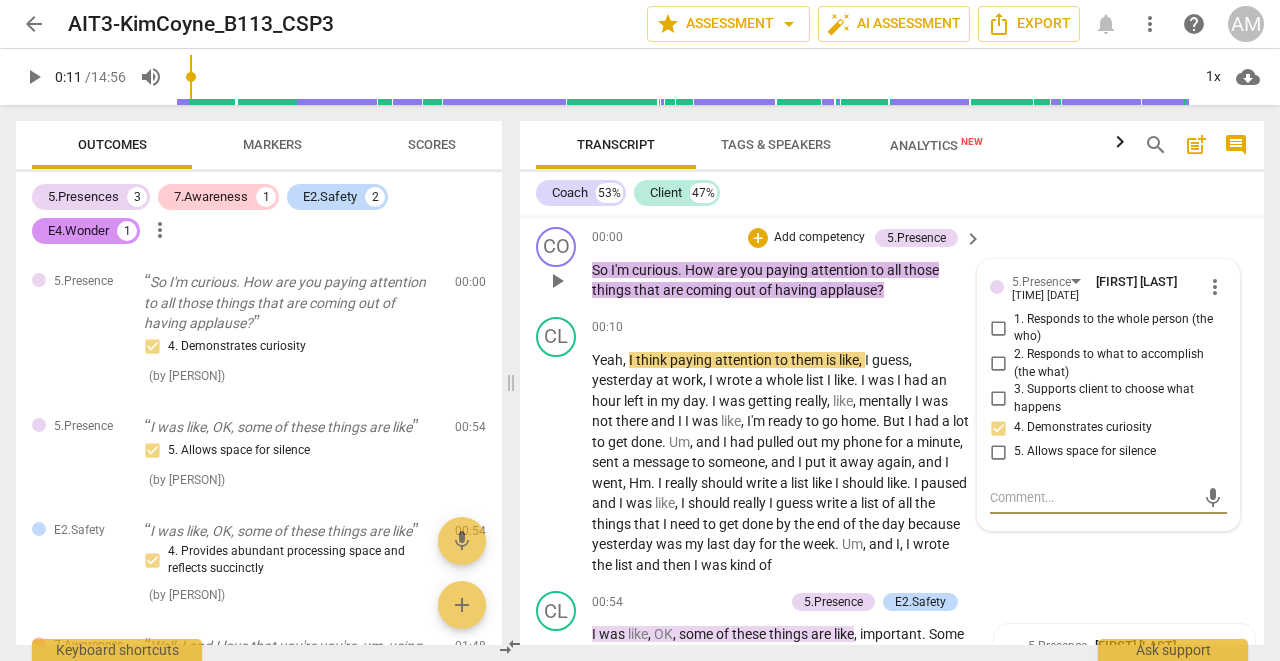 type on "G" 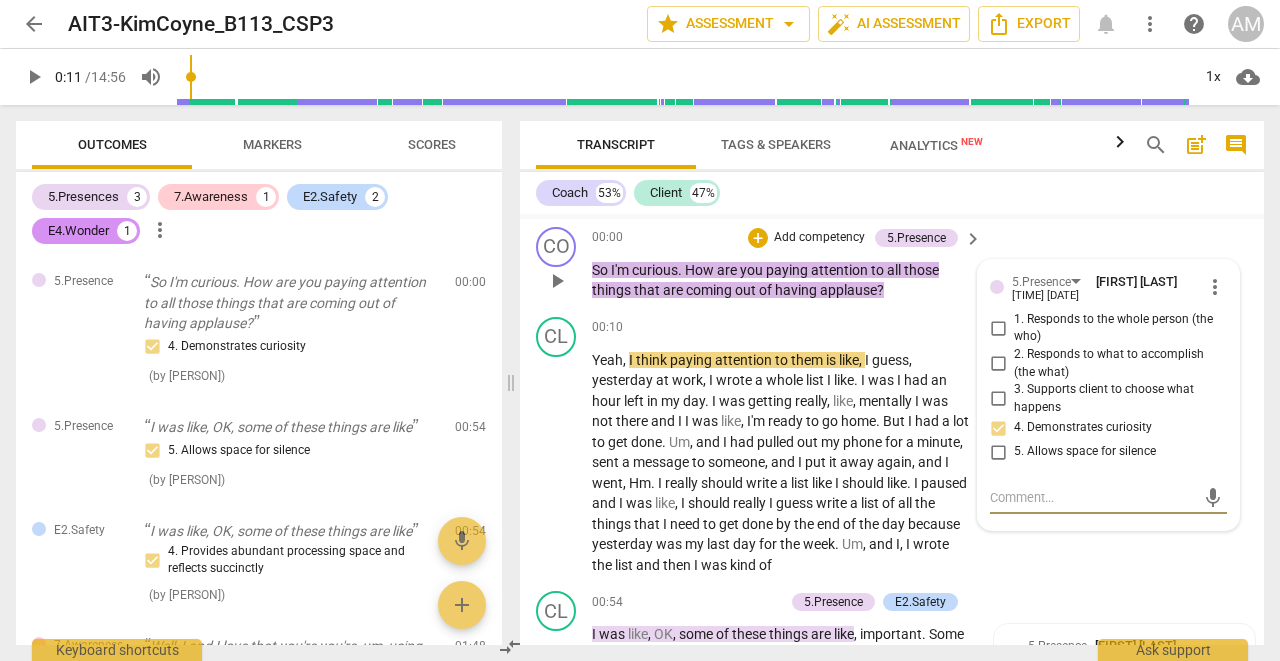 type on "G" 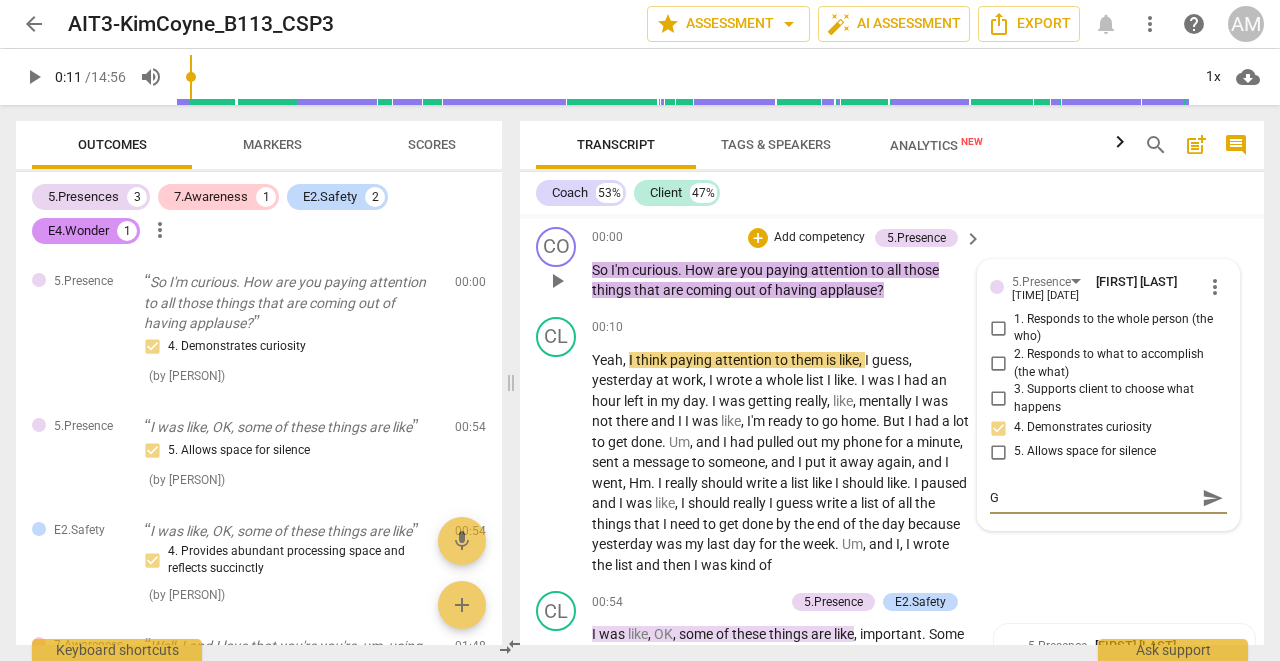 type on "Go" 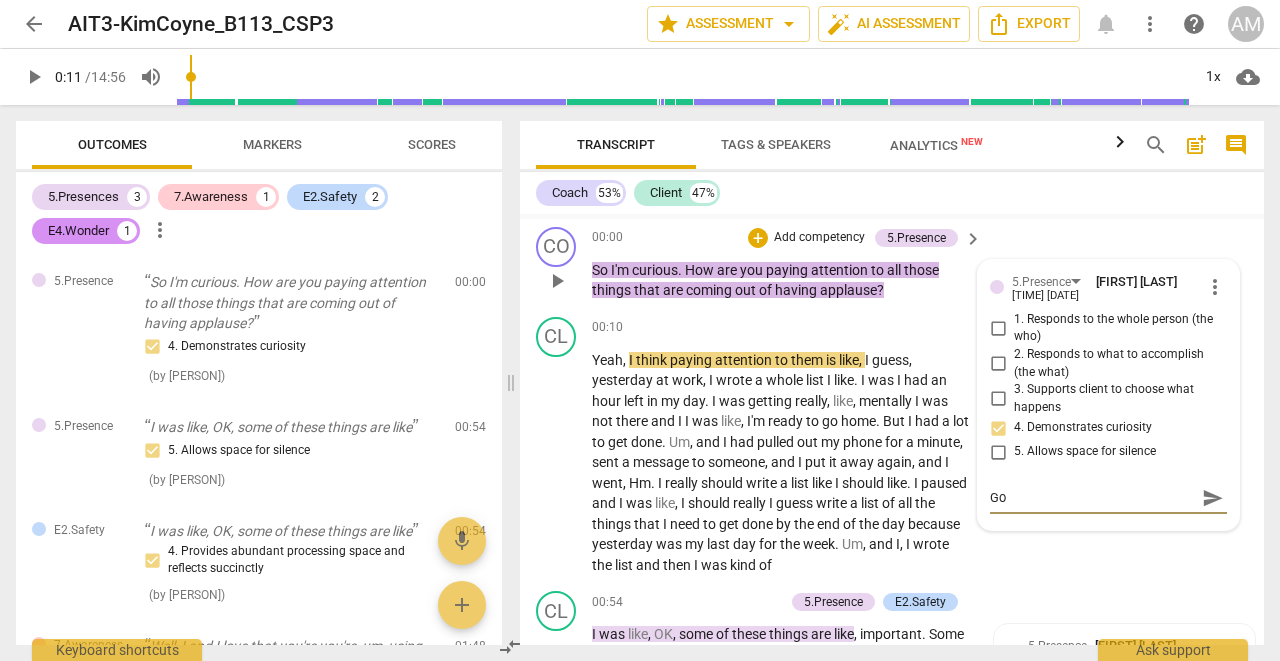 type on "Goo" 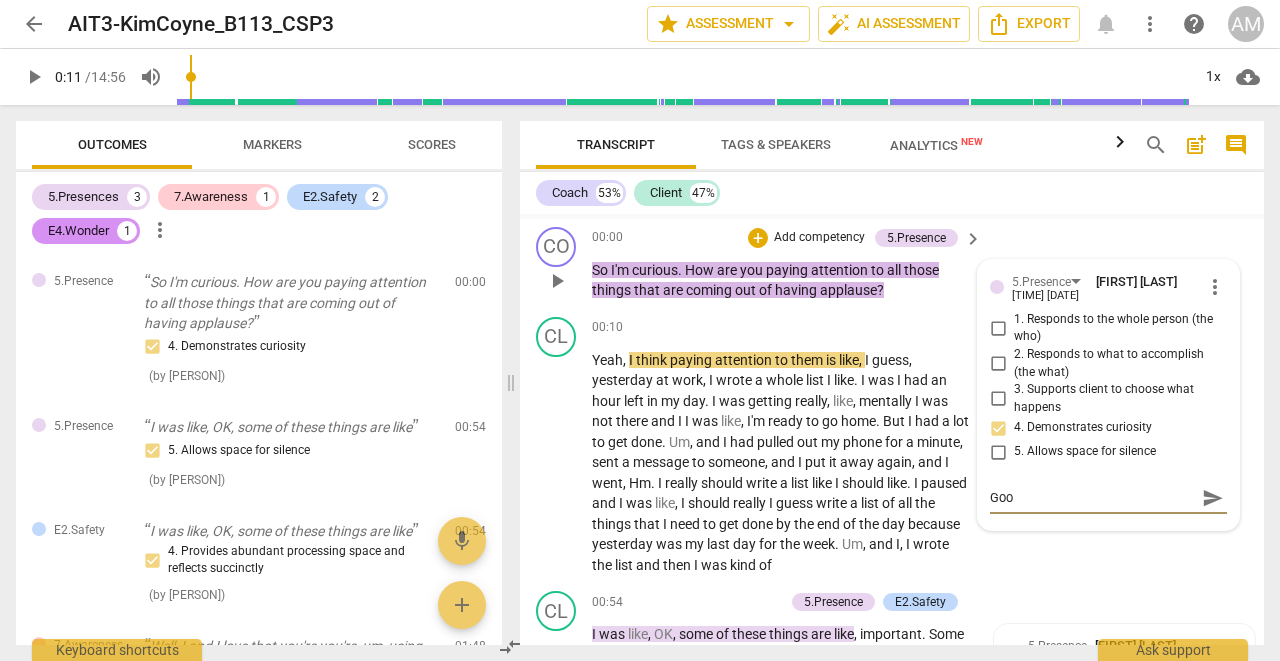 type on "Good" 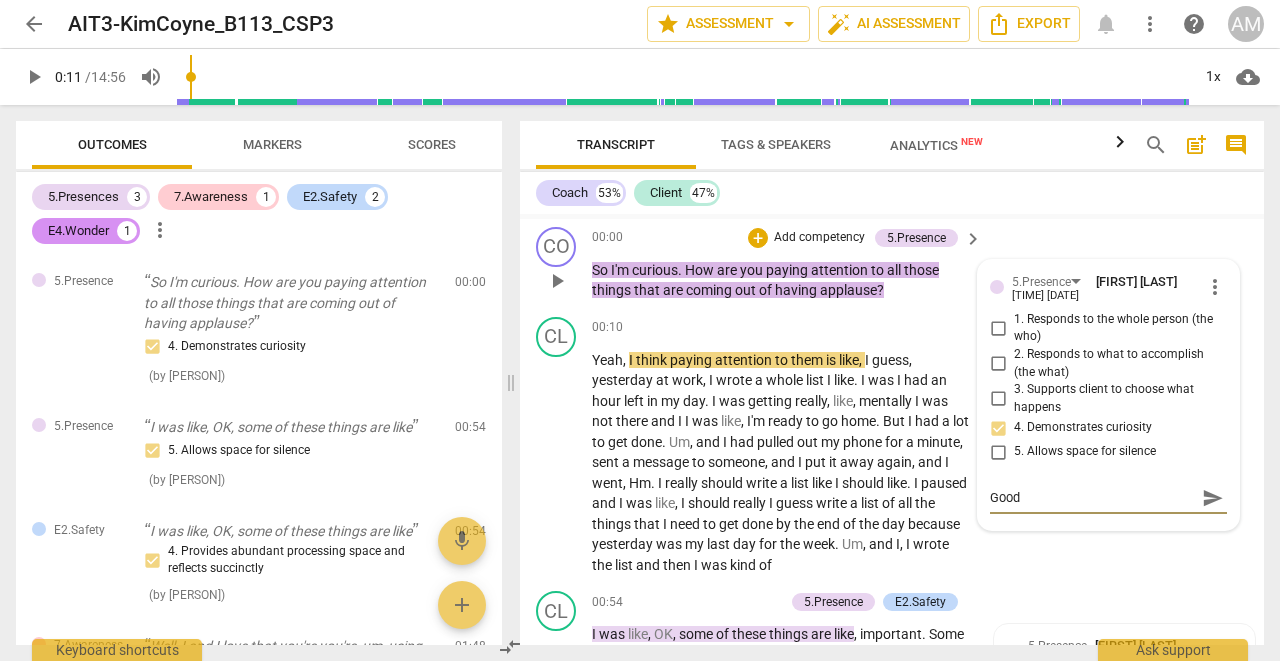 type on "Good" 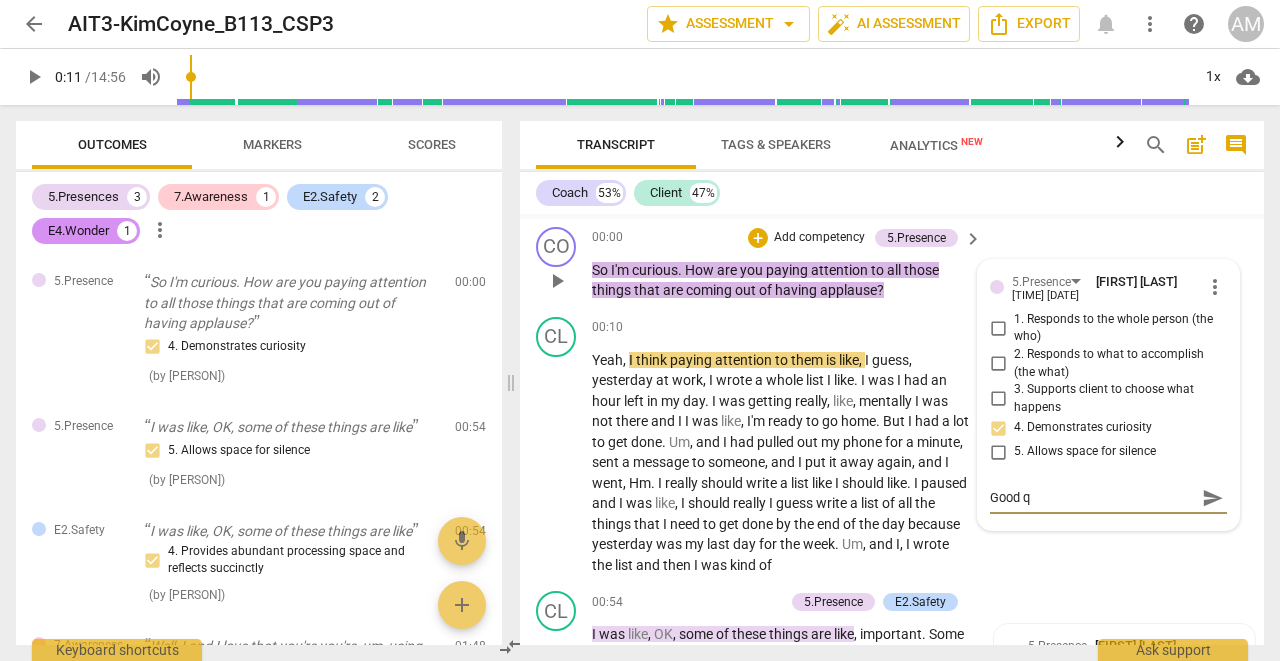 type on "Good qu" 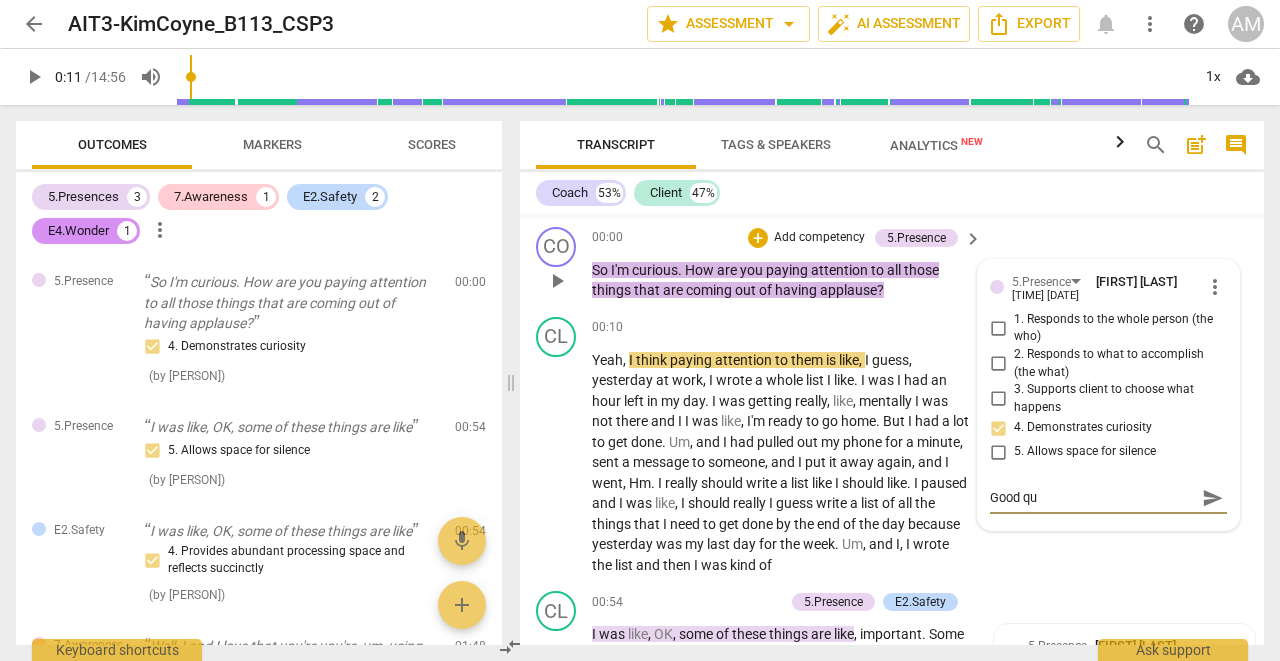 type on "Good que" 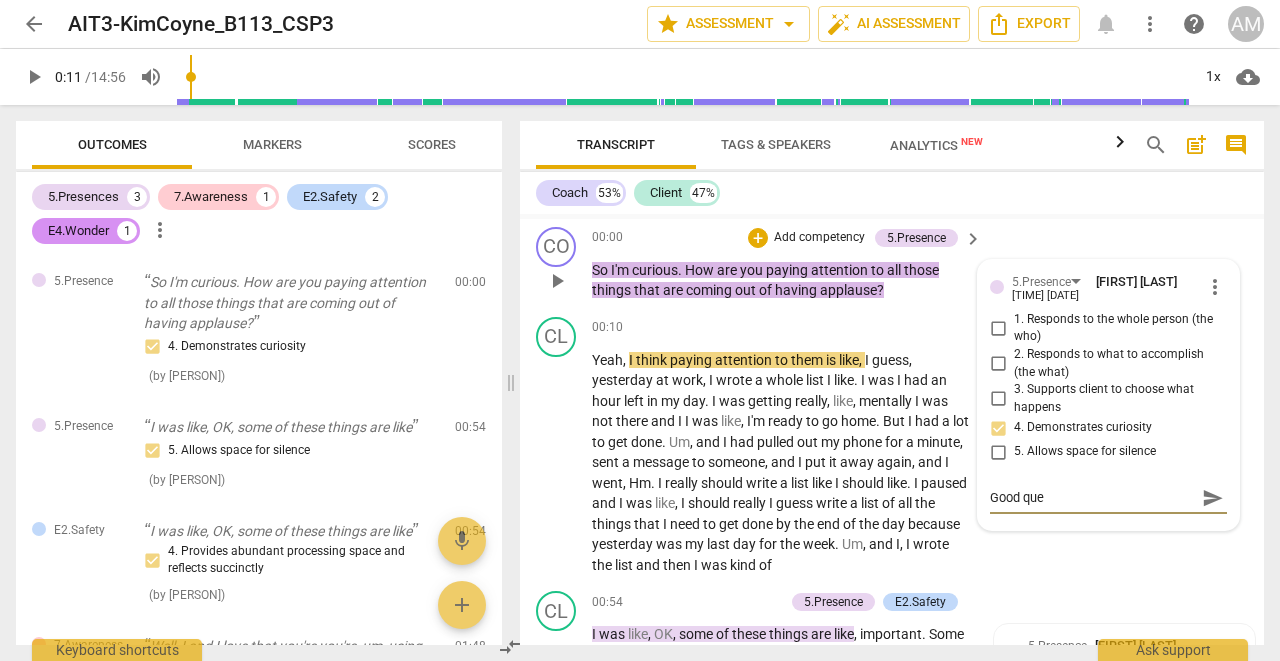 type on "Good ques" 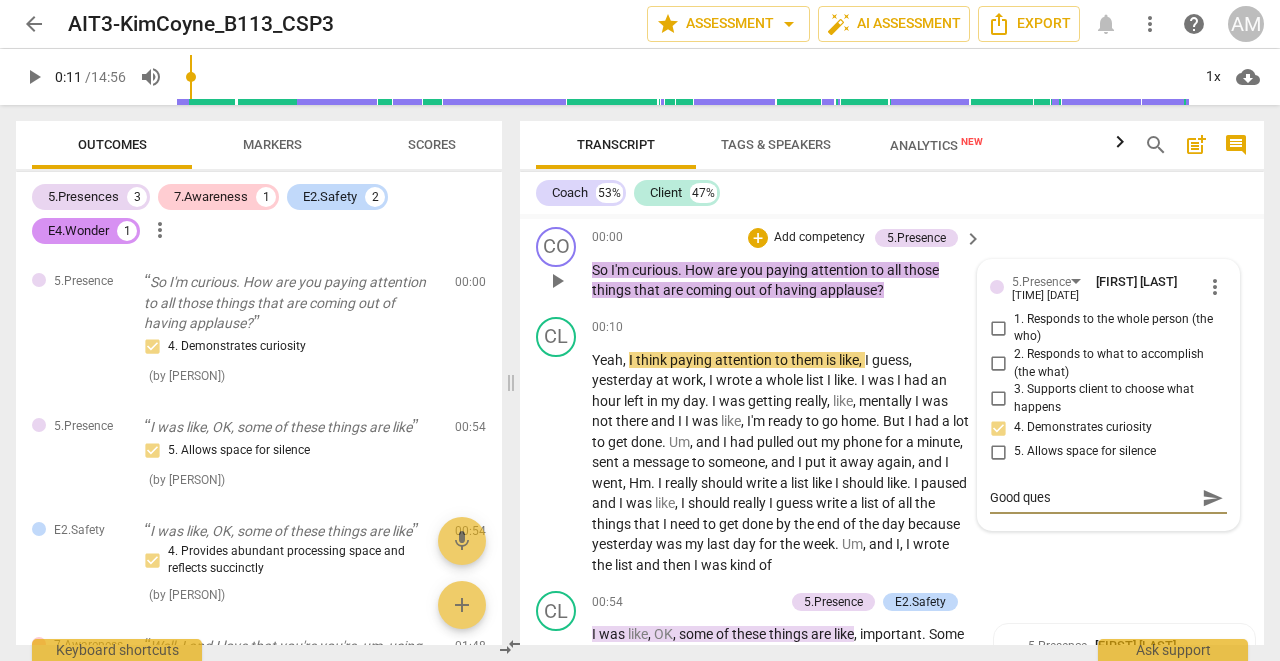 type on "Good quest" 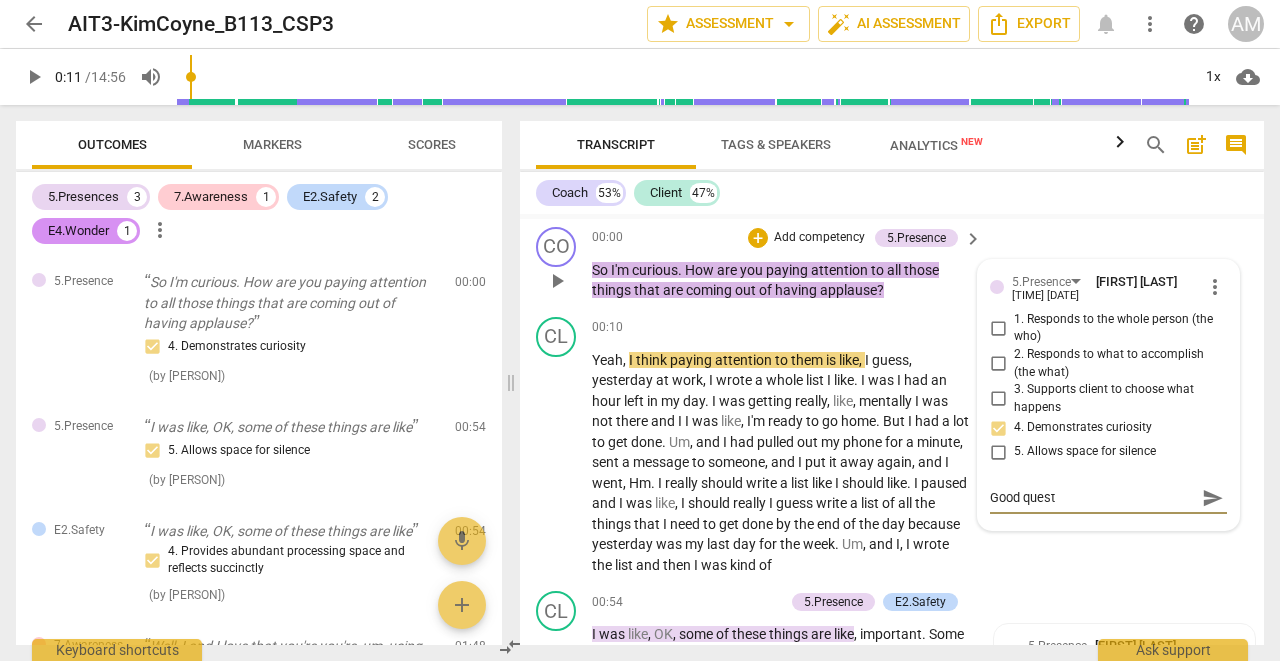 type on "Good questi" 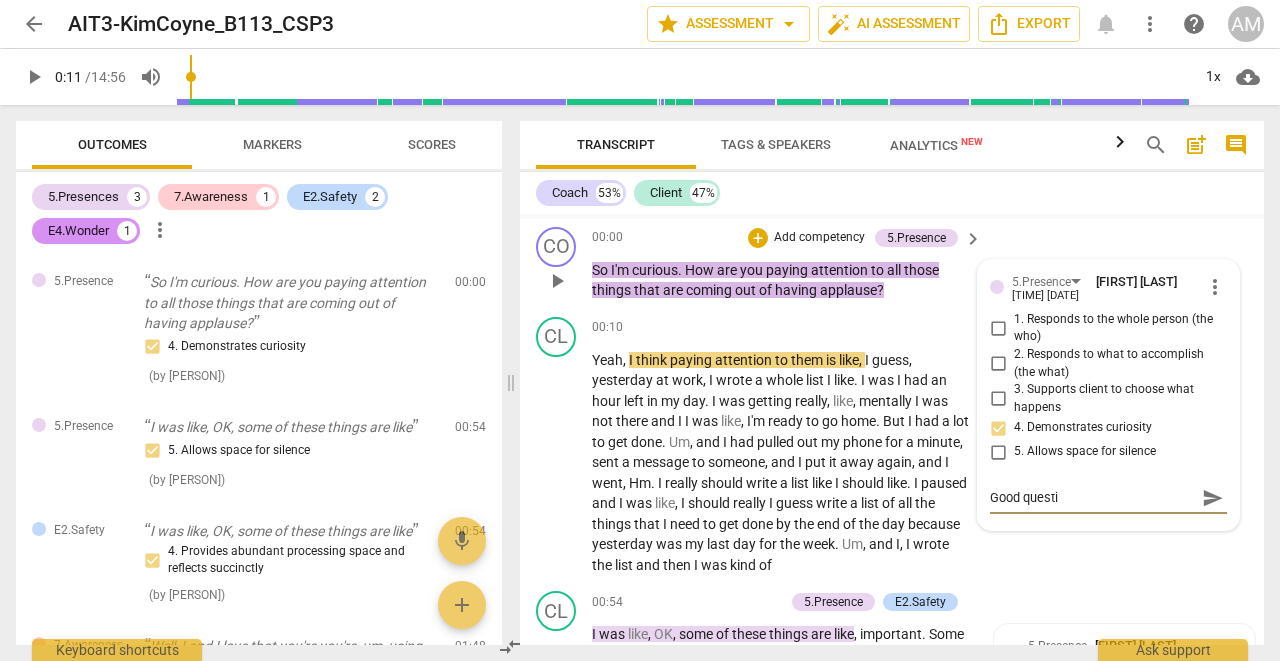 type on "Good questio" 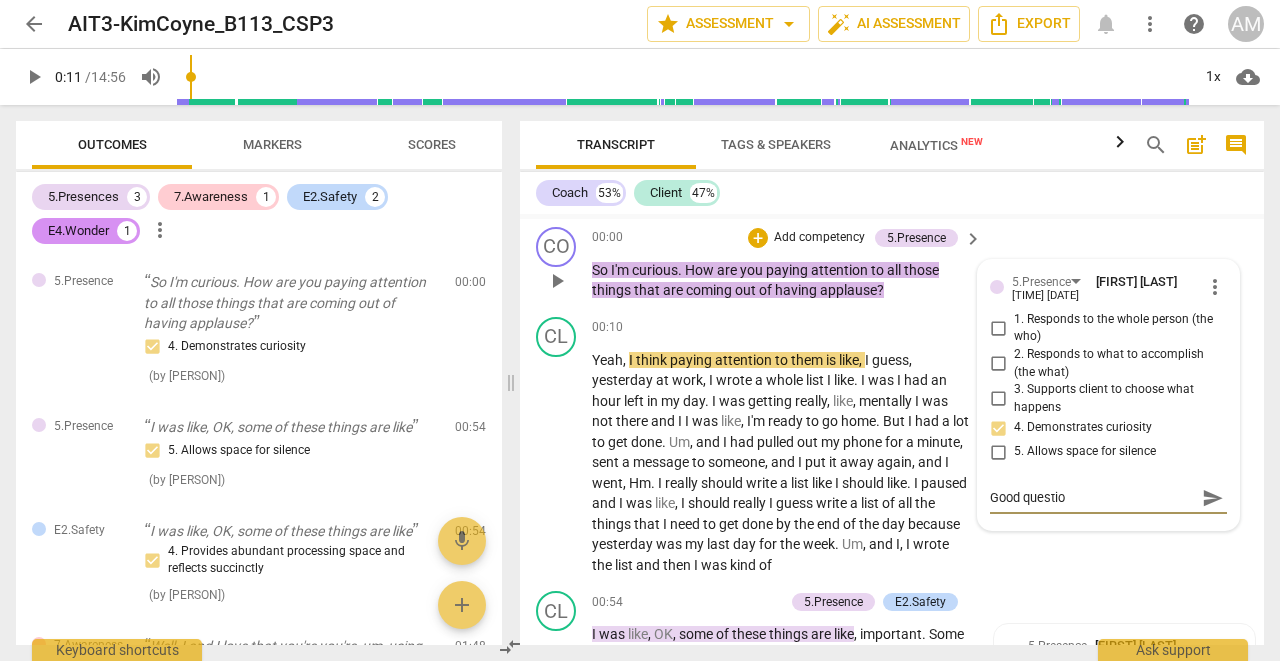 type on "Good question" 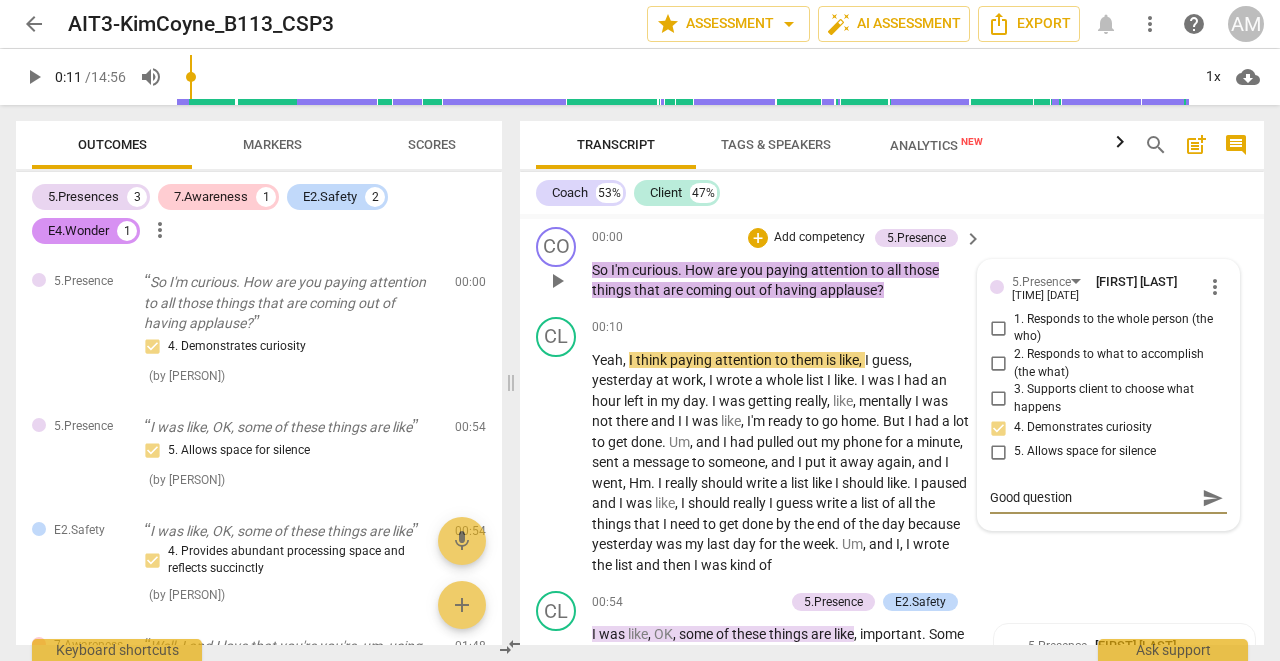 type on "Good question." 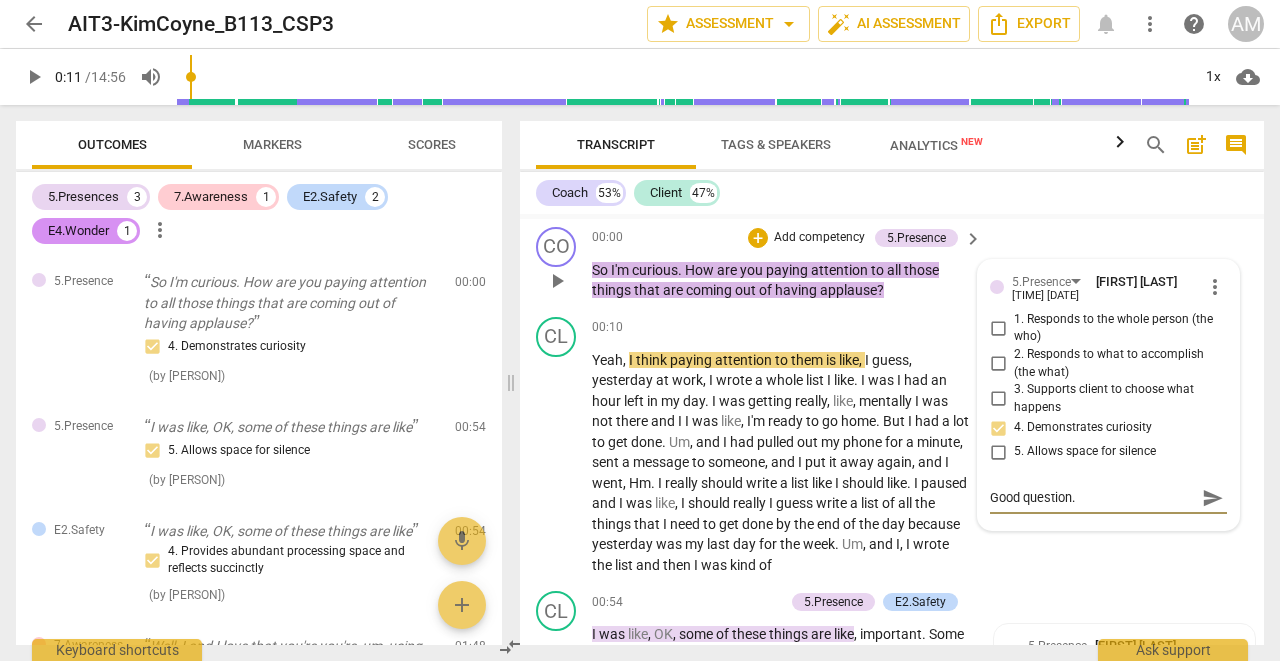 type on "Good question." 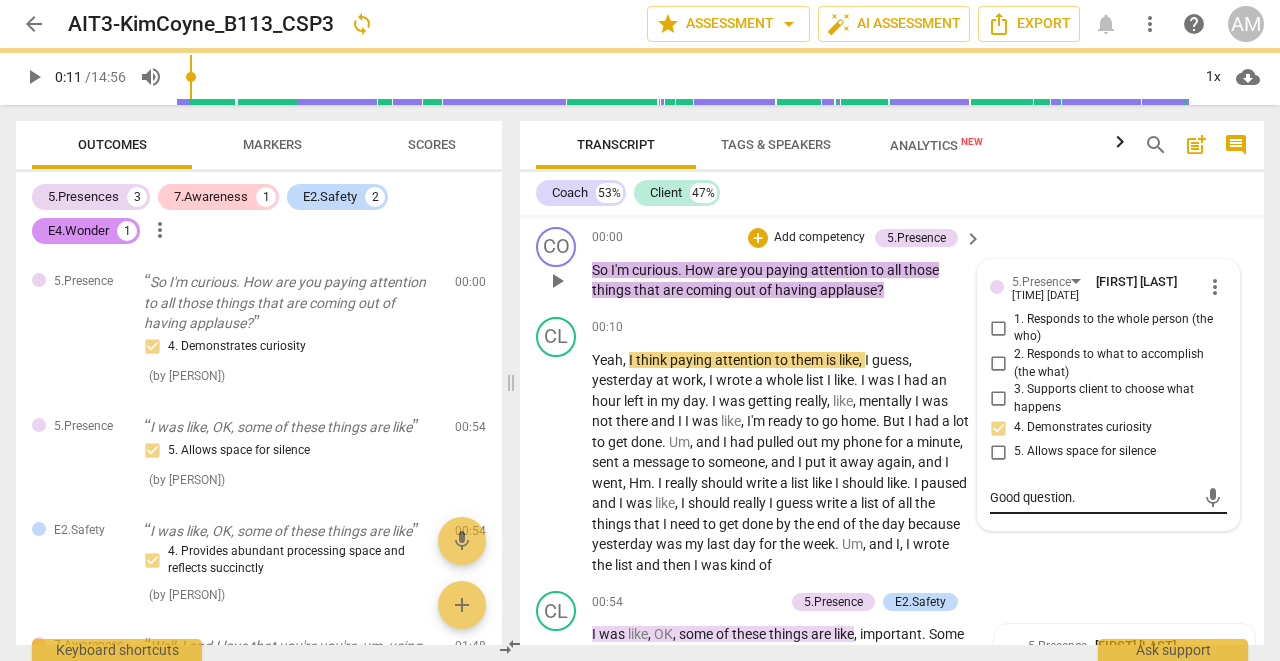 type 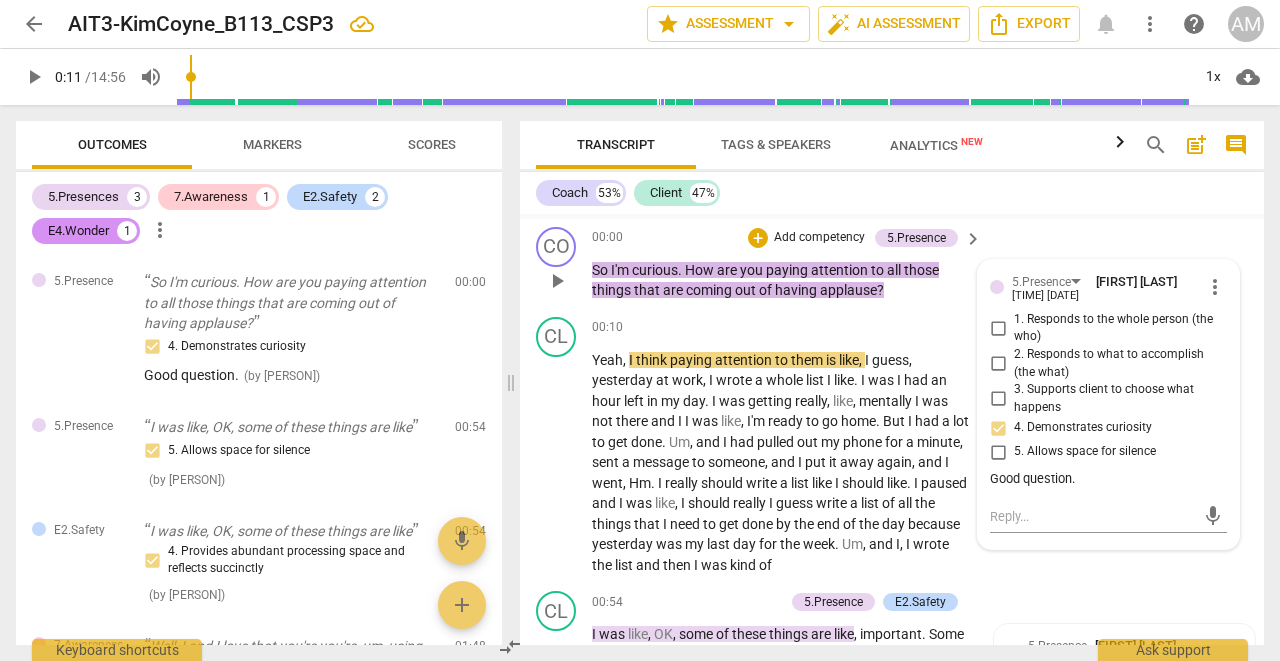 click on "more_vert" at bounding box center [1215, 287] 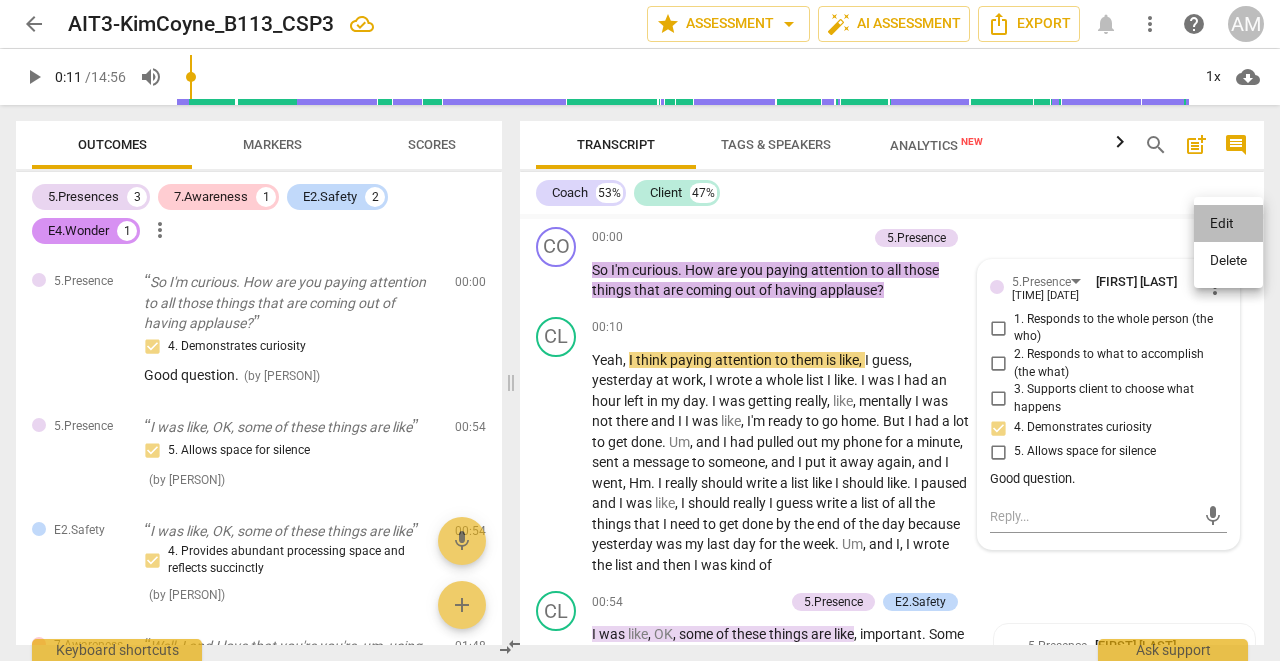 click on "Edit" at bounding box center [1228, 224] 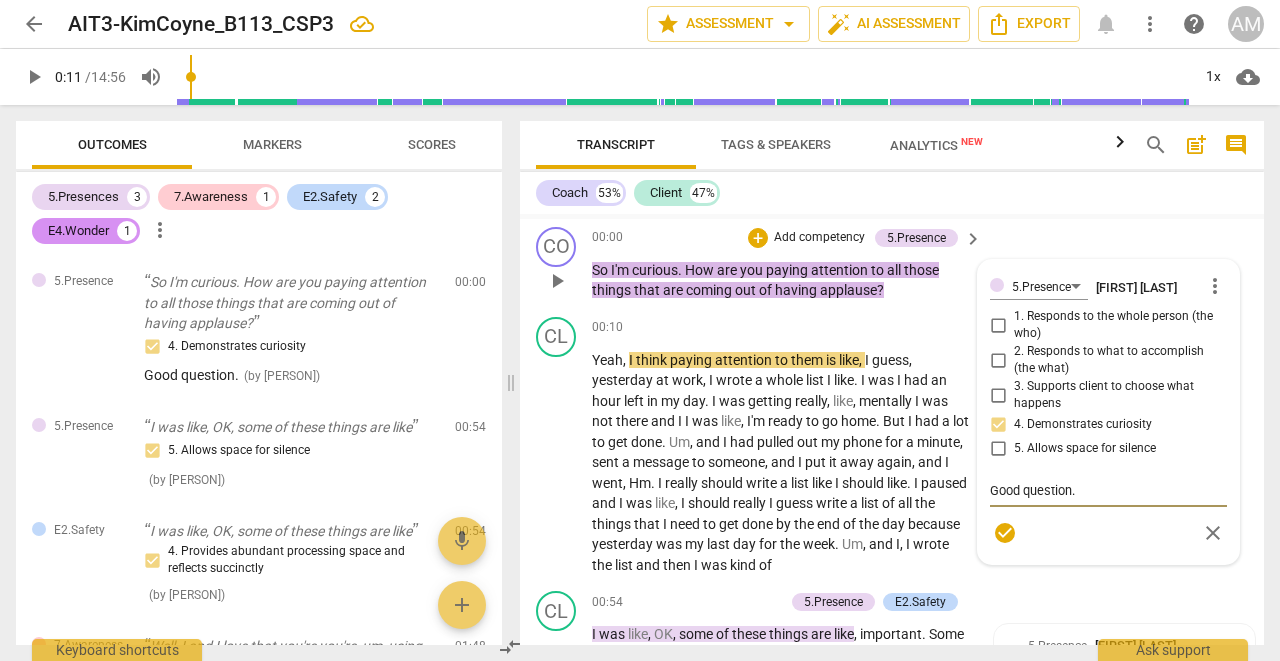 click on "Good question." at bounding box center [1108, 490] 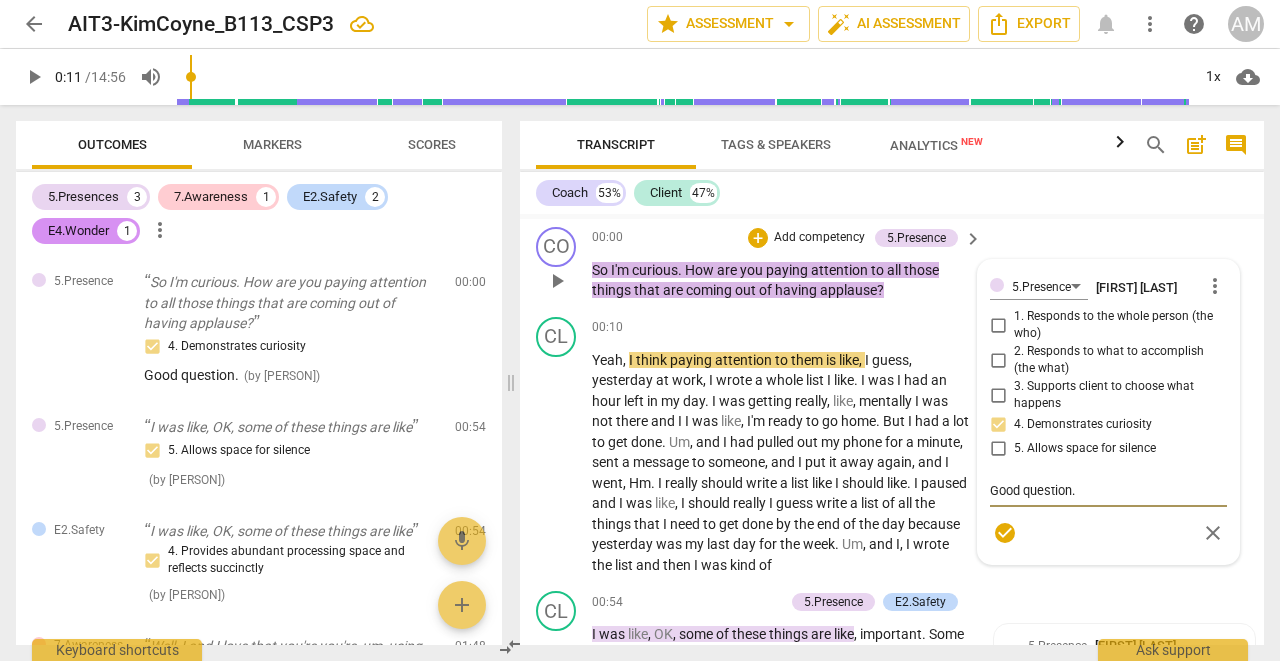 type on "Good cquestion." 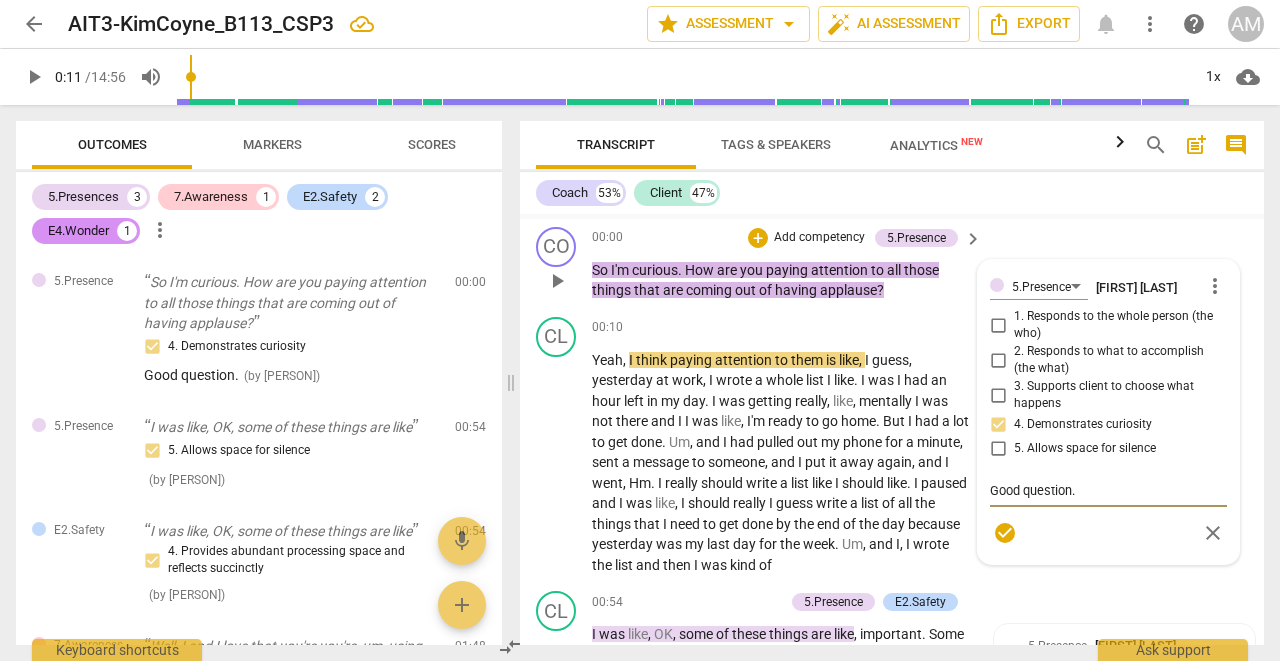 type on "Good cquestion." 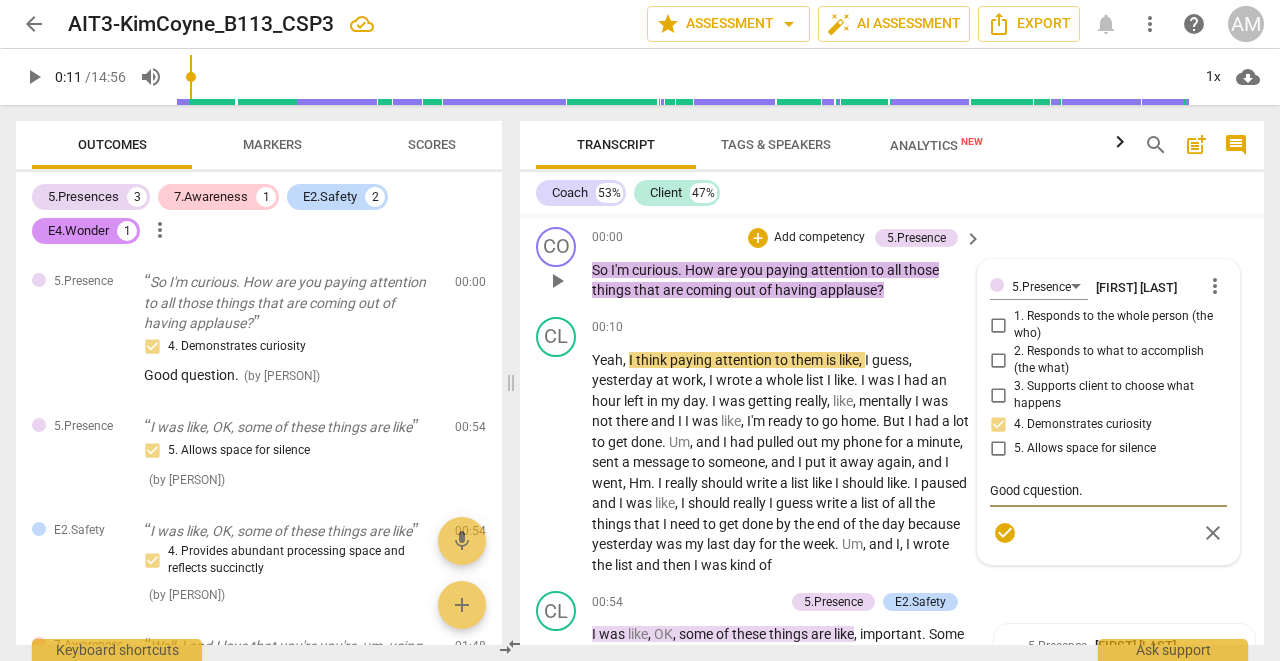 type on "Good clquestion." 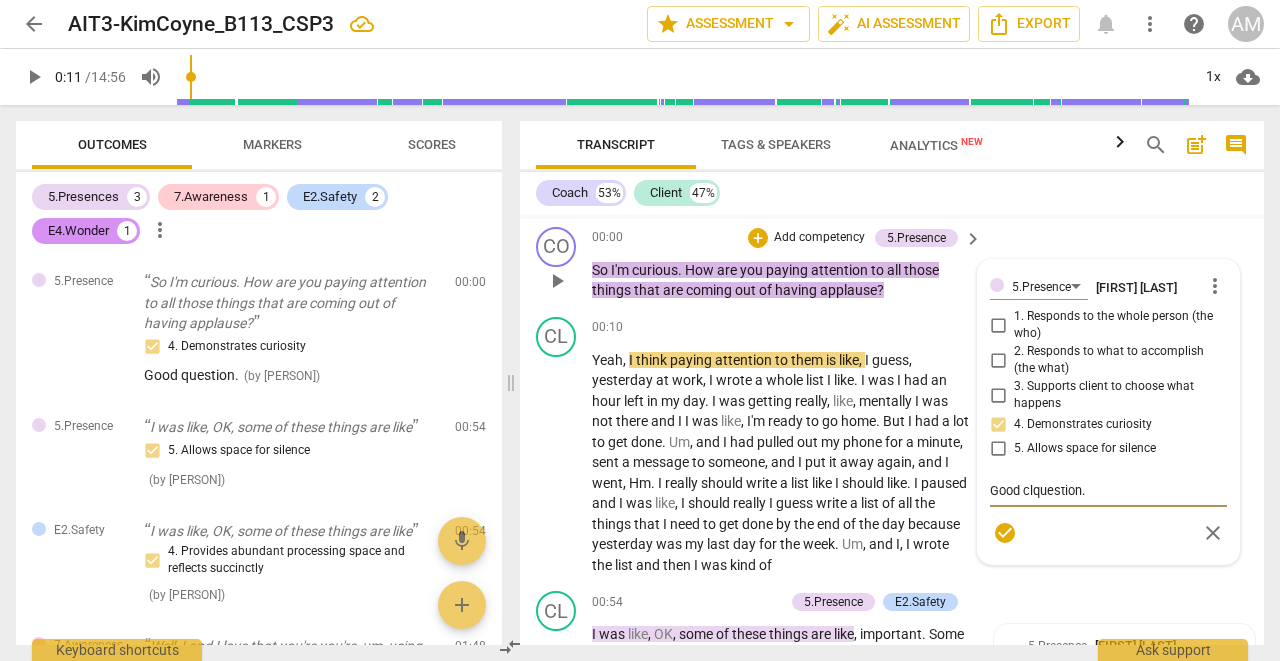 type on "Good clequestion." 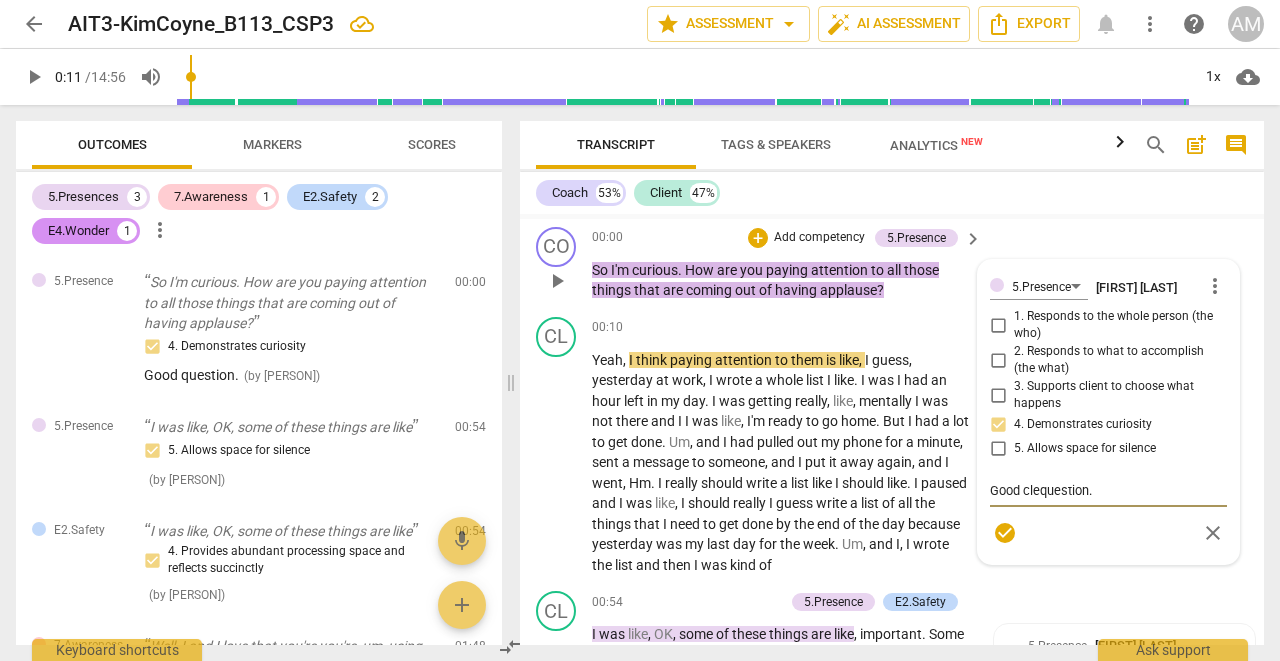 type on "Good cleaquestion." 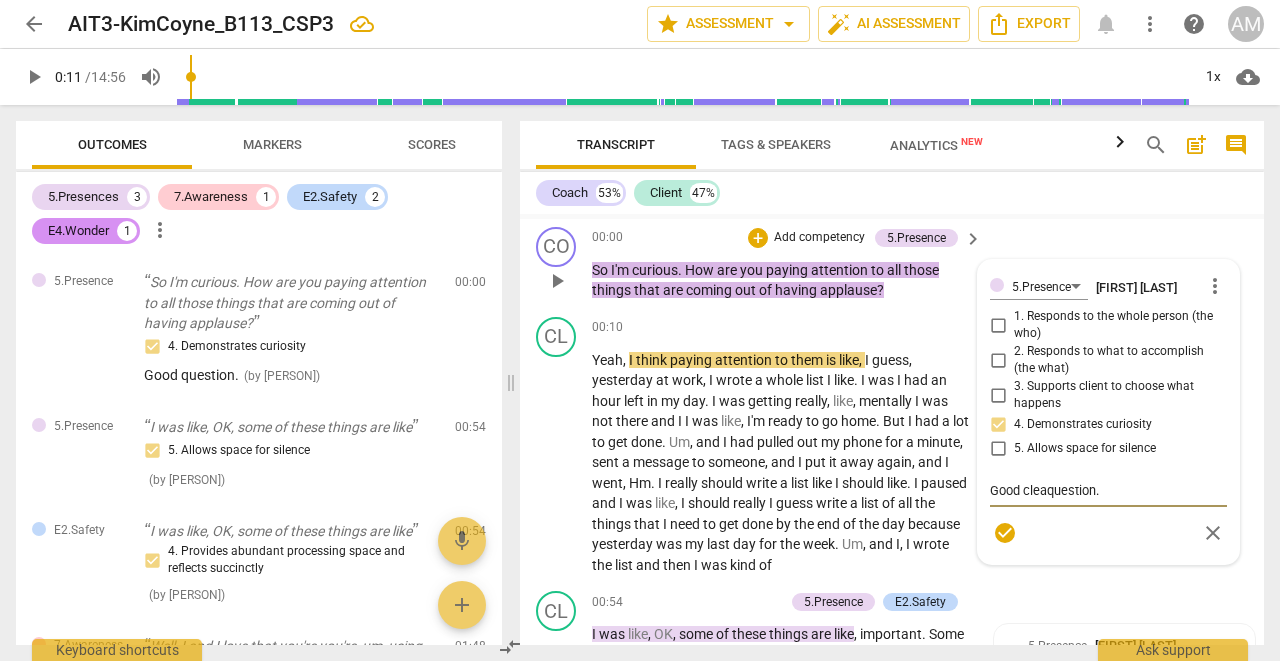 type on "Good clearquestion." 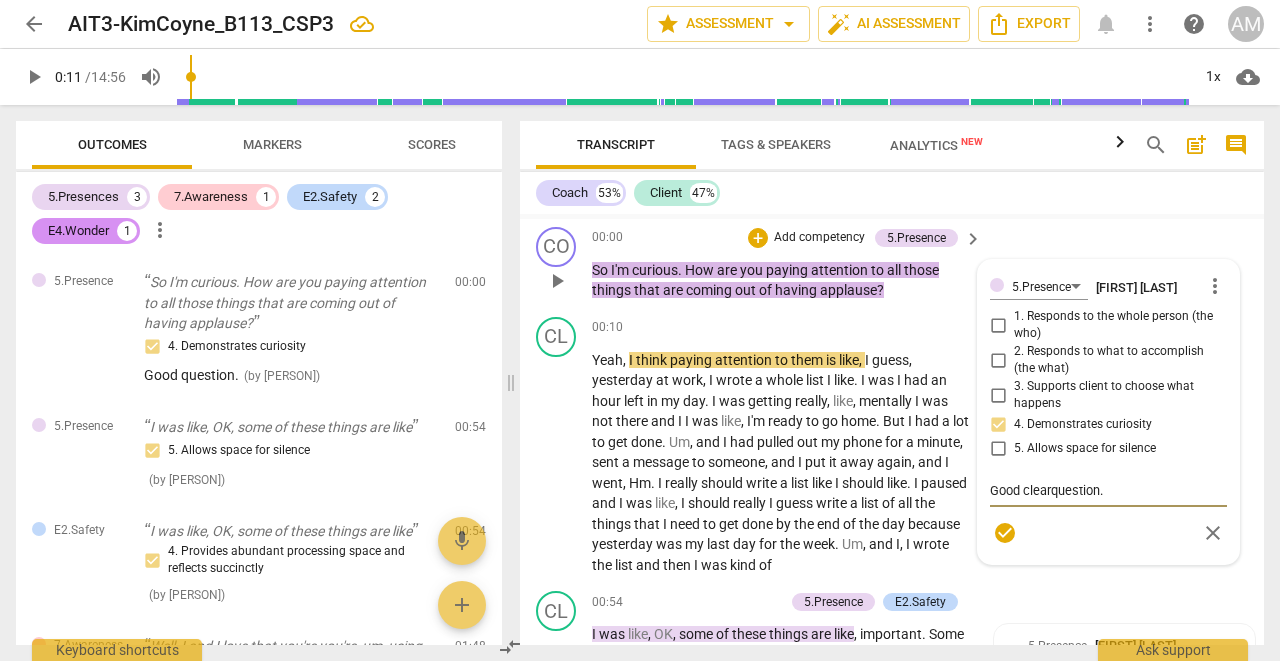 type on "Good clear question." 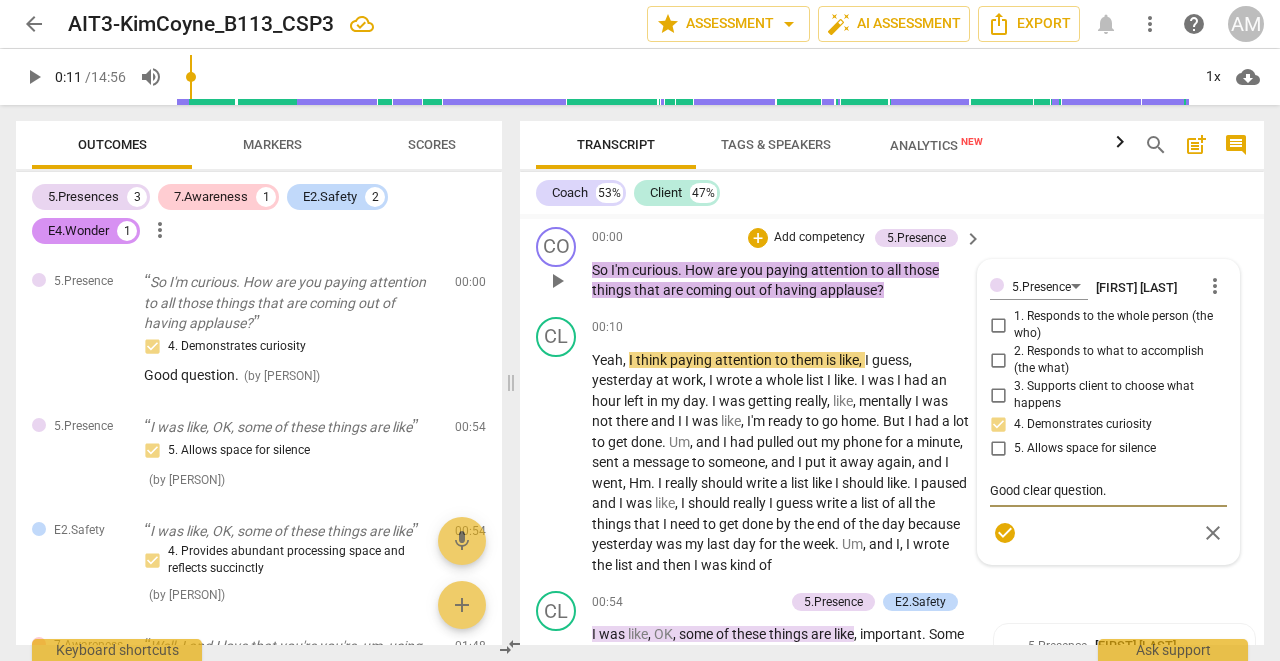 type on "Good clear aquestion." 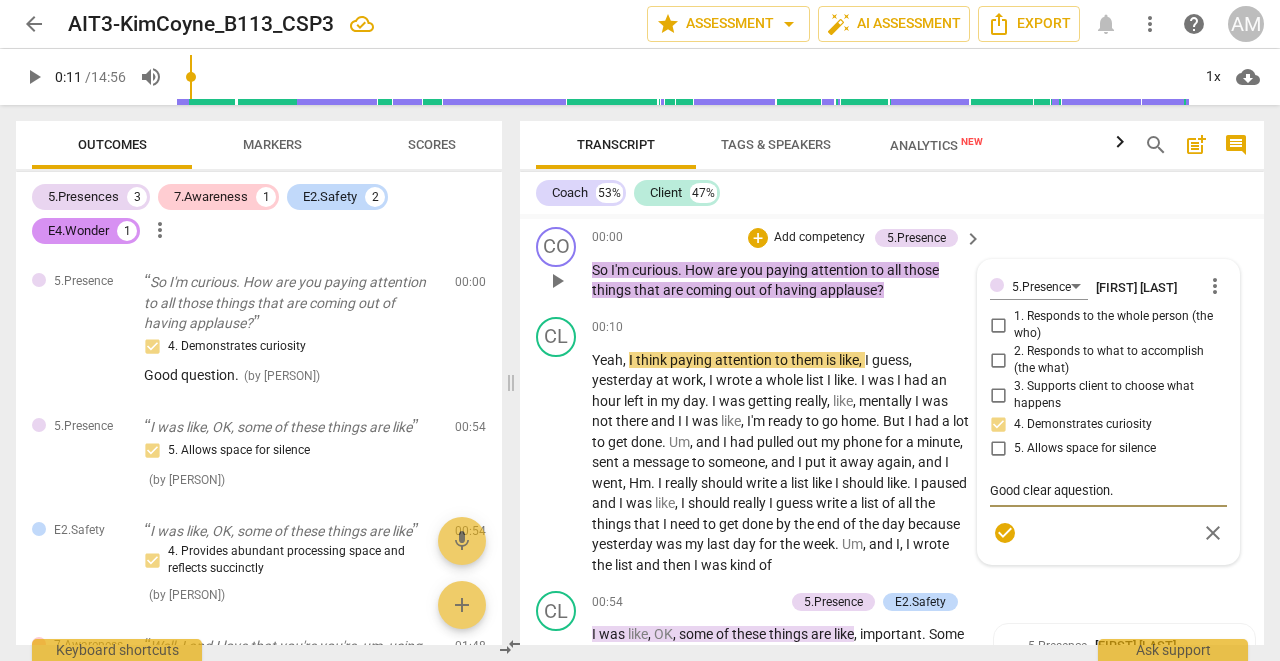 type on "Good clear anquestion." 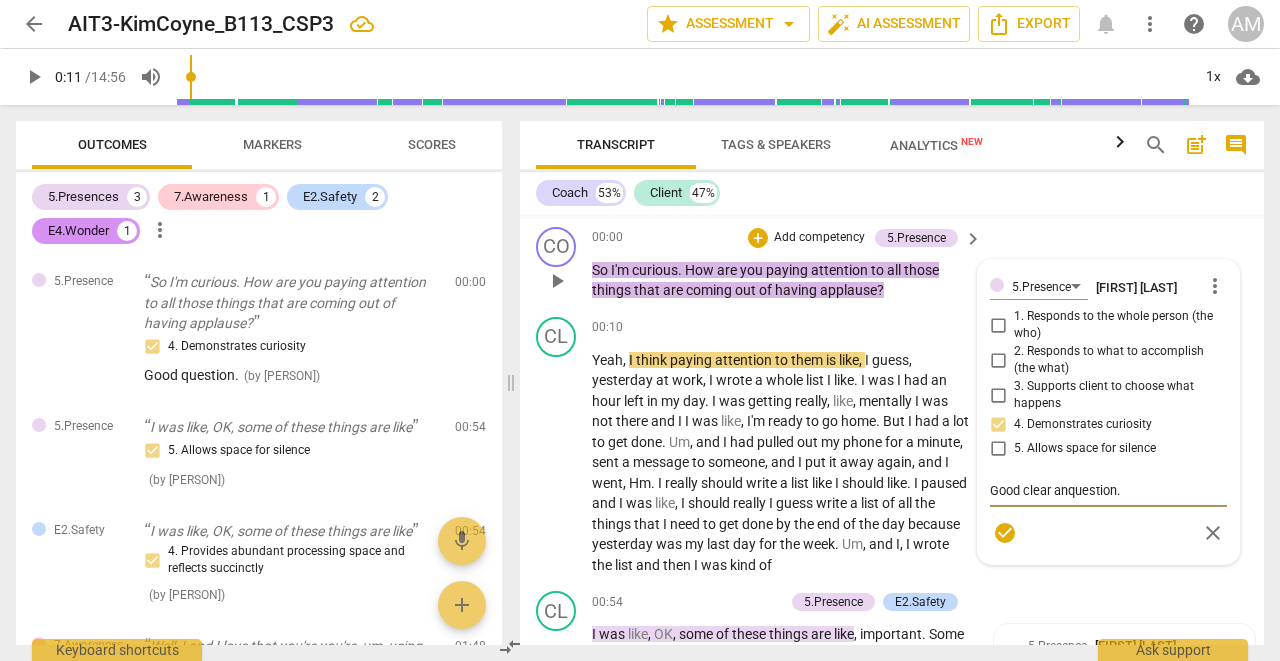 type on "Good clear andquestion." 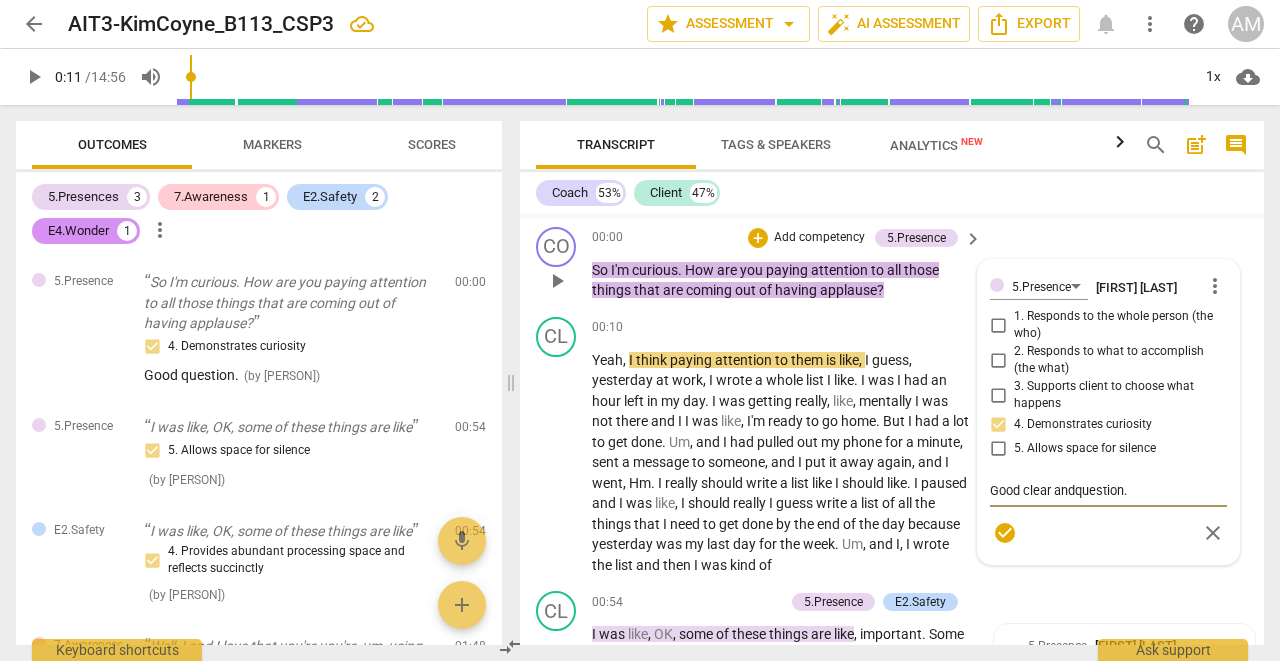 type on "Good clear and question." 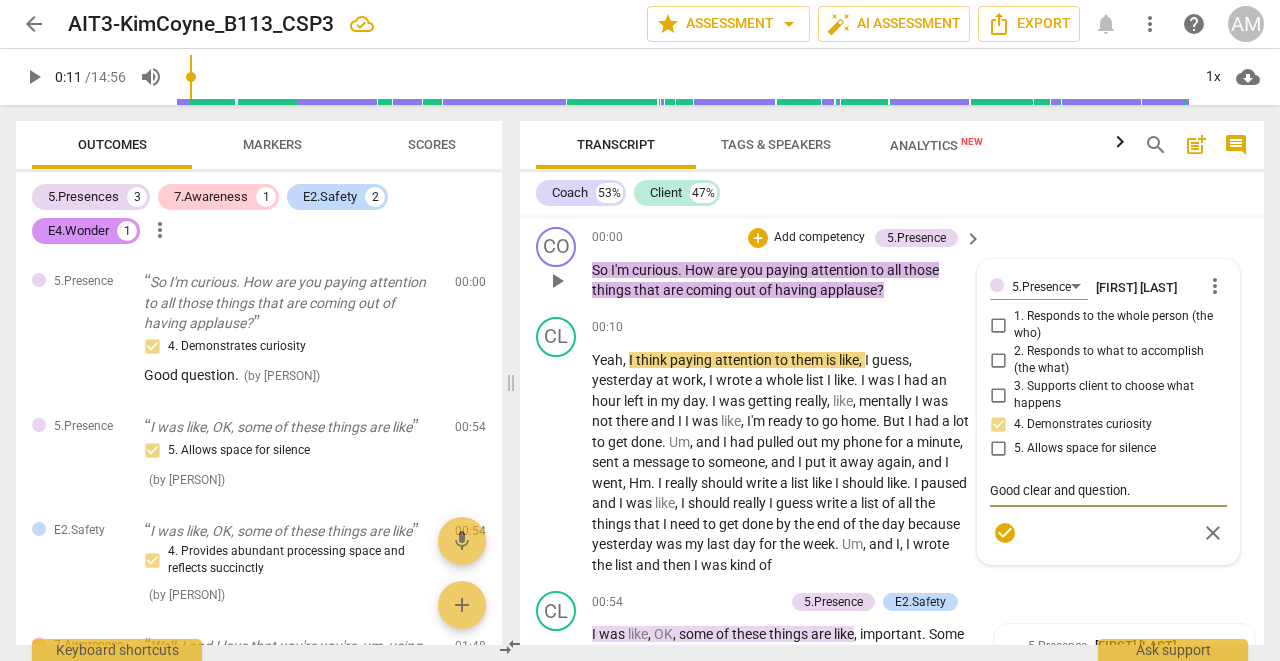 type on "Good clear and cquestion." 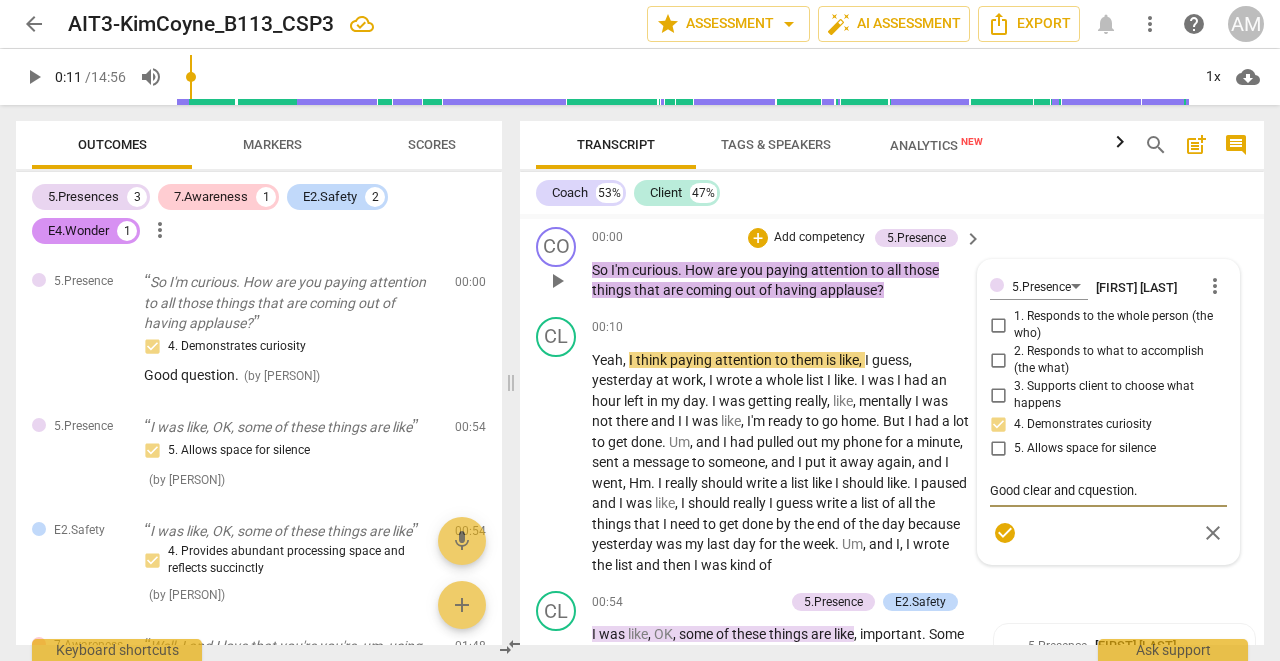 type on "Good clear and coquestion." 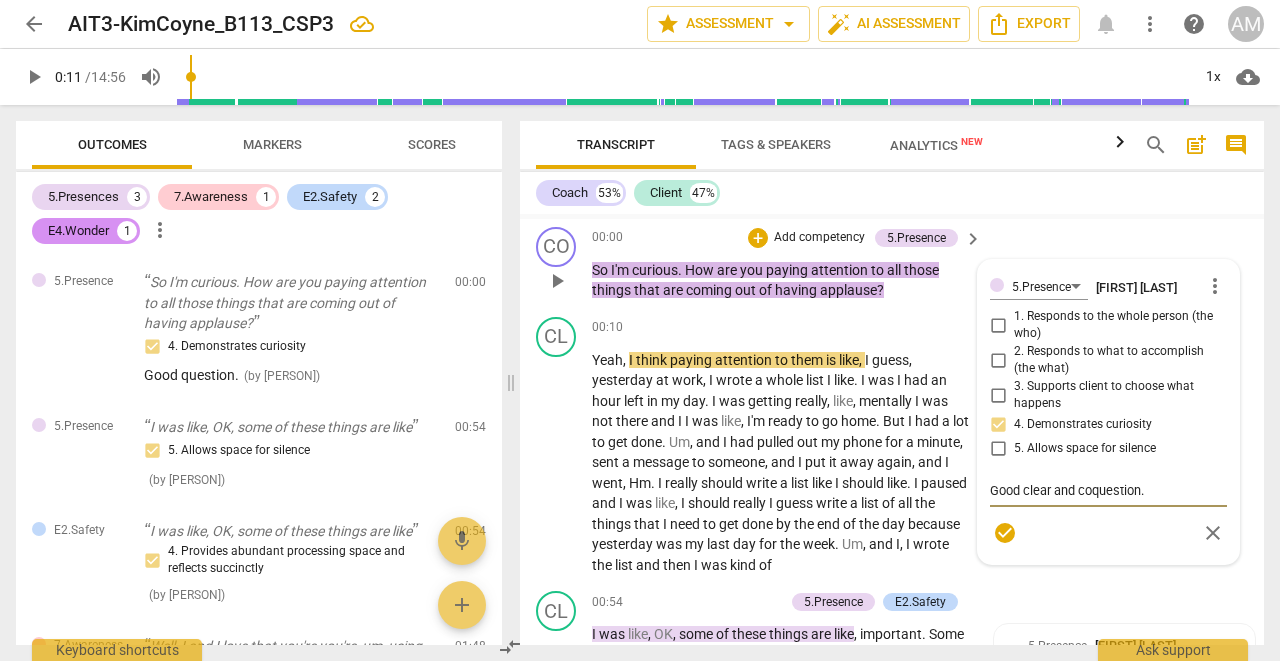 type on "Good clear and conquestion." 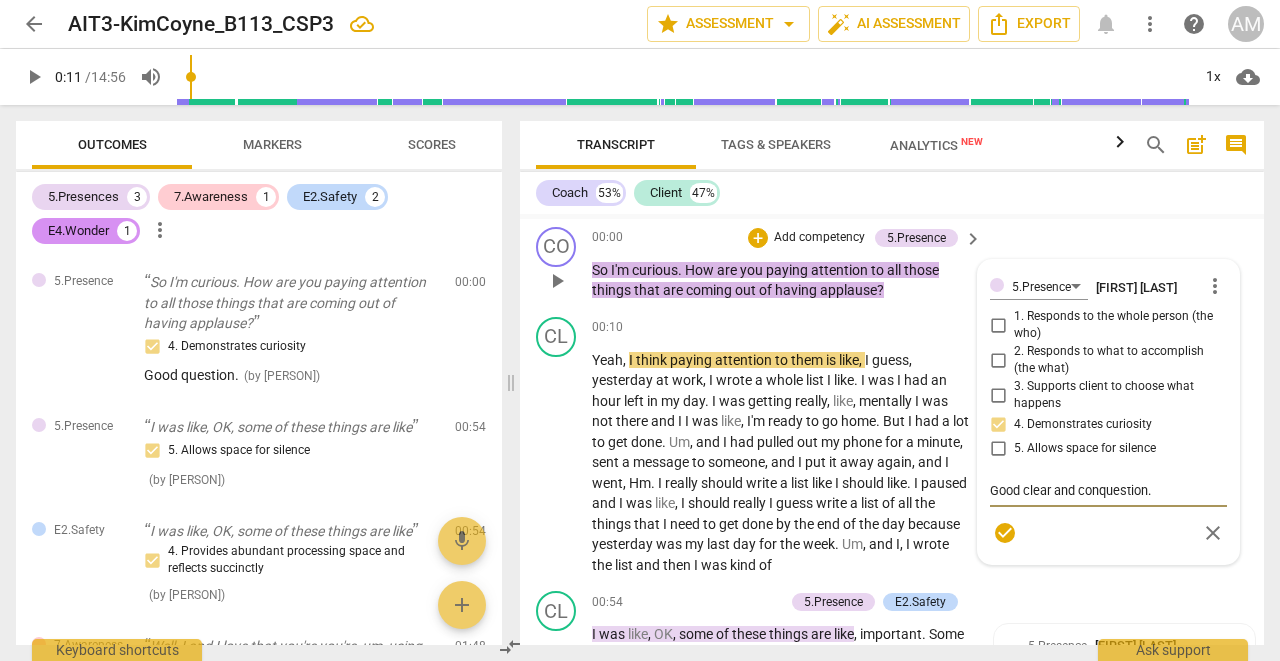 type on "Good clear and concquestion." 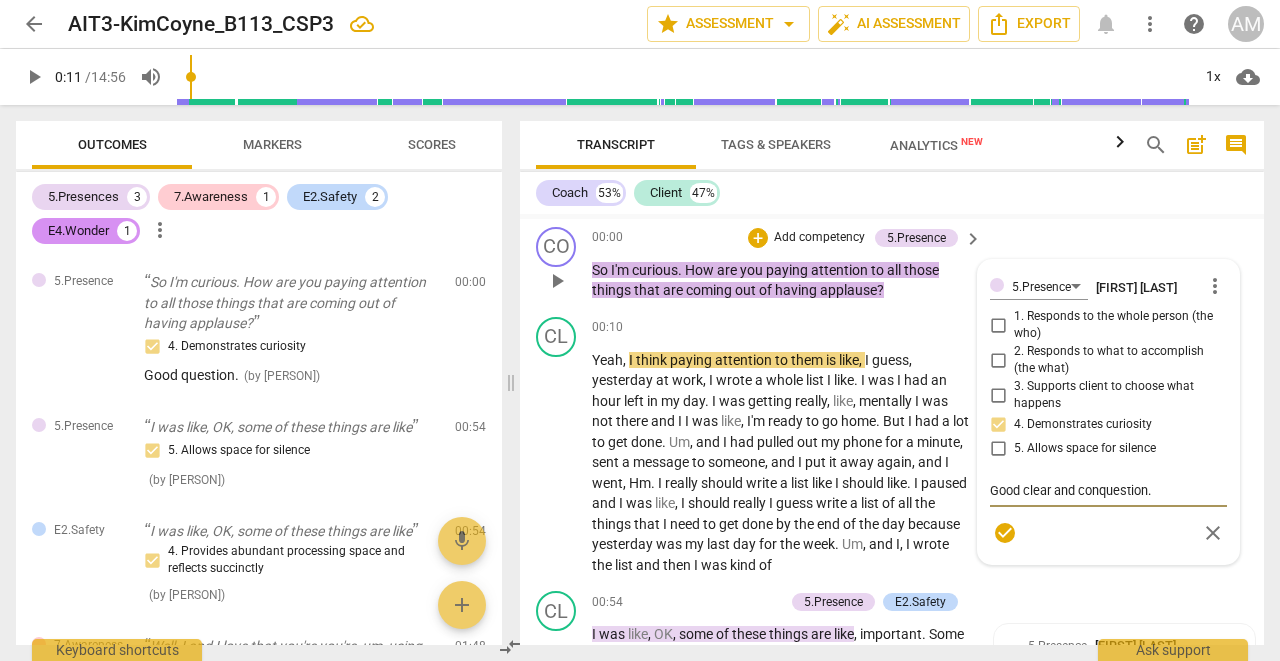 type on "Good clear and concquestion." 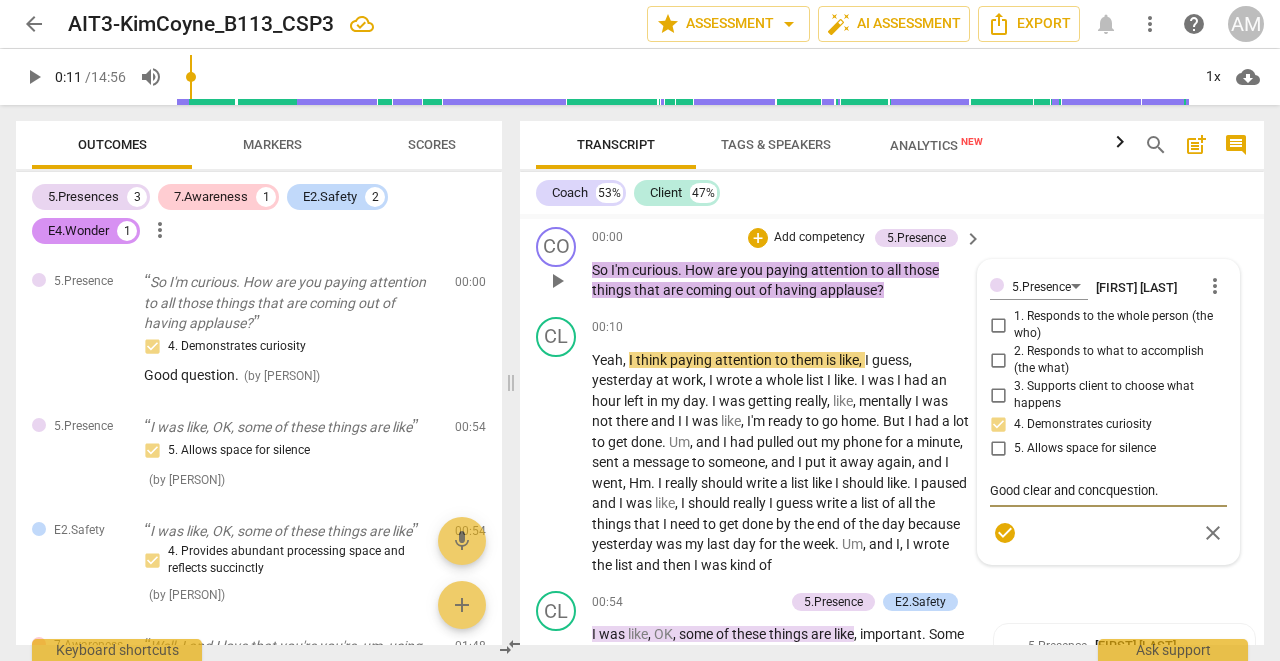 type on "Good clear and conciquestion." 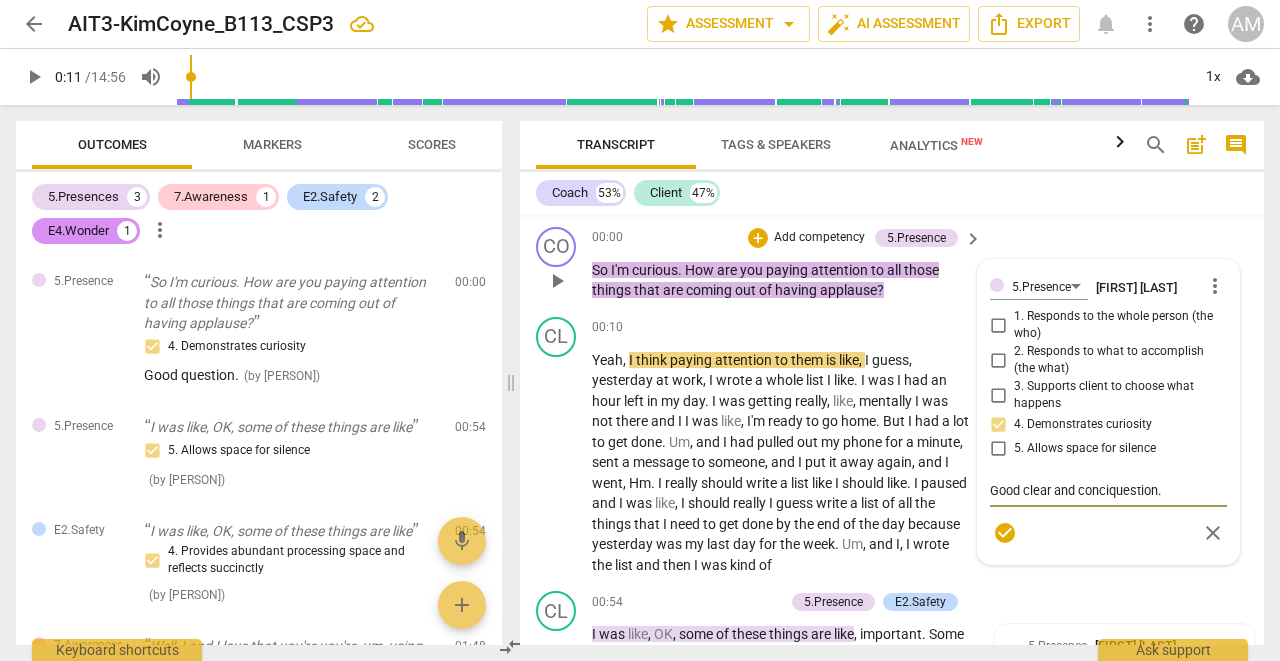 type on "Good clear and concisquestion." 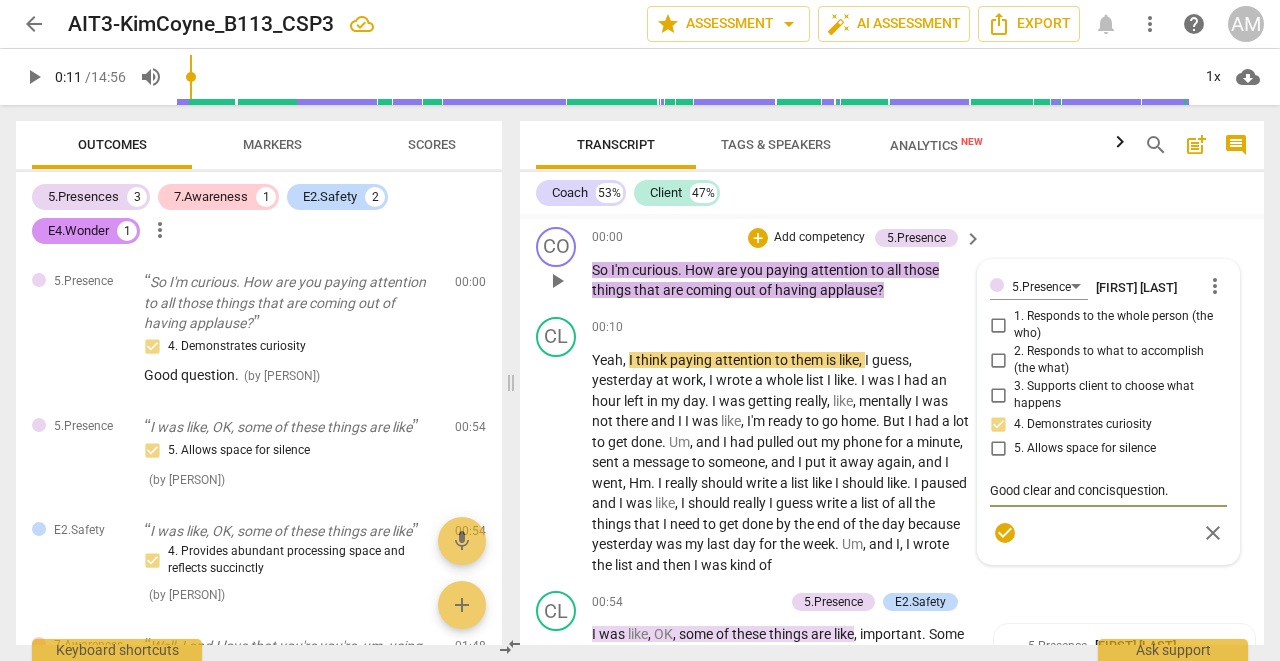 type on "Good clear and concisequestion." 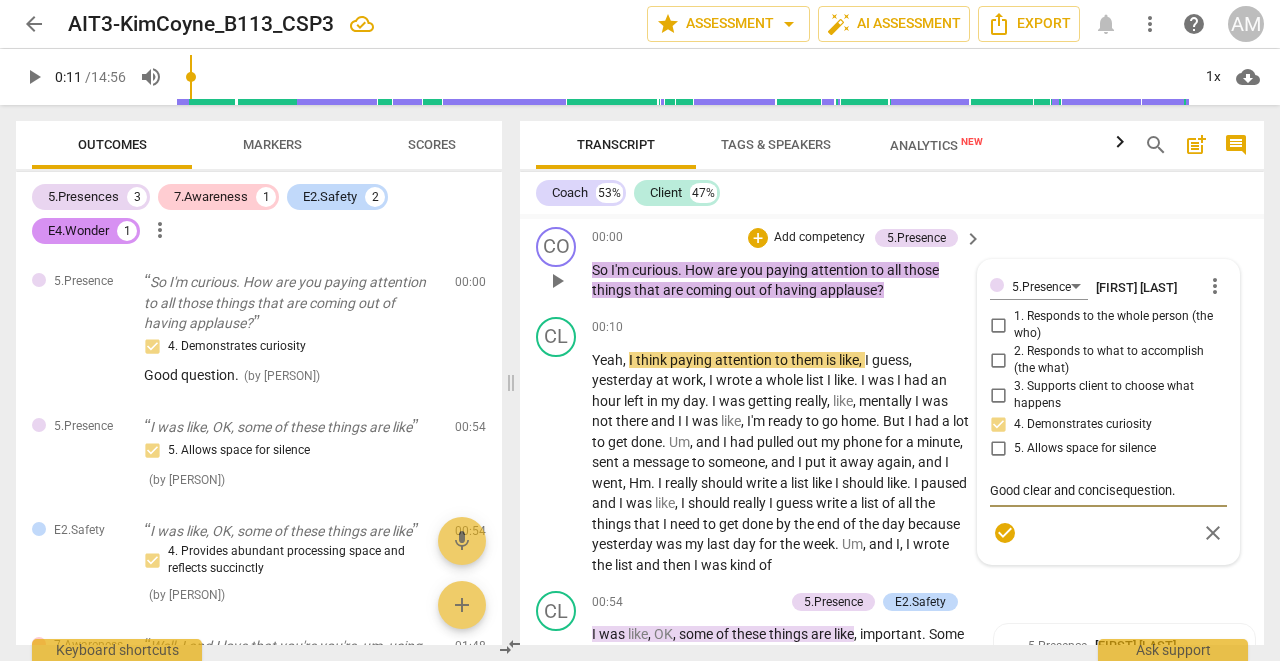 type on "Good clear and concise question." 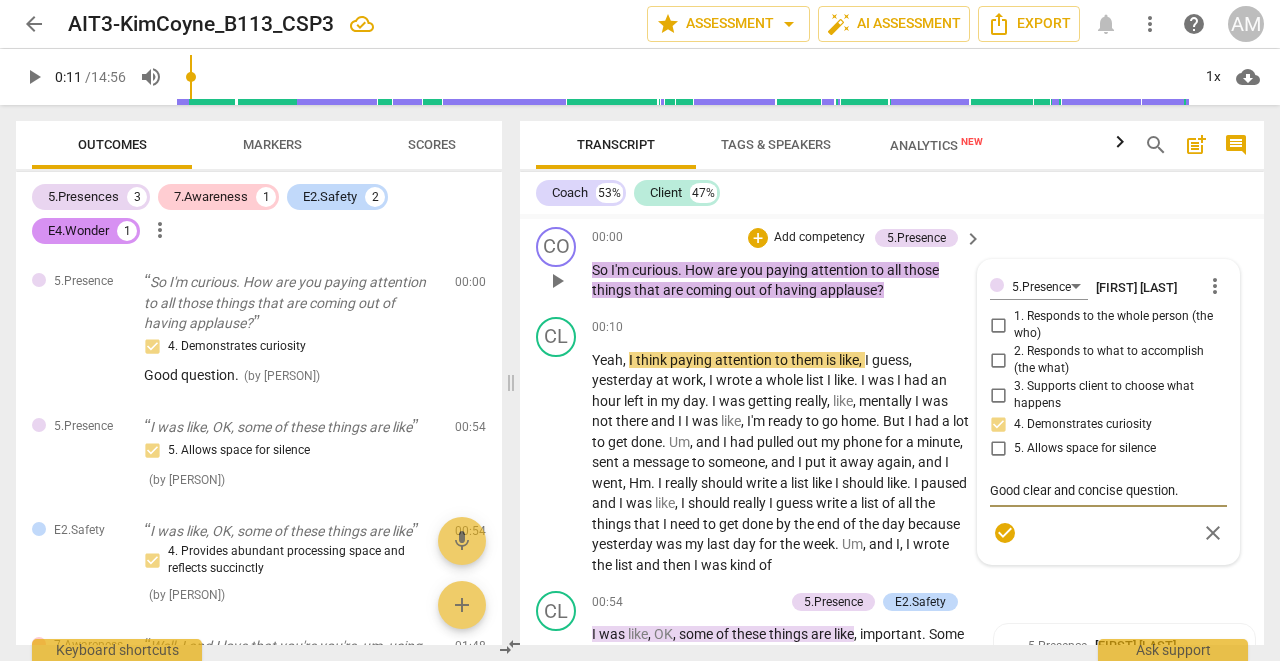 type on "Good clear and concise question." 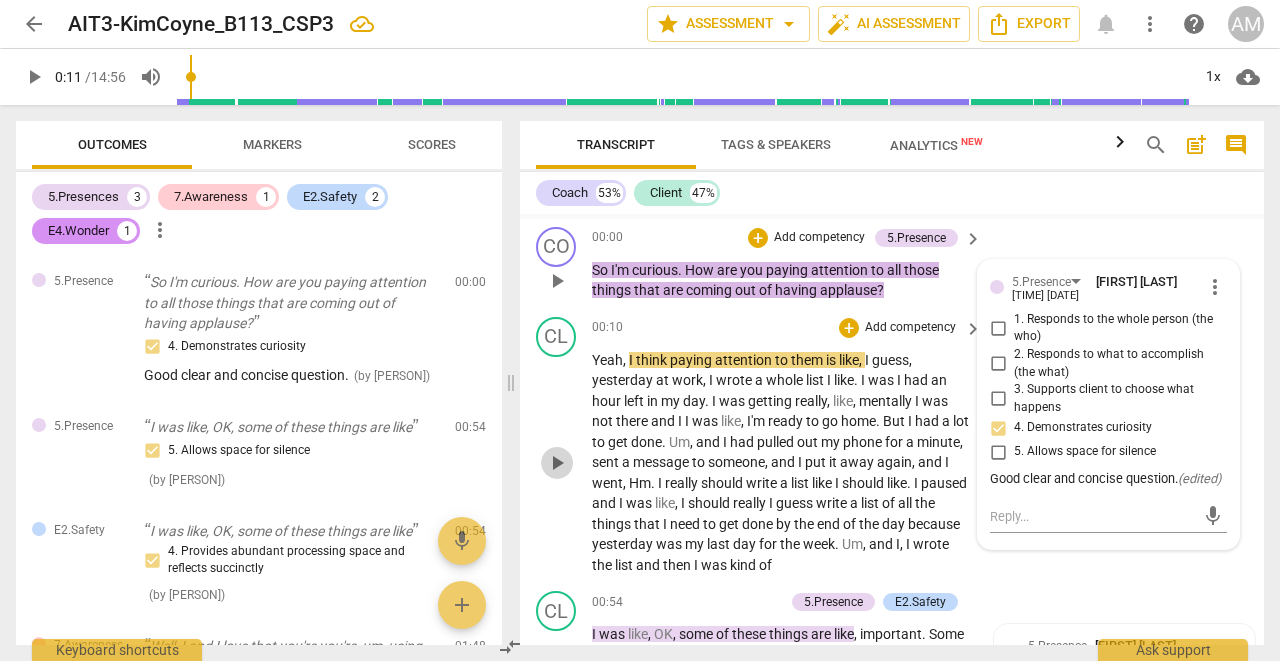 click on "play_arrow" at bounding box center [557, 463] 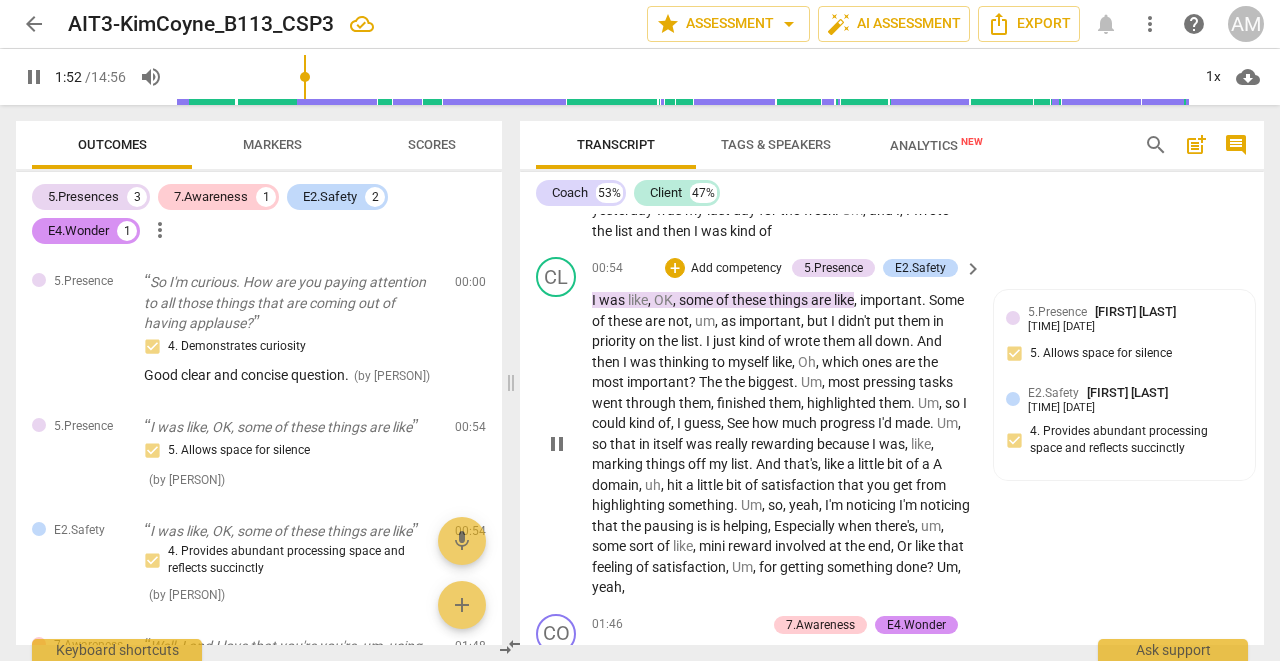 scroll, scrollTop: 2856, scrollLeft: 0, axis: vertical 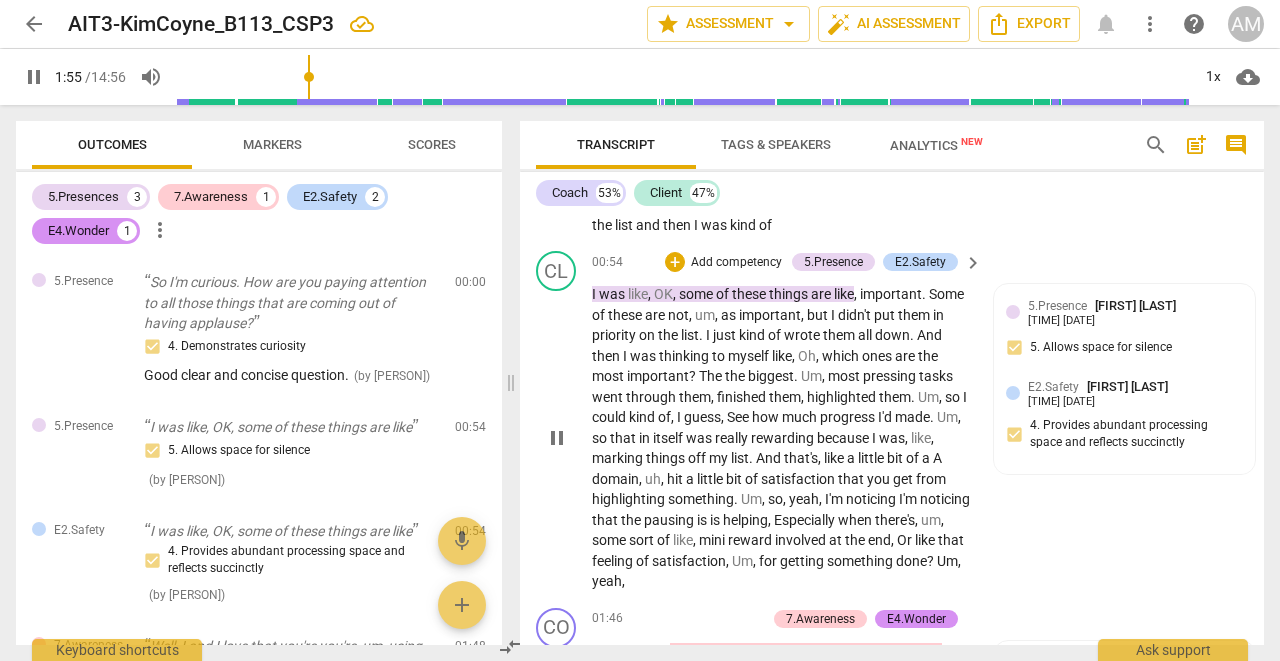 click on "pause" at bounding box center [557, 438] 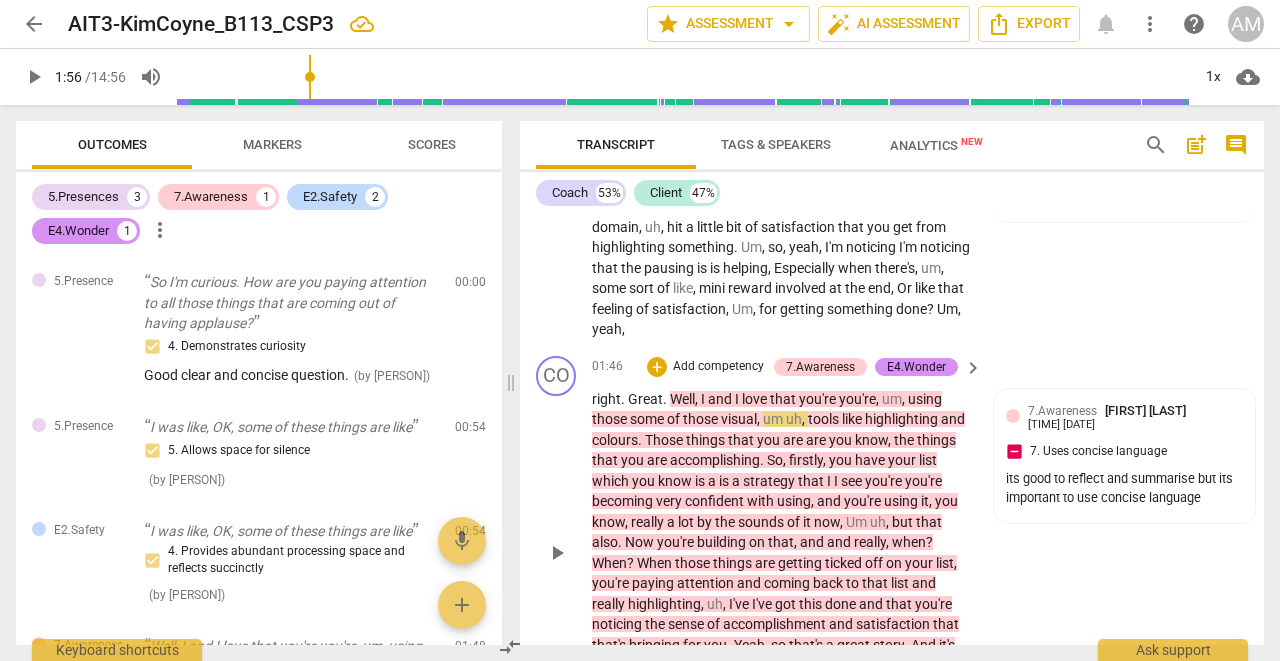 scroll, scrollTop: 3116, scrollLeft: 0, axis: vertical 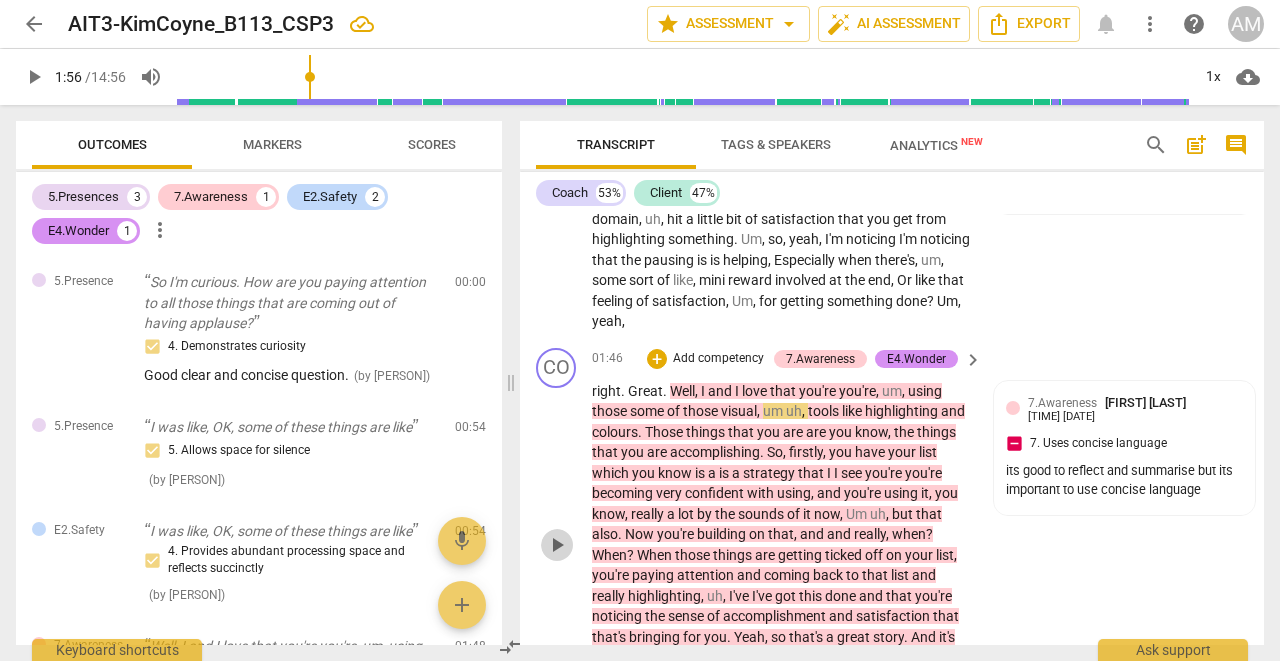 click on "play_arrow" at bounding box center [557, 545] 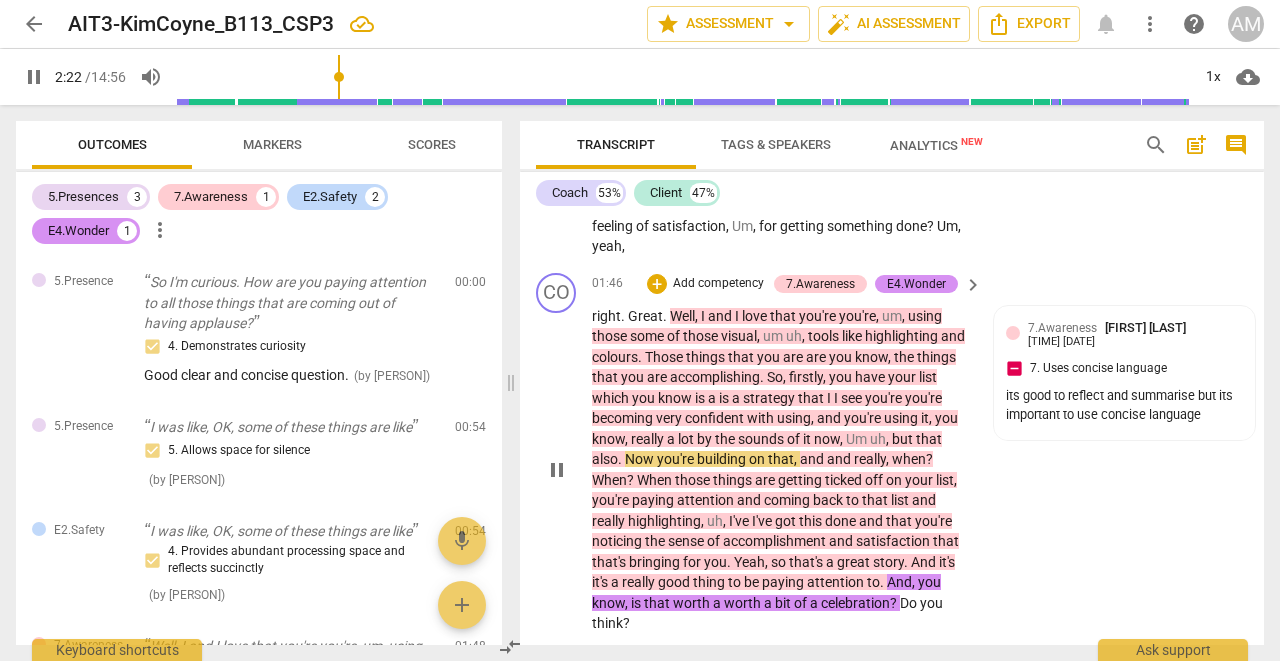 scroll, scrollTop: 3203, scrollLeft: 0, axis: vertical 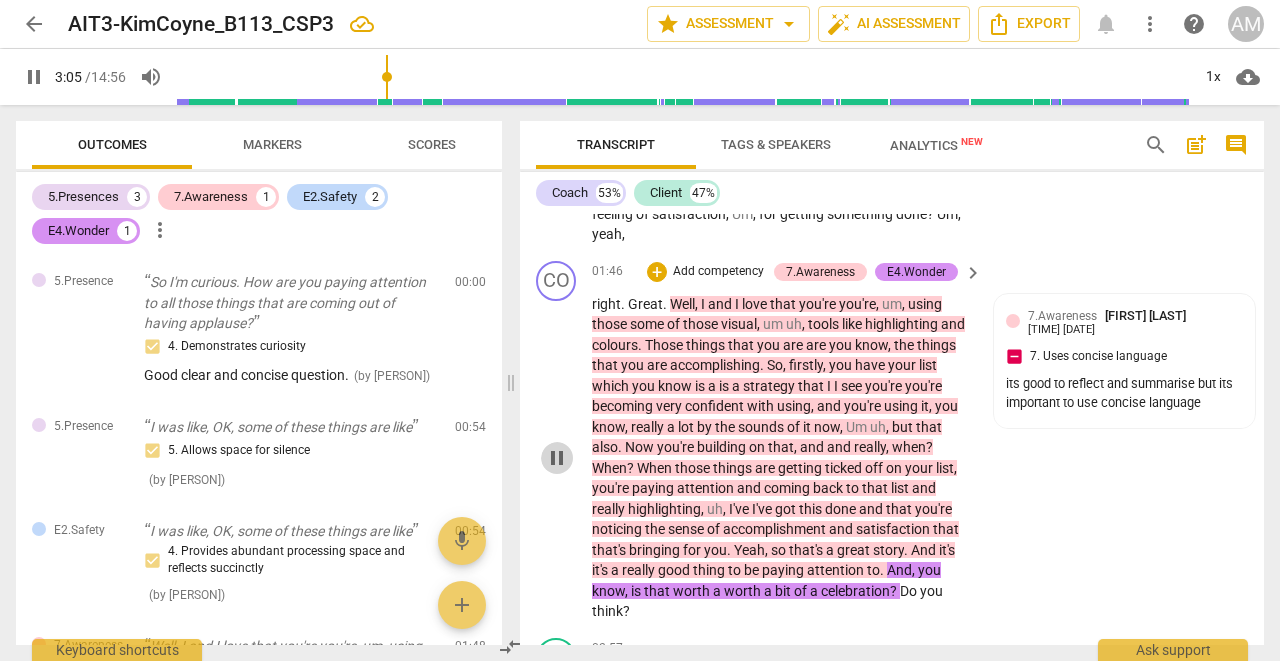 click on "pause" at bounding box center [557, 458] 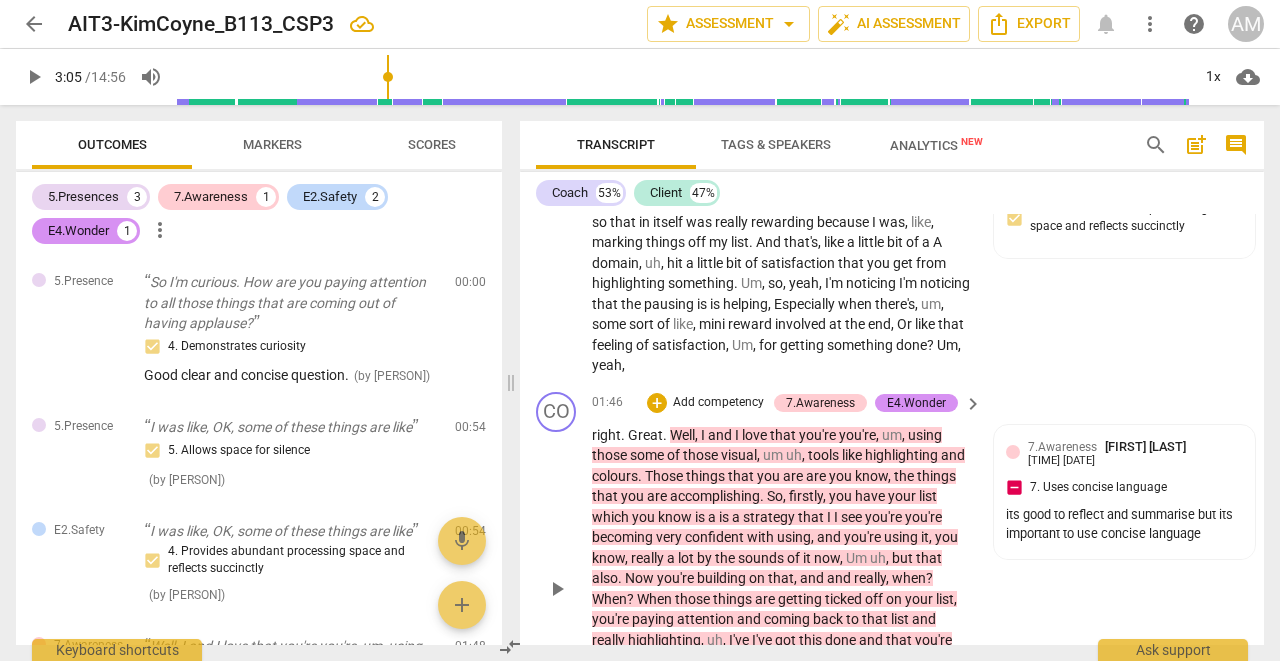 scroll, scrollTop: 3069, scrollLeft: 0, axis: vertical 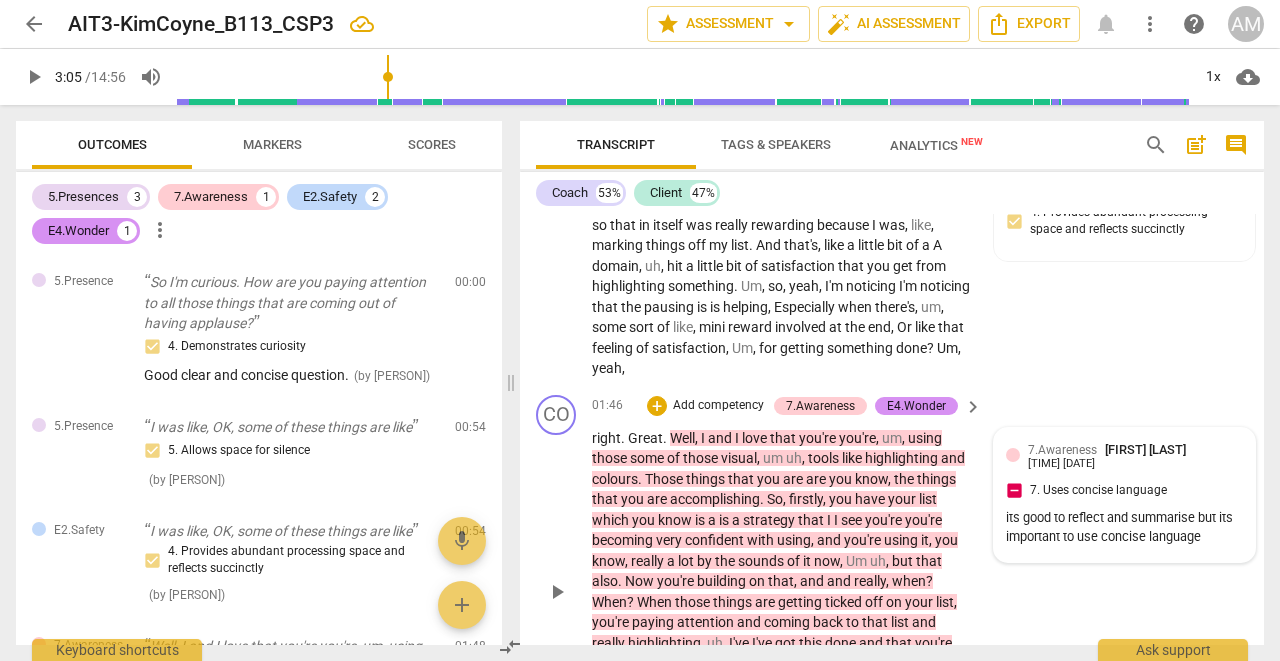 click on "[FIRST] [LAST]" at bounding box center [1145, 449] 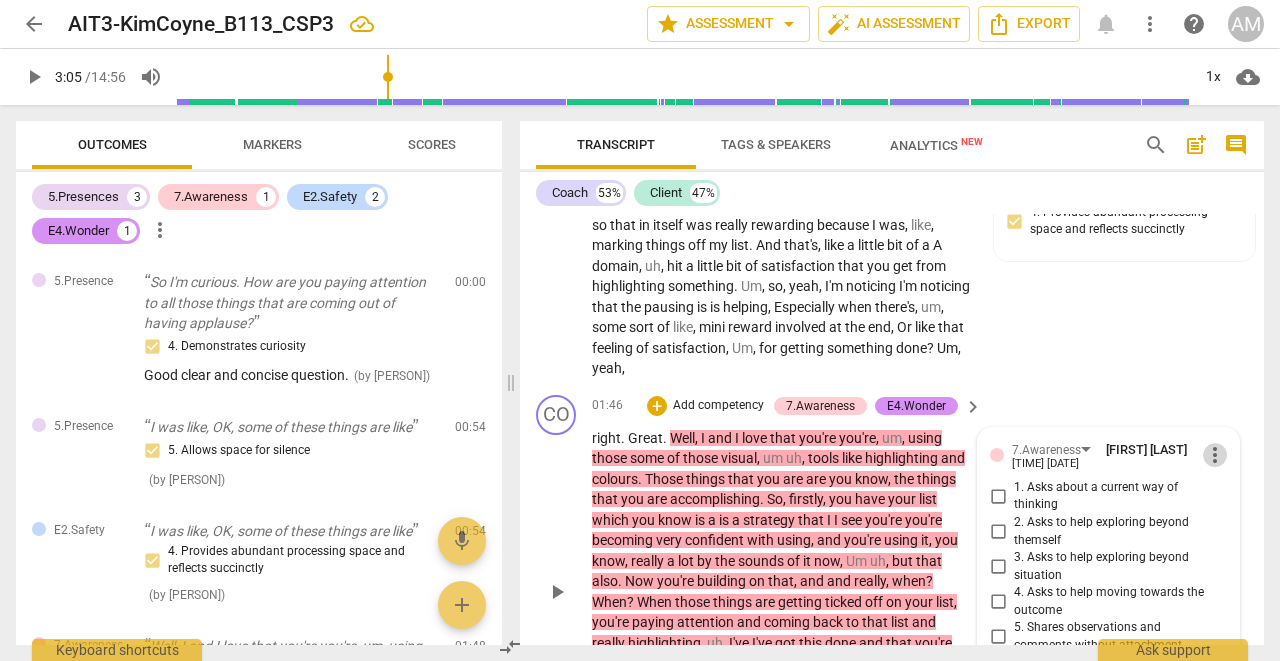click on "more_vert" at bounding box center (1215, 455) 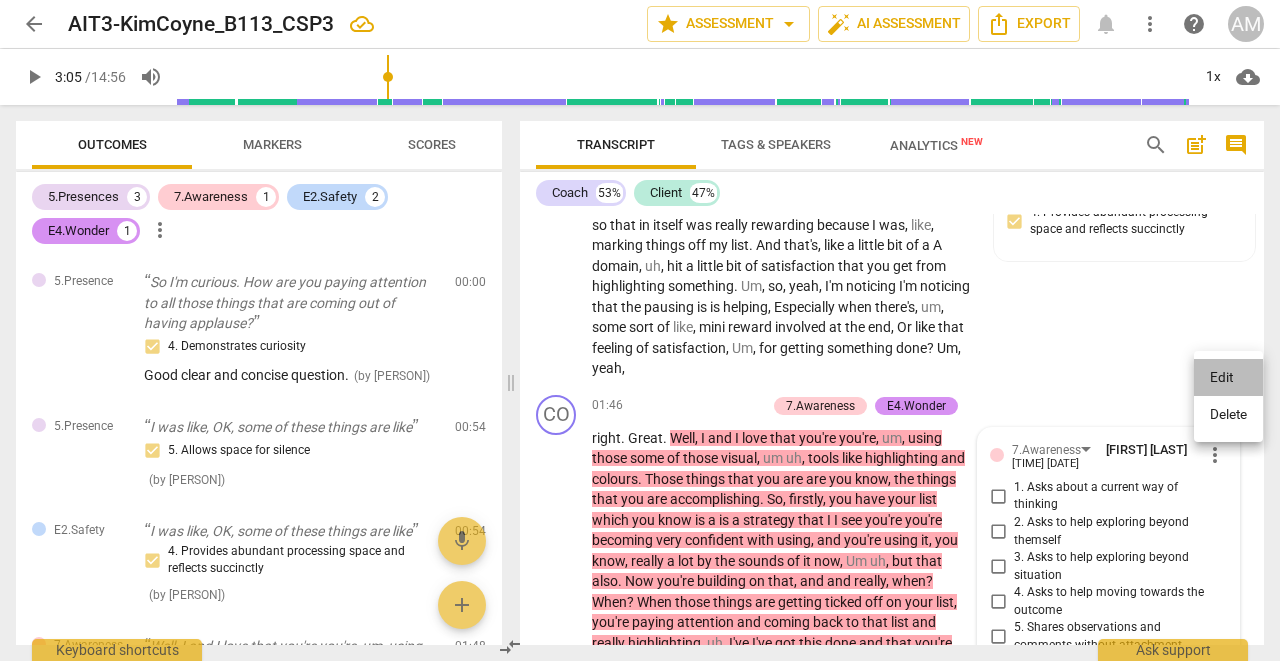 click on "Edit" at bounding box center (1228, 378) 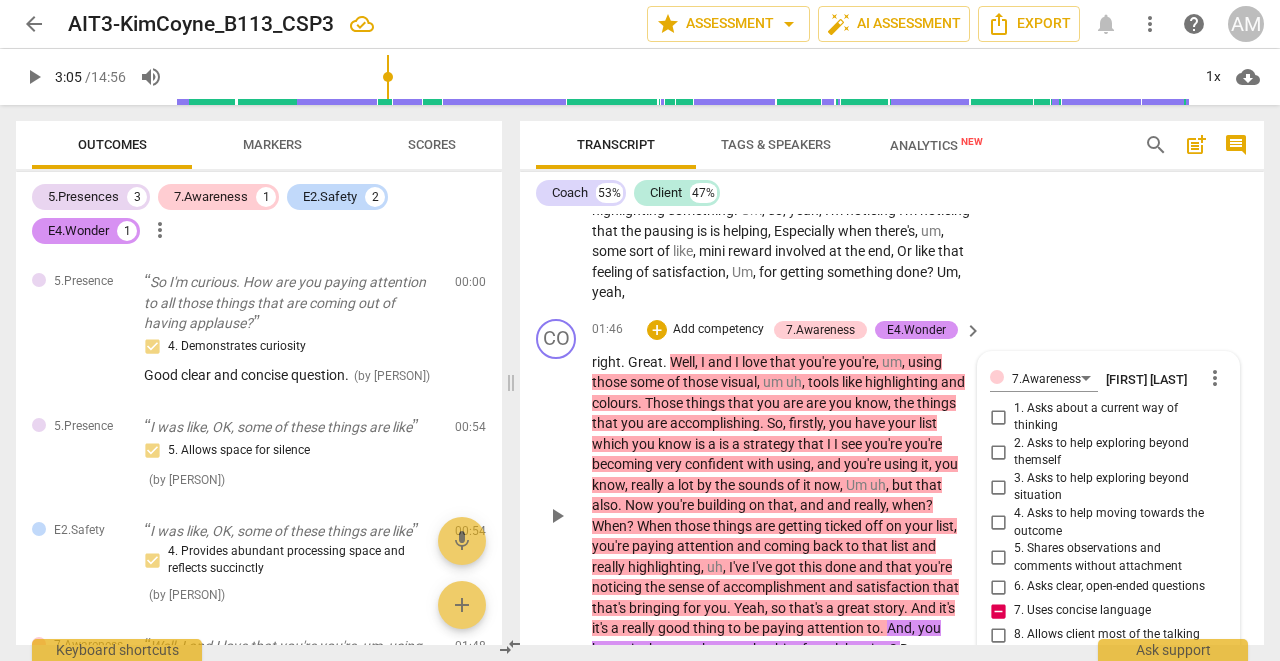 scroll, scrollTop: 3134, scrollLeft: 0, axis: vertical 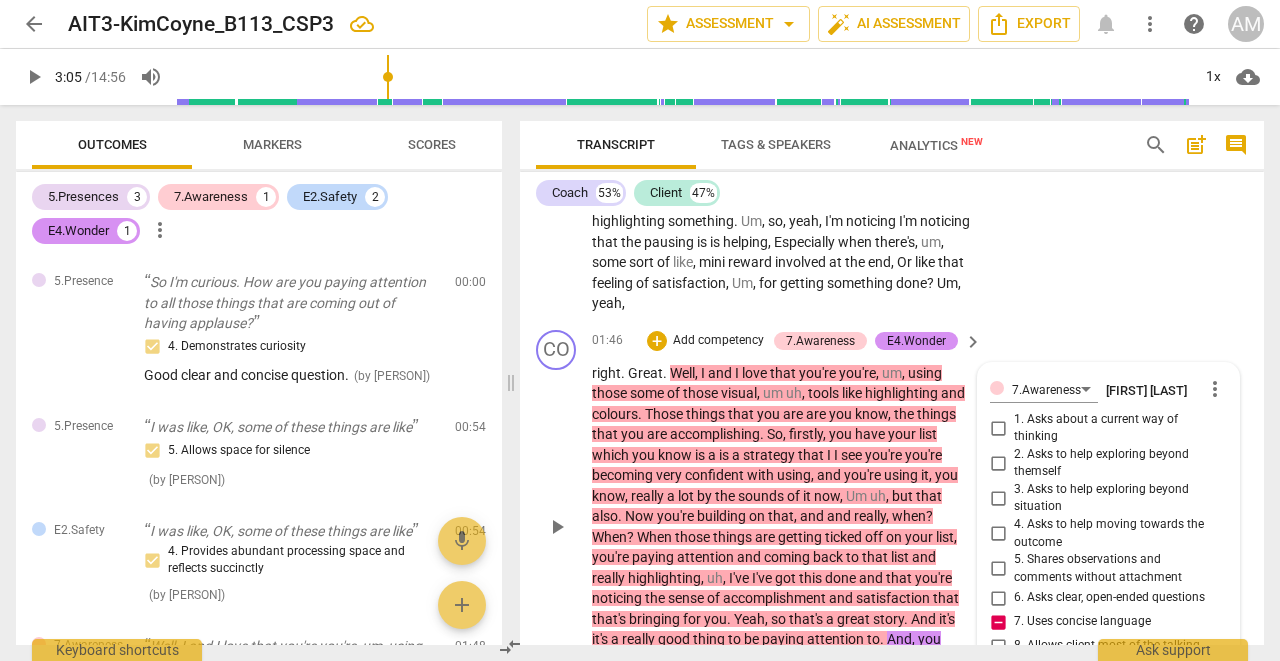 click on "more_vert" at bounding box center [1215, 389] 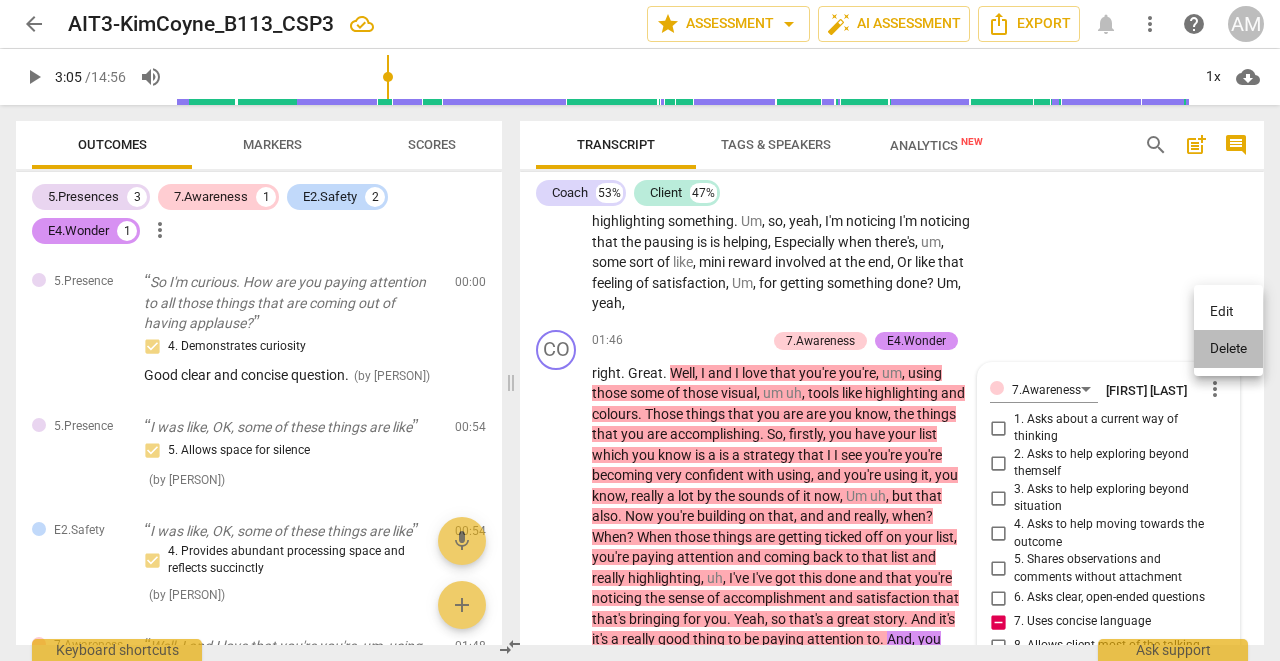 click on "Delete" at bounding box center (1228, 349) 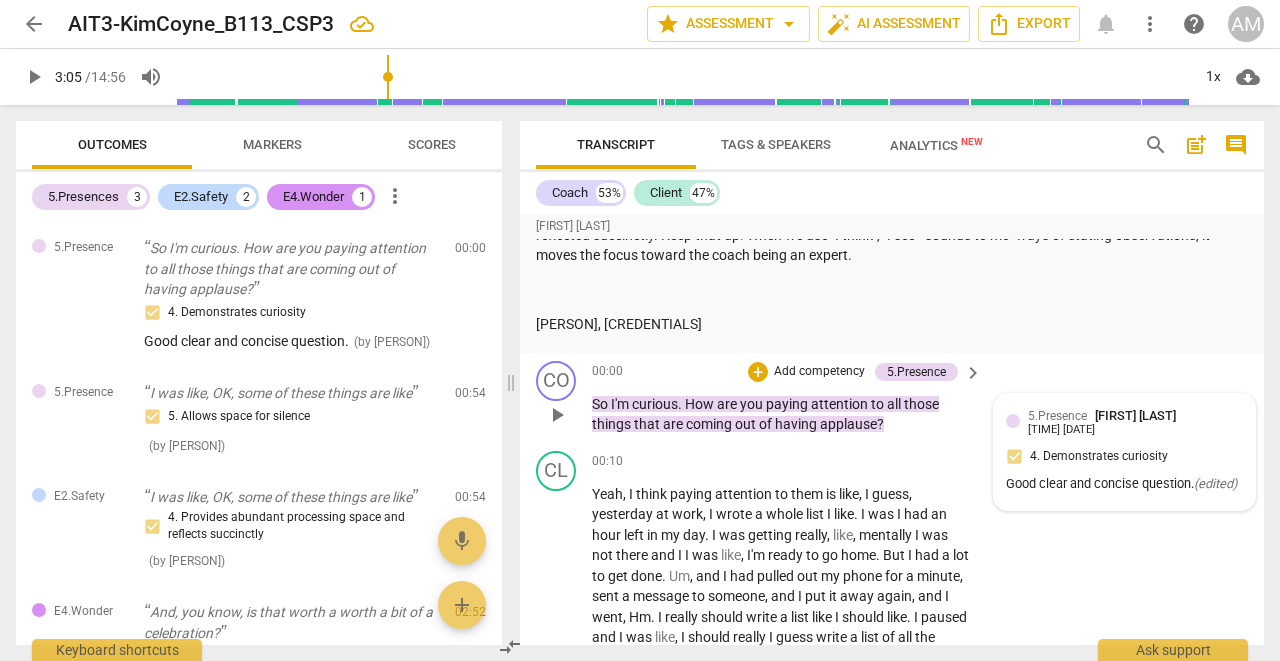 scroll, scrollTop: 2383, scrollLeft: 0, axis: vertical 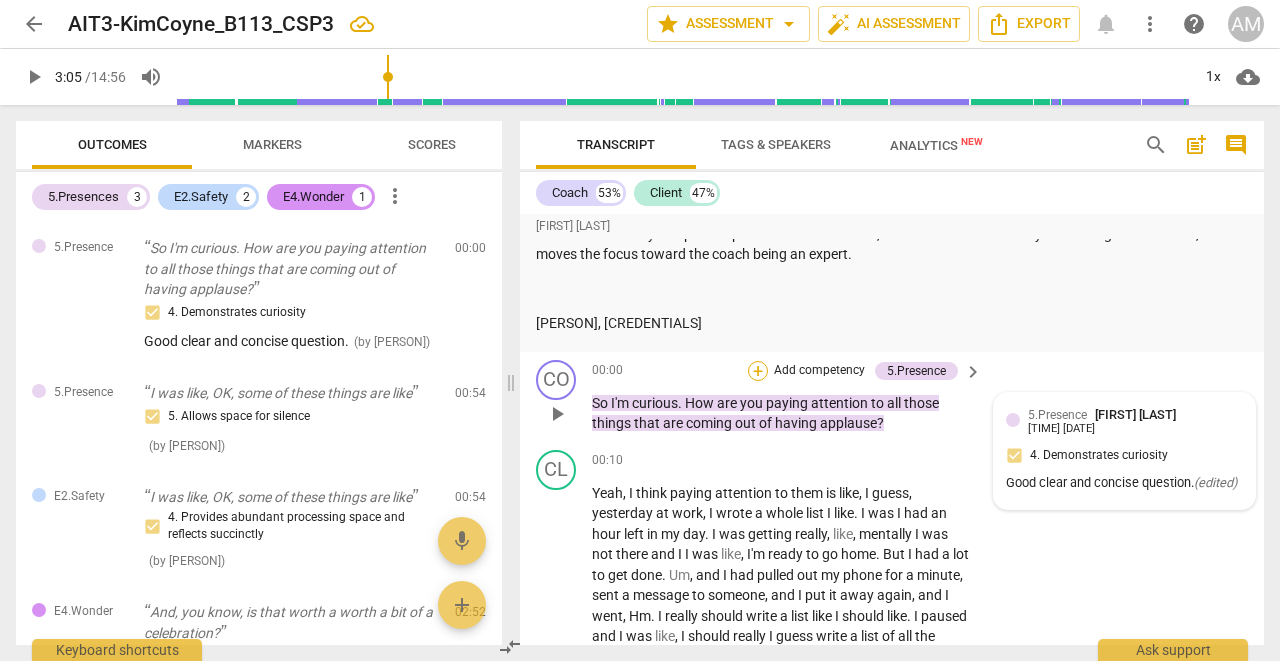 click on "+" at bounding box center (758, 371) 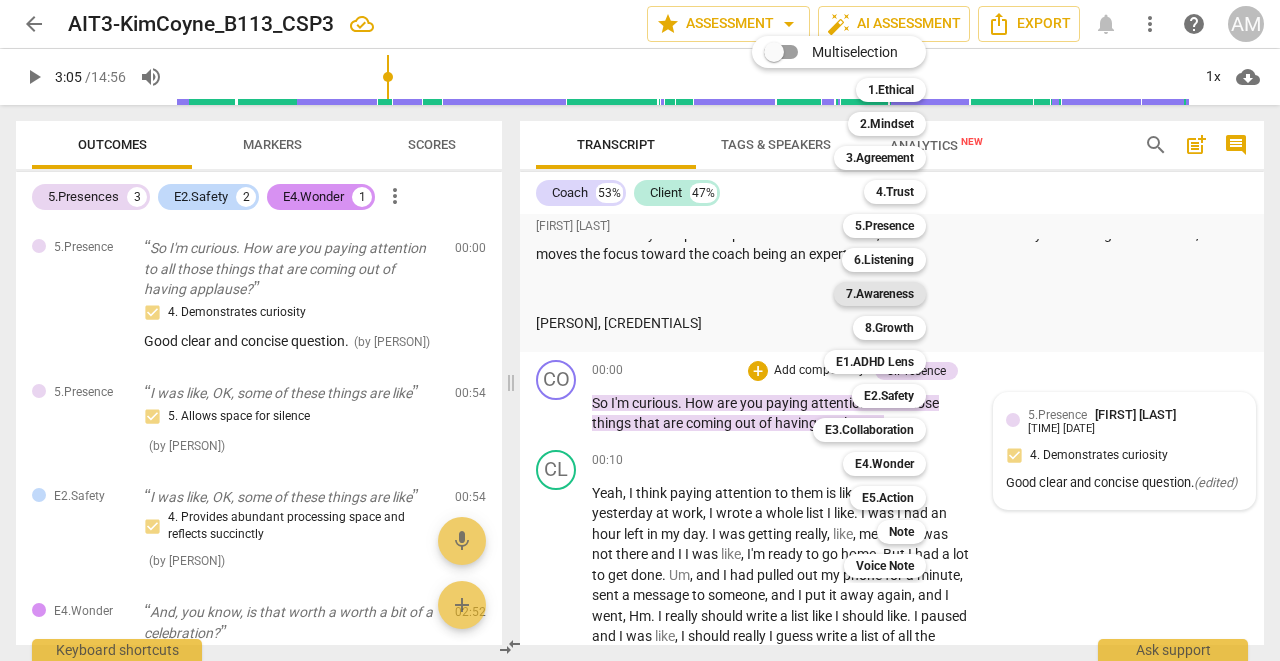 click on "7.Awareness" at bounding box center [880, 294] 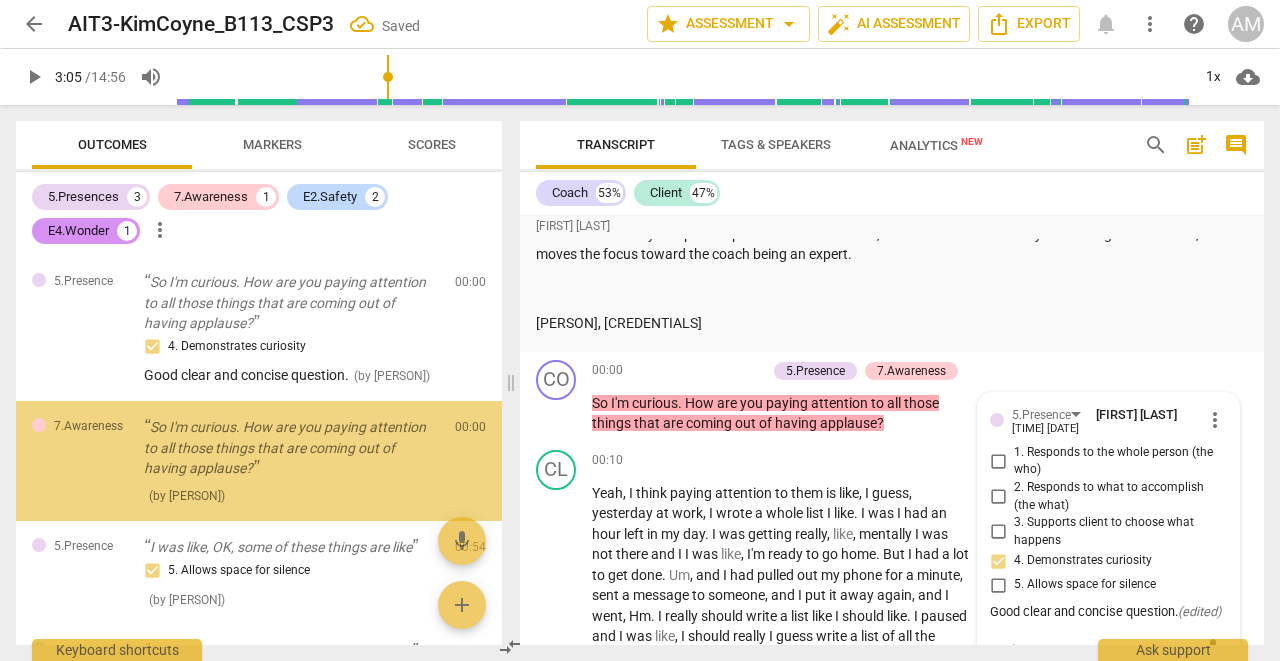 scroll, scrollTop: 28, scrollLeft: 0, axis: vertical 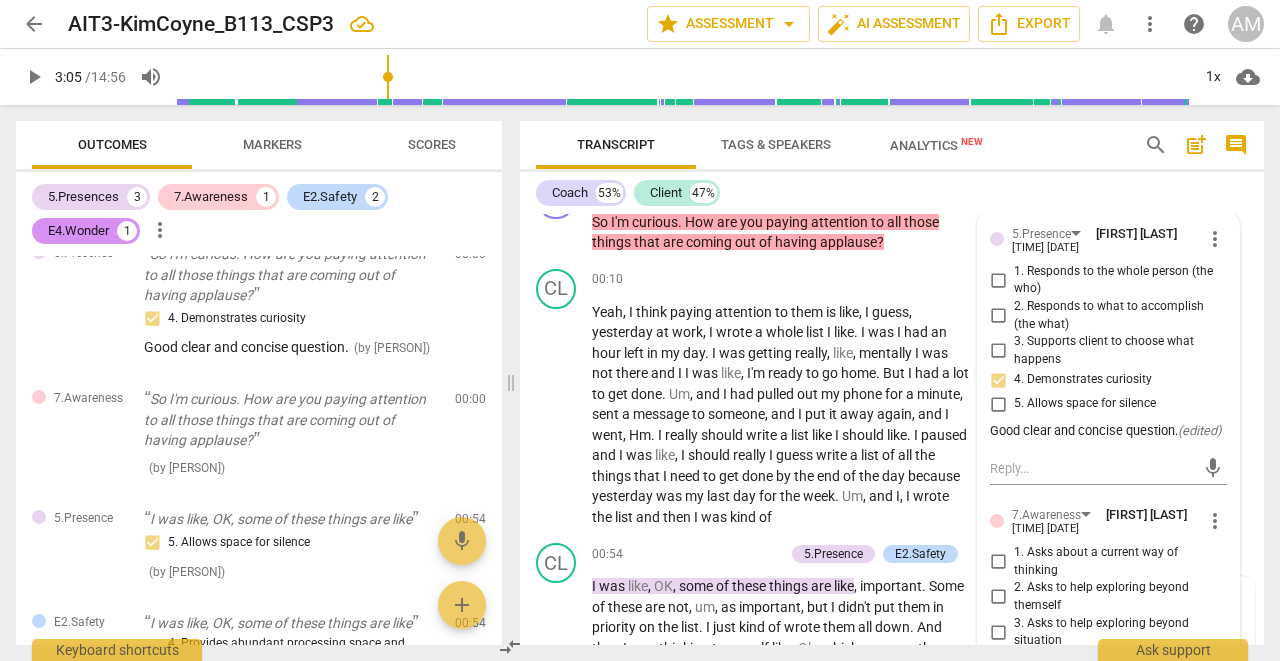 click on "1. Asks about a current way of thinking" at bounding box center (998, 562) 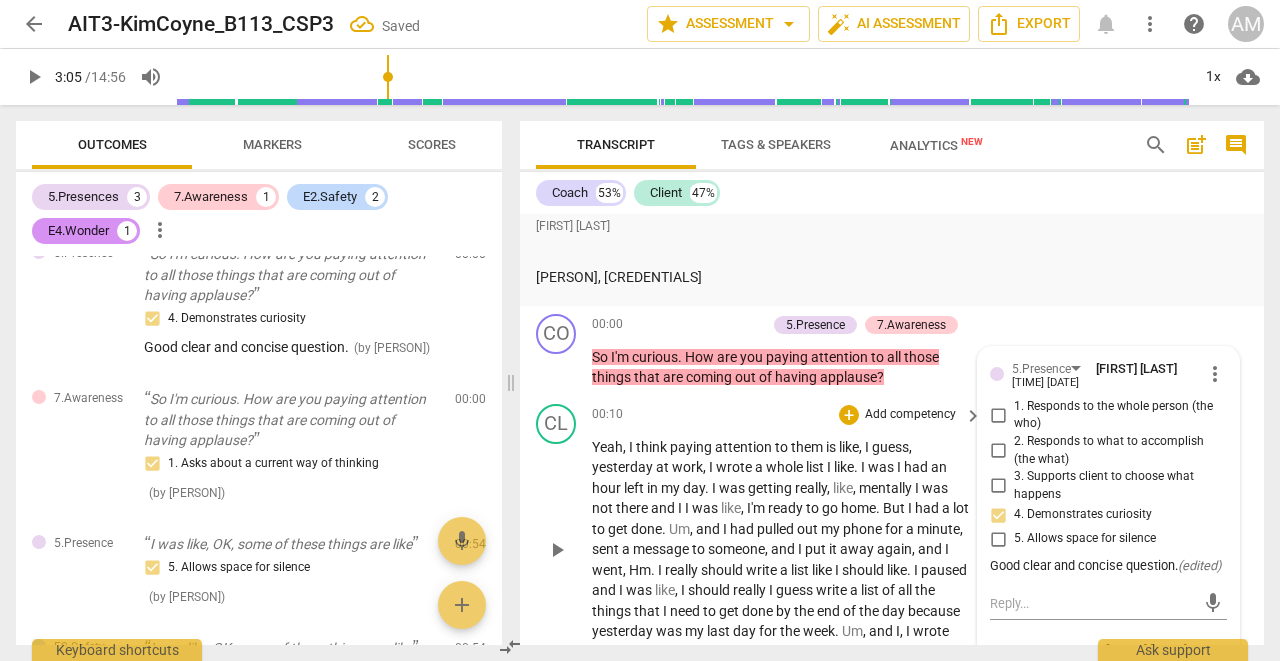 scroll, scrollTop: 2313, scrollLeft: 0, axis: vertical 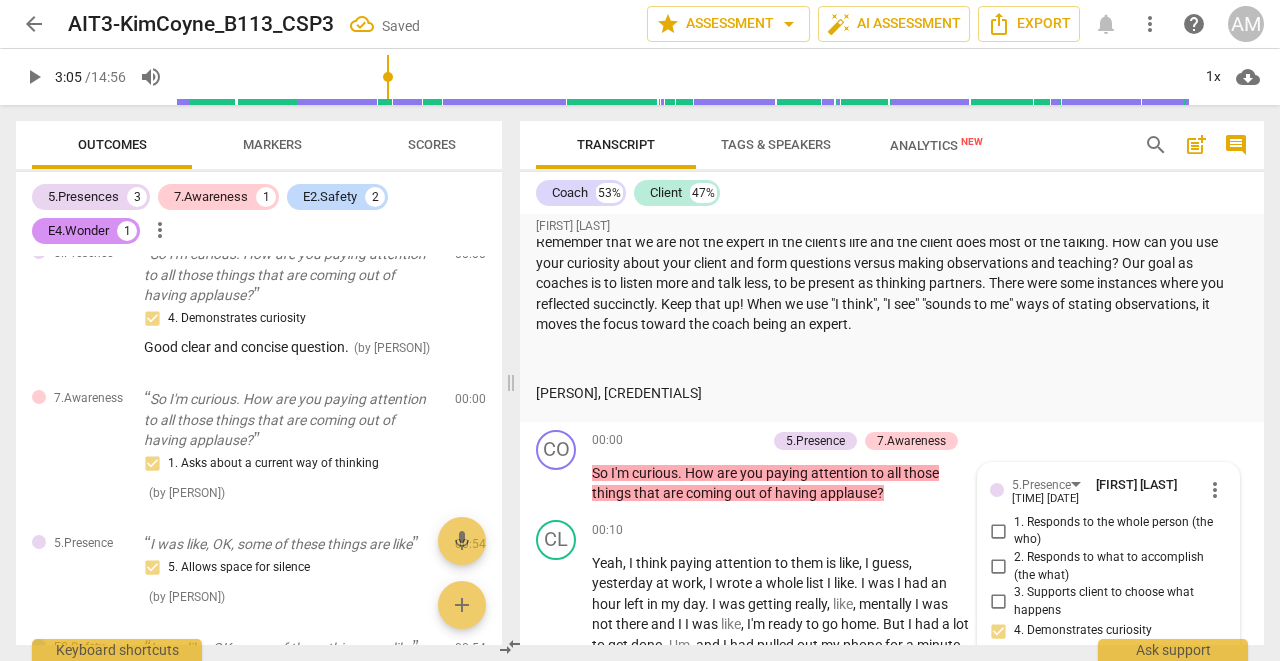 click on "[FIRST] [LAST] Summary: You start strong in this recording with a direct, concise question demonstrating curiosity around the client's use of the pause and what results from it. Initially, you're giving the client lots of time and space to be heard and you're reflecting her successes and growth back to her. You do a good job of paying attention to the who as well as the what and encouraging the client to do so, too. I'm curious what direction this session might have taken had the client done more of the work. An area of growth will be to allow your clients to do more of the talking (more of the work) for themselves. [FIRST] [LAST] Summary: Hi [FIRST], here is the feedback for your Basic CSP #3. Well Done! - [FIRST] [LAST], PCC [FIRST] [LAST] Summary: [FIRST] [LAST] Summary: [FIRST] [LAST] Summary: Hi [FIRST], Thank you for allowing me to review your CSP 3 - I am offering observations about areas of competency strength and opportunities for growth and development in your coaching session segment." at bounding box center (892, -839) 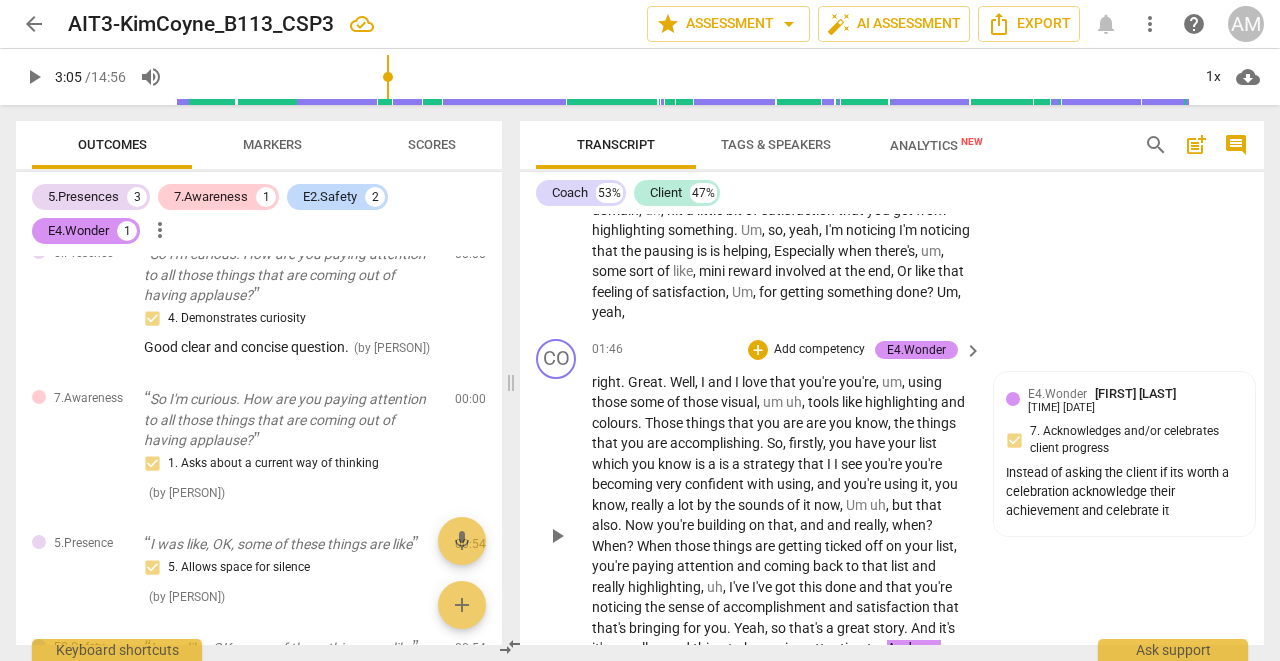 scroll, scrollTop: 3130, scrollLeft: 0, axis: vertical 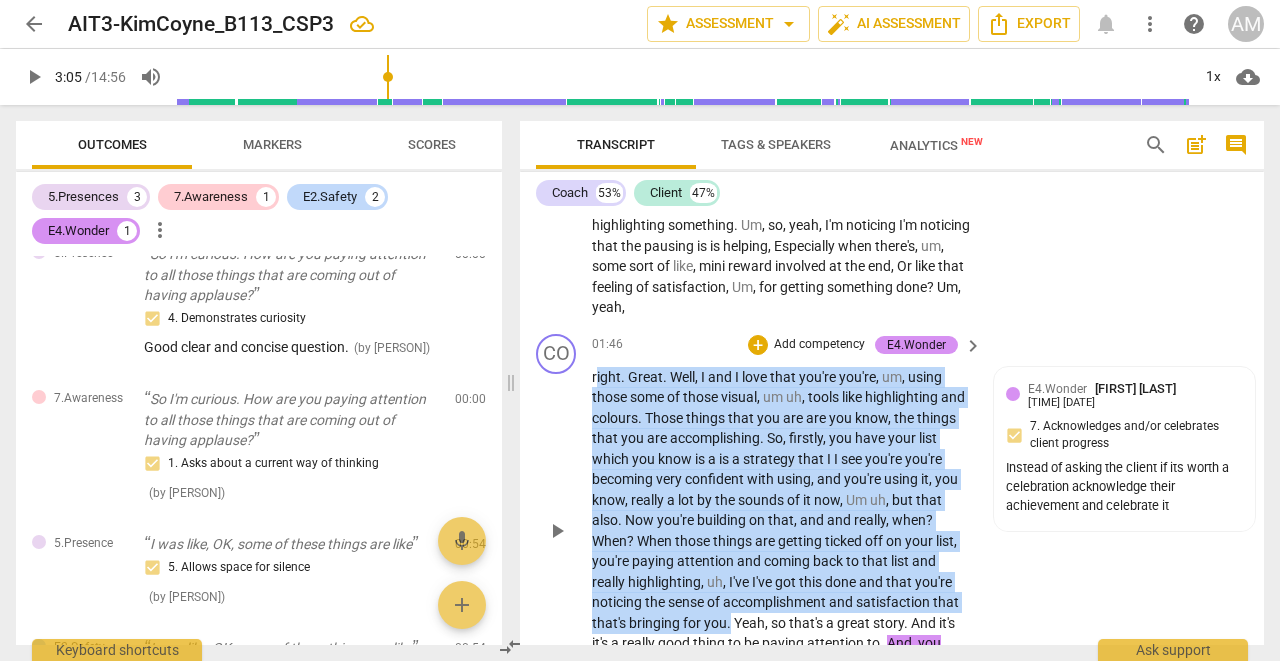 drag, startPoint x: 595, startPoint y: 300, endPoint x: 729, endPoint y: 543, distance: 277.49774 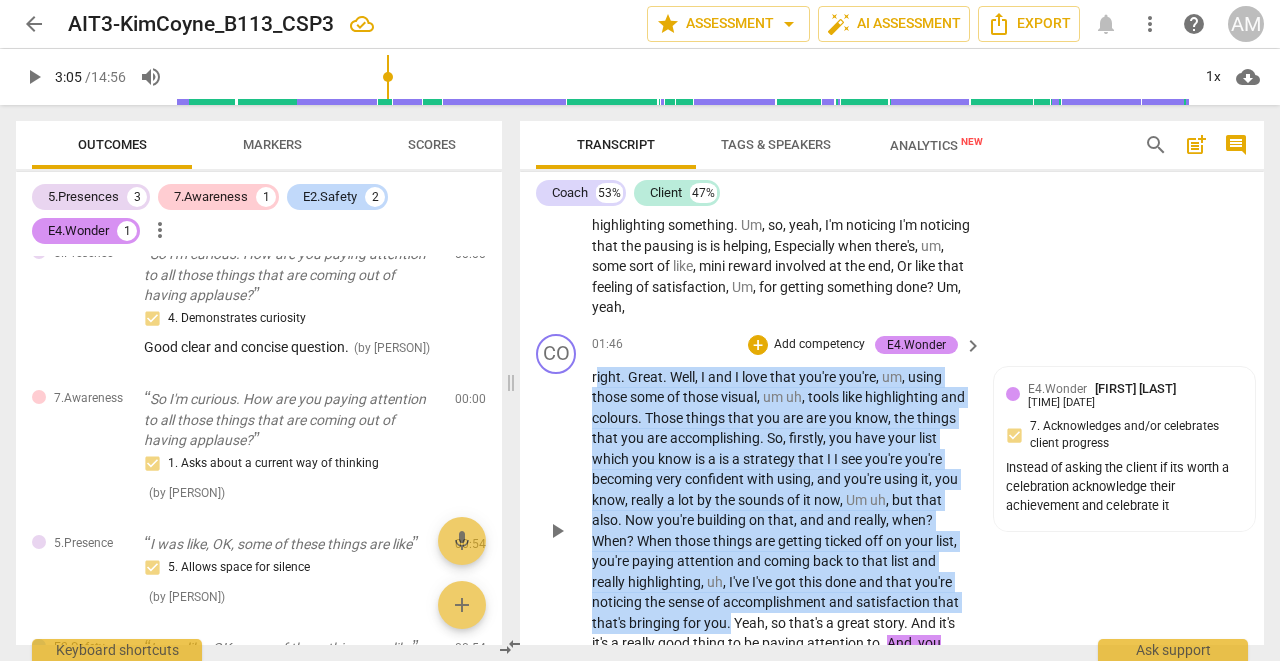 click on "right .   Great .   Well ,   I   and   I   love   that   you're   you're ,   um ,   using   those   some   of   those   visual ,   um   uh ,   tools   like   highlighting   and   colours .   Those   things   that   you   are   are   you   know ,   the   things   that   you   are   accomplishing .   So ,   firstly ,   you   have   your   list   which   you   know   is   a   is   a   strategy   that   I   I   see   you're   you're   becoming   very   confident   with   using ,   and   you're   using   it ,   you   know ,   really   a   lot   by   the   sounds   of   it   now ,   Um   uh ,   but   that   also .   Now   you're   building   on   that ,   and   and   really ,   when ?   When ?   When   those   things   are   getting   ticked   off   on   your   list ,   you're   paying   attention   and   coming   back   to   that   list   and   really   highlighting ,   uh ,   I've   I've   got   this   done   and   that   you're   noticing   the   sense   of   accomplishment   and   satisfaction   that   that's" at bounding box center [782, 531] 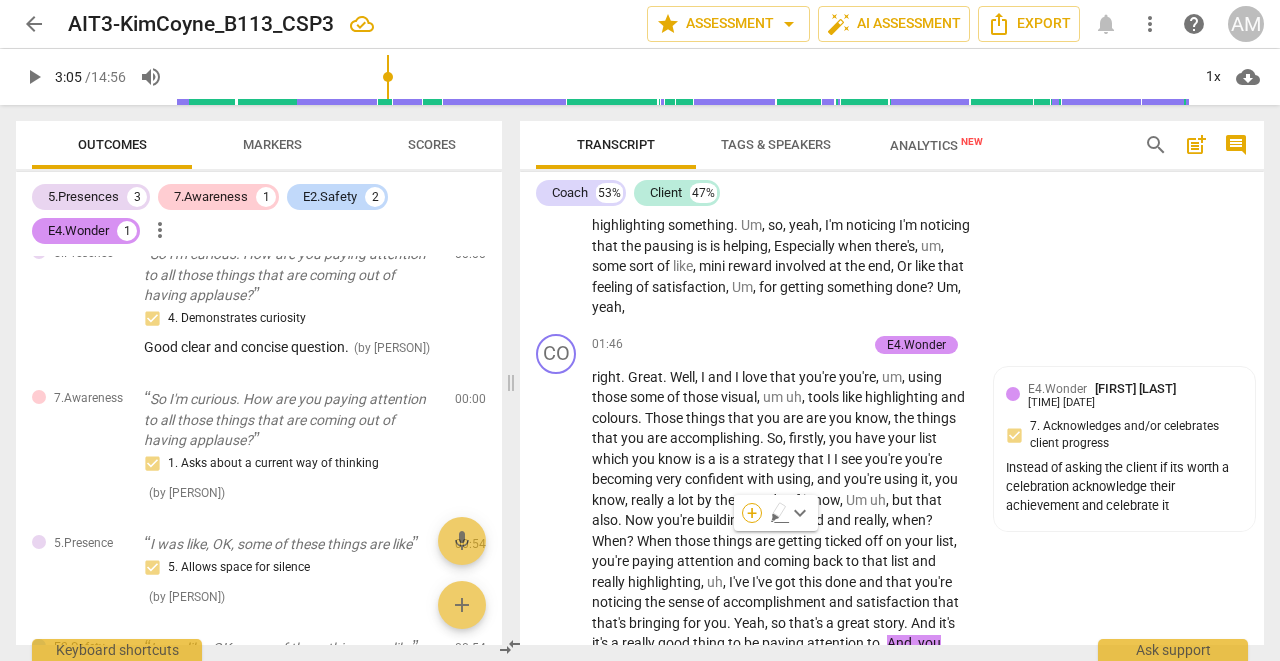 click on "+" at bounding box center [752, 513] 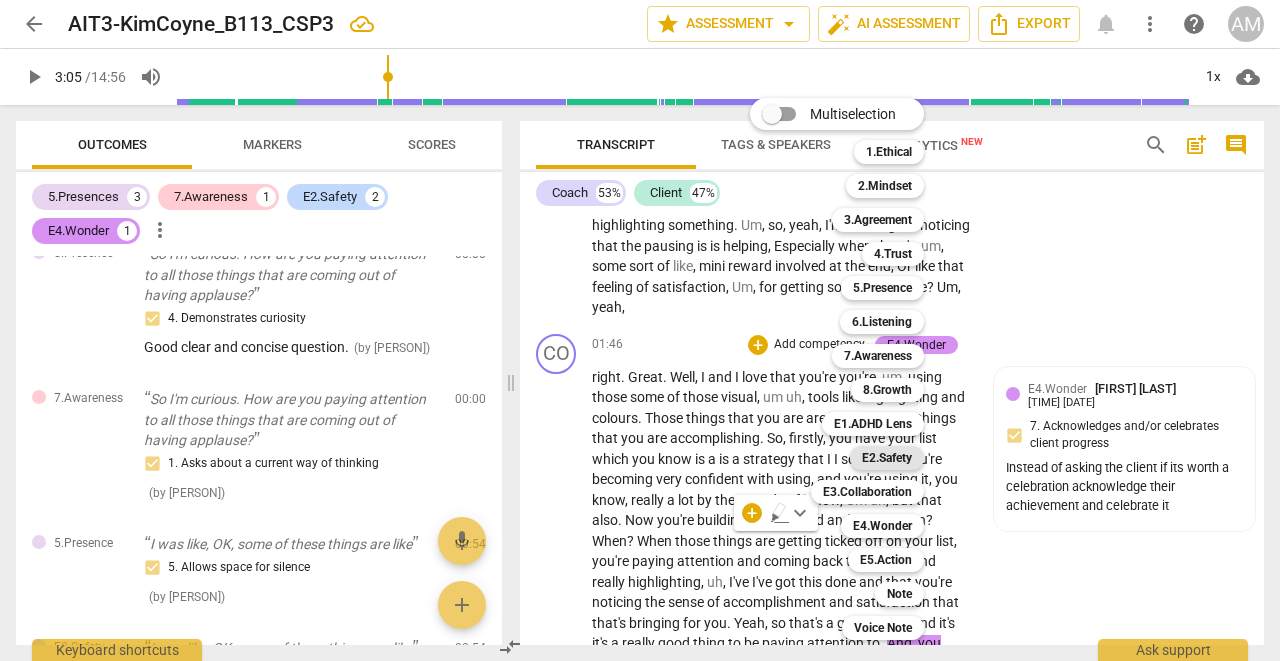 click on "E2.Safety" at bounding box center (887, 458) 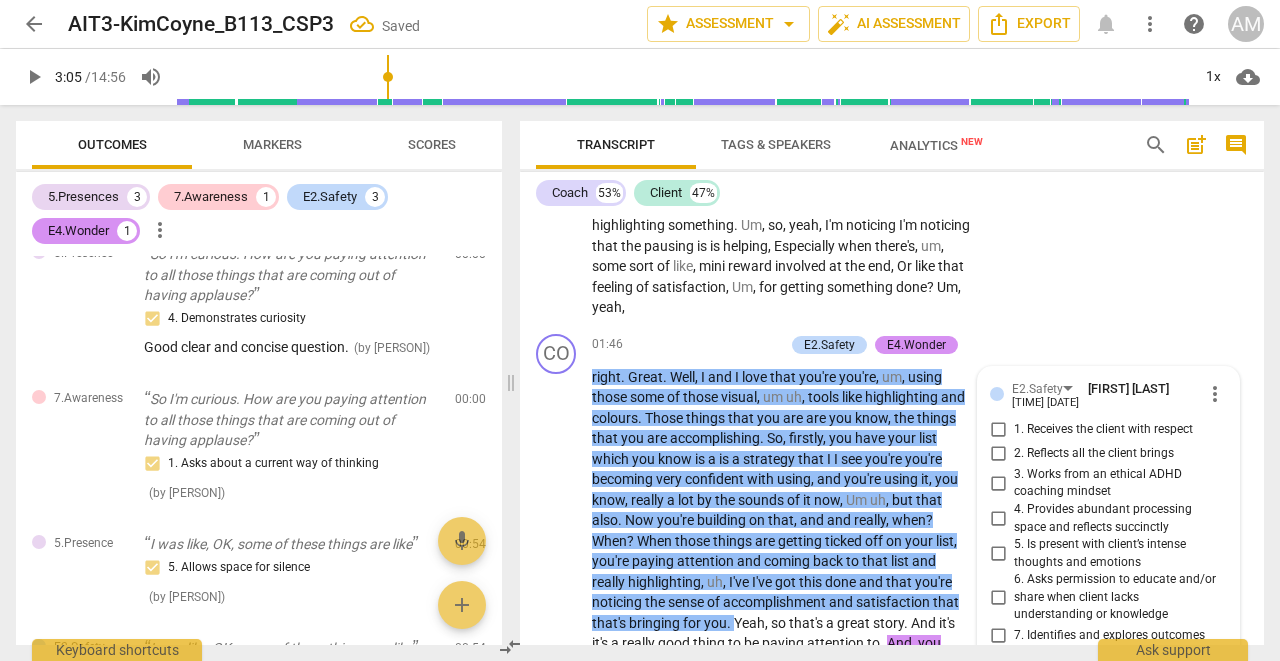 scroll, scrollTop: 527, scrollLeft: 0, axis: vertical 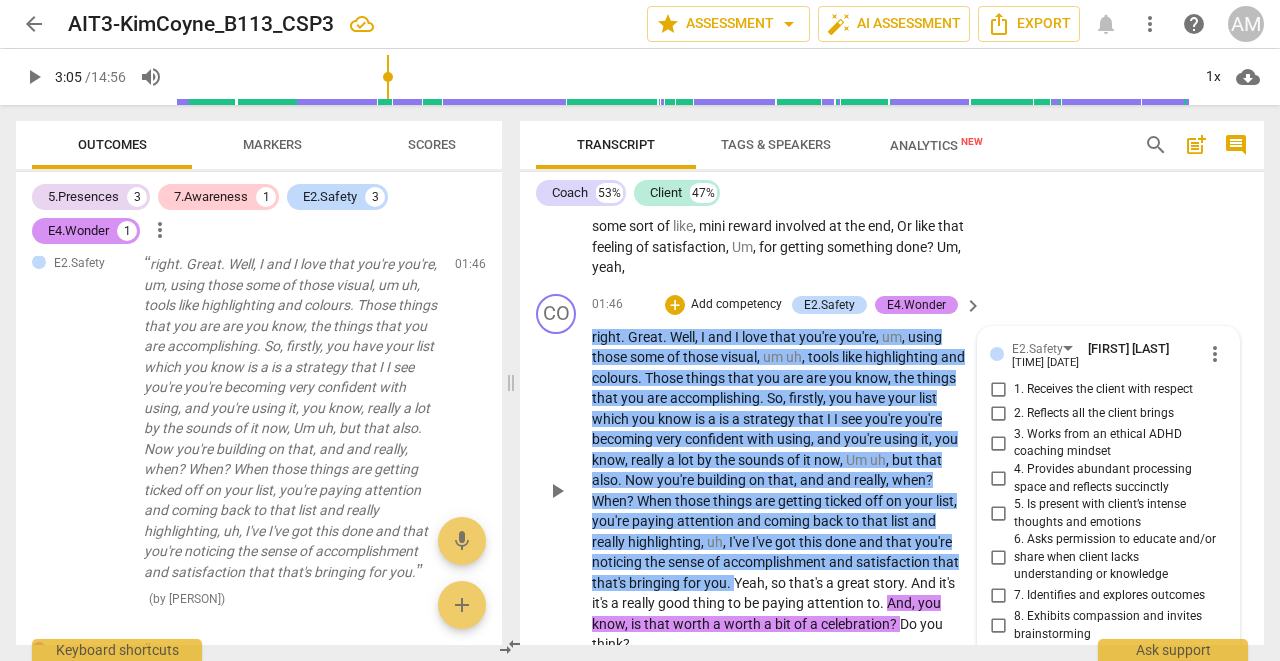 click on "2. Reflects all the client brings" at bounding box center [998, 414] 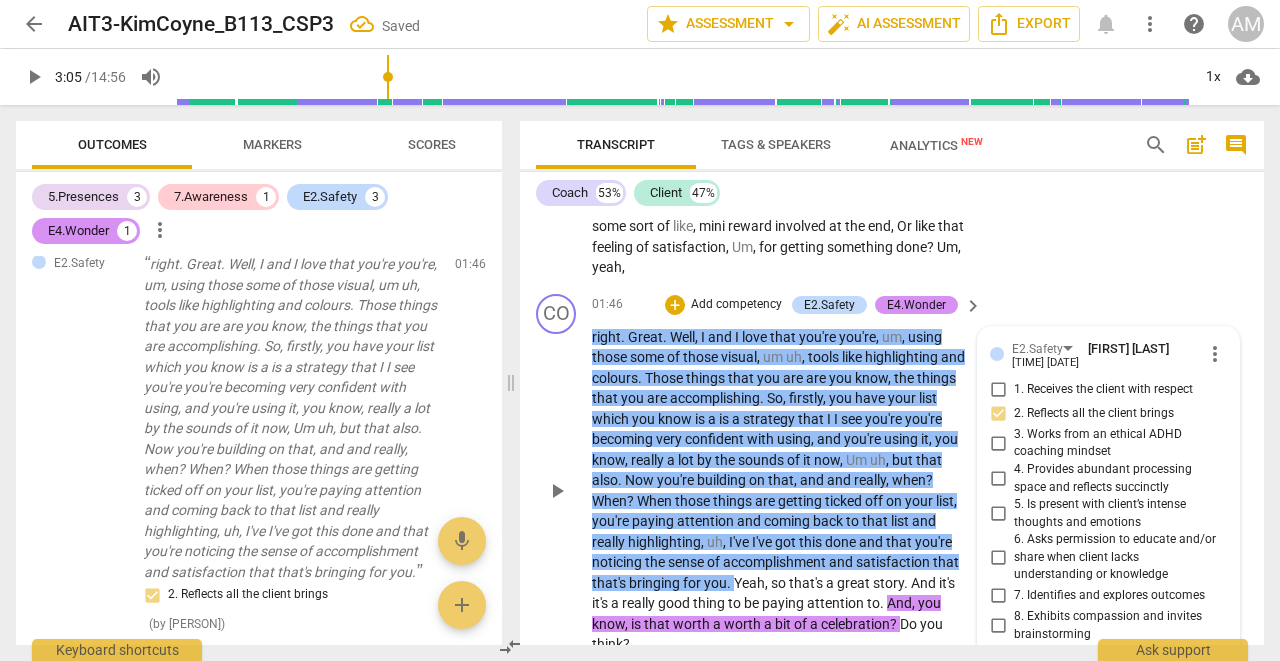 click on "CO play_arrow pause [TIME] + Add competency E2.Safety E4.Wonder keyboard_arrow_right right . Great . Well , I and I love that you're you're , um , using those some of those visual , um uh , tools like highlighting and colours . Those things that you are are you know , the things that you are accomplishing . So , firstly , you have your list which you know is a is a strategy that I I see you're you're becoming very confident with using , and you're using it , you know , really a lot by the sounds of it now , Um uh , but that also . Now you're building on that , and and really , when ? When ? When those things are getting ticked off on your list , you're paying attention and coming back to that list and really highlighting , uh , I've I've got this done and that you're" at bounding box center [892, 474] 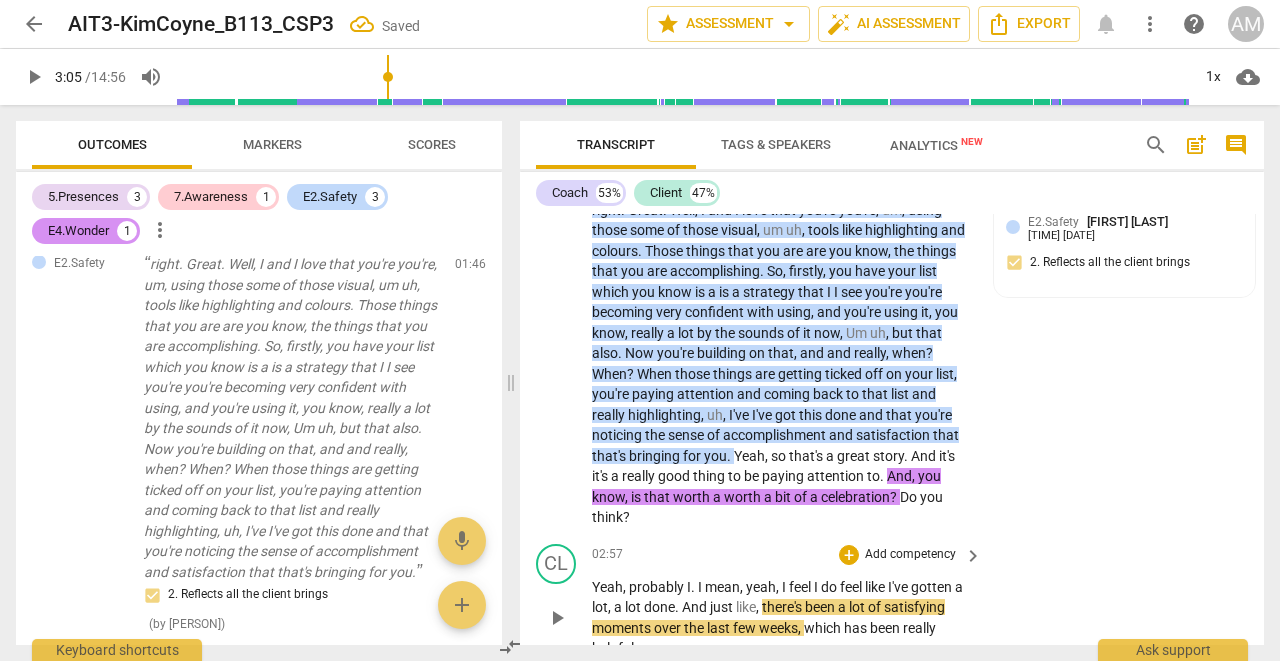 scroll, scrollTop: 3306, scrollLeft: 0, axis: vertical 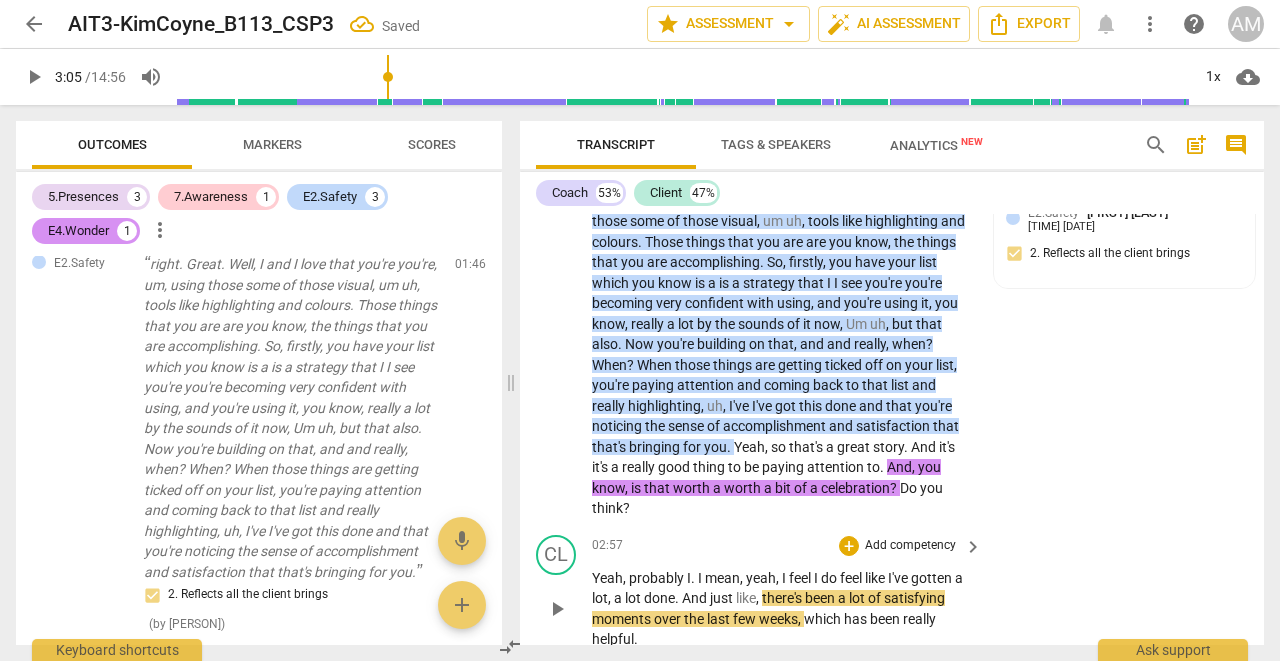 click on "play_arrow" at bounding box center (557, 609) 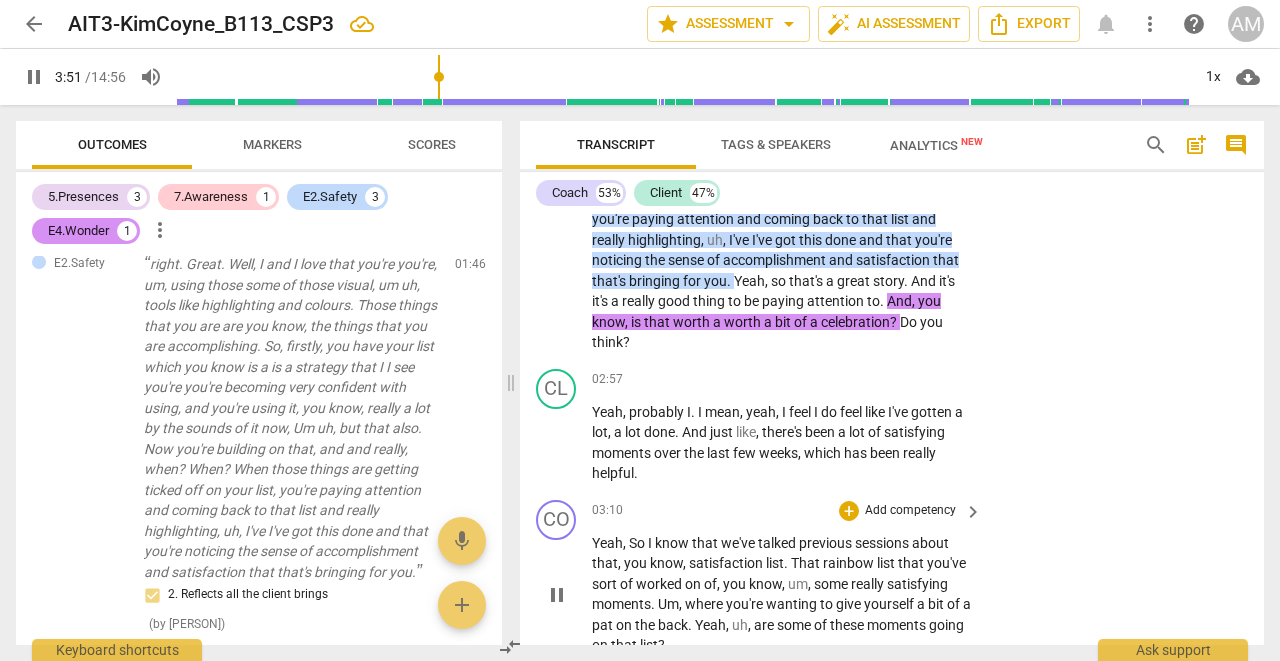 scroll, scrollTop: 3934, scrollLeft: 0, axis: vertical 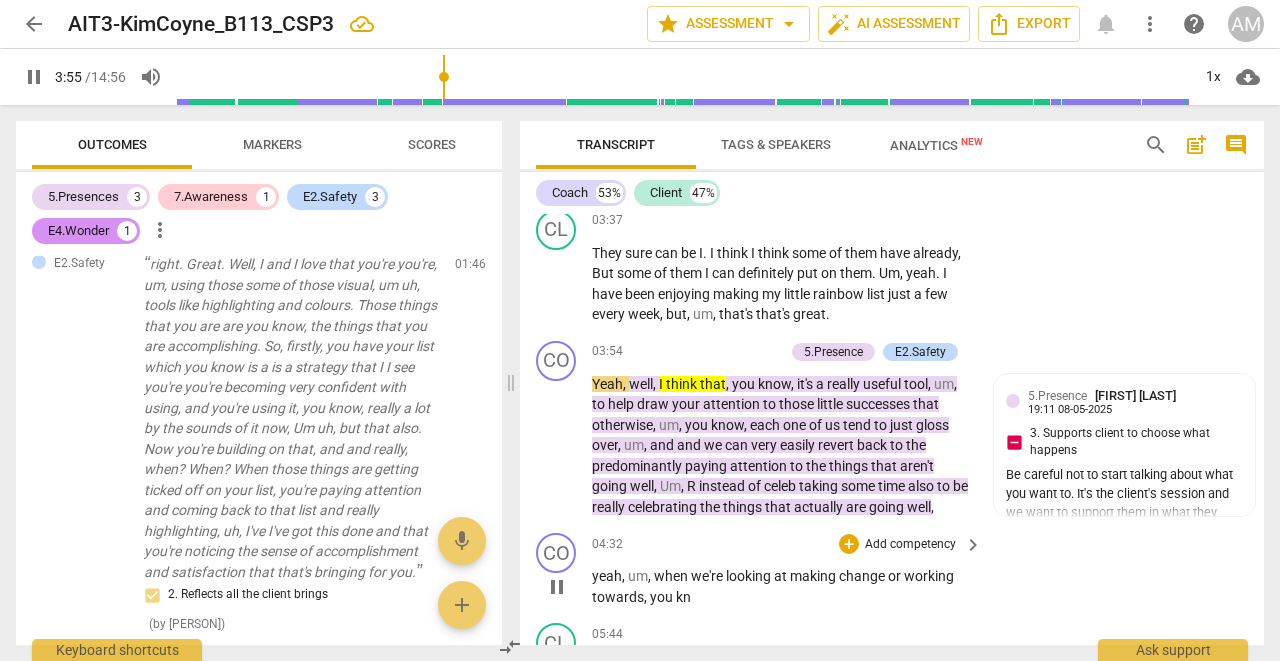 click on "pause" at bounding box center [557, 587] 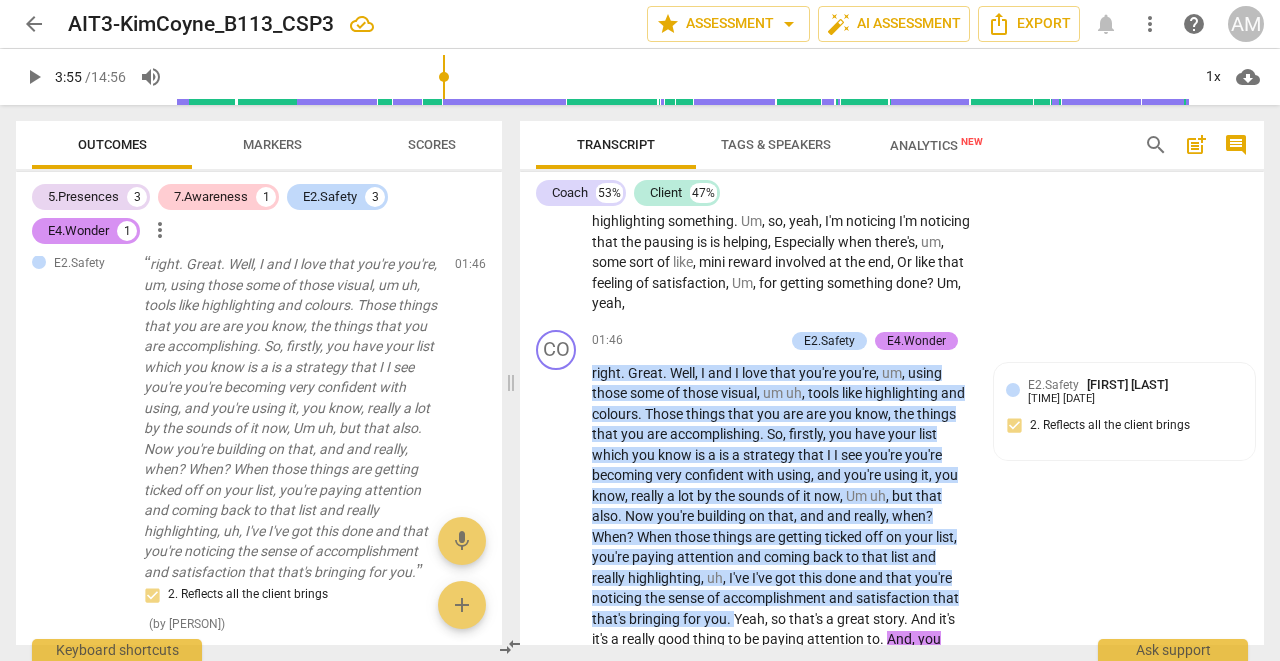 scroll, scrollTop: 3138, scrollLeft: 0, axis: vertical 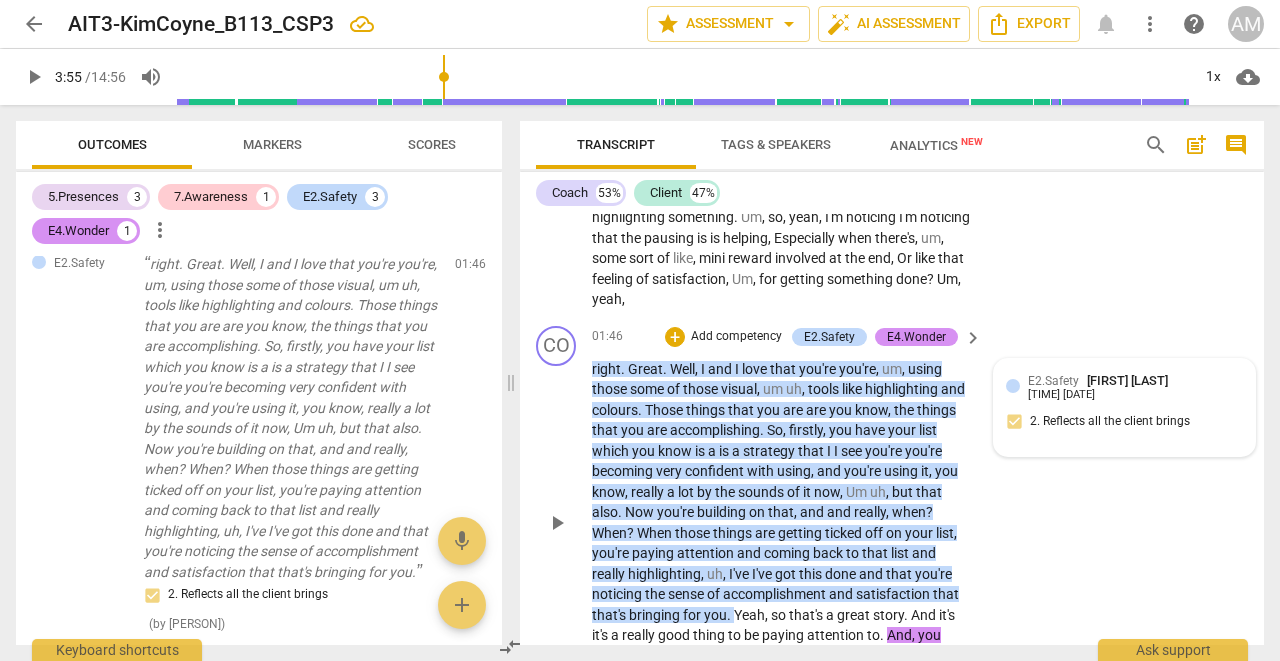 click on "E2.Safety [PERSON] [TIME]" at bounding box center (1135, 386) 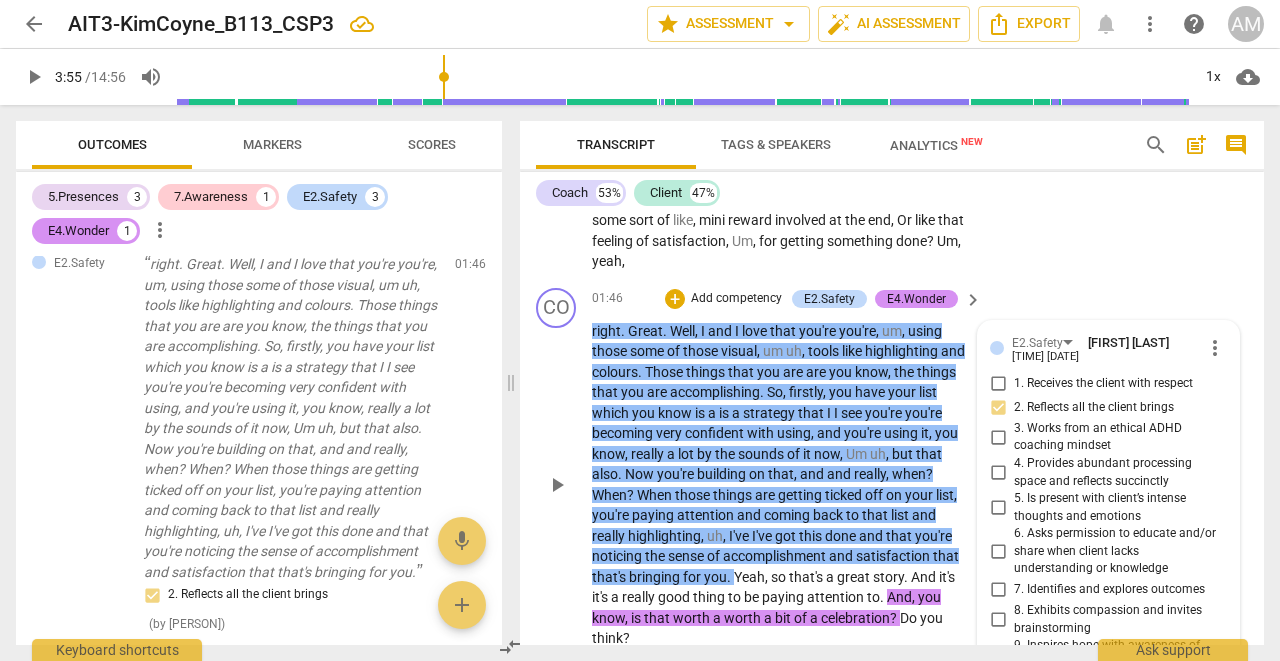 scroll, scrollTop: 3174, scrollLeft: 0, axis: vertical 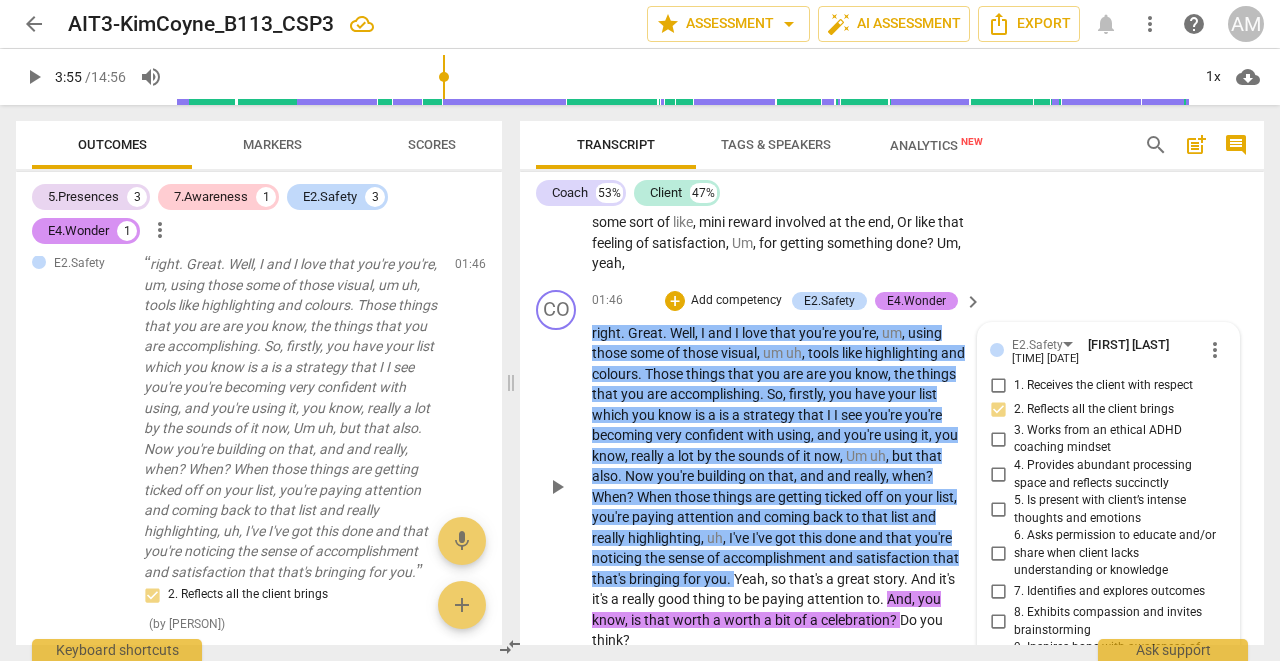click on "more_vert" at bounding box center [1215, 350] 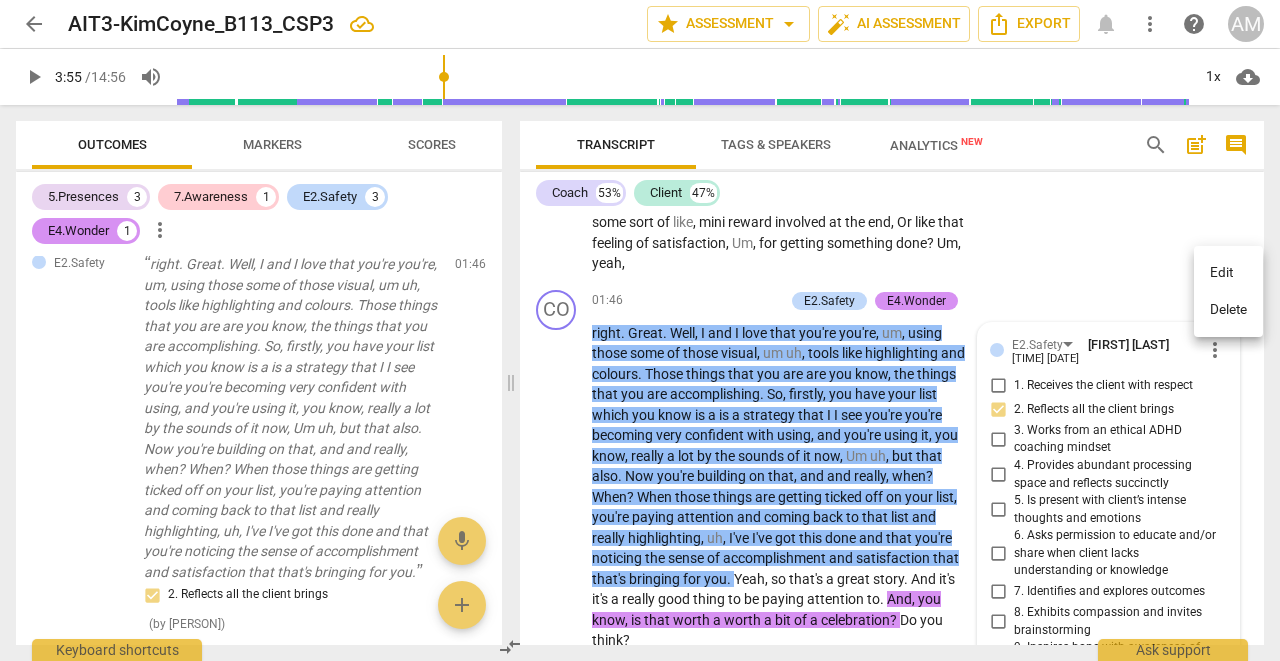 click at bounding box center (640, 330) 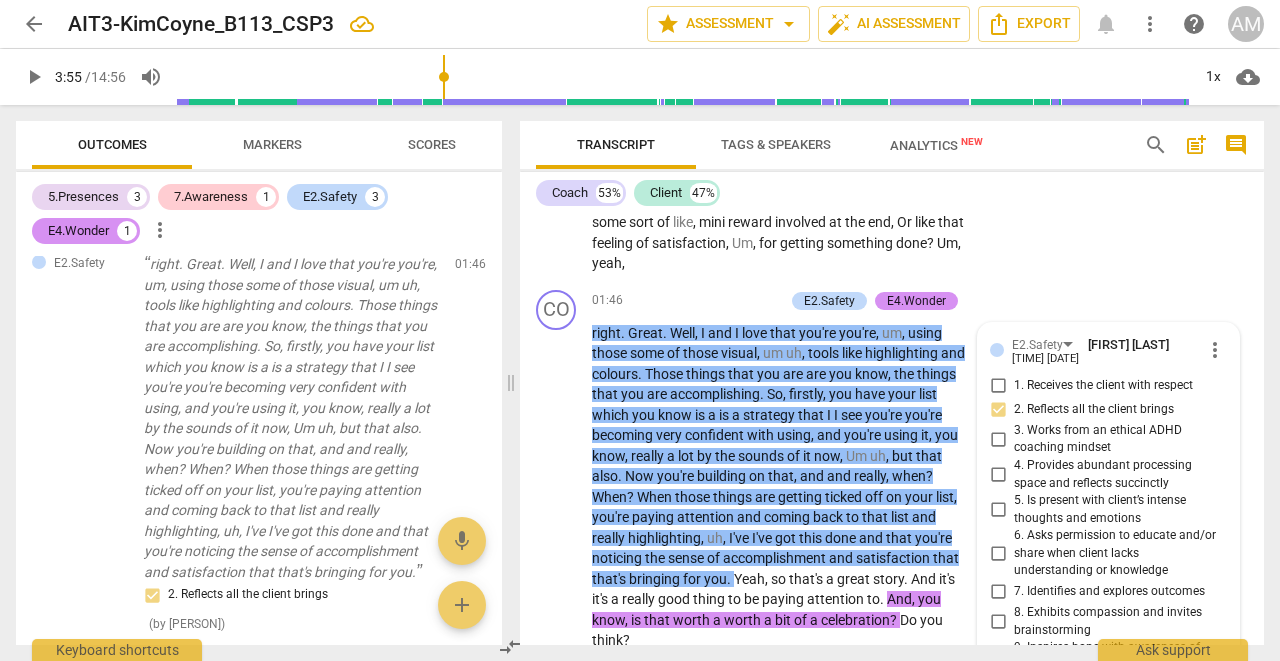 scroll, scrollTop: 3174, scrollLeft: 0, axis: vertical 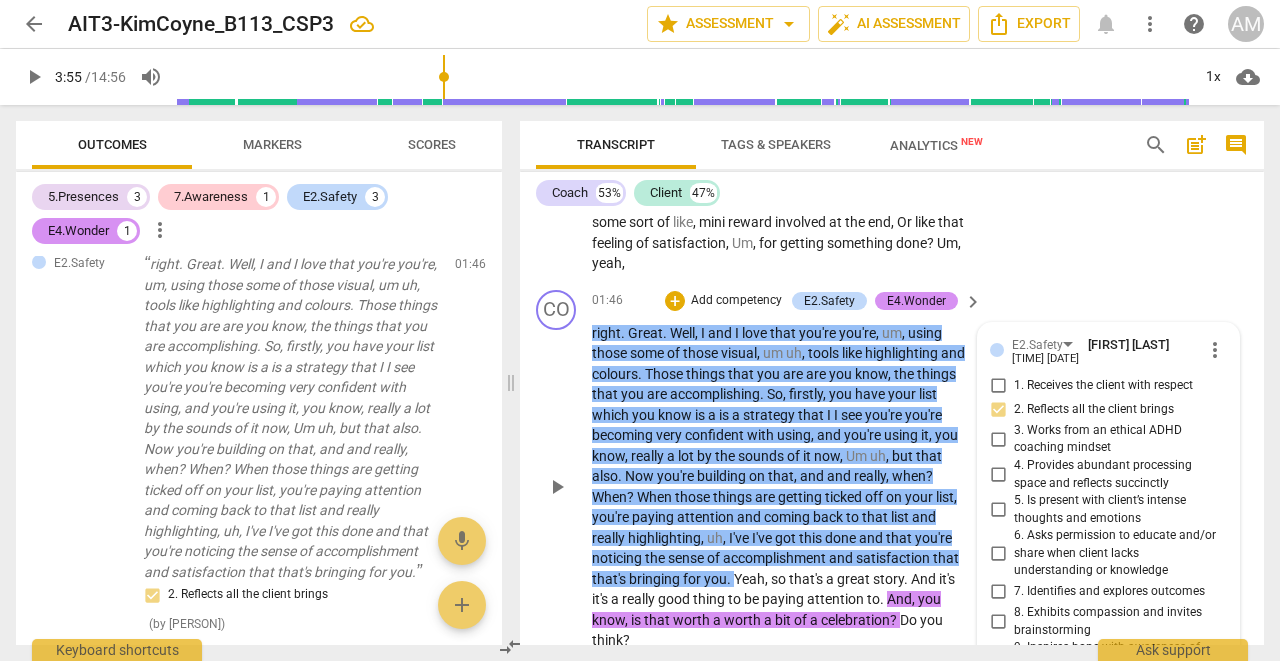 click on "mic" at bounding box center [1108, 708] 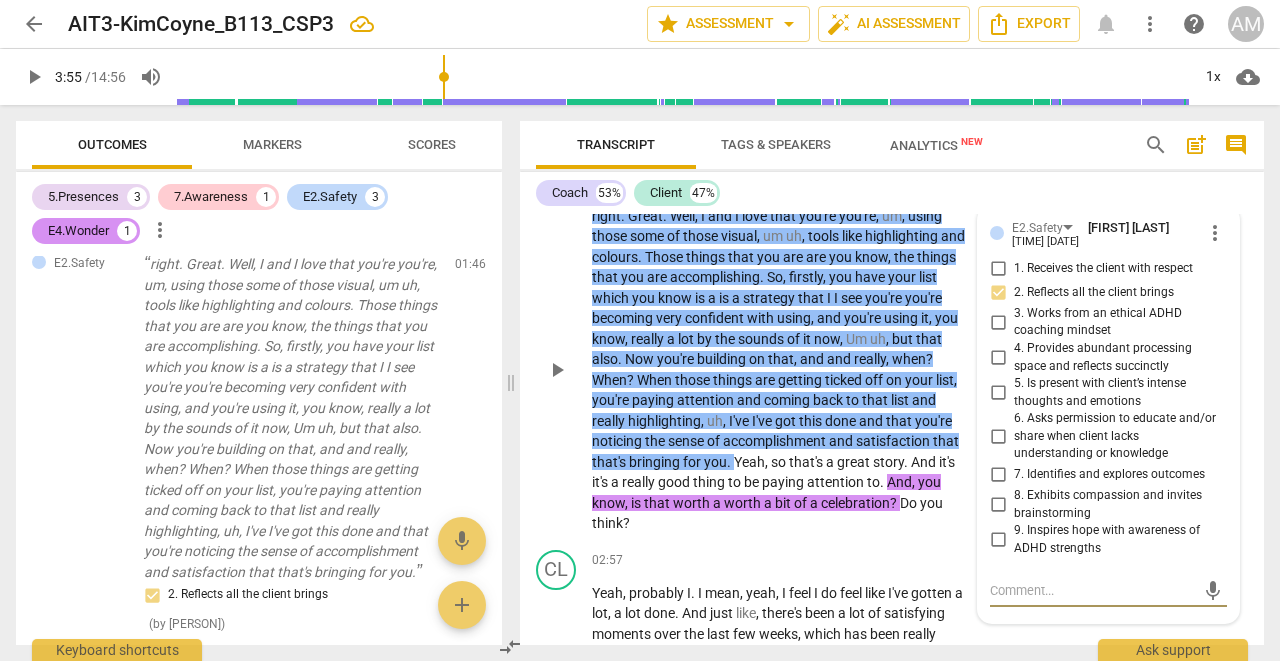 scroll, scrollTop: 3297, scrollLeft: 0, axis: vertical 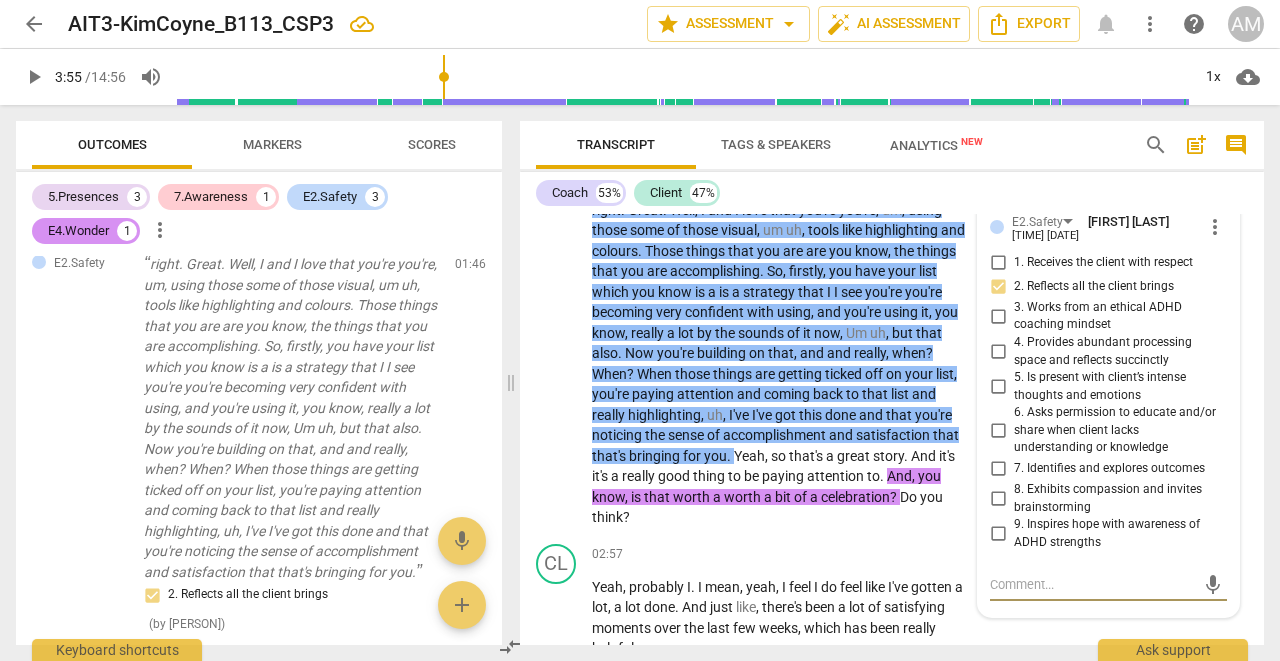 type on "W" 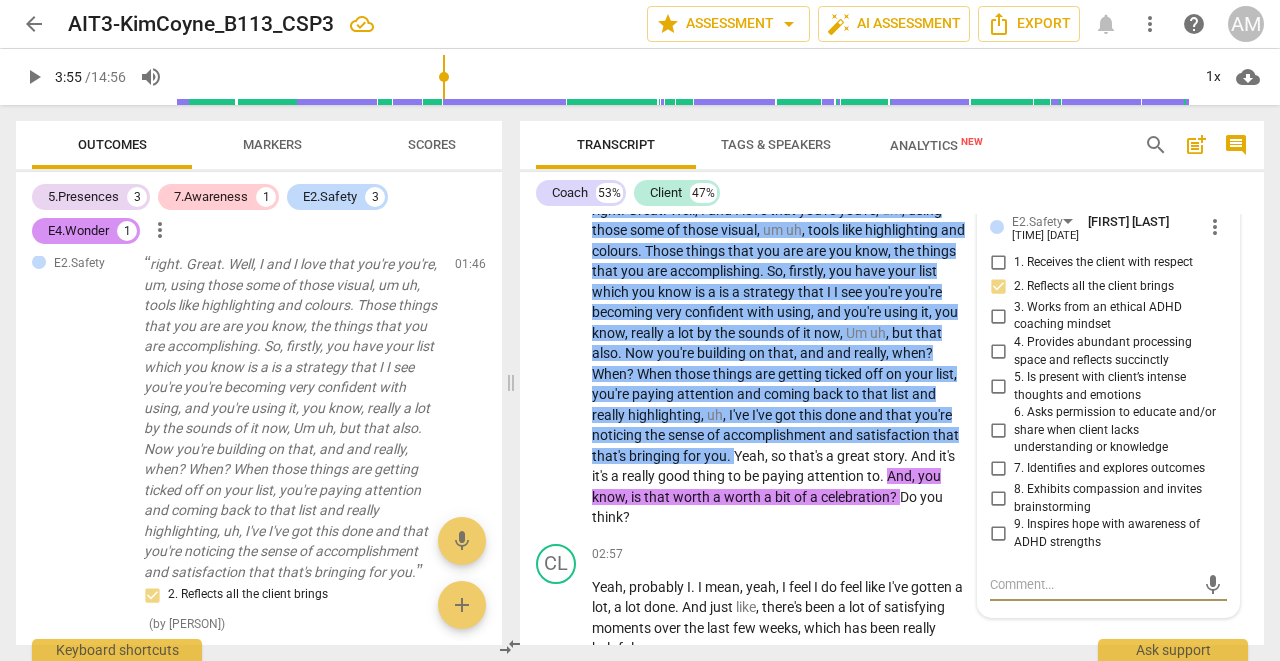 type on "W" 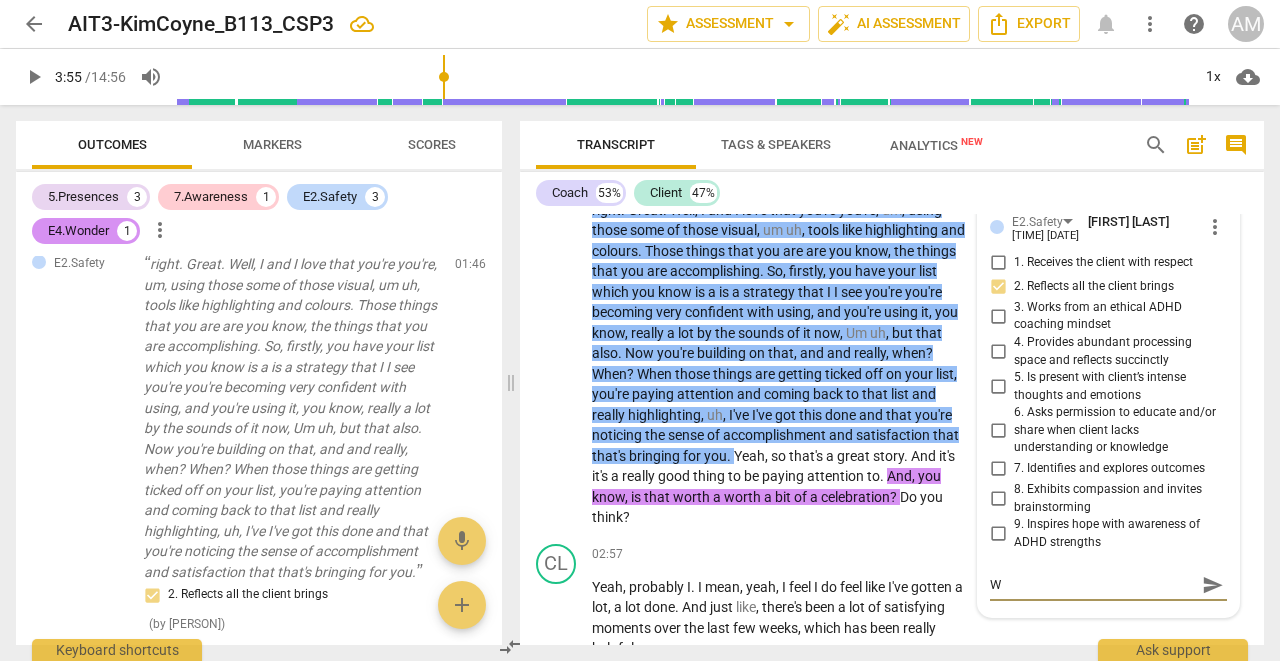 type on "Wa" 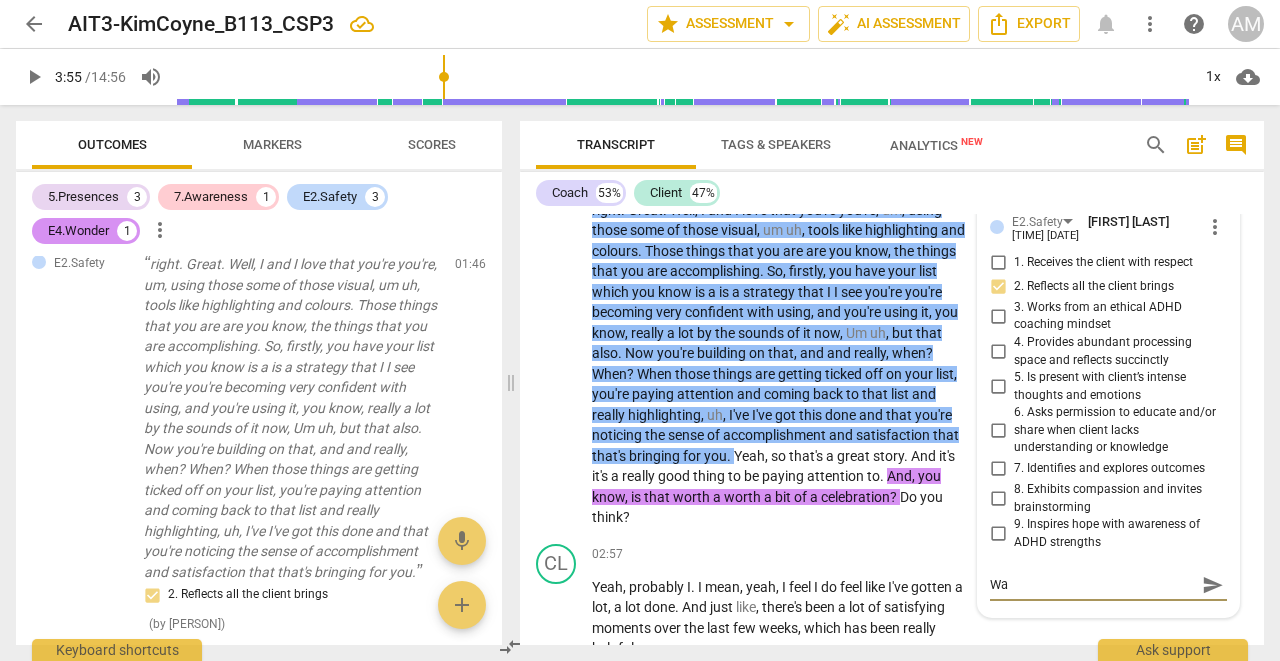 type on "Wat" 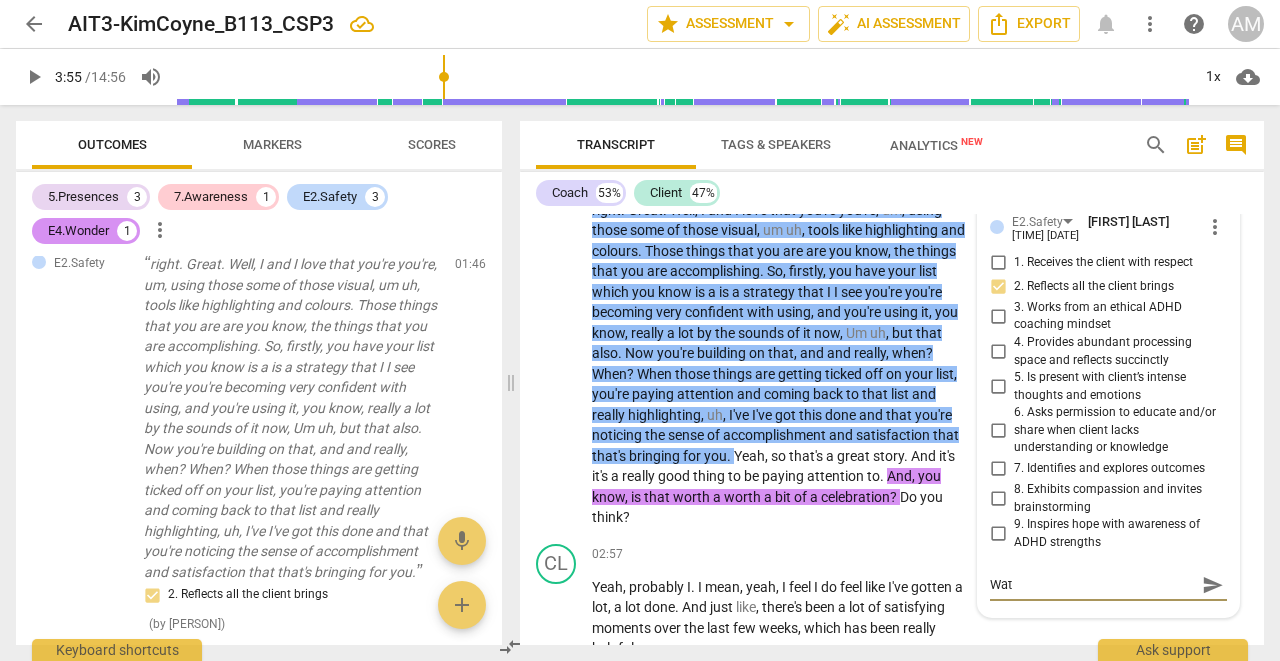 type on "Watc" 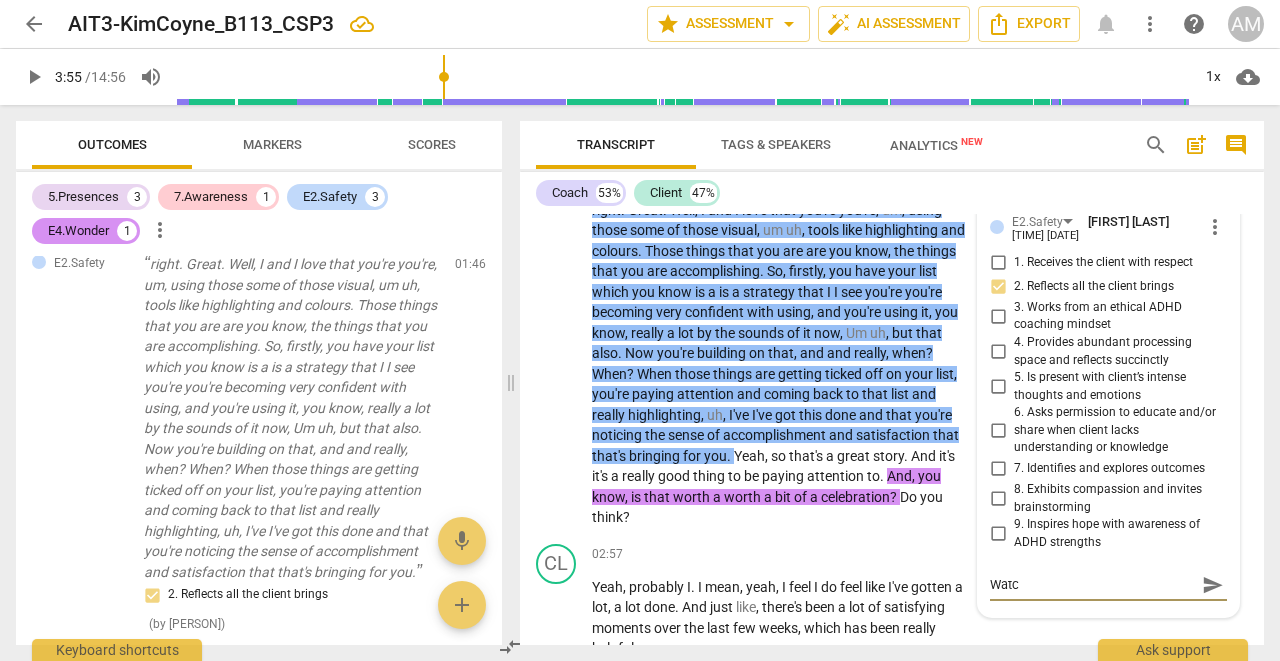 type on "Wat" 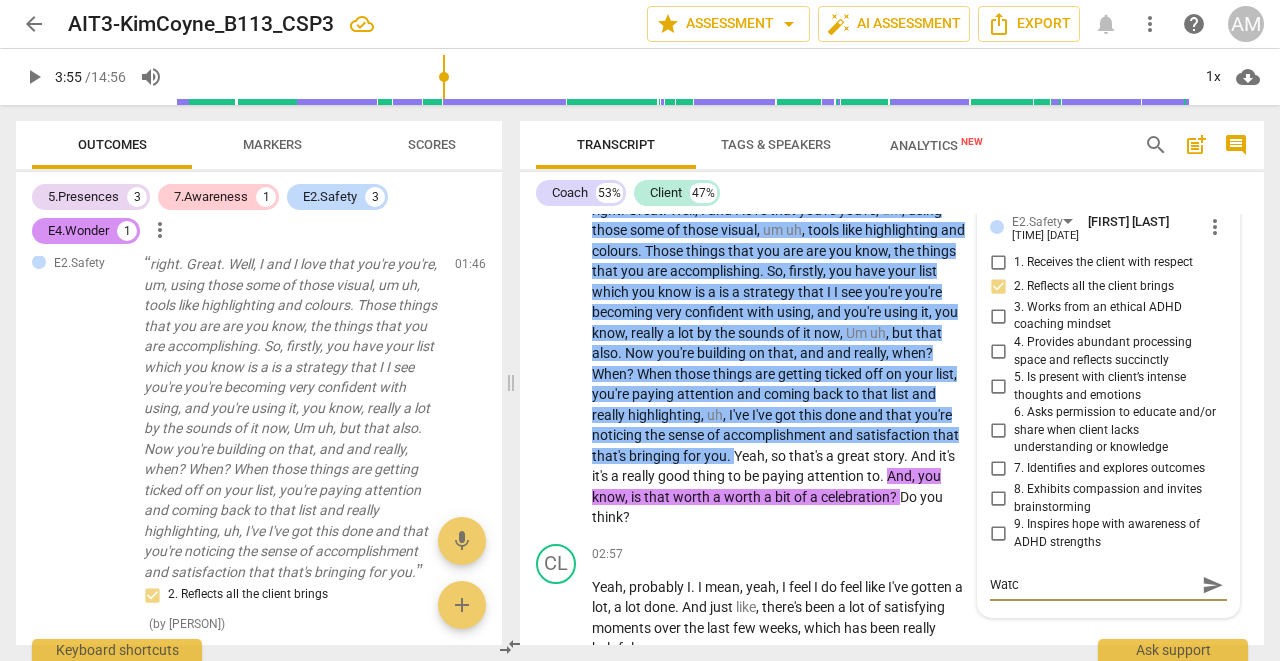 type on "Wat" 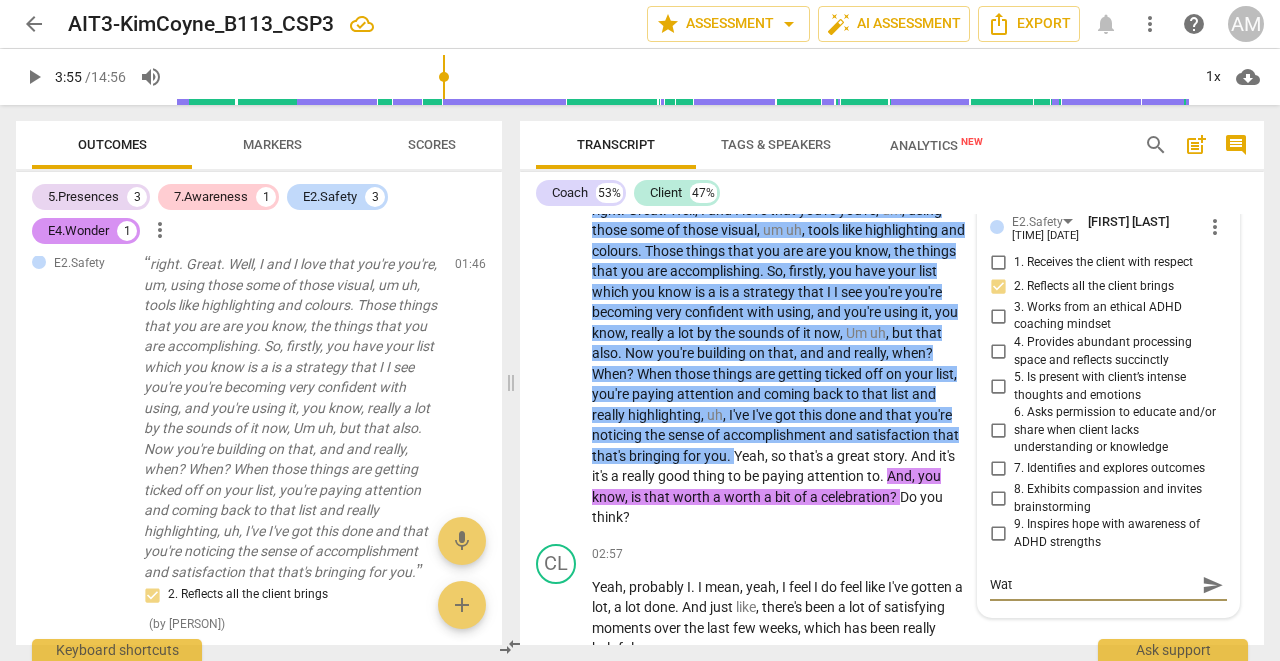 type on "Wa" 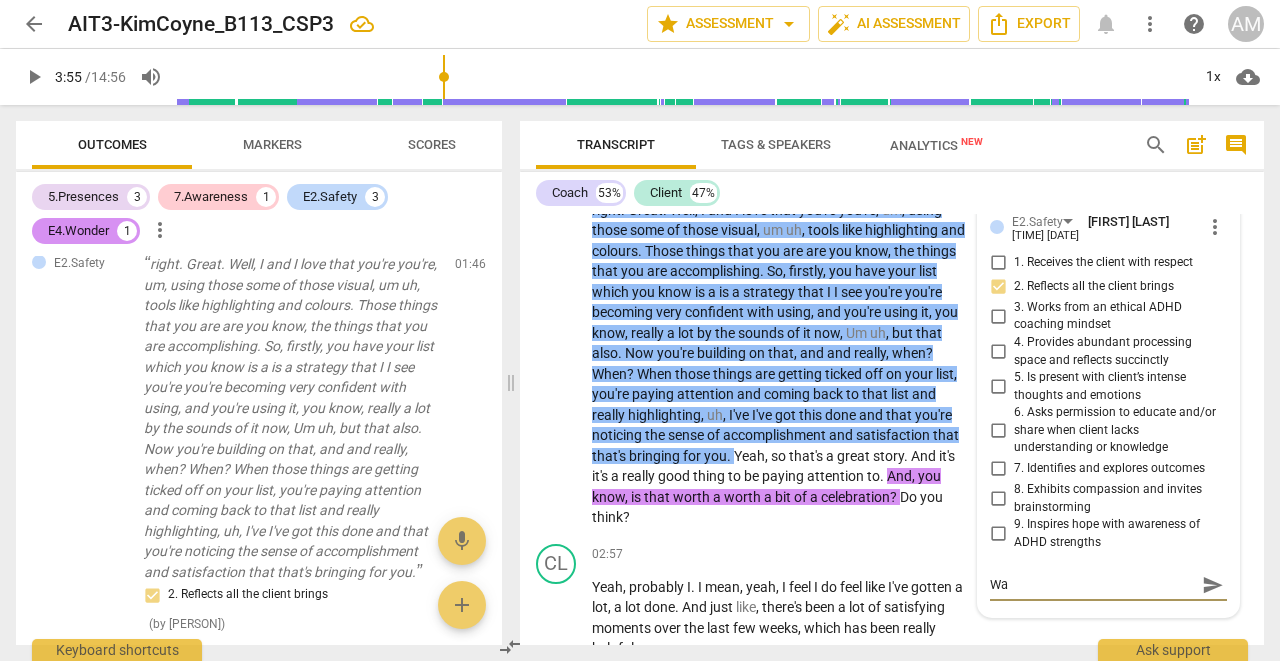 type on "W" 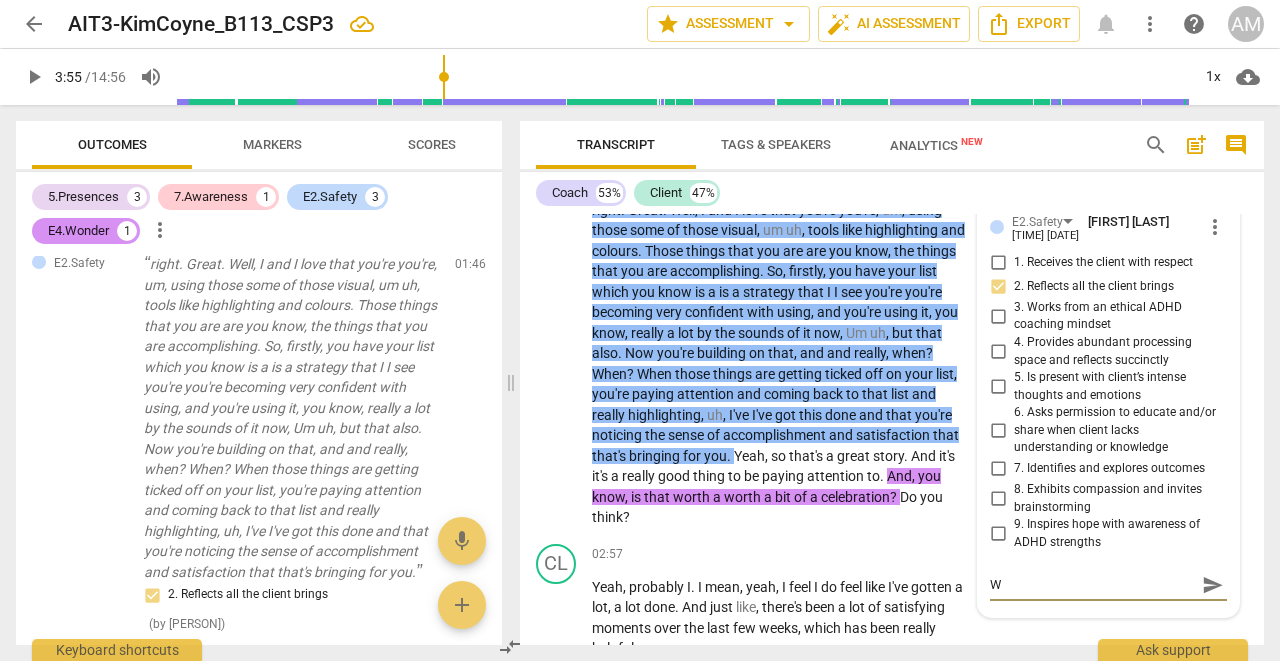 type 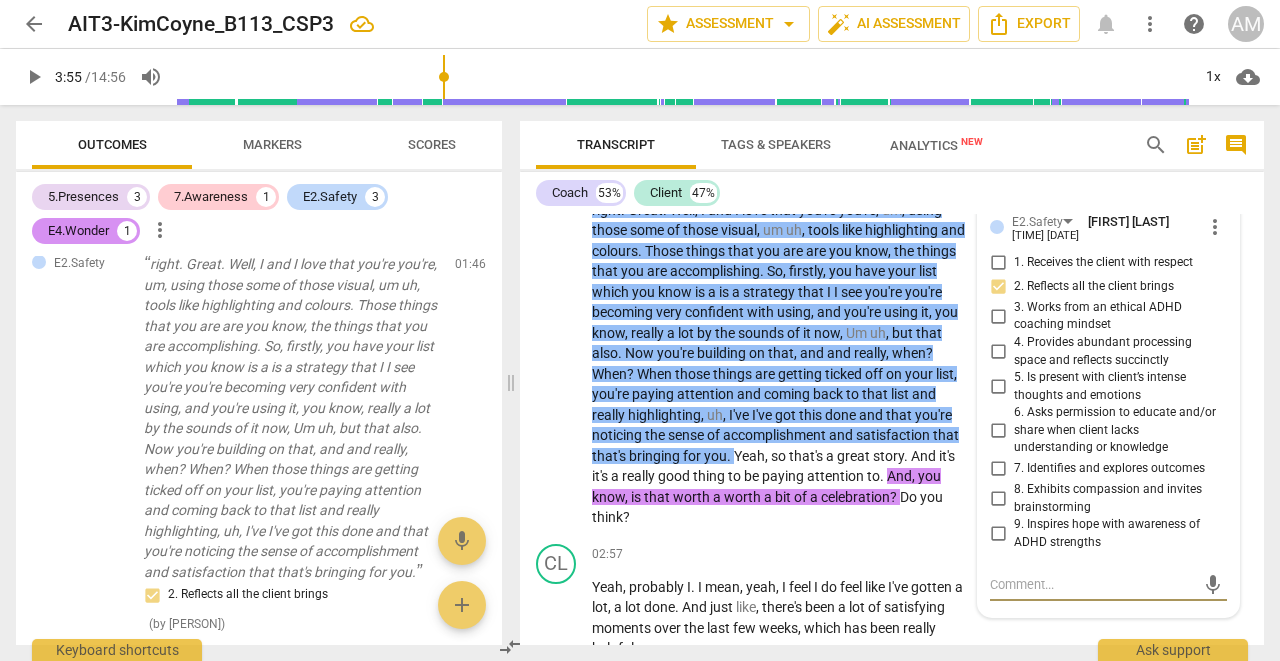 type on "B" 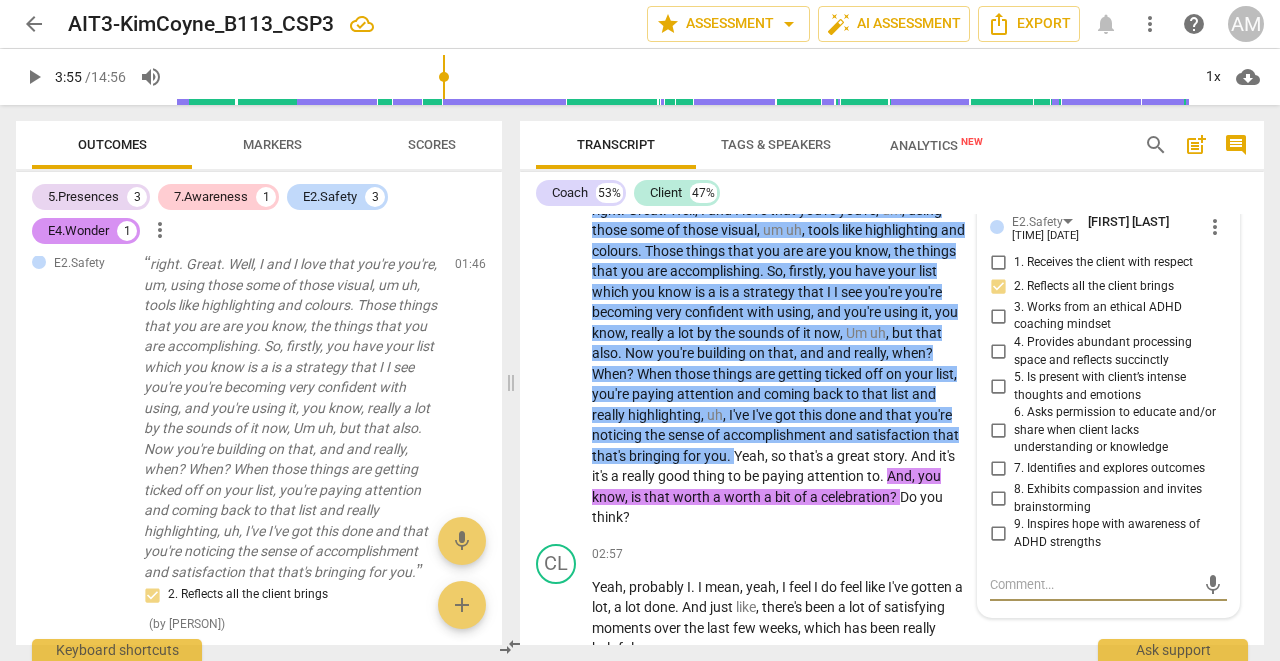 type on "B" 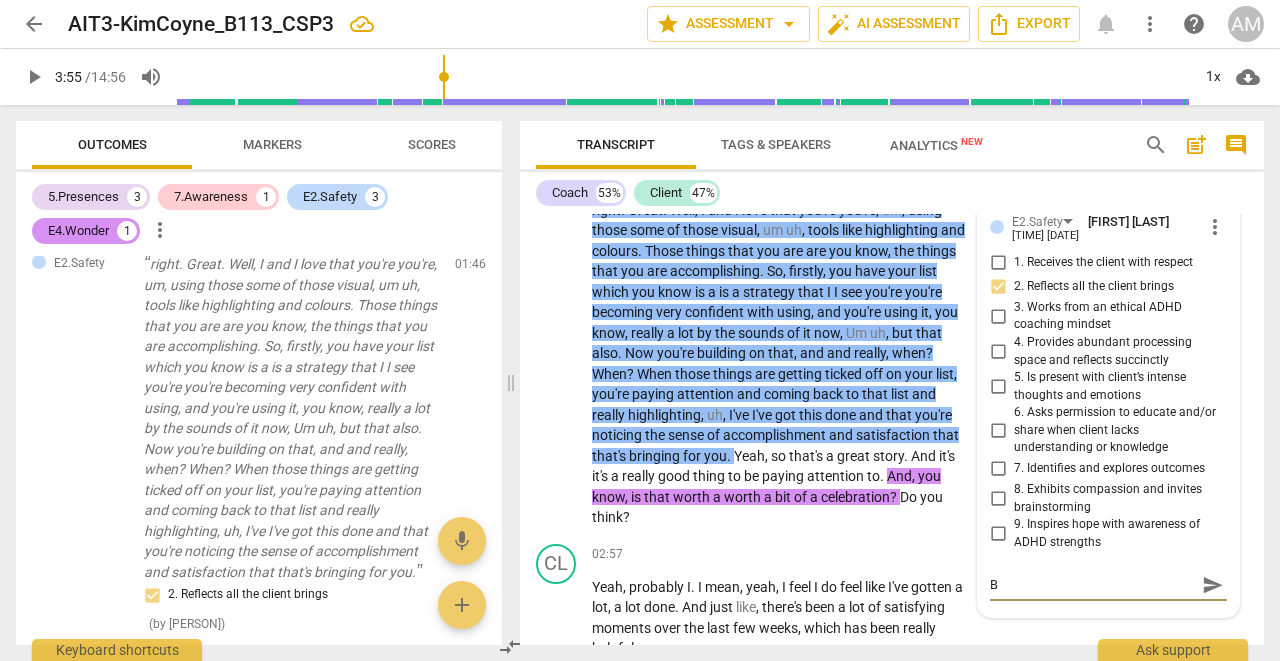 type on "Be" 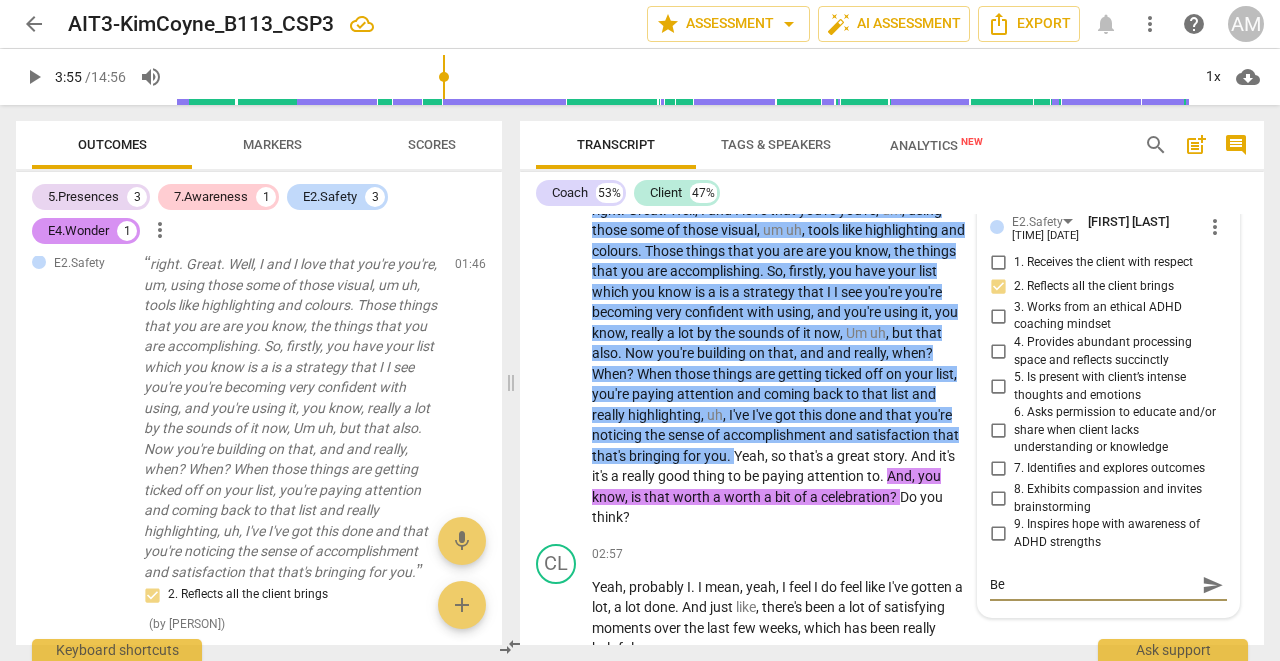 type on "Be" 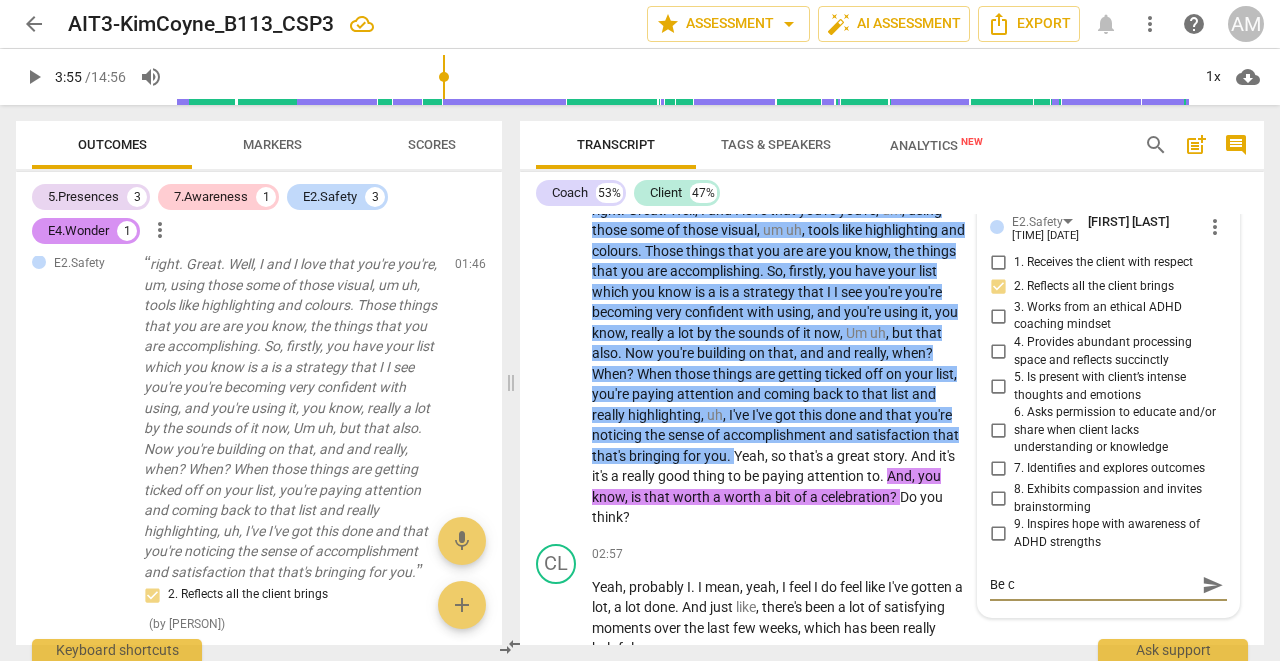 type on "Be ca" 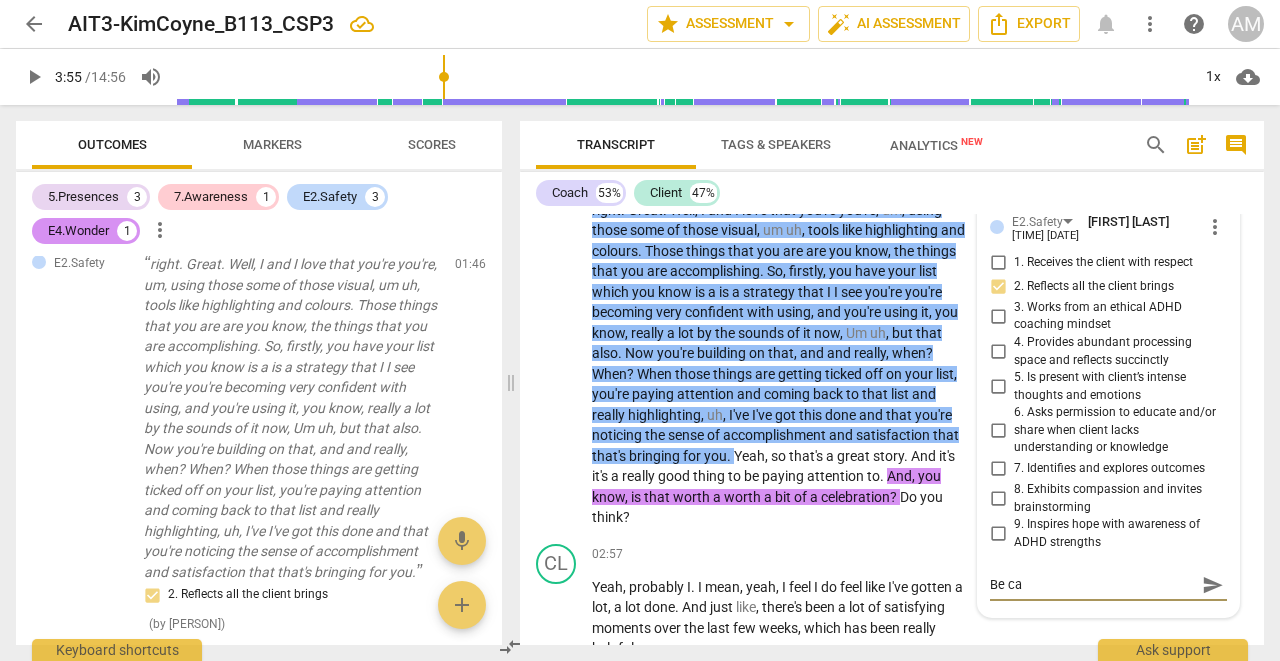 type on "Be car" 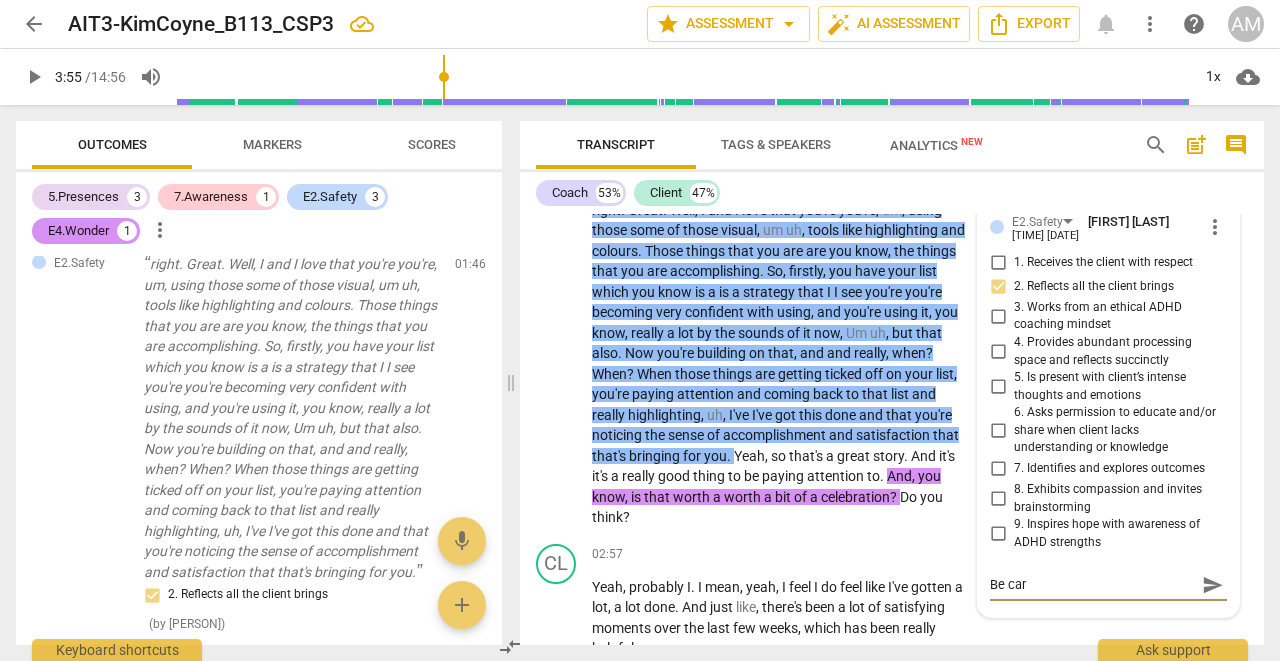 type on "Be care" 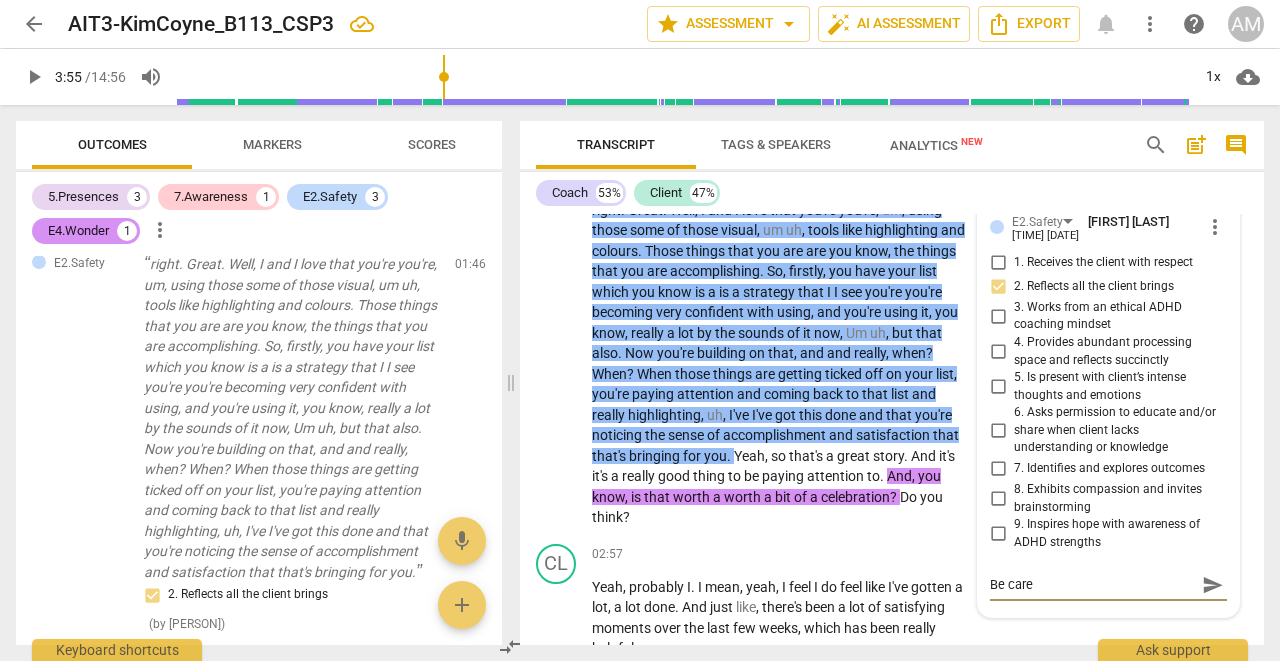 type on "Be caref" 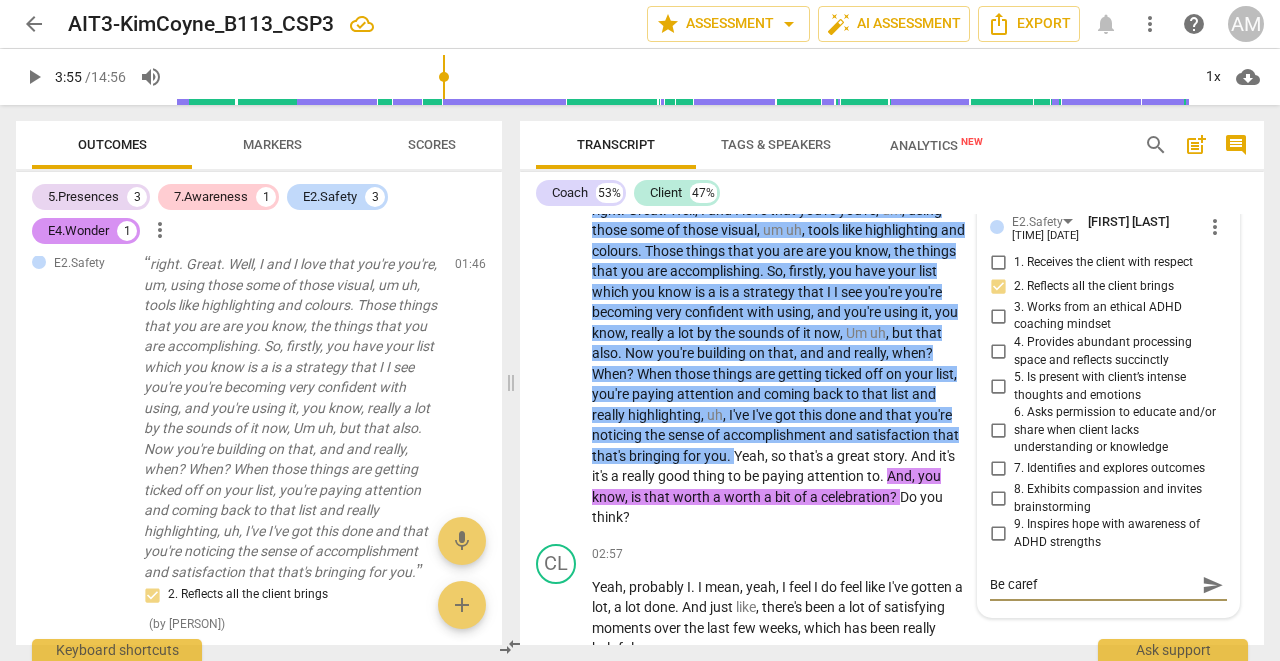 type on "Be carefu" 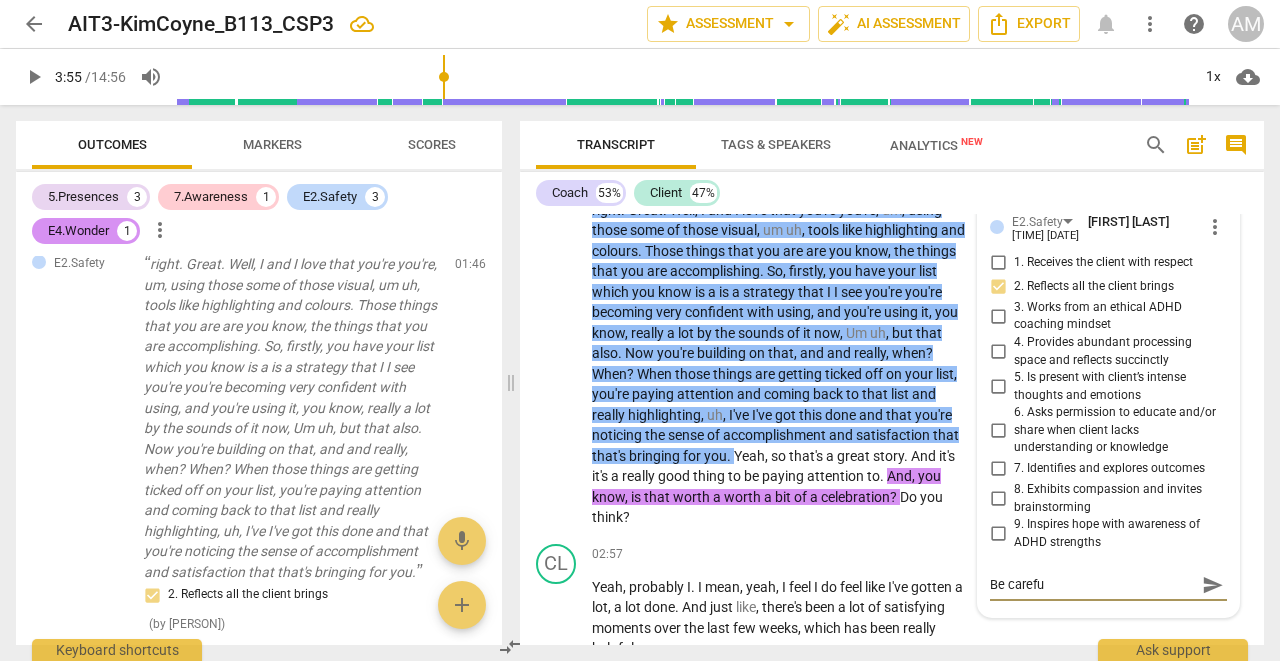 type on "Be careful" 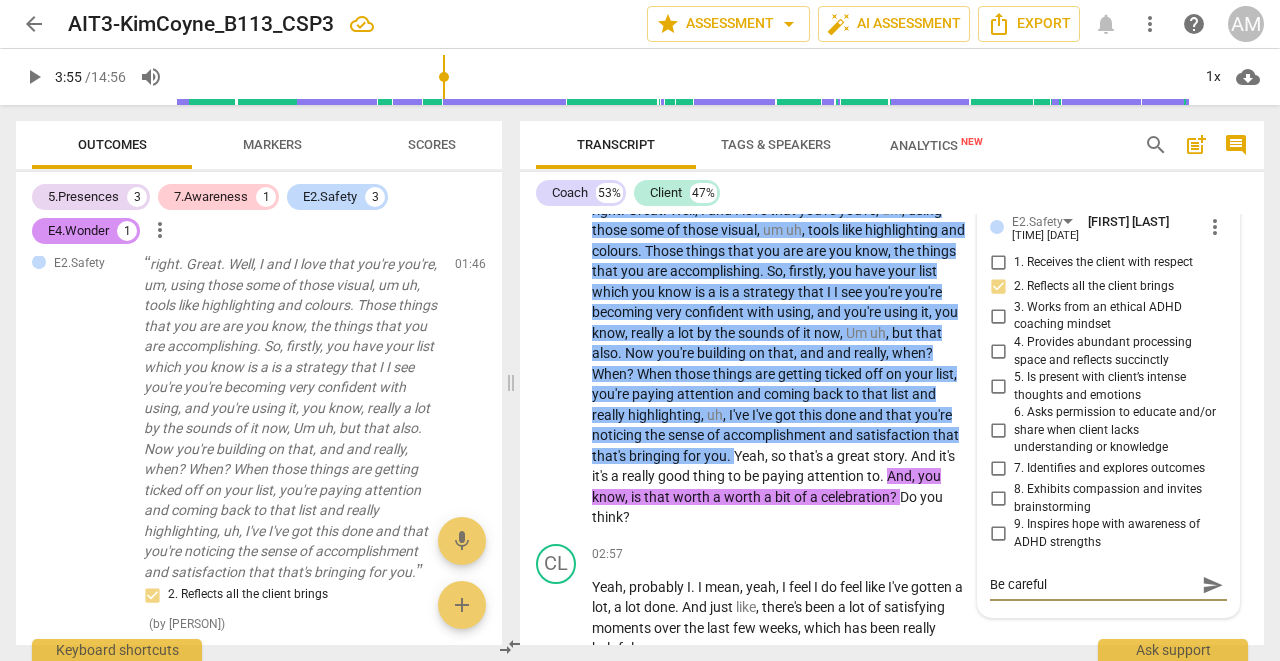 type on "Be careful" 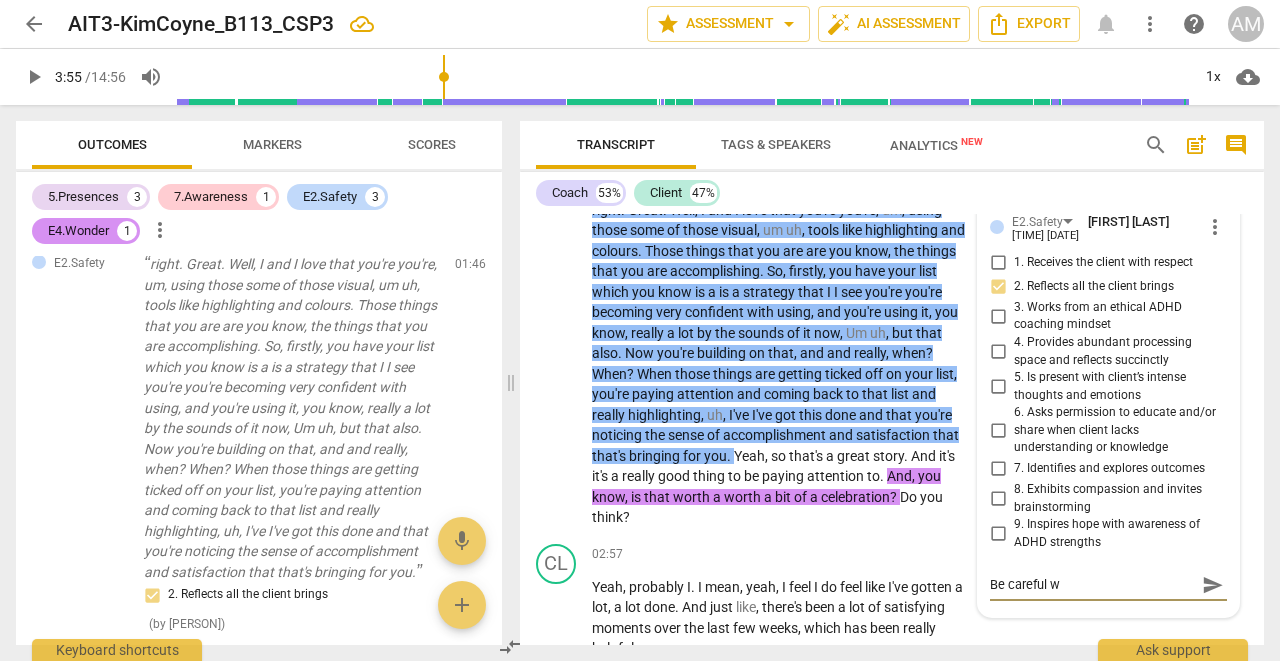type on "Be careful wi" 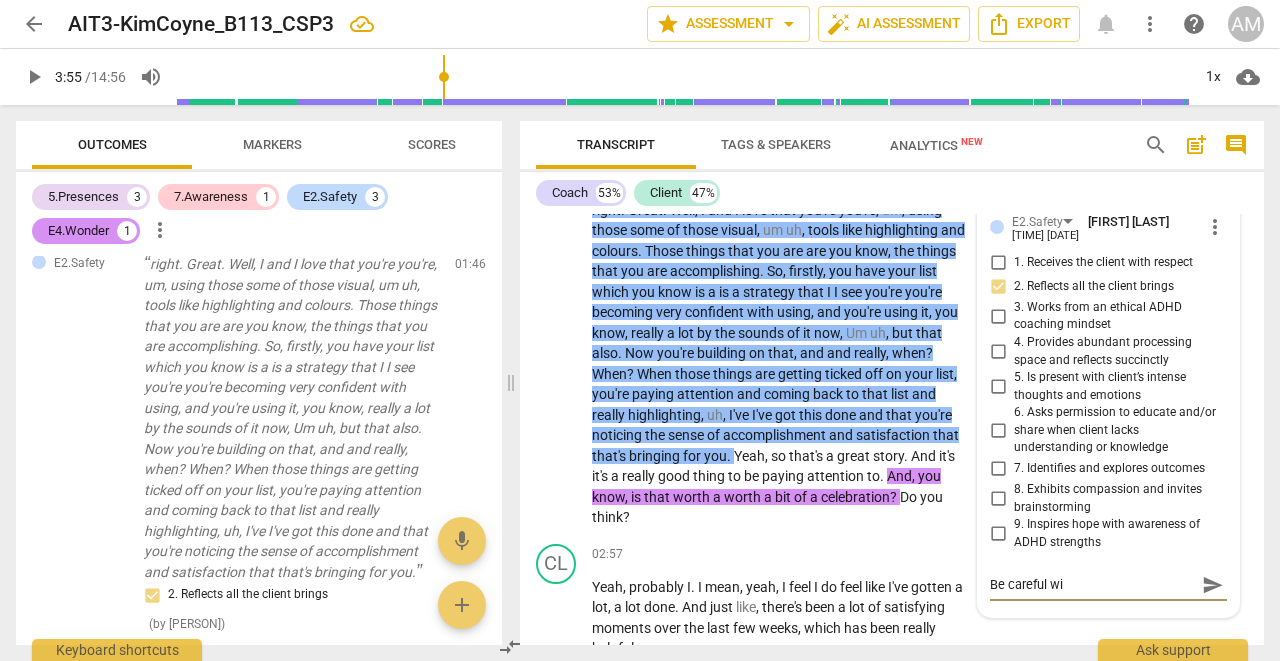 type on "Be careful wit" 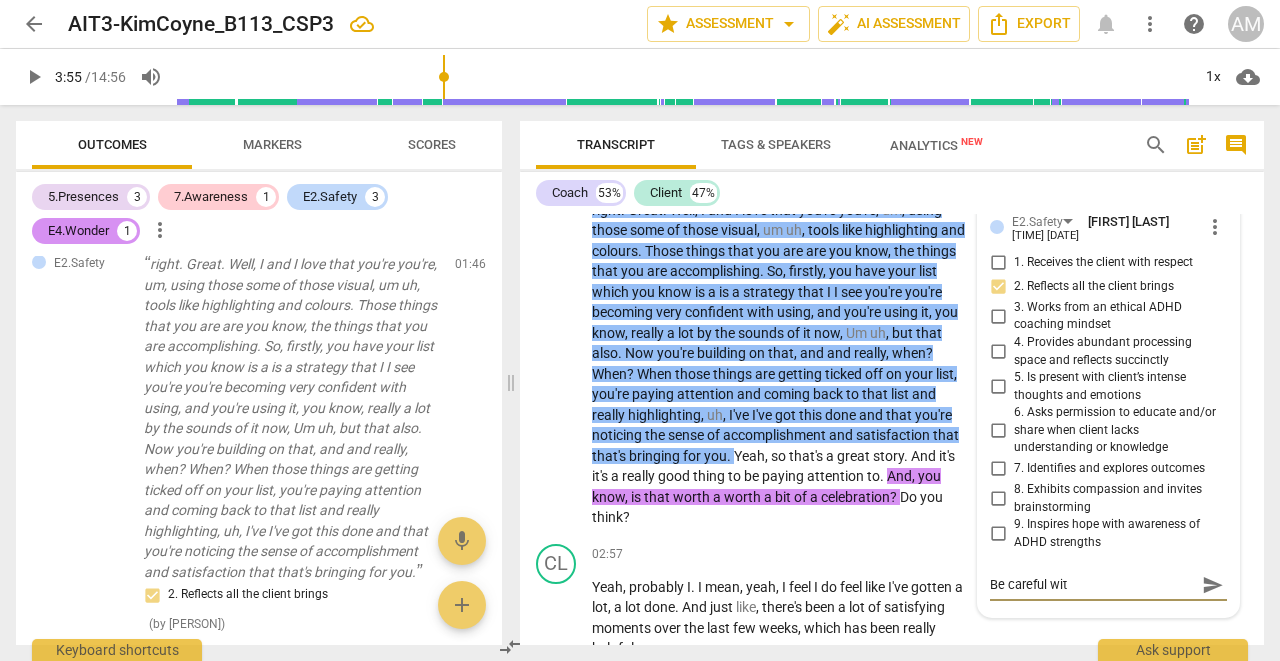 type on "Be careful with" 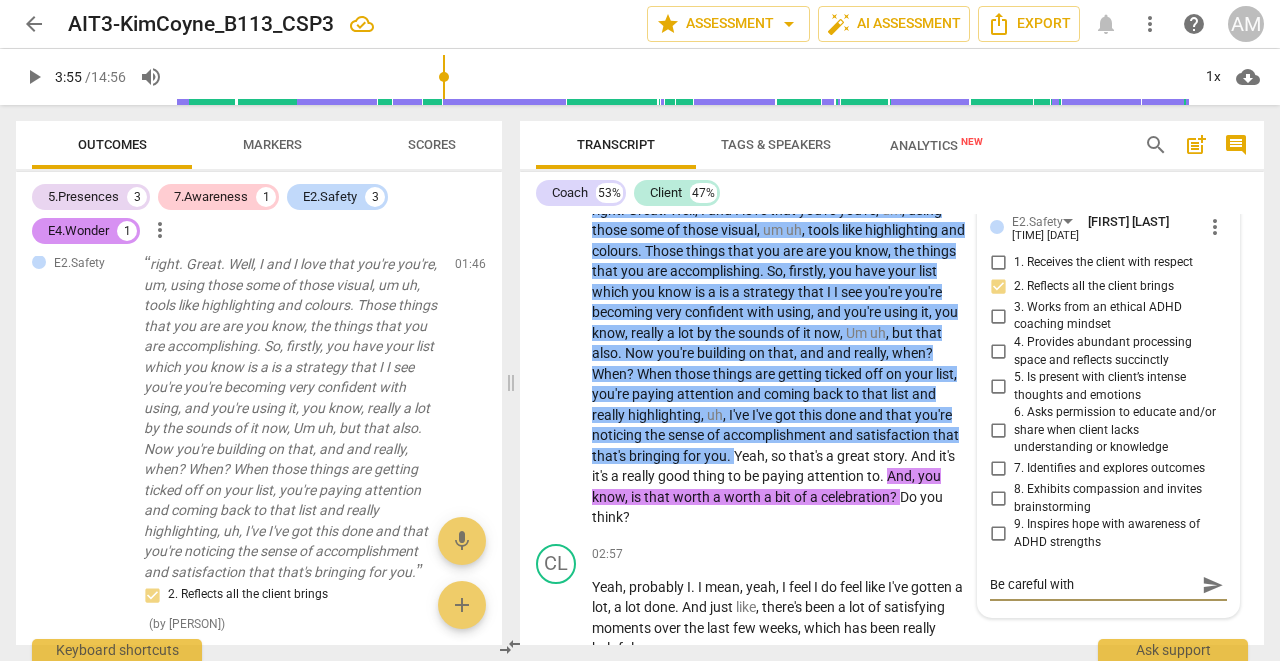 type on "Be careful with" 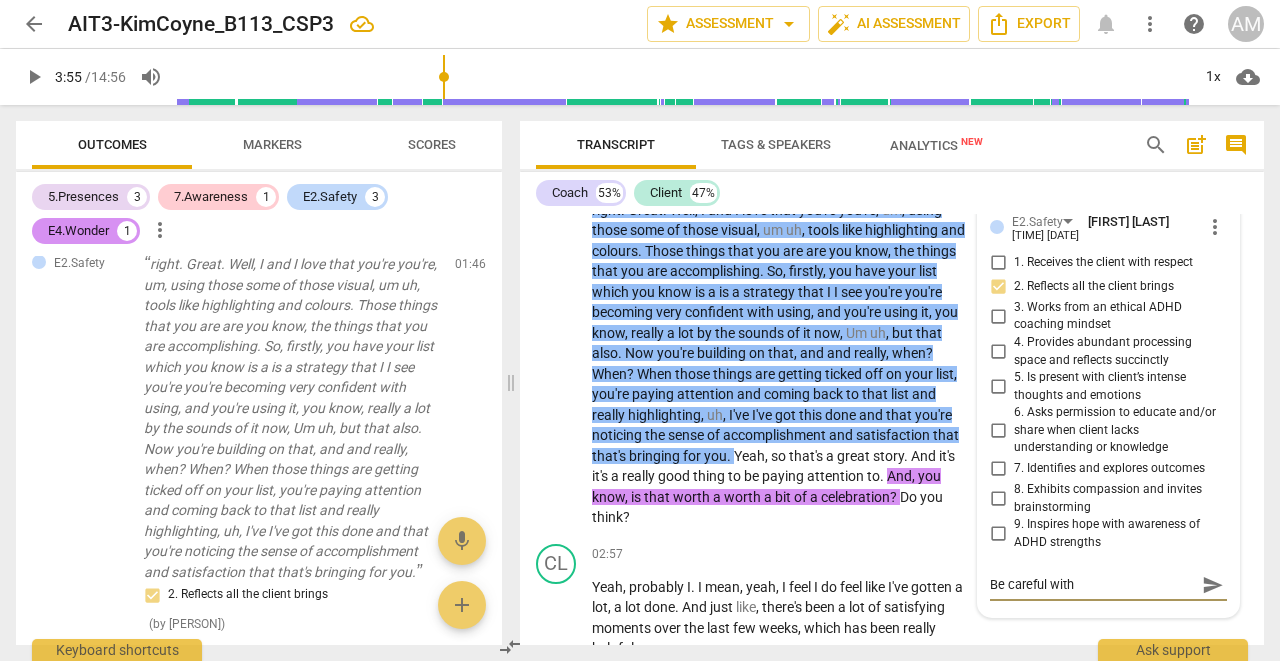 type on "Be careful with e" 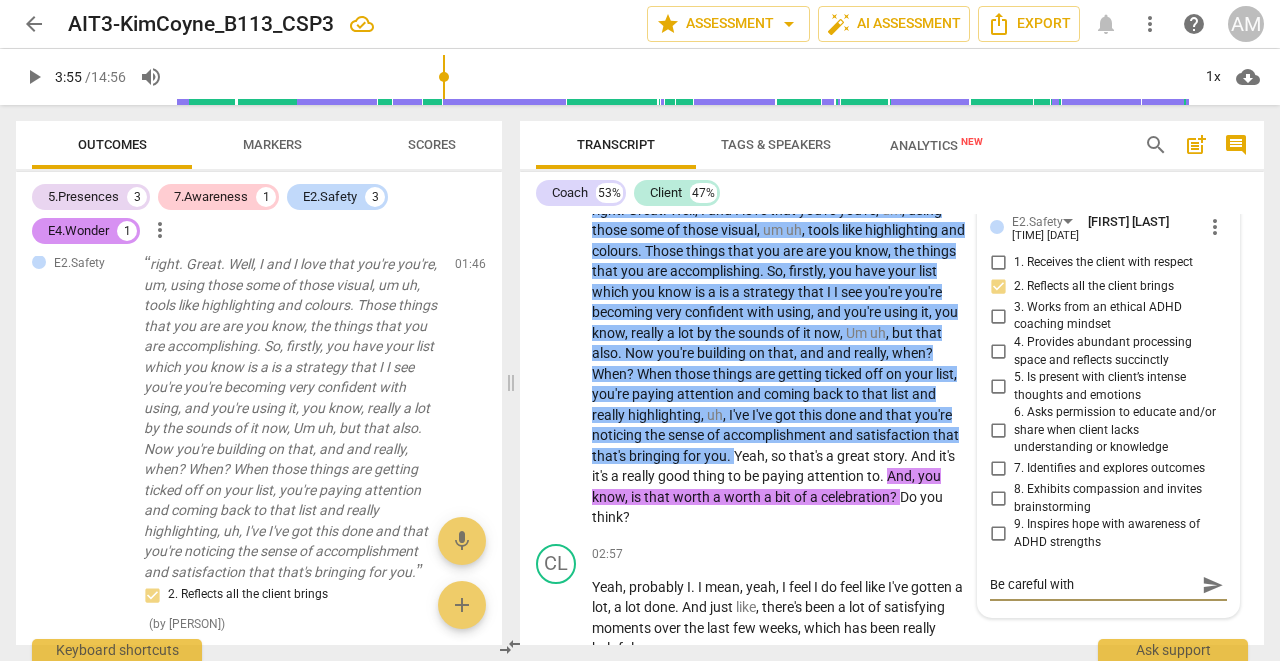 type on "Be careful with e" 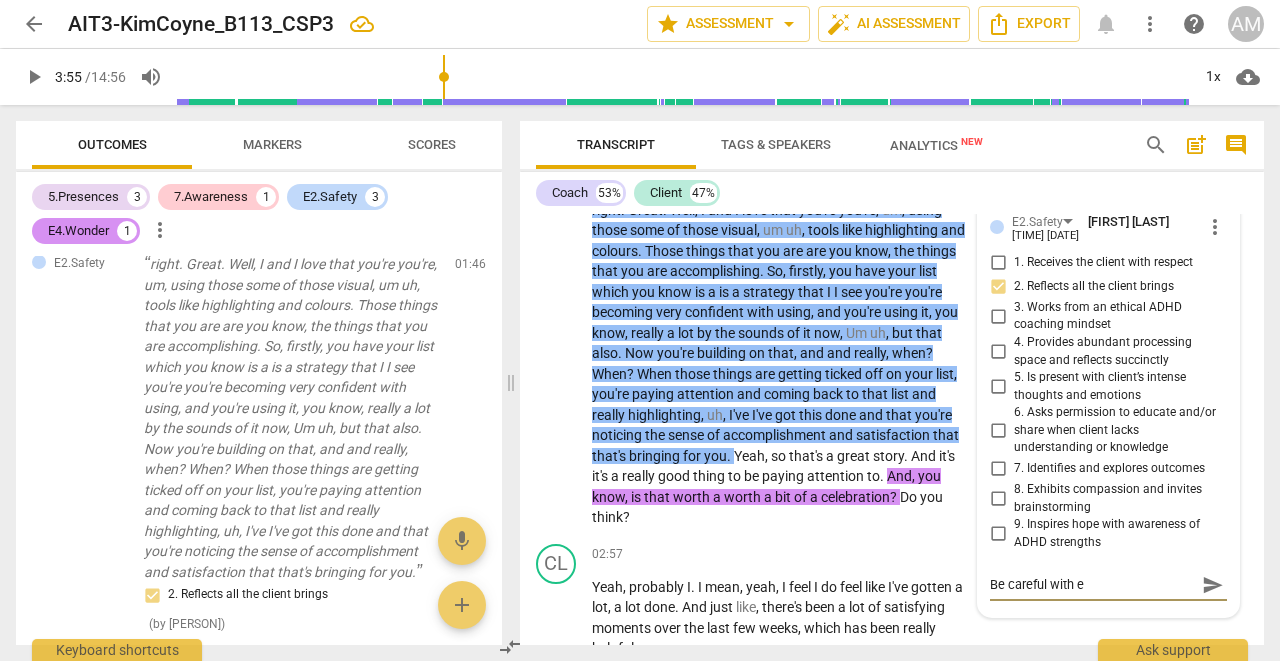type on "Be careful with ex" 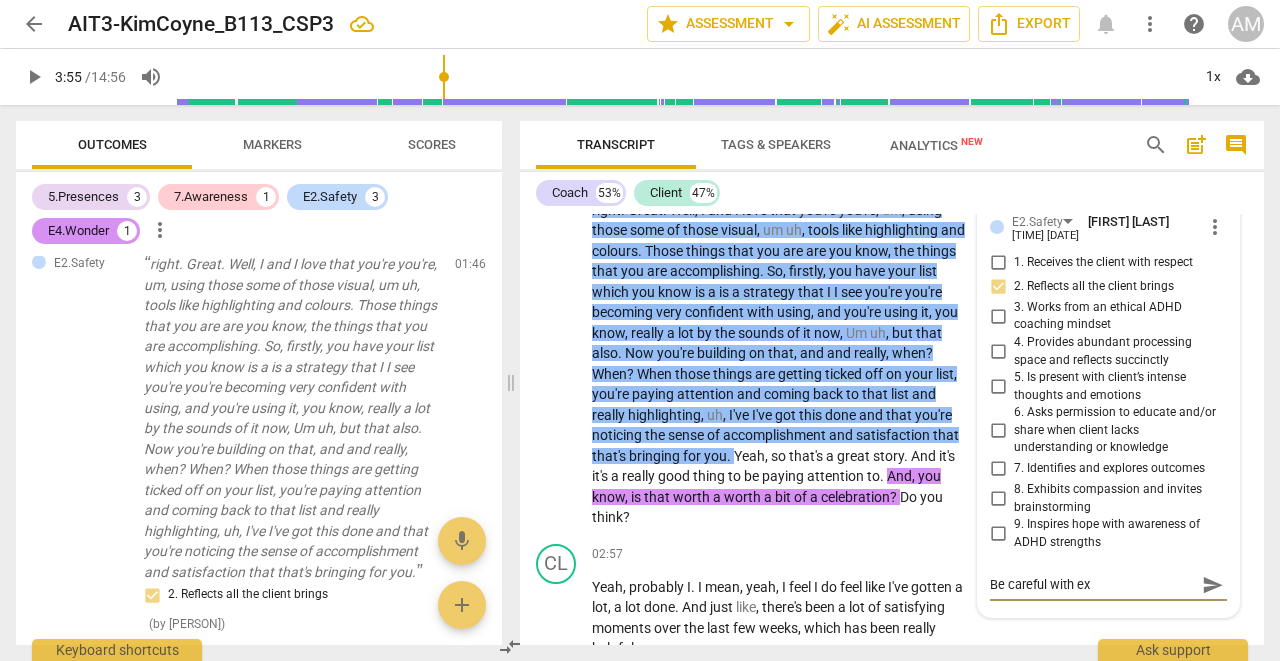 type on "Be careful with exp" 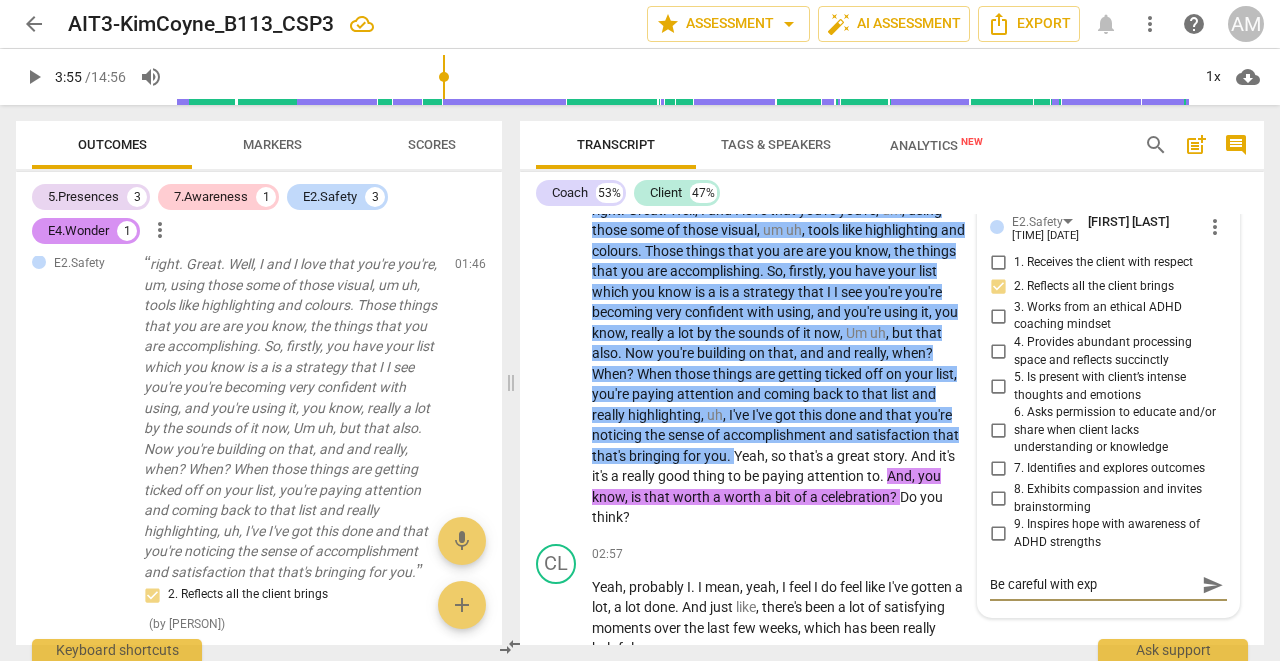 type on "Be careful with expr" 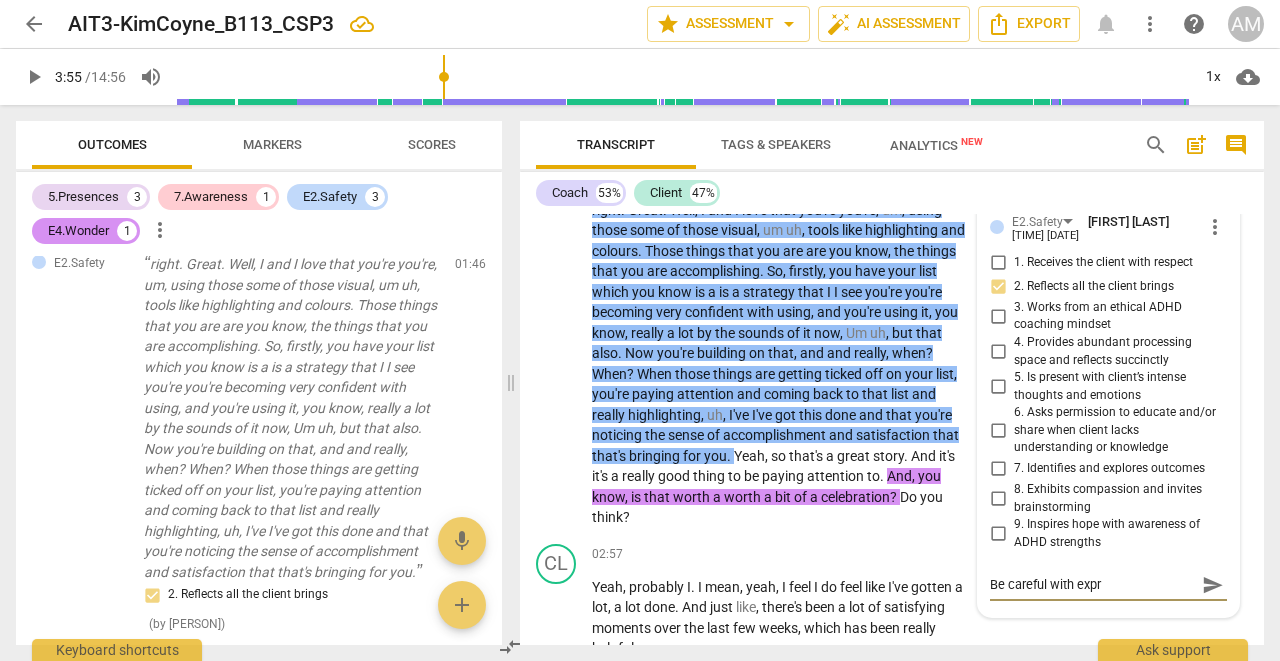 type on "Be careful with expre" 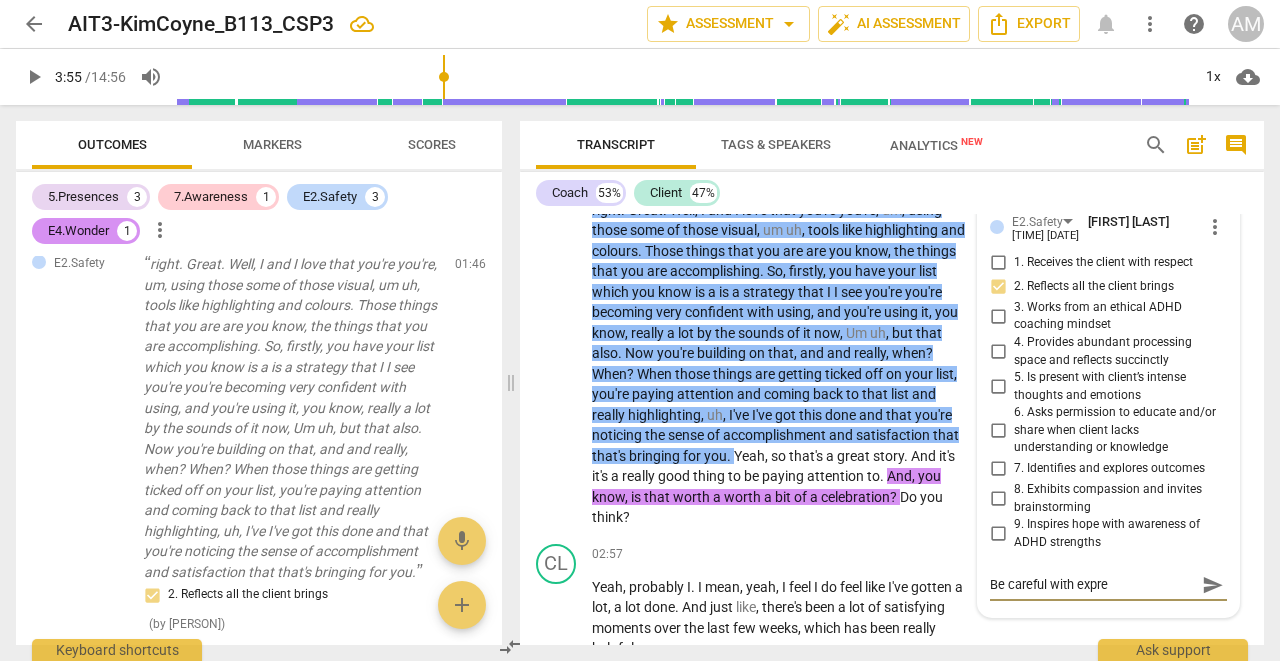 type on "Be careful with expres" 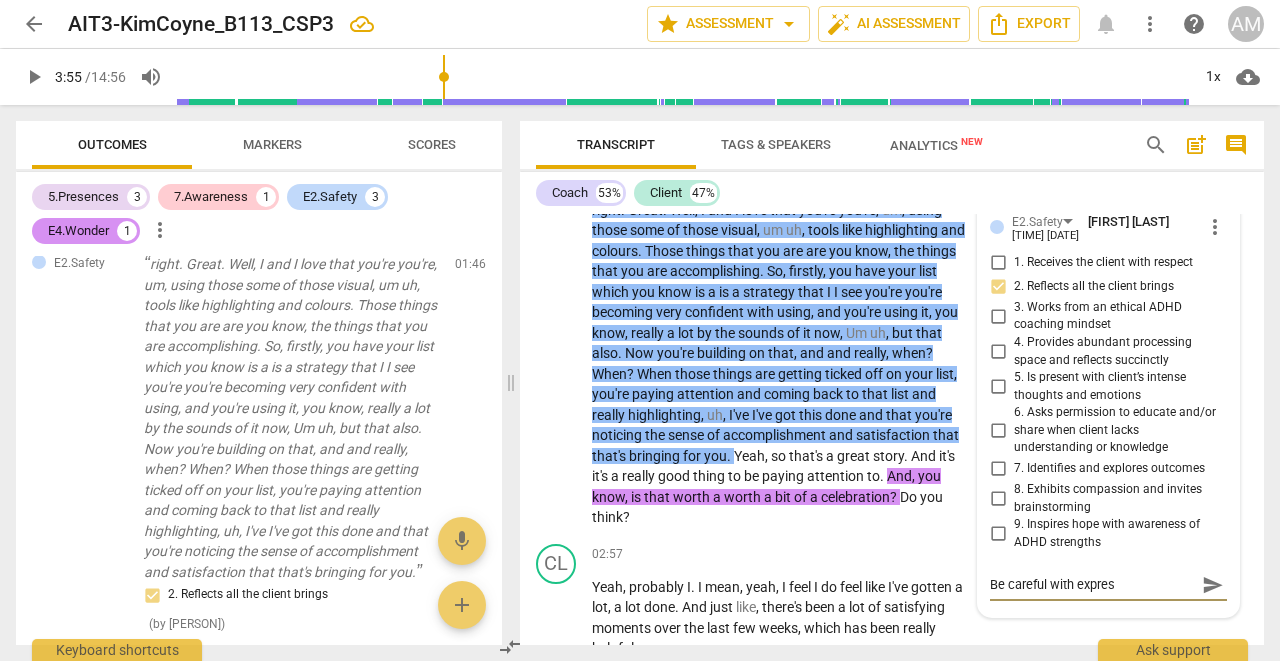 type on "Be careful with express" 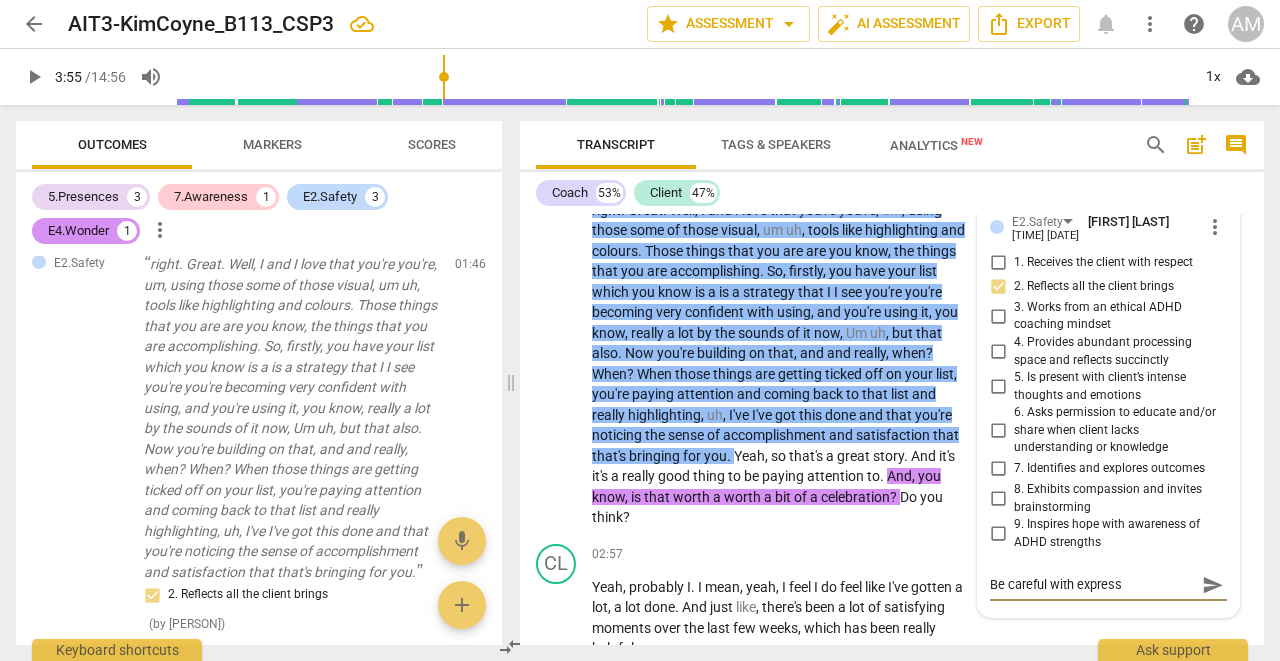 type on "Be careful with expressi" 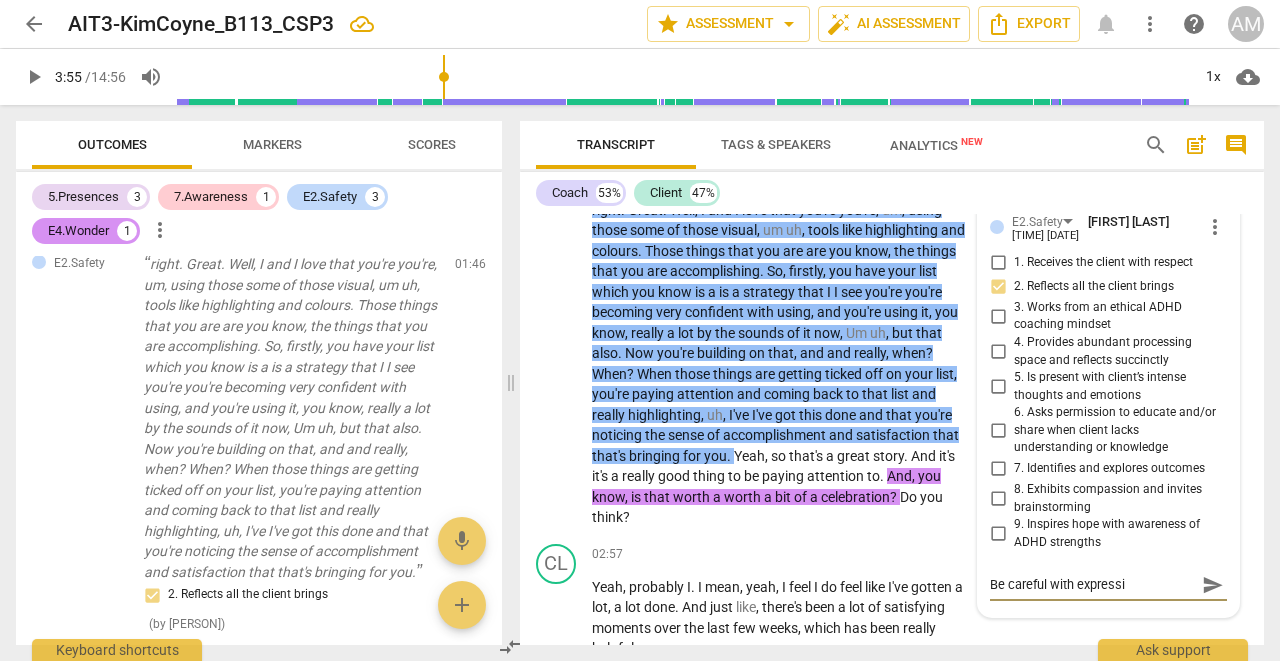 type on "Be careful with expressio" 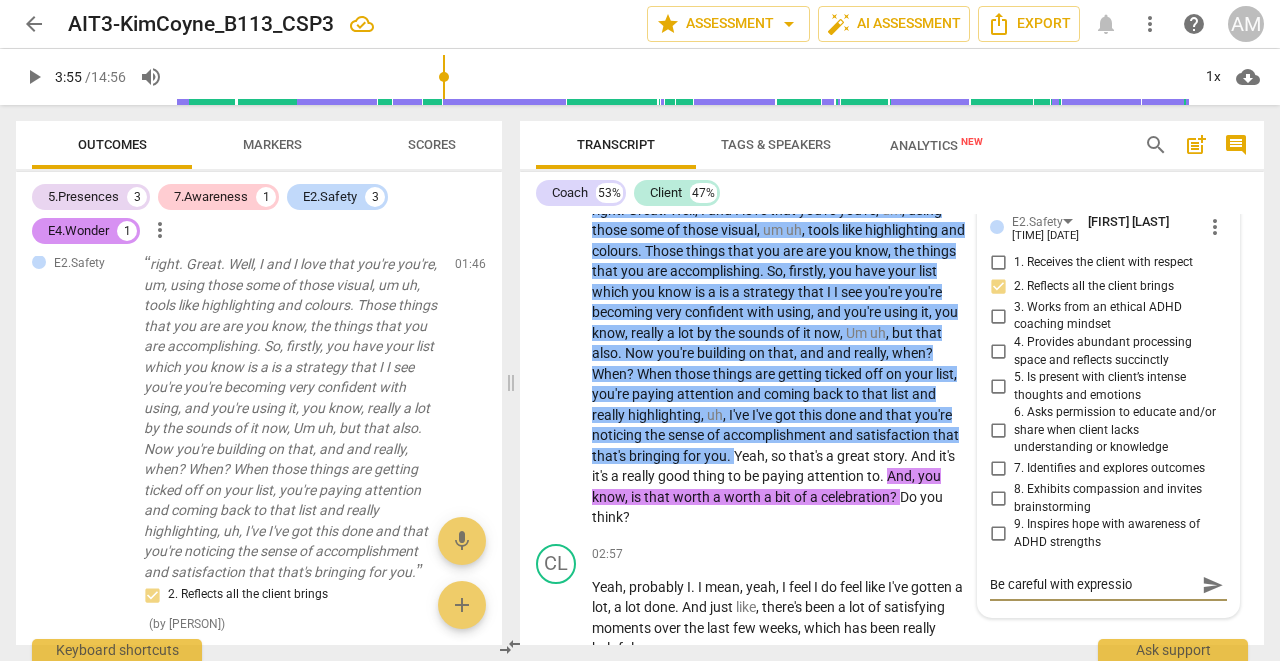 type on "Be careful with expression" 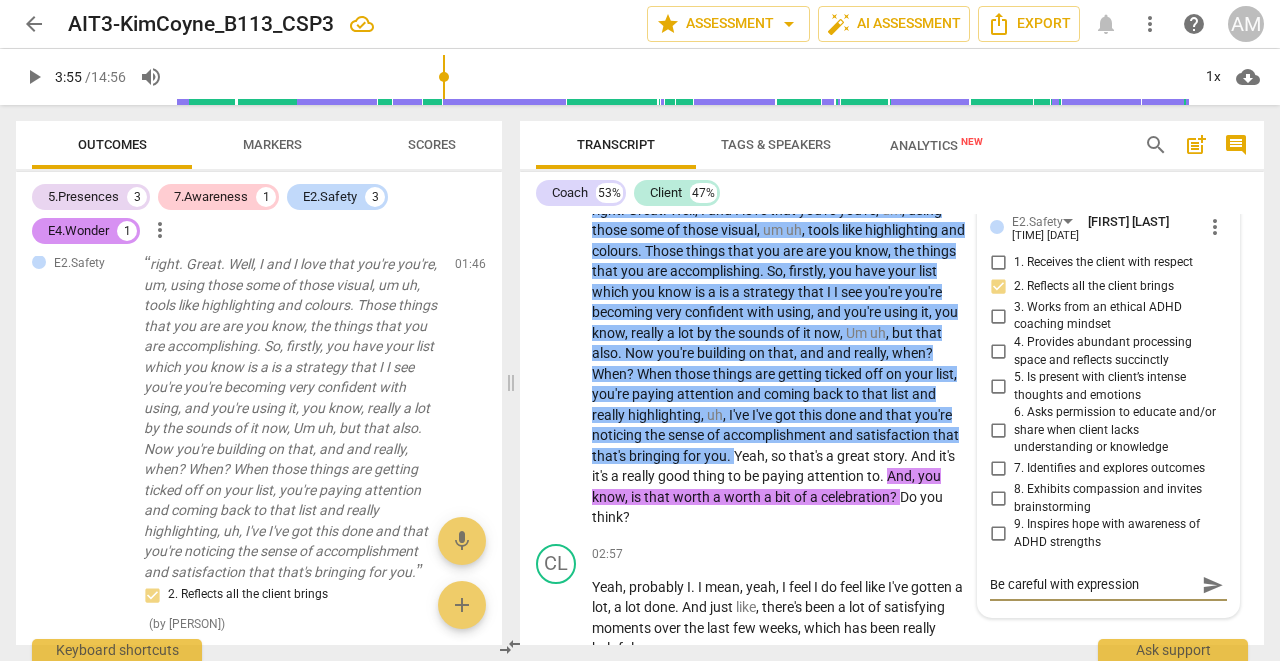type on "Be careful with expressions" 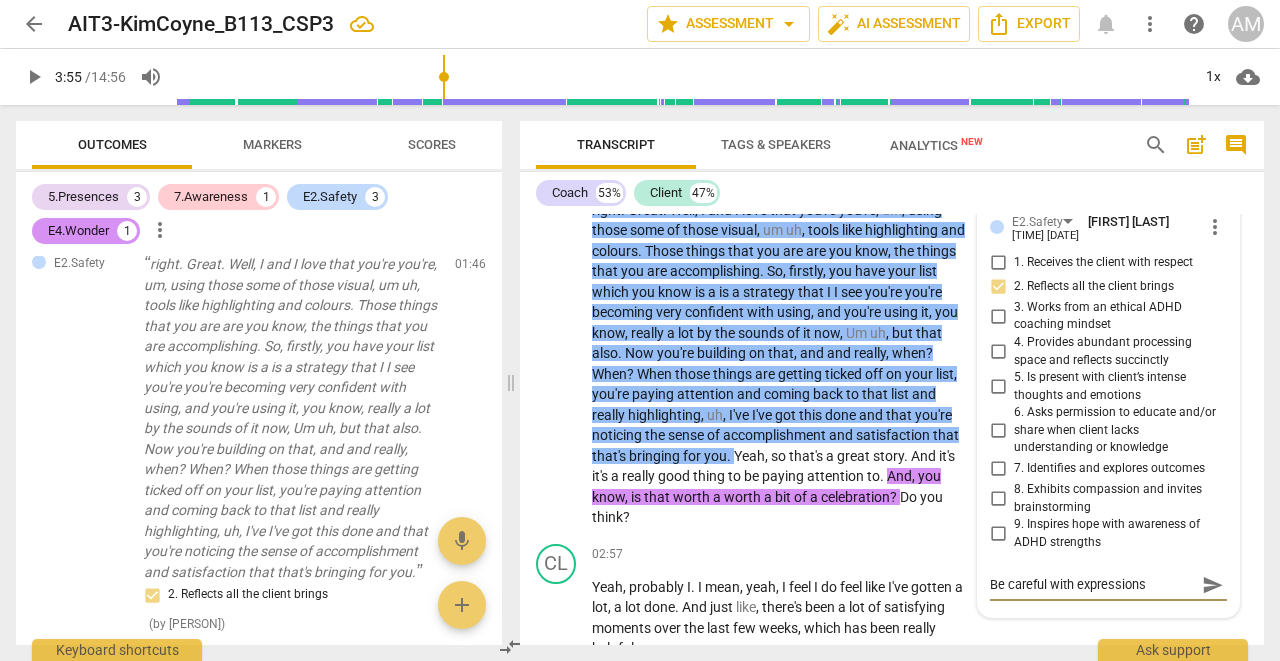 type on "Be careful with expressions" 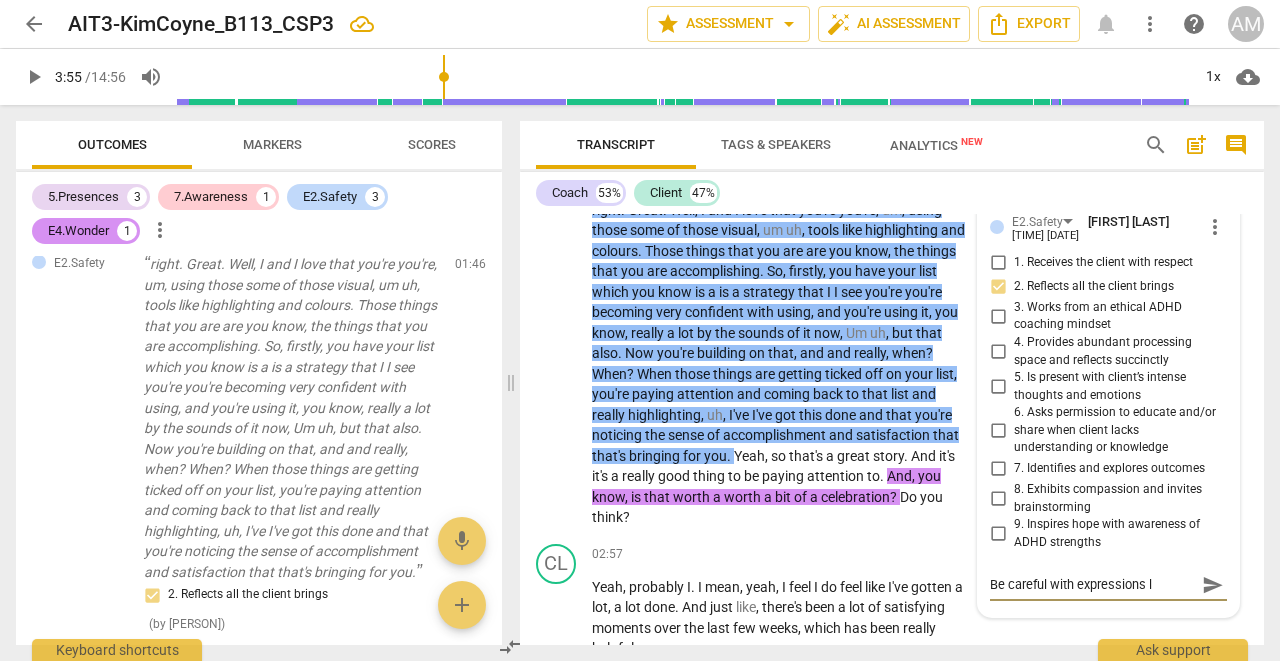 type on "Be careful with expressions li" 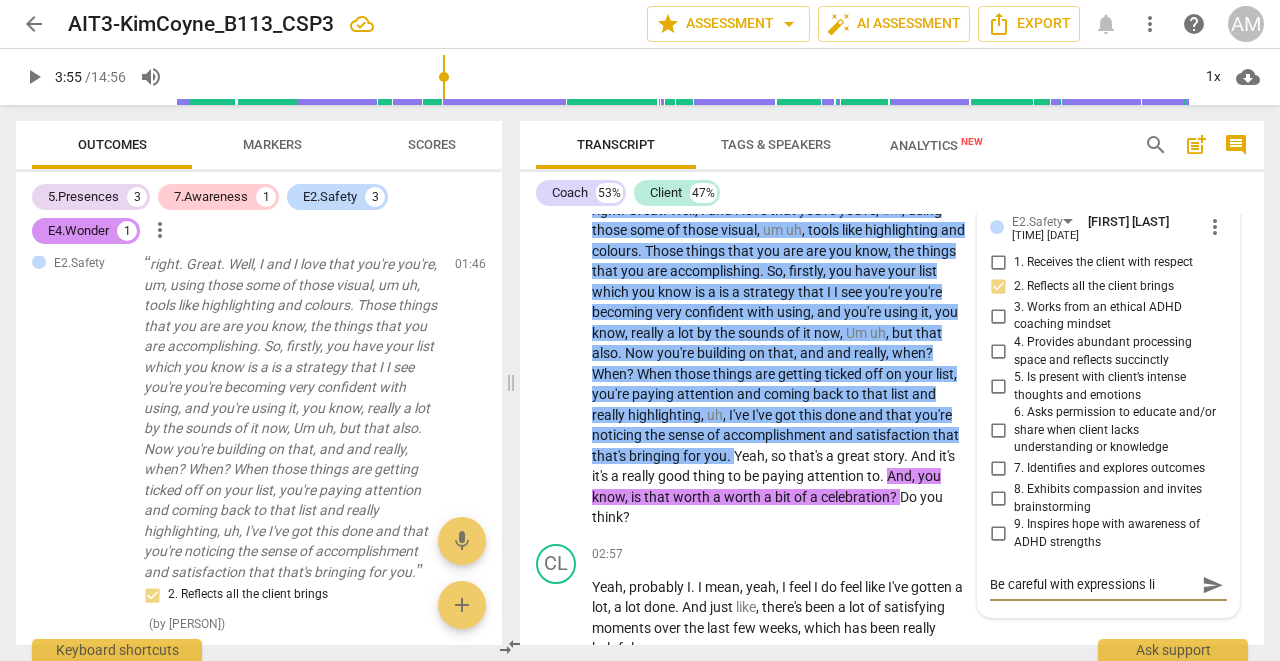 type on "Be careful with expressions lik" 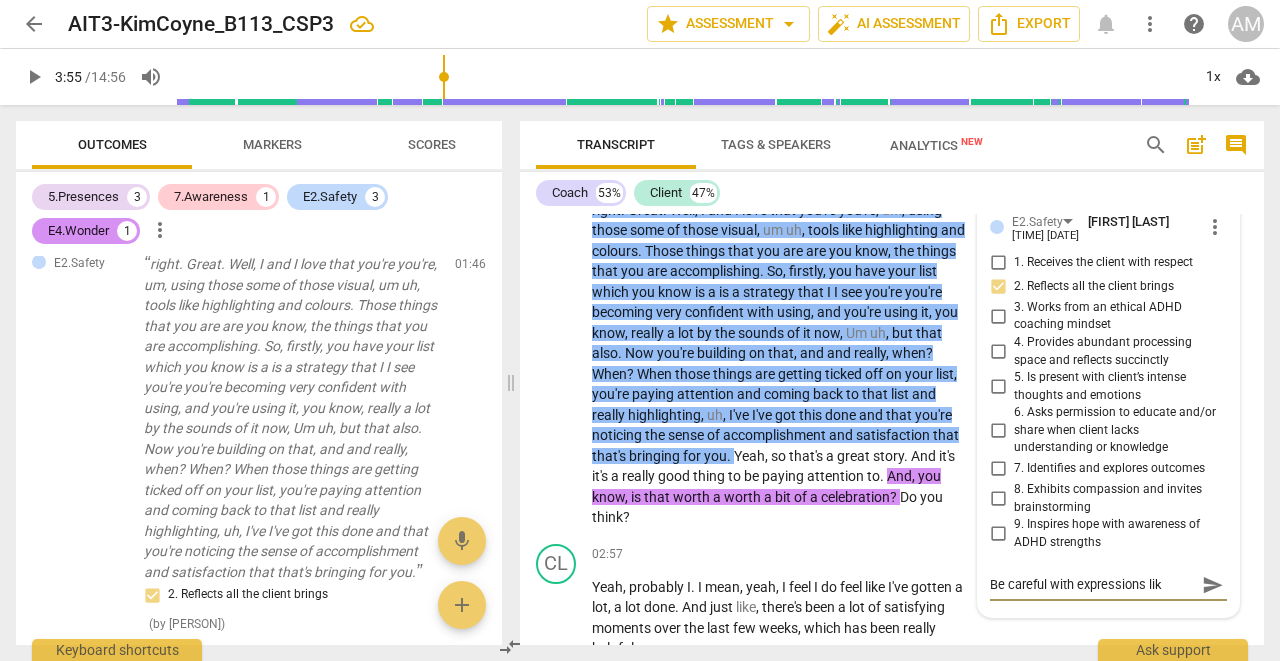 type on "Be careful with expressions like" 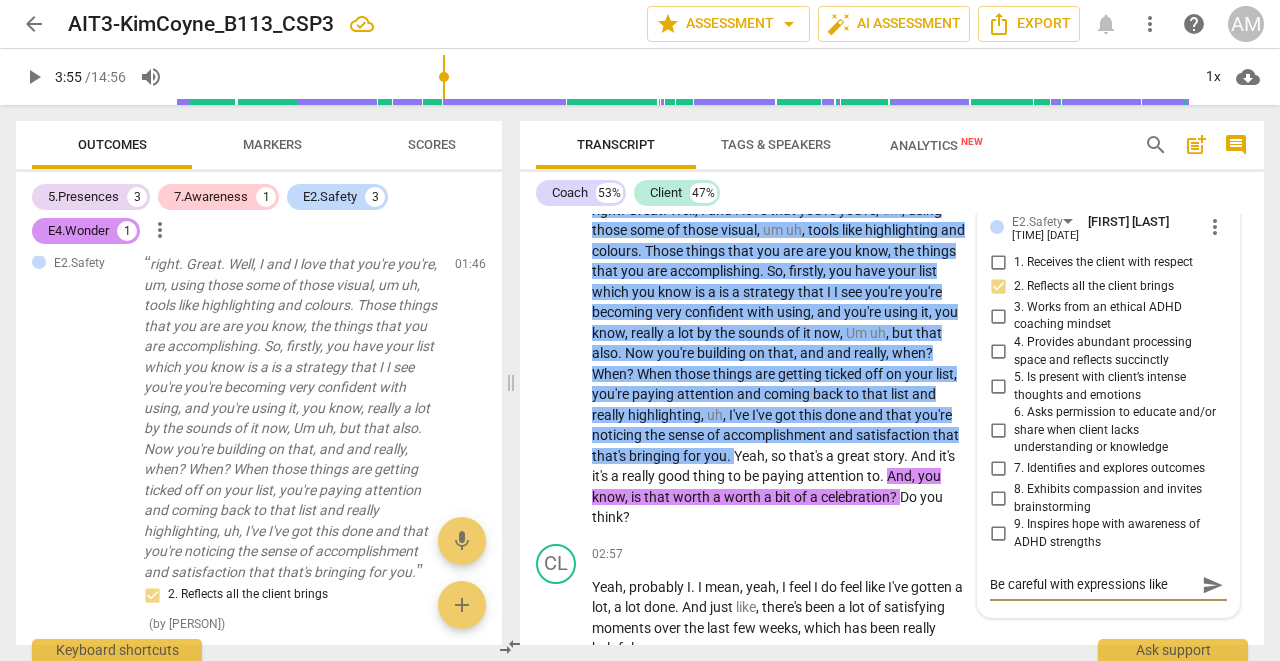type on "Be careful with expressions like" 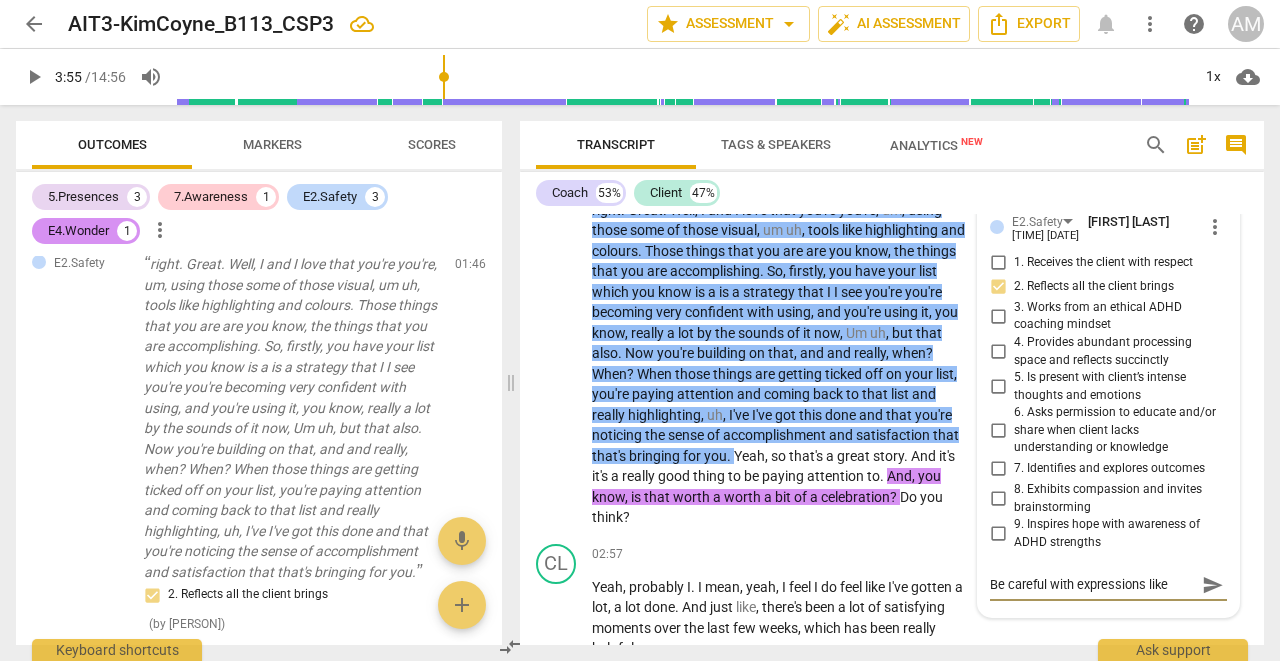 type on "Be careful with expressions like "" 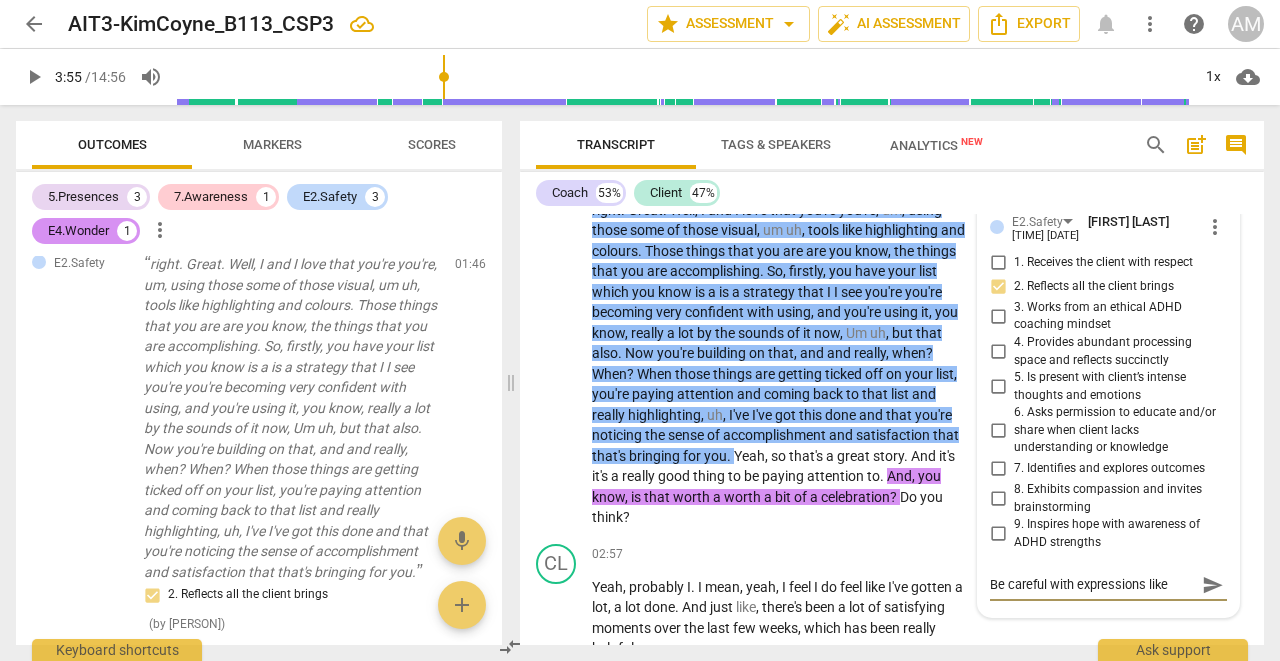 type on "Be careful with expressions like "" 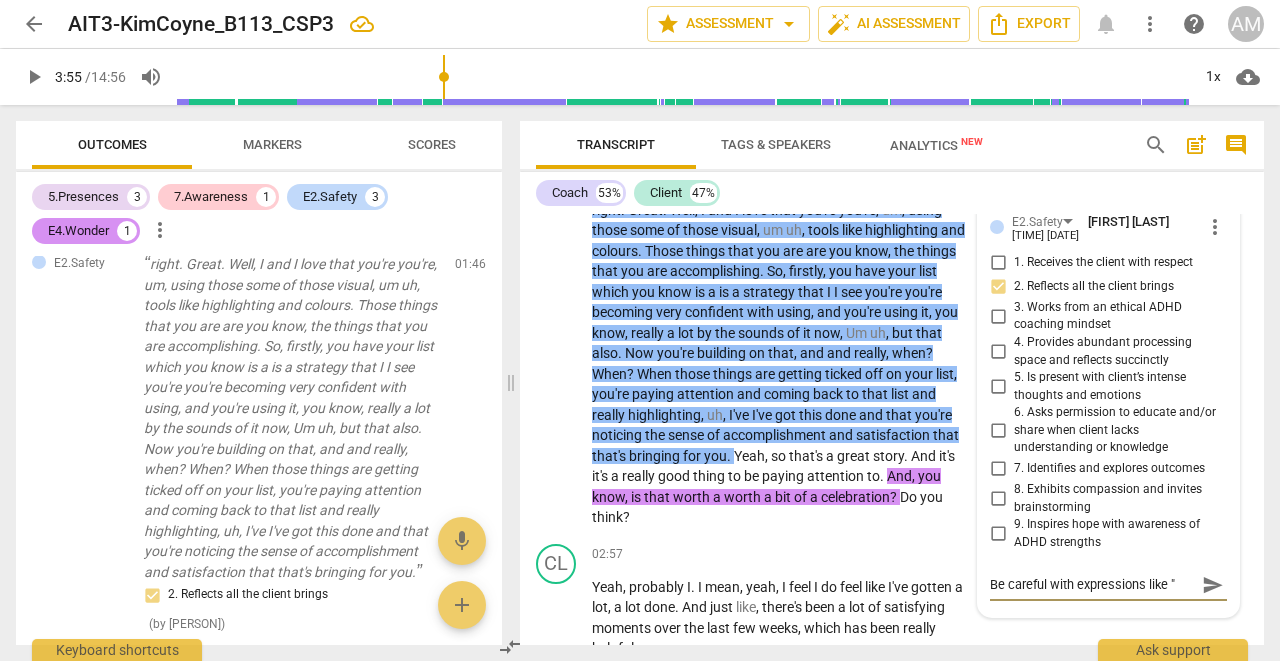 type on "Be careful with expressions like "y" 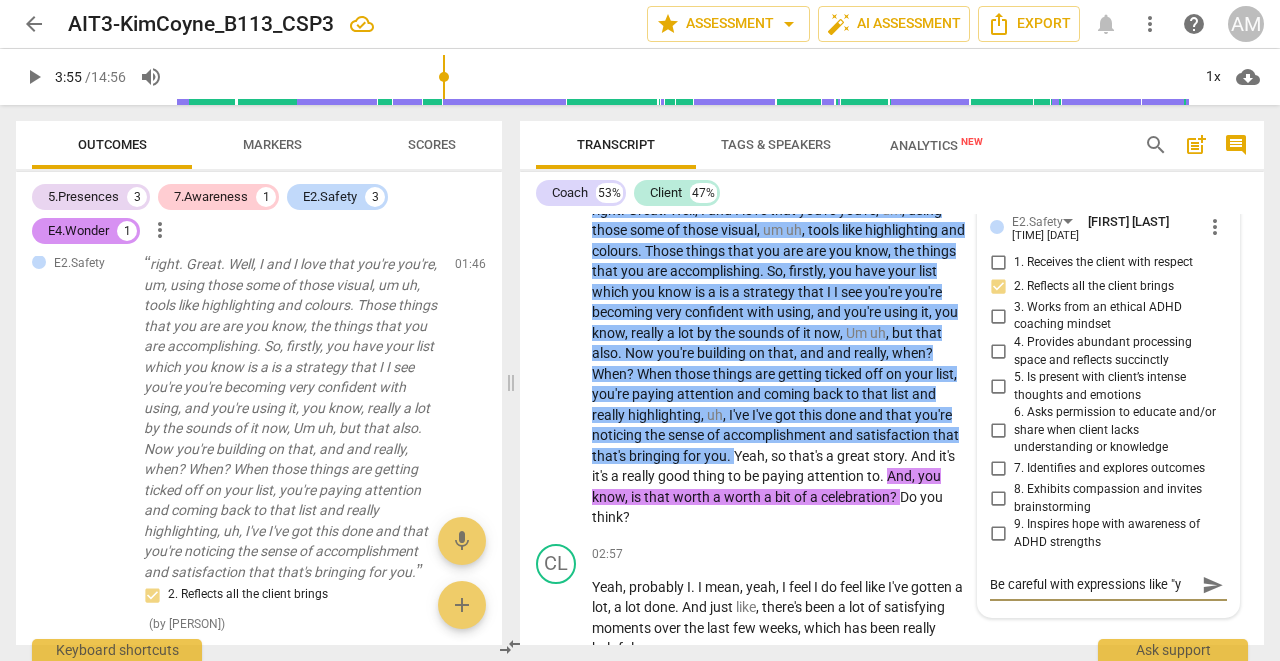 type on "Be careful with expressions like "yo" 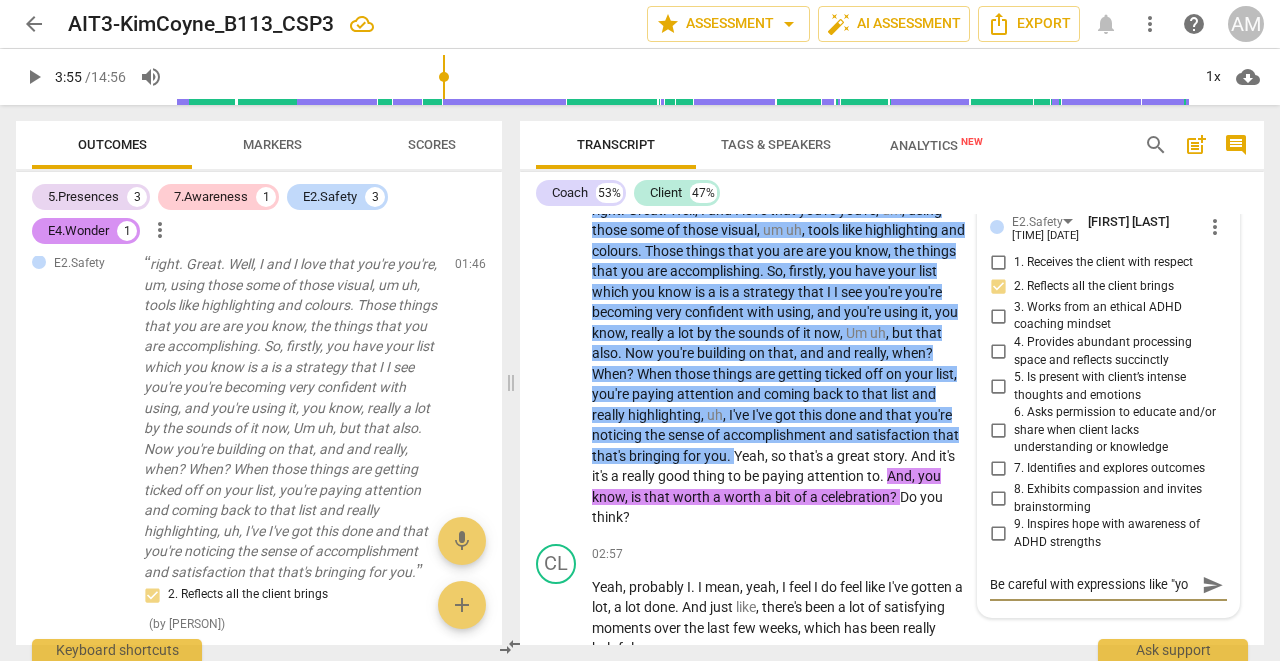 type on "Be careful with expressions like "you" 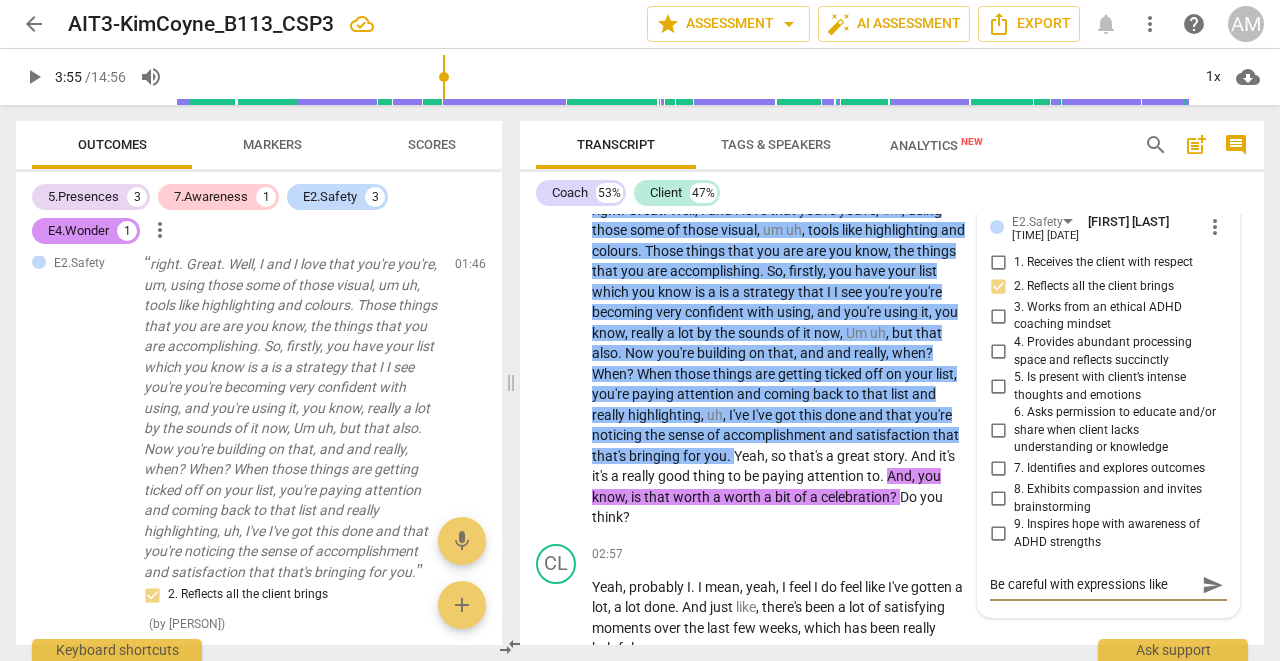 scroll, scrollTop: 17, scrollLeft: 0, axis: vertical 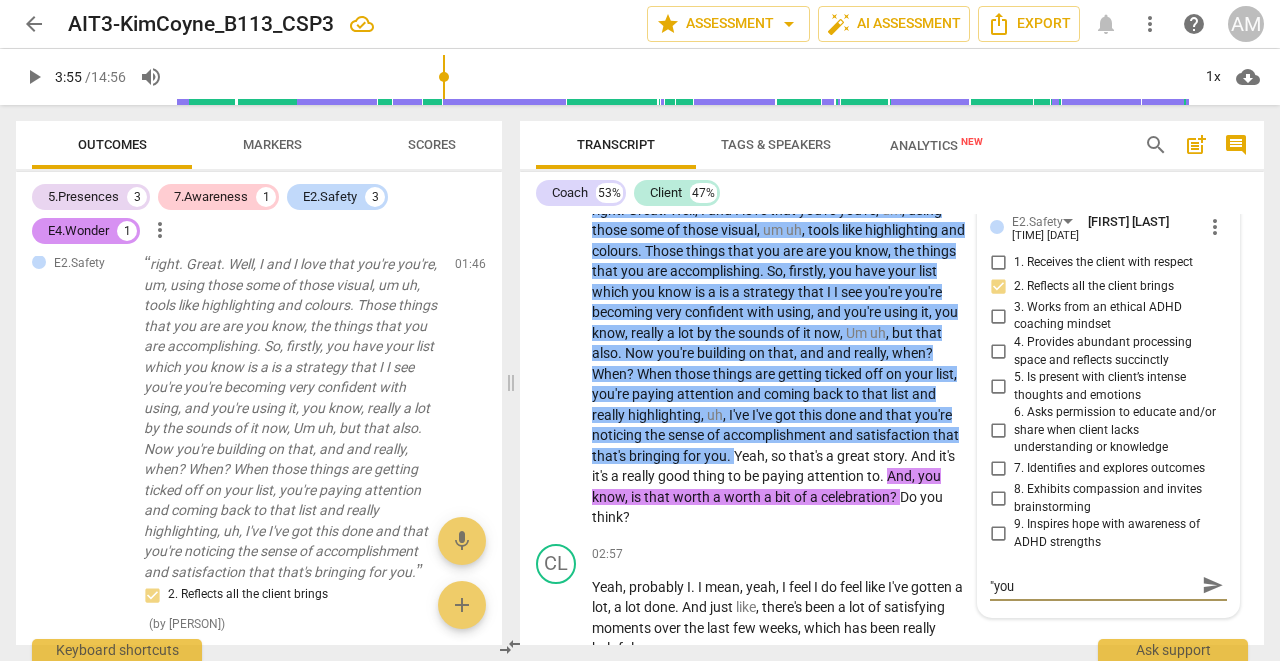 type on "Be careful with expressions like "you" 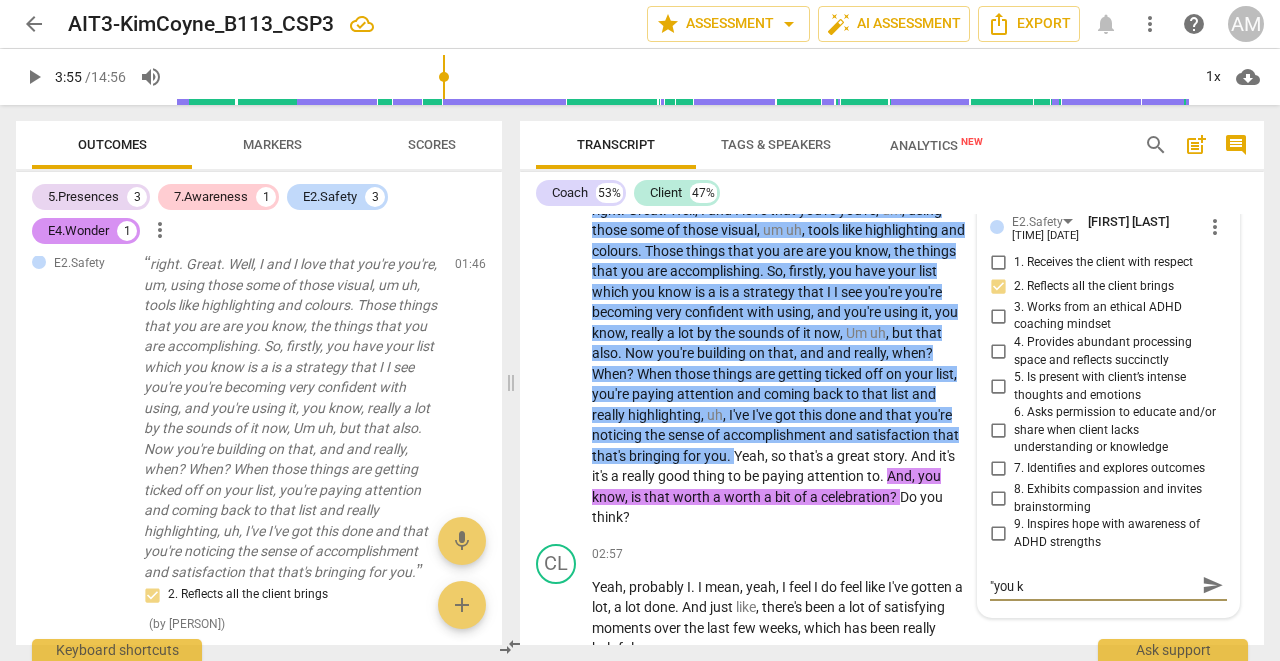 type on "Be careful with expressions like "you kn" 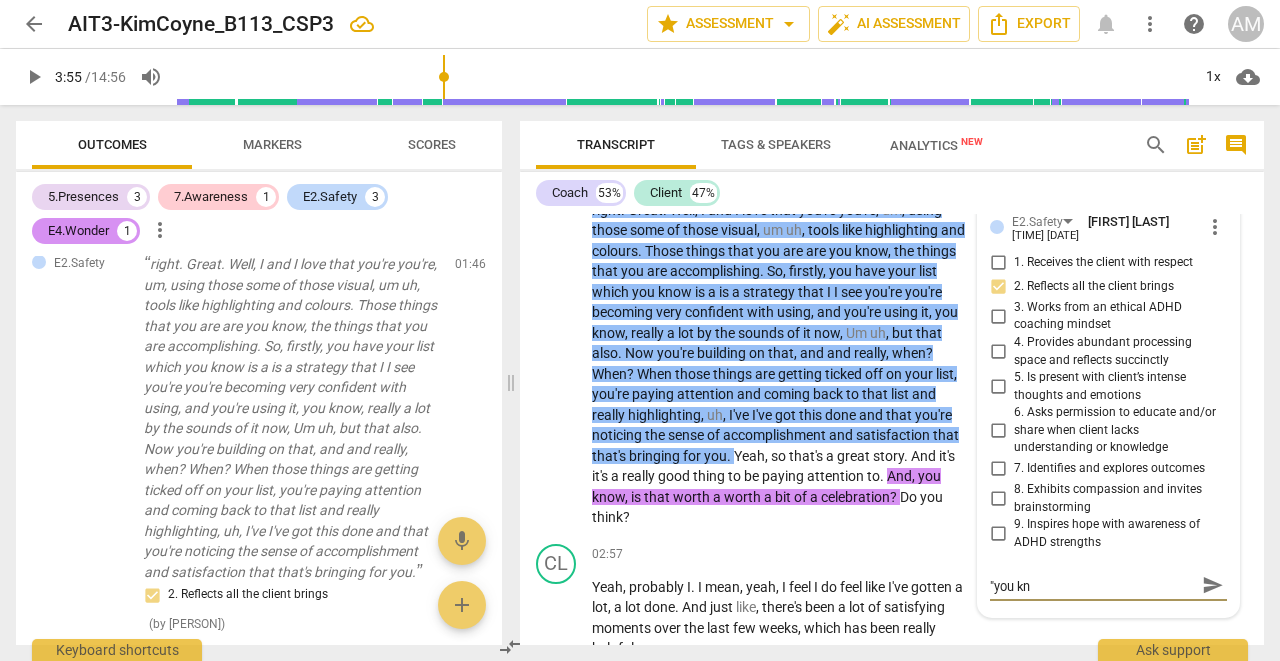 type on "Be careful with expressions like "you kno" 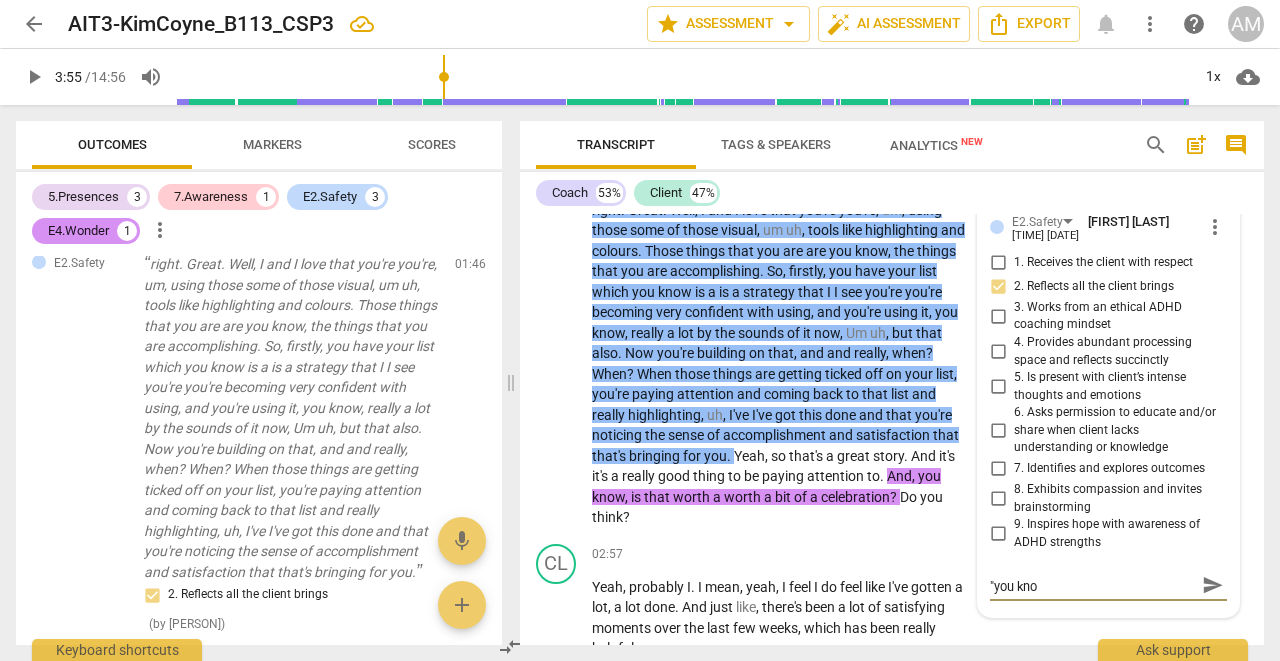 type on "Be careful with expressions like "you know" 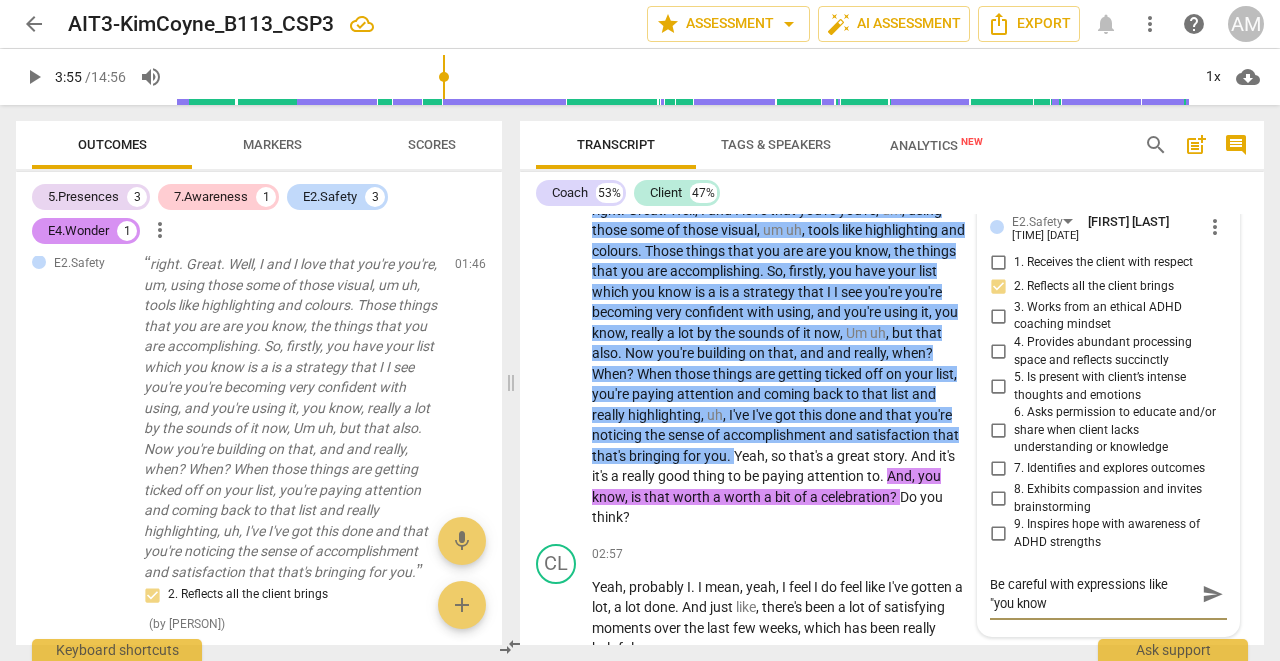 scroll, scrollTop: 0, scrollLeft: 0, axis: both 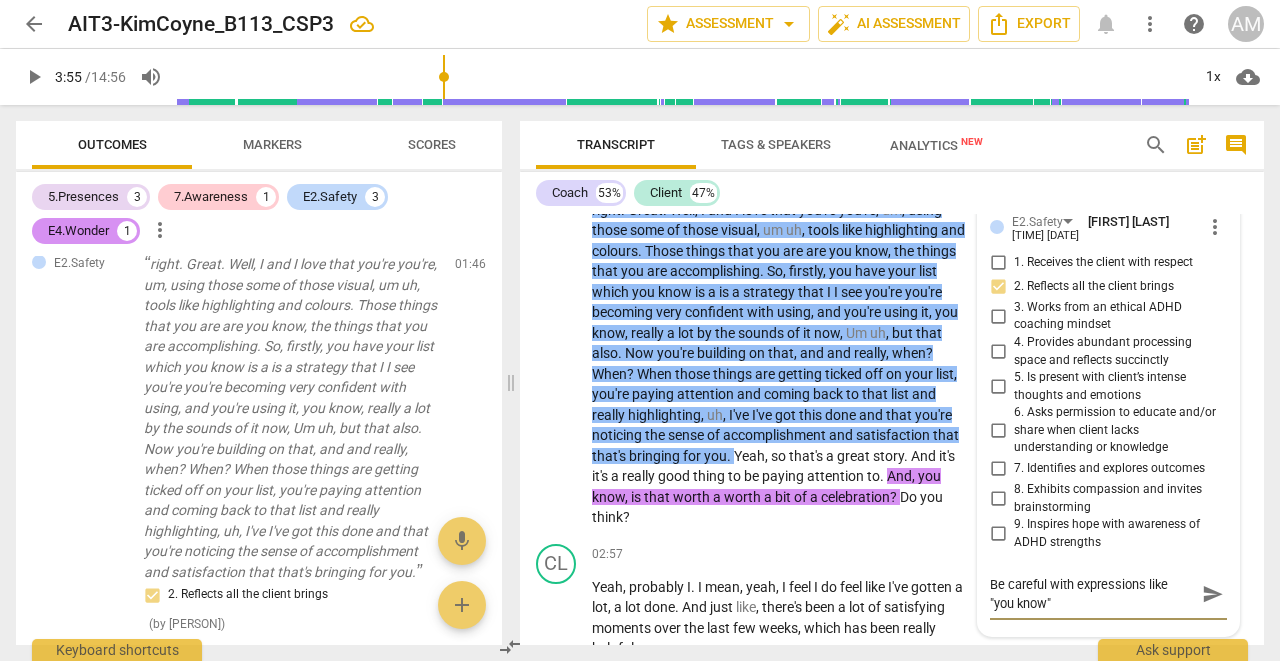 type on "Be careful with expressions like "you know"" 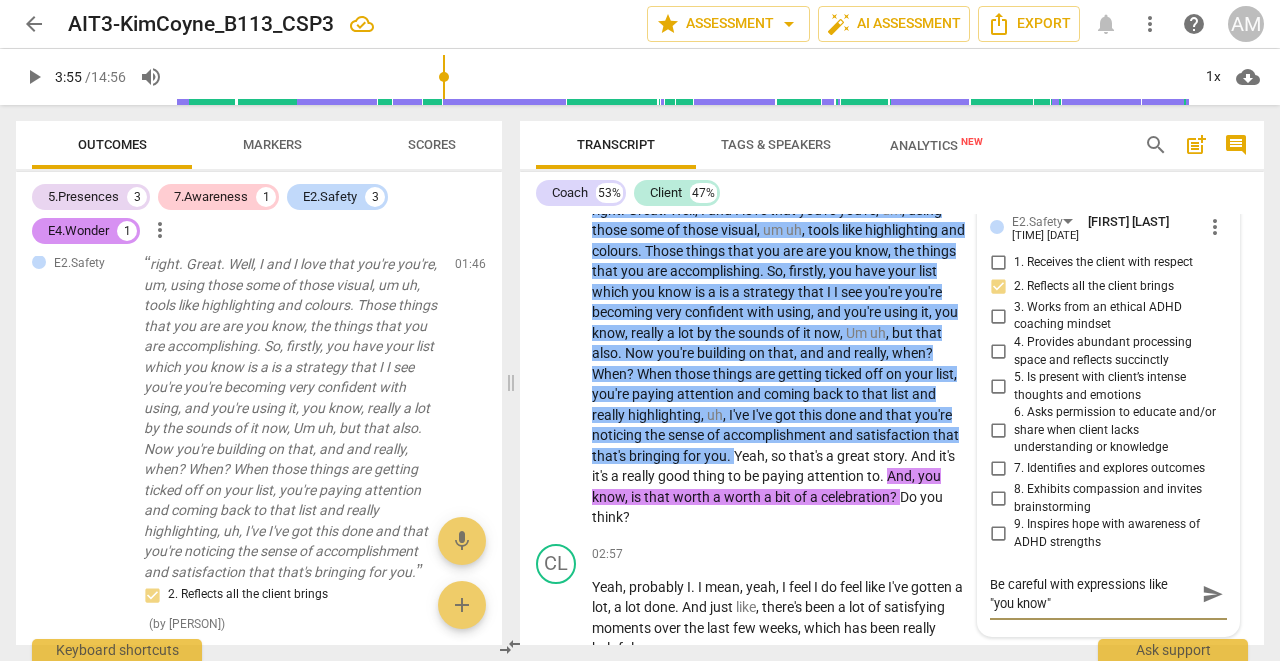 type on "Be careful with expressions like "you know" a" 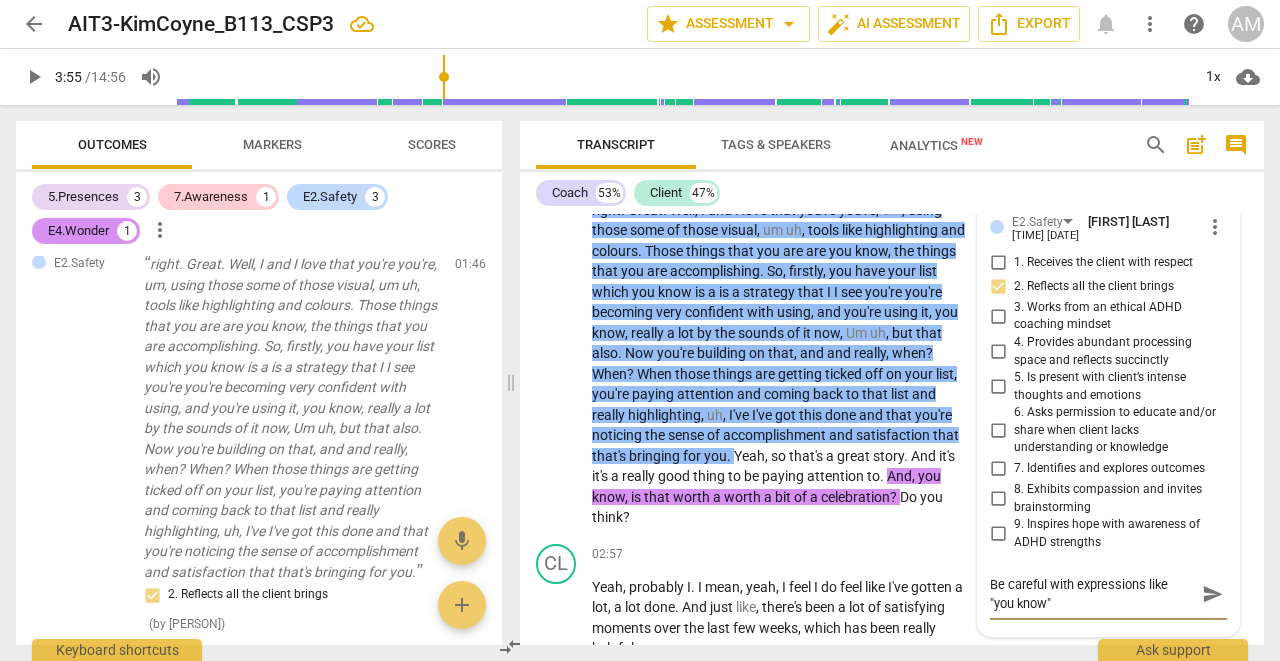 type on "Be careful with expressions like "you know" a" 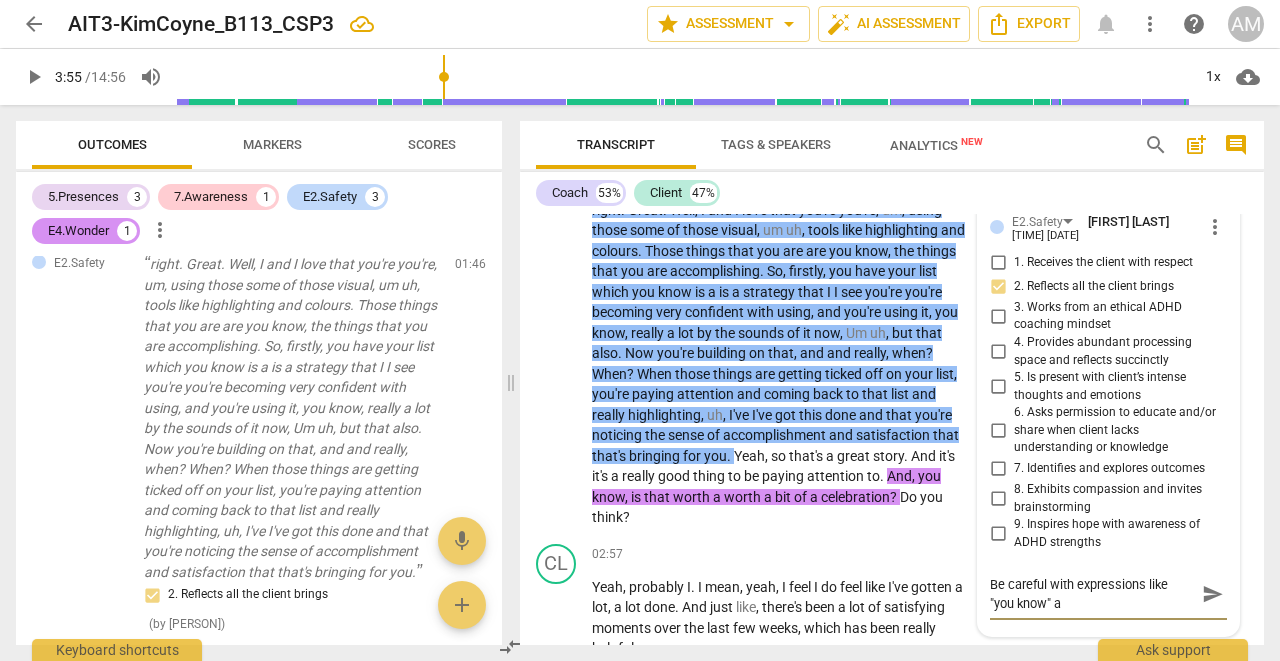 type on "Be careful with expressions like "you know" as" 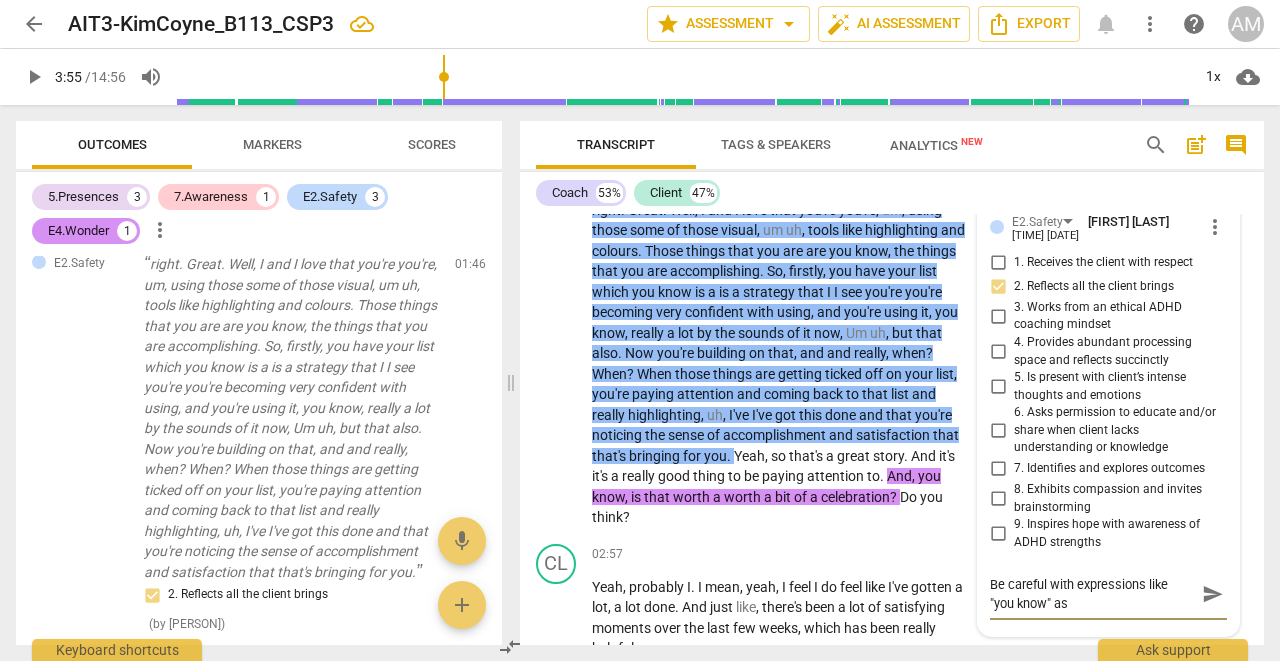 type on "Be careful with expressions like "you know" as" 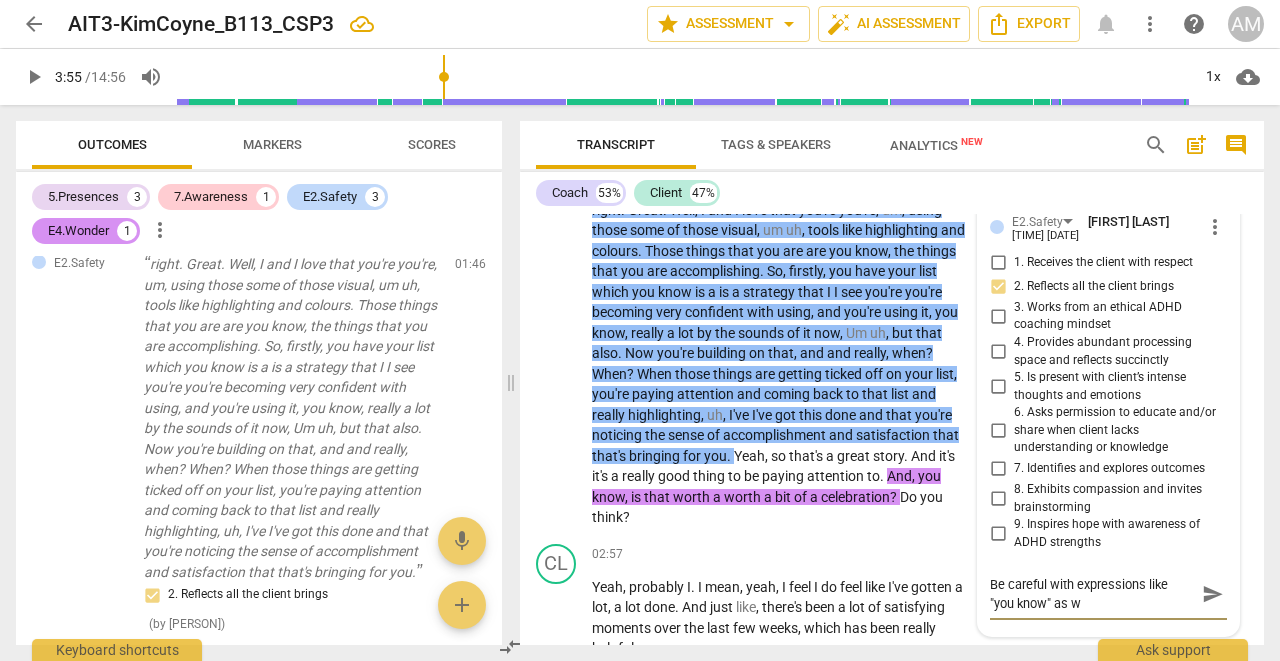 type on "Be careful with expressions like "you know" as we" 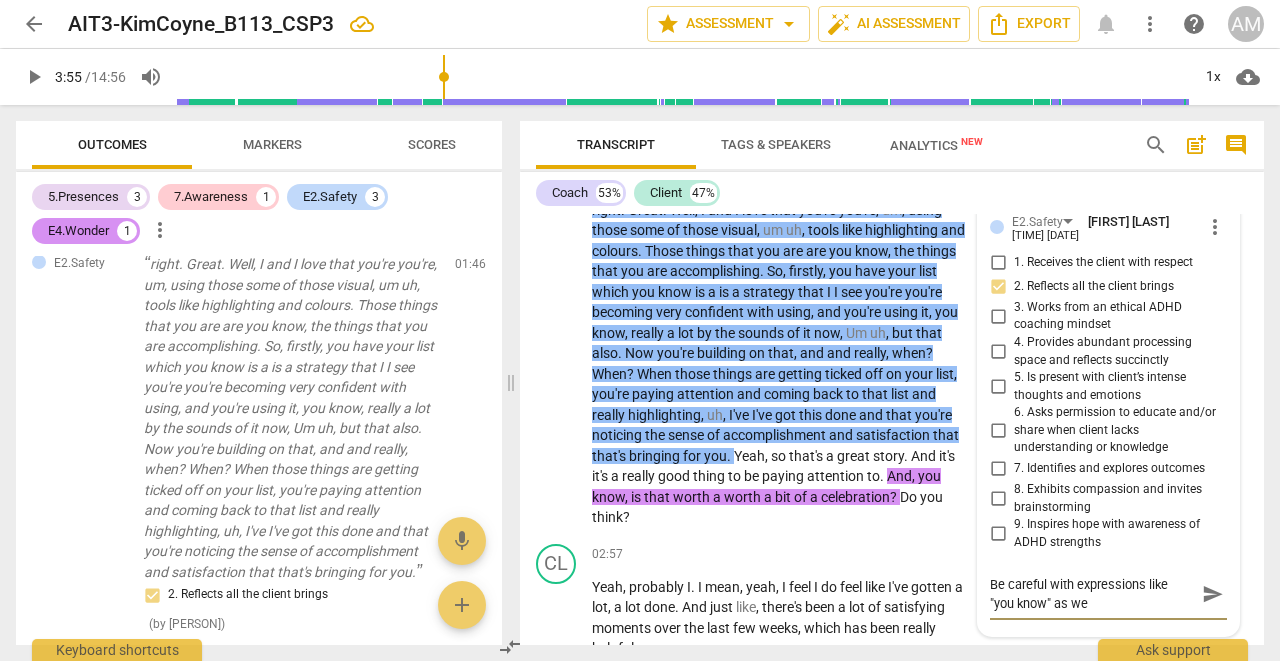 type on "Be careful with expressions like "you know" as we" 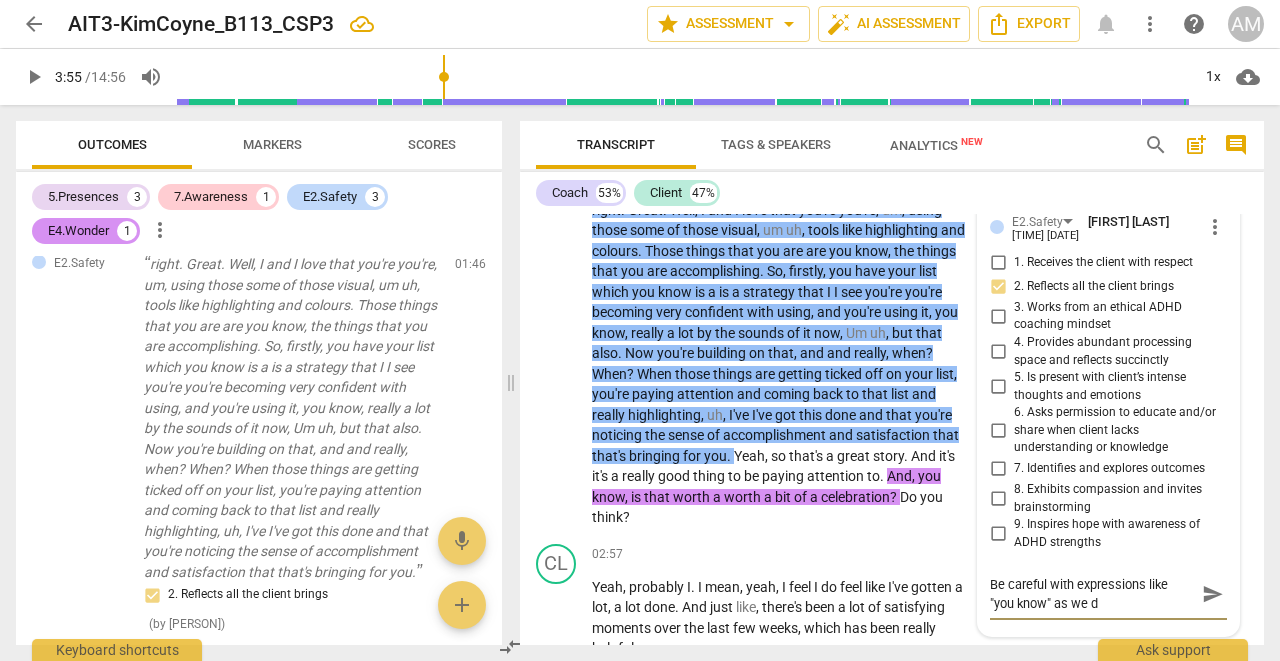 type on "Be careful with expressions like "you know" as we do" 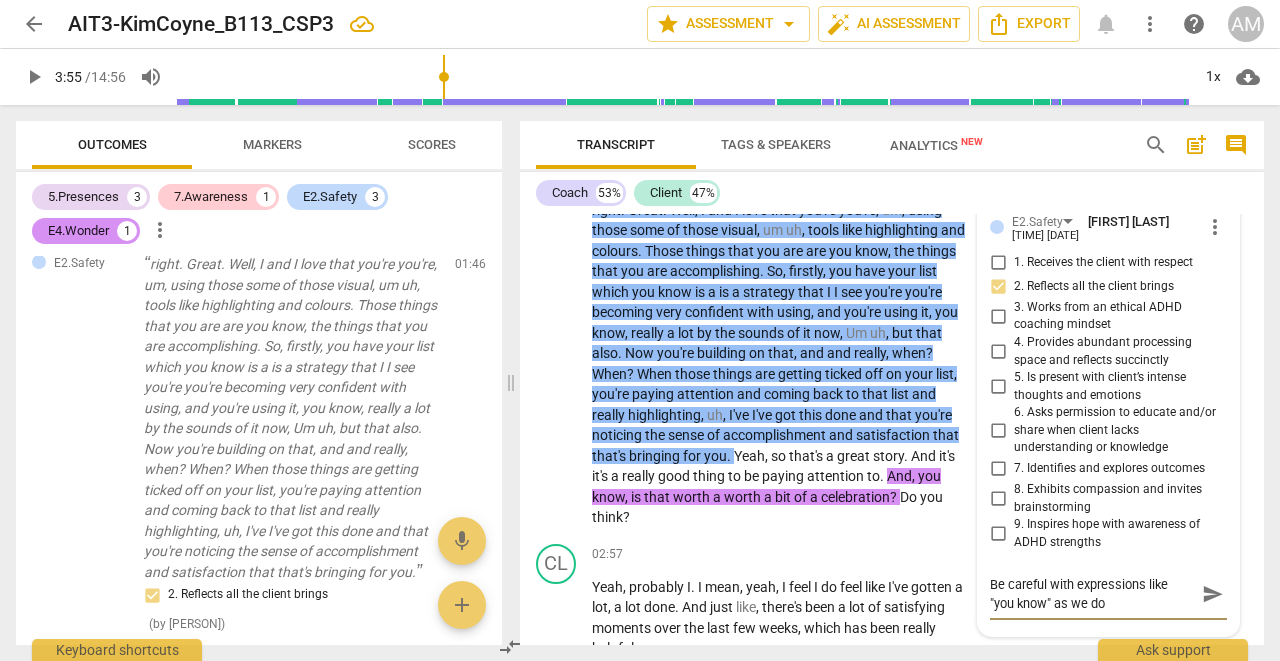 type on "Be careful with expressions like "you know" as we don" 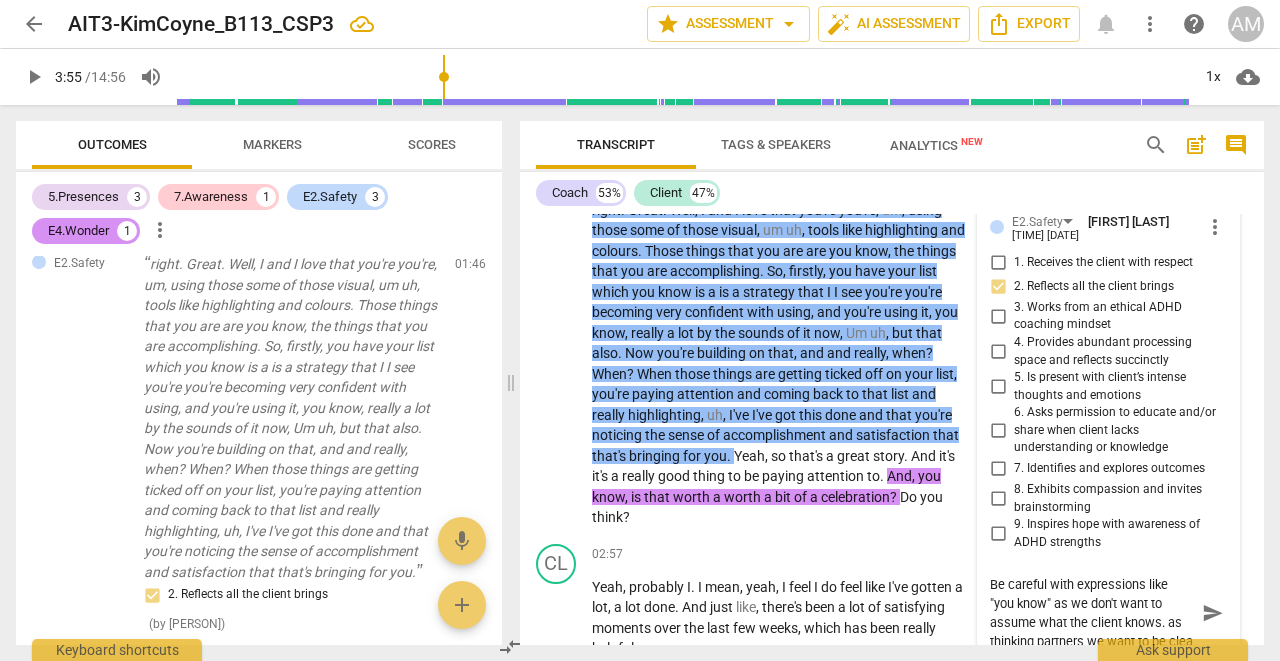 scroll, scrollTop: 17, scrollLeft: 0, axis: vertical 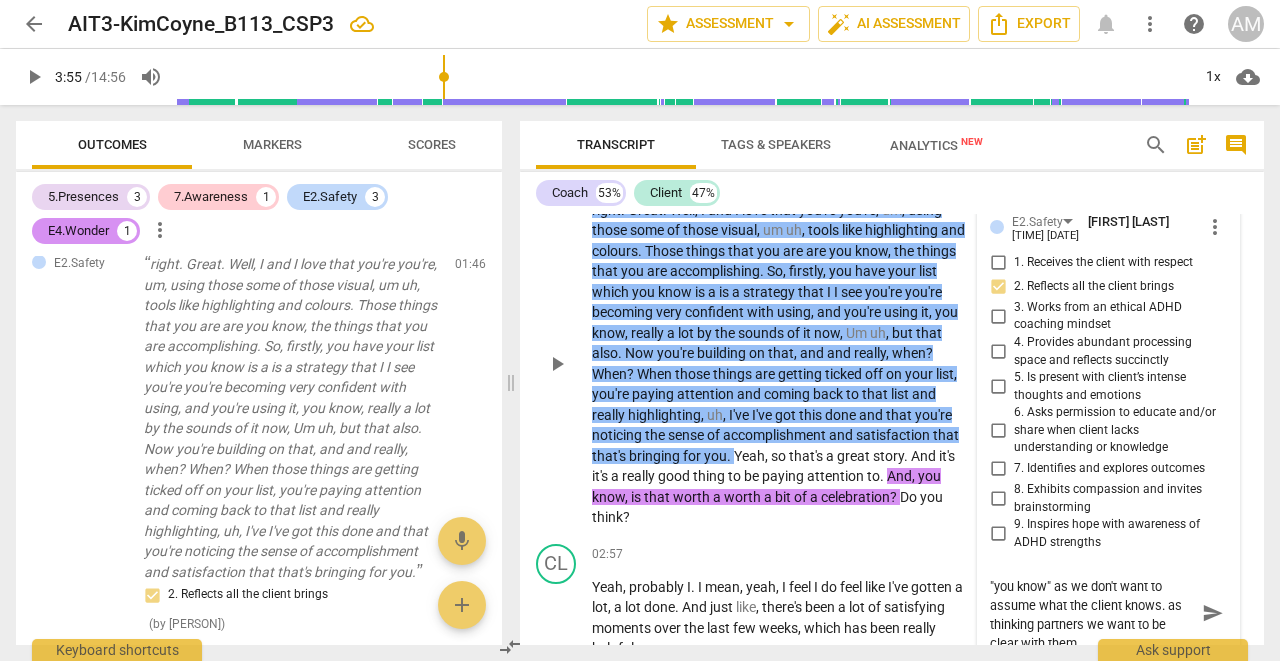 click on "send" at bounding box center [1213, 613] 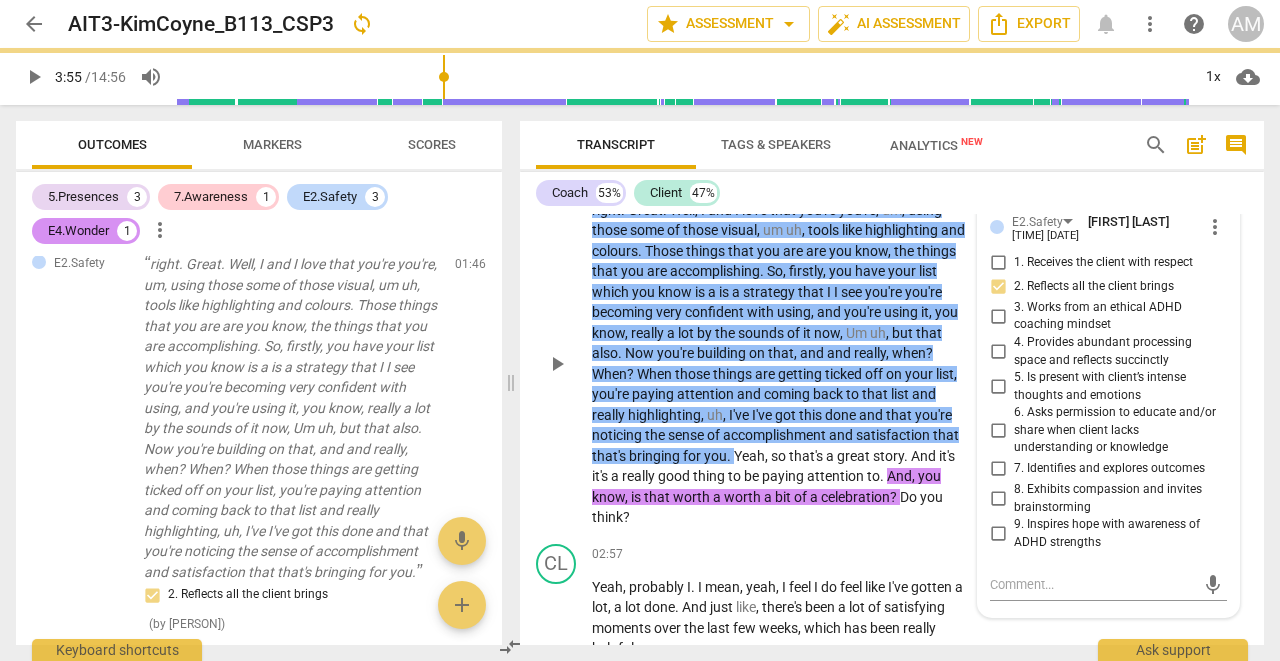 scroll, scrollTop: 0, scrollLeft: 0, axis: both 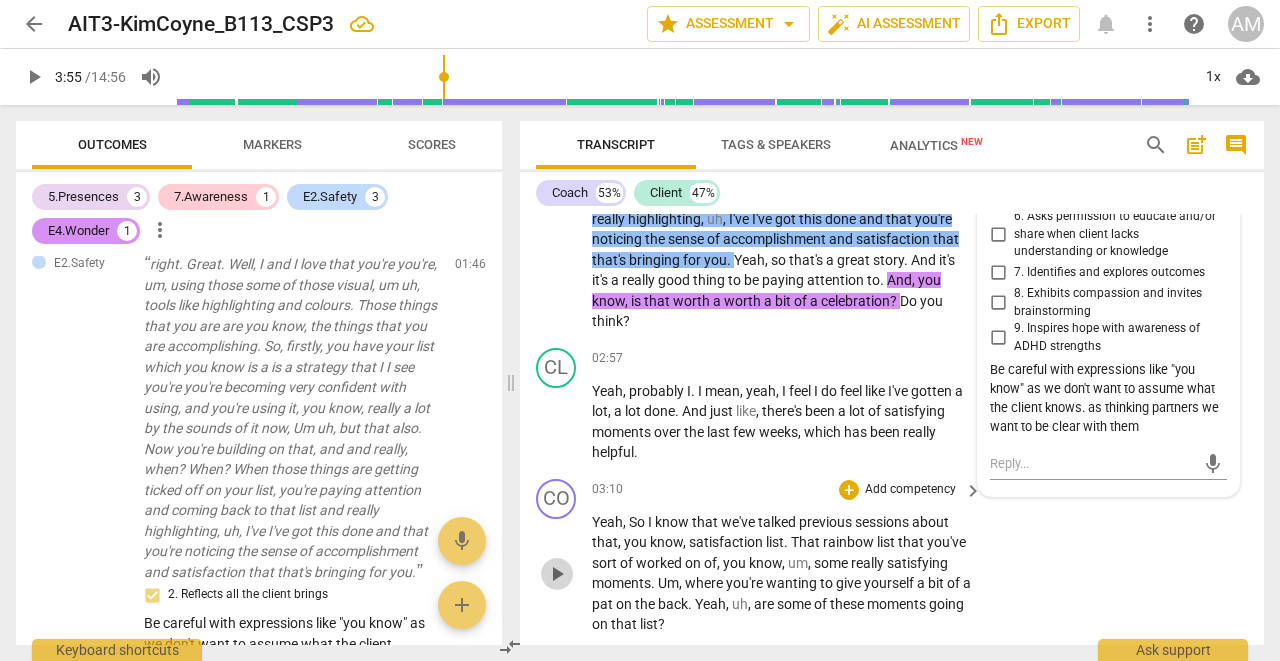 click on "play_arrow" at bounding box center [557, 574] 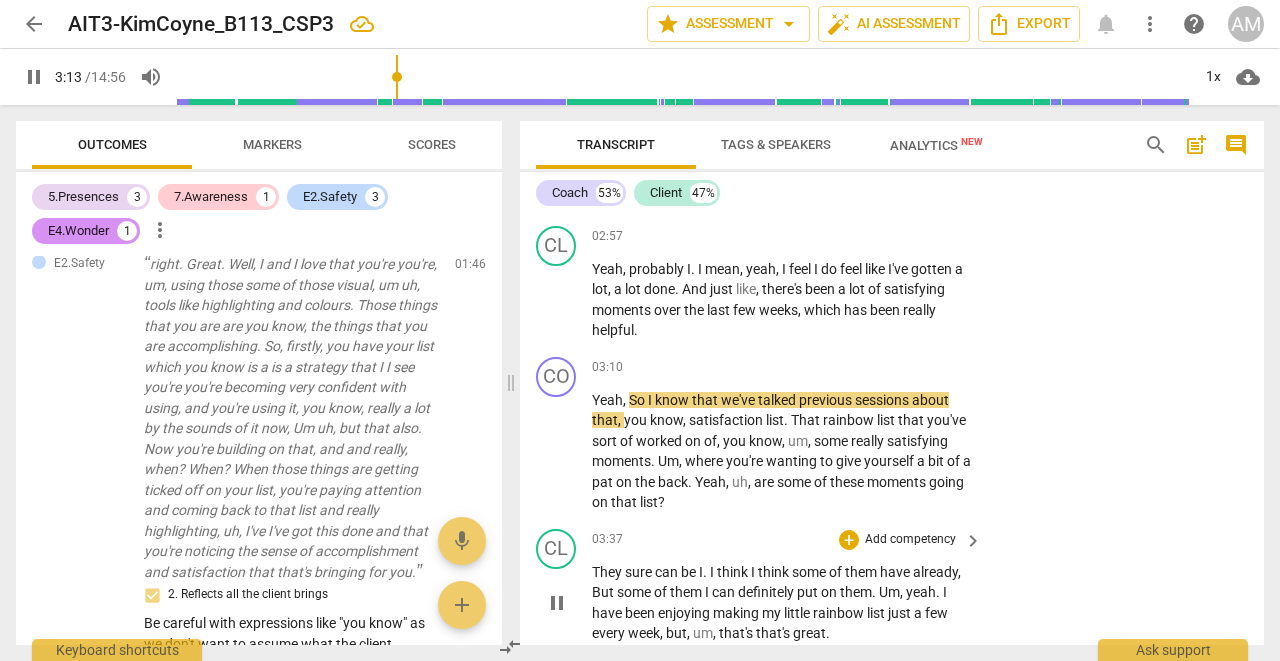 scroll, scrollTop: 3617, scrollLeft: 0, axis: vertical 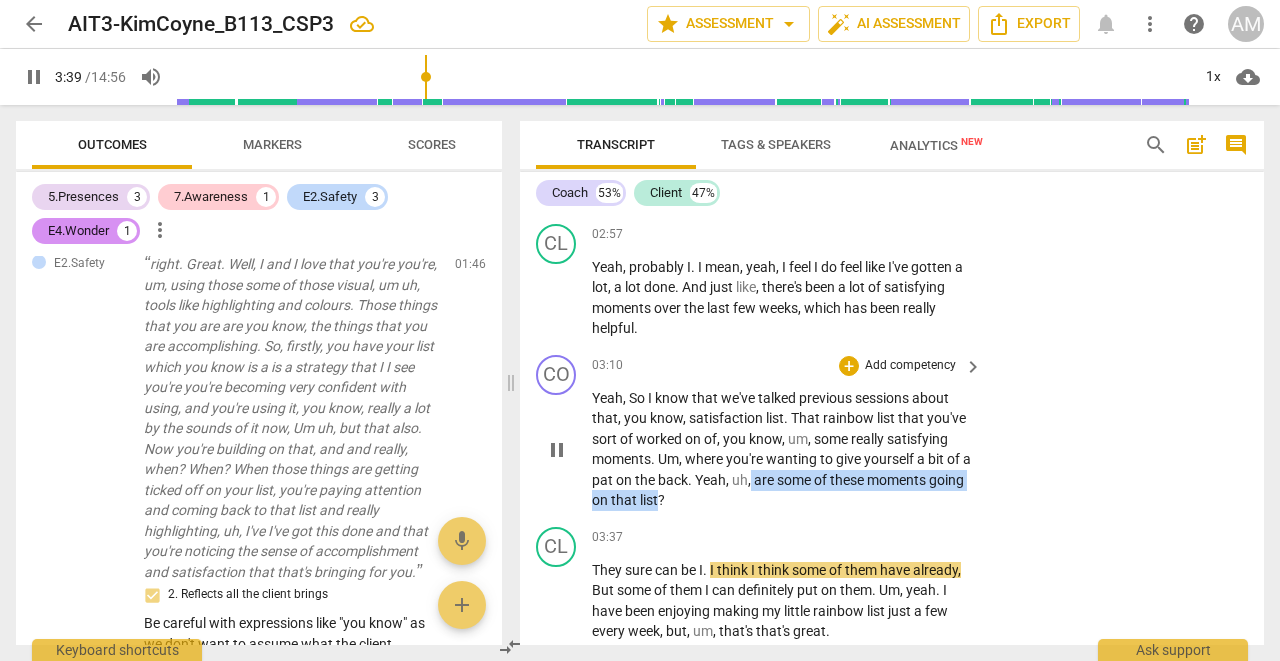 drag, startPoint x: 762, startPoint y: 389, endPoint x: 694, endPoint y: 410, distance: 71.168816 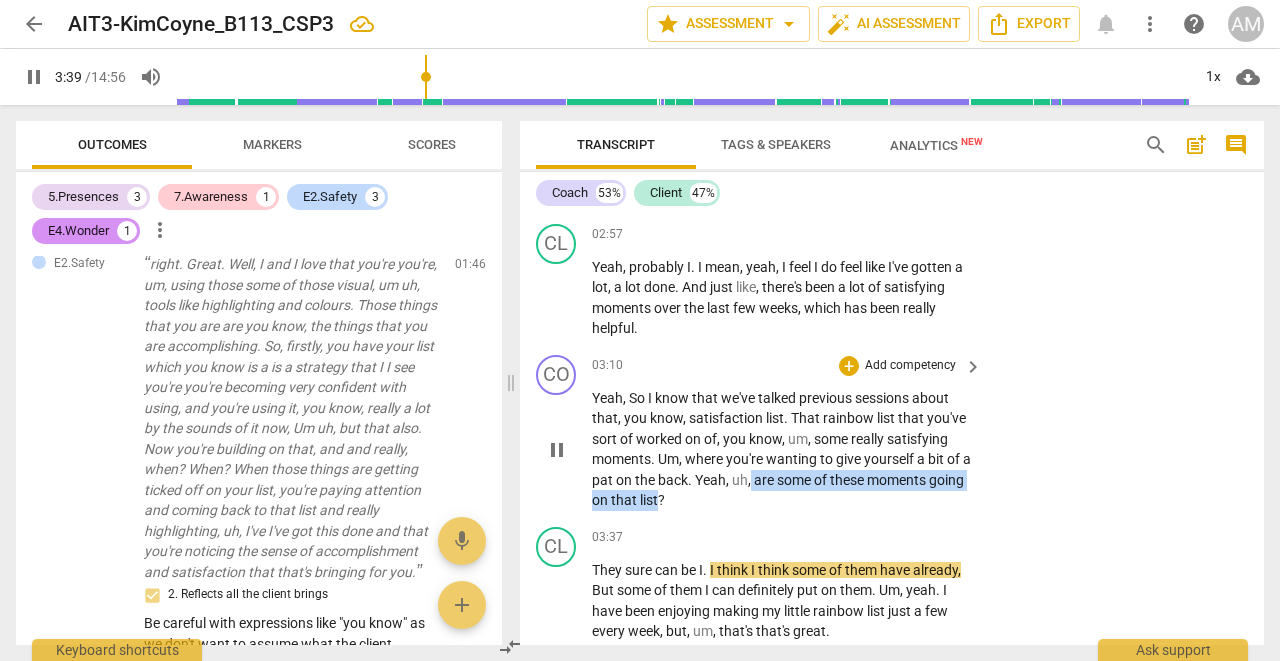 click on "Yeah ,   So   I   know   that   we've   talked   previous   sessions   about   that ,   you   know ,   satisfaction   list .   That   rainbow   list   that   you've   sort   of   worked   on   of ,   you   know ,   um ,   some   really   satisfying   moments .   Um ,   where   you're   wanting   to   give   yourself   a   bit   of   a   pat   on   the   back .   Yeah ,   uh ,   are   some   of   these   moments   going   on   that   list ?" at bounding box center [782, 449] 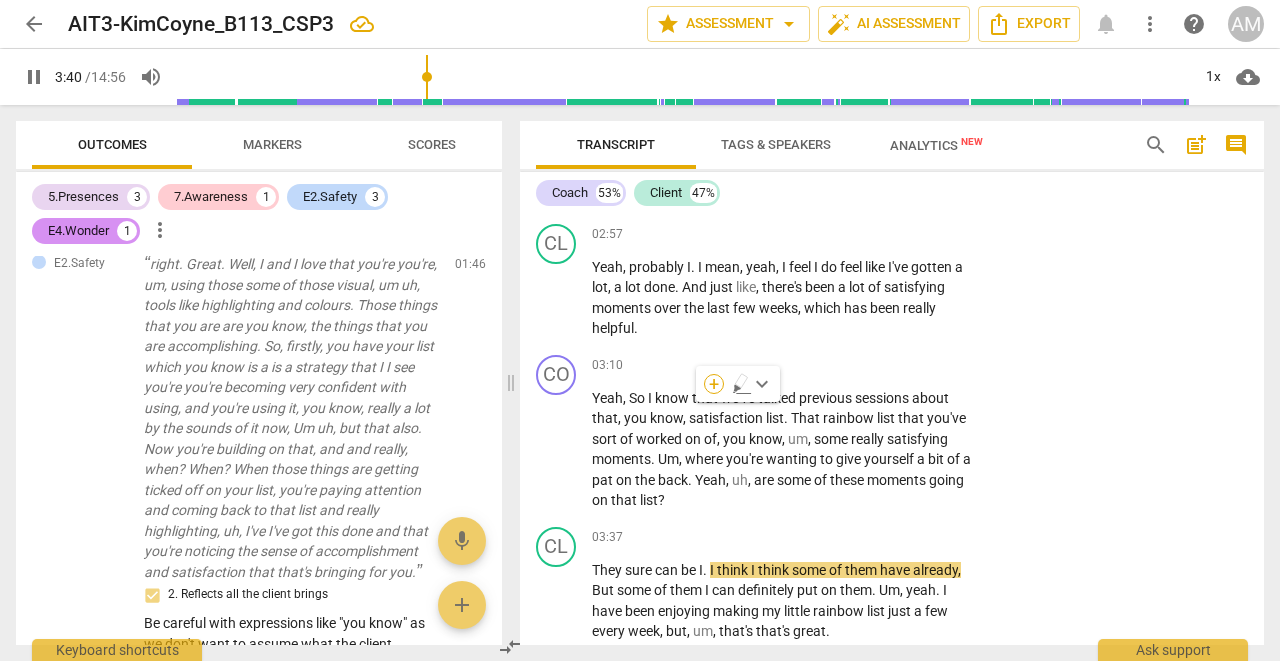 click on "+" at bounding box center [714, 384] 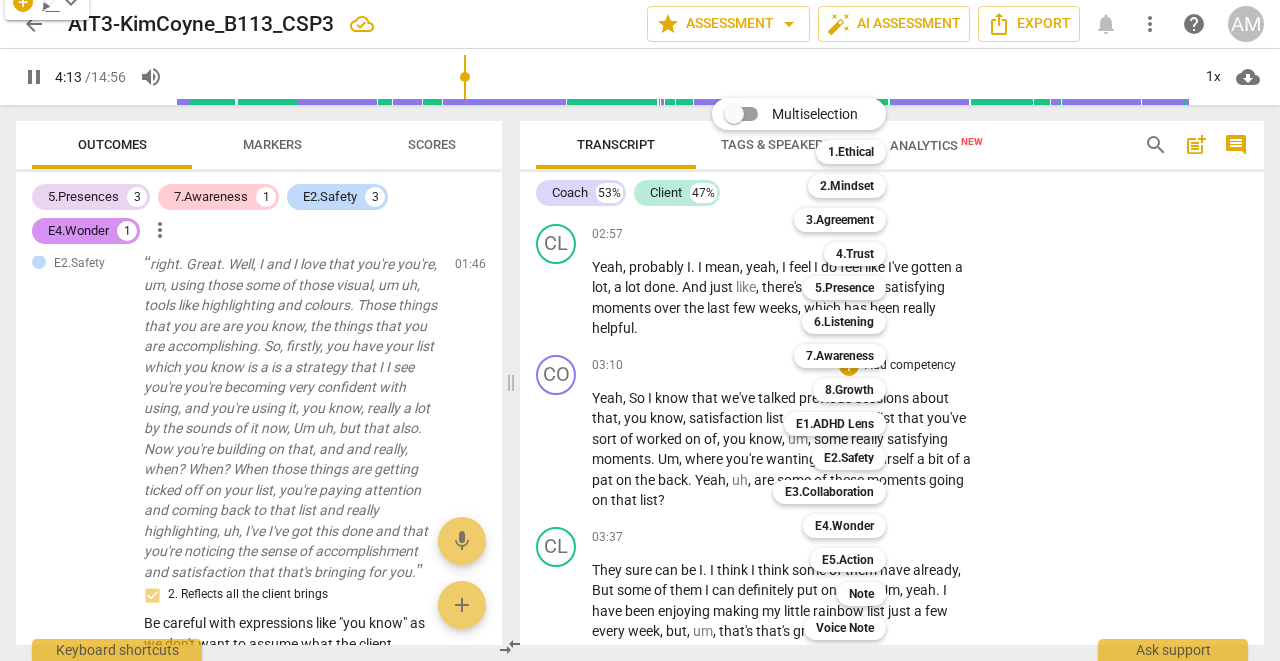 scroll, scrollTop: 4063, scrollLeft: 0, axis: vertical 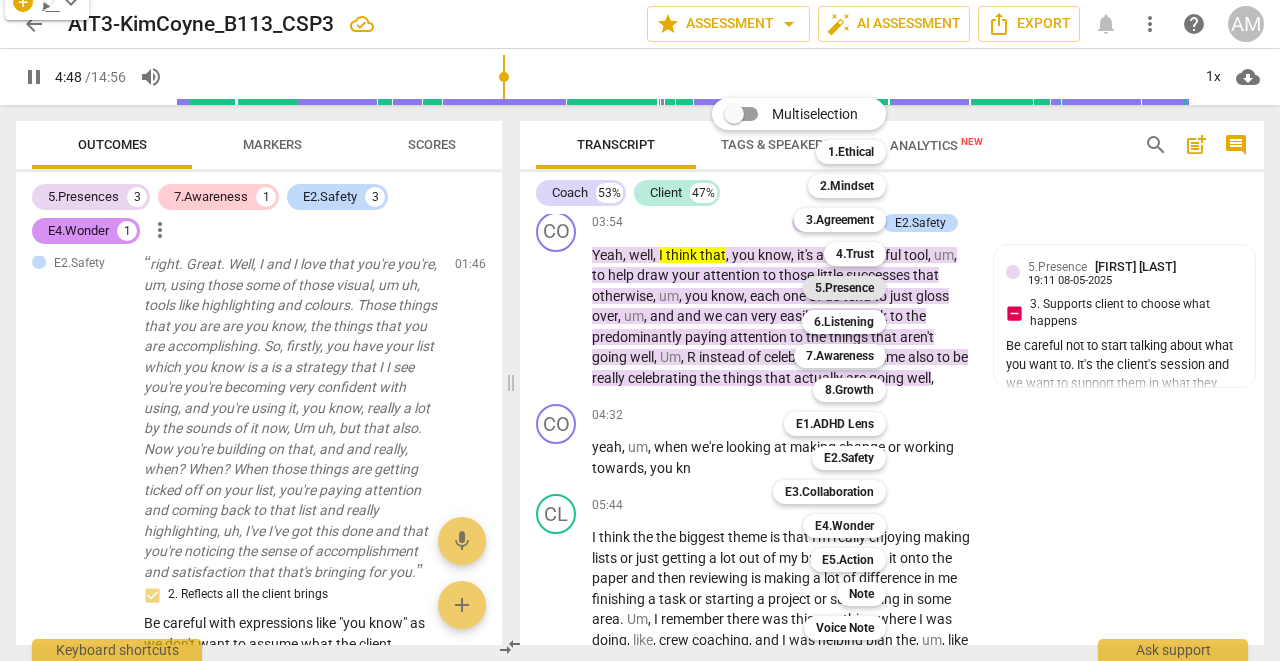 click on "5.Presence" at bounding box center [844, 288] 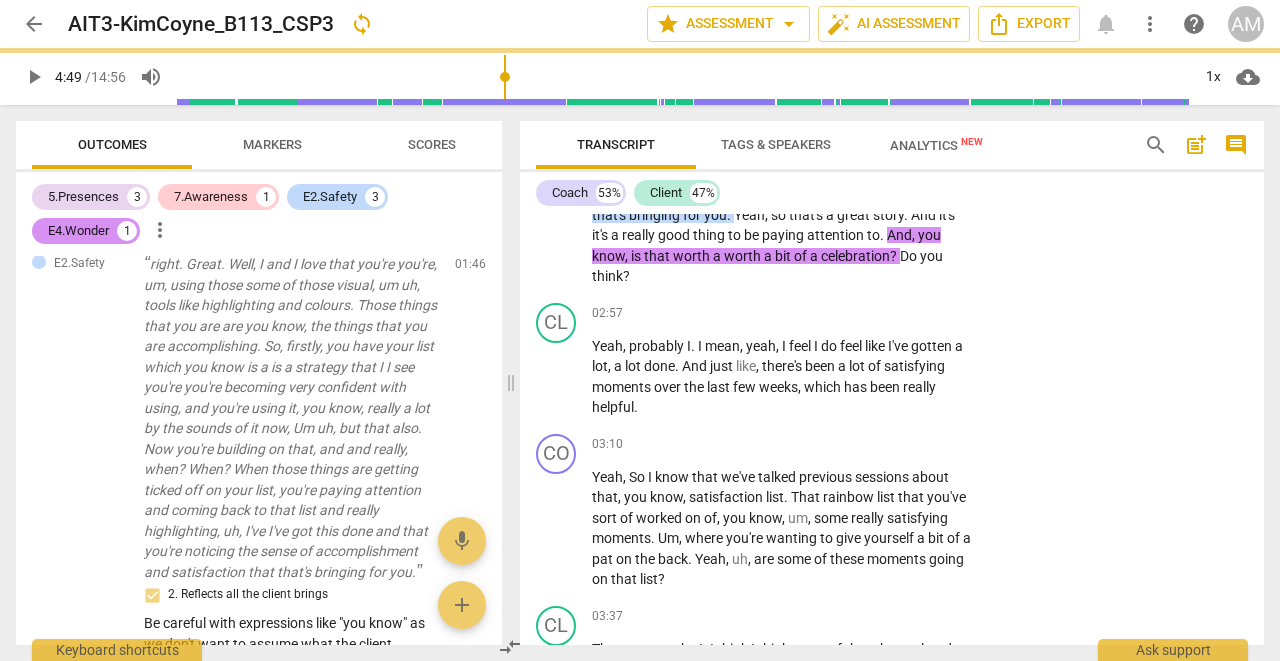 scroll, scrollTop: 3531, scrollLeft: 0, axis: vertical 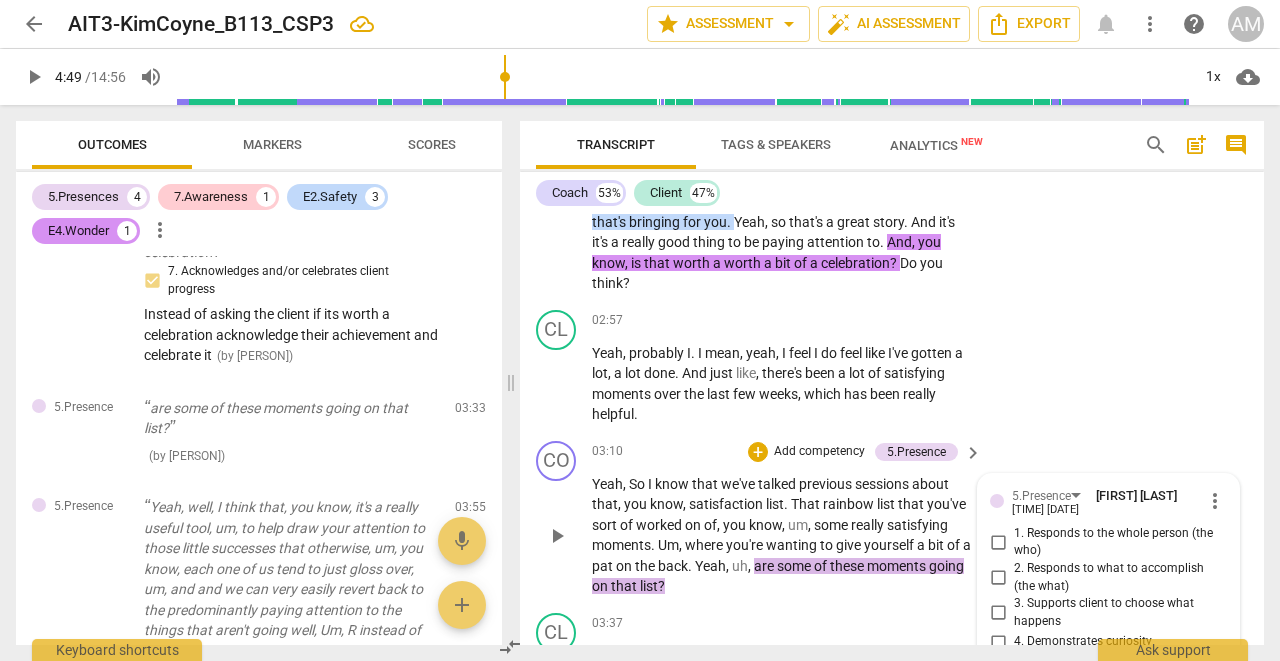 click on "4. Demonstrates curiosity" at bounding box center (998, 642) 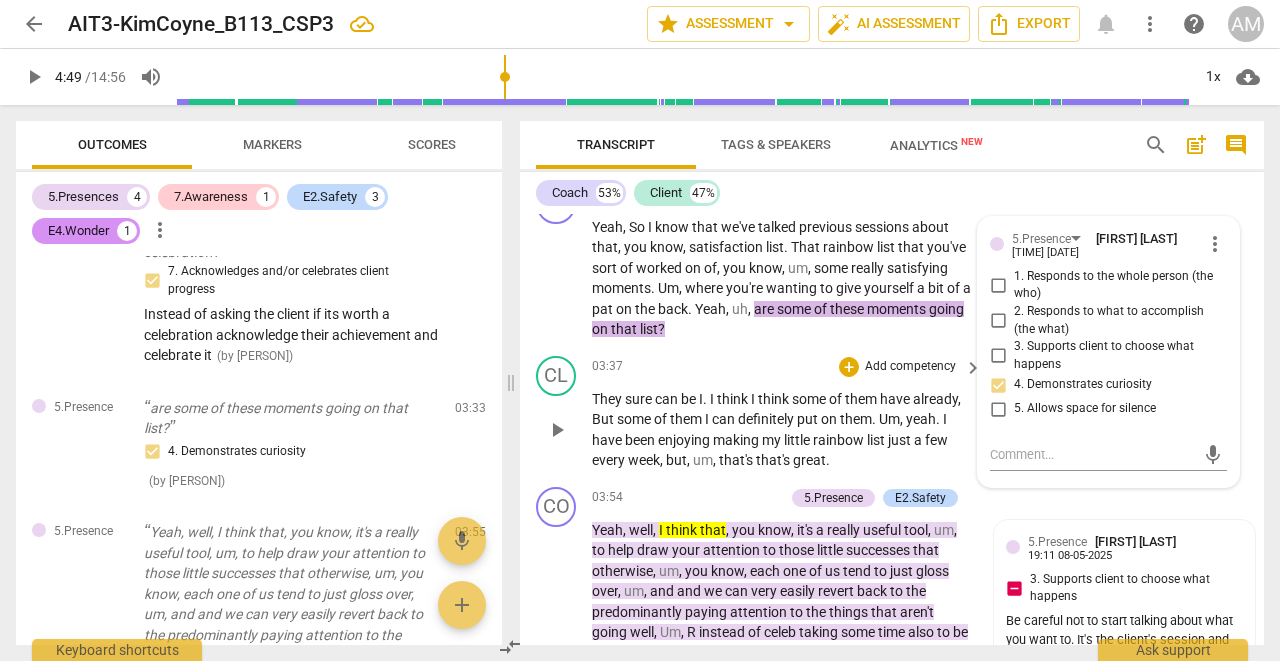 scroll, scrollTop: 3799, scrollLeft: 0, axis: vertical 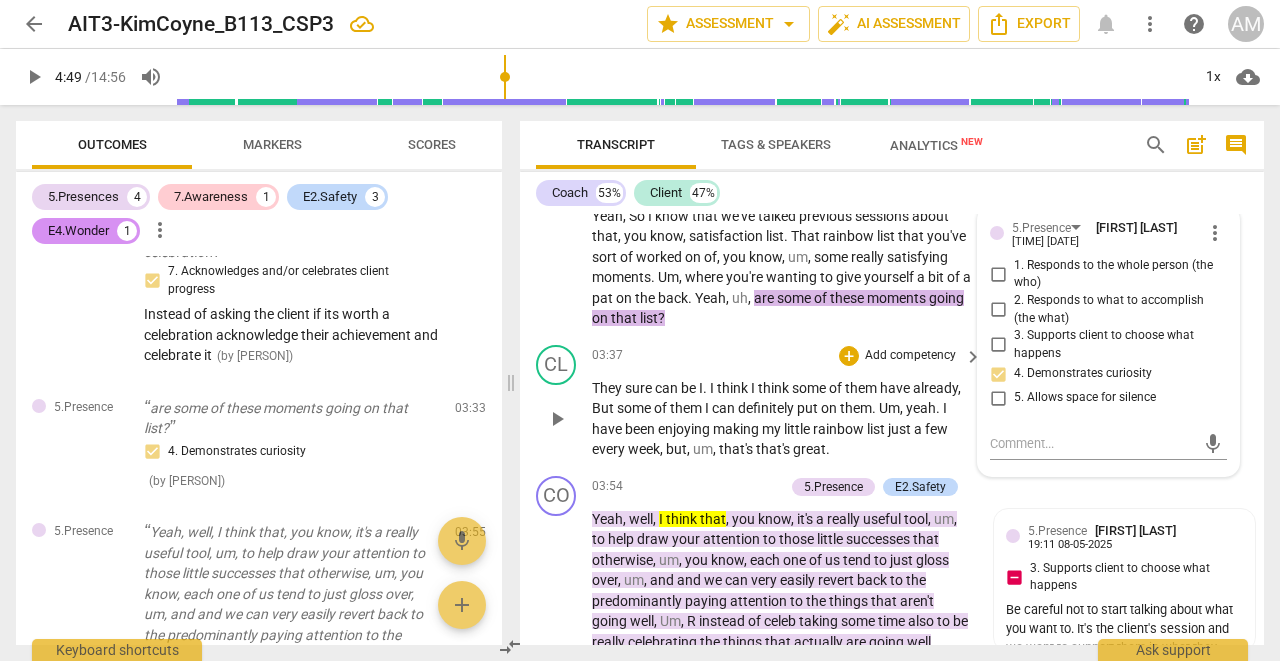click on "play_arrow" at bounding box center (557, 419) 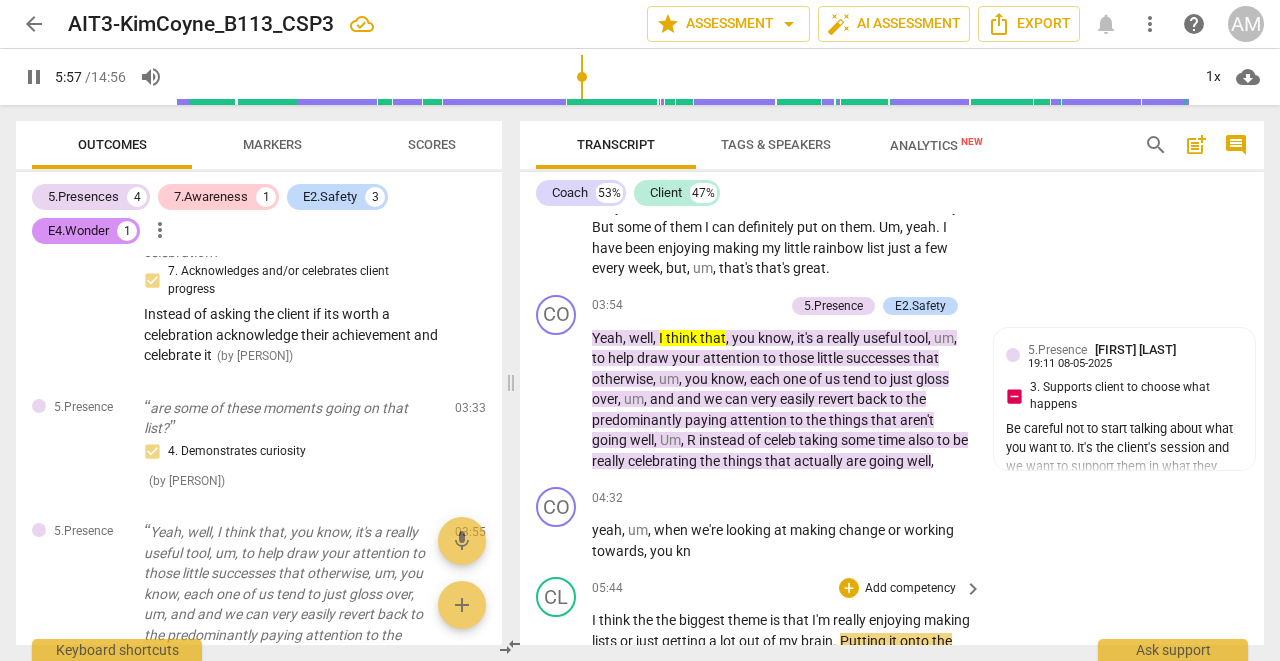 scroll, scrollTop: 3981, scrollLeft: 0, axis: vertical 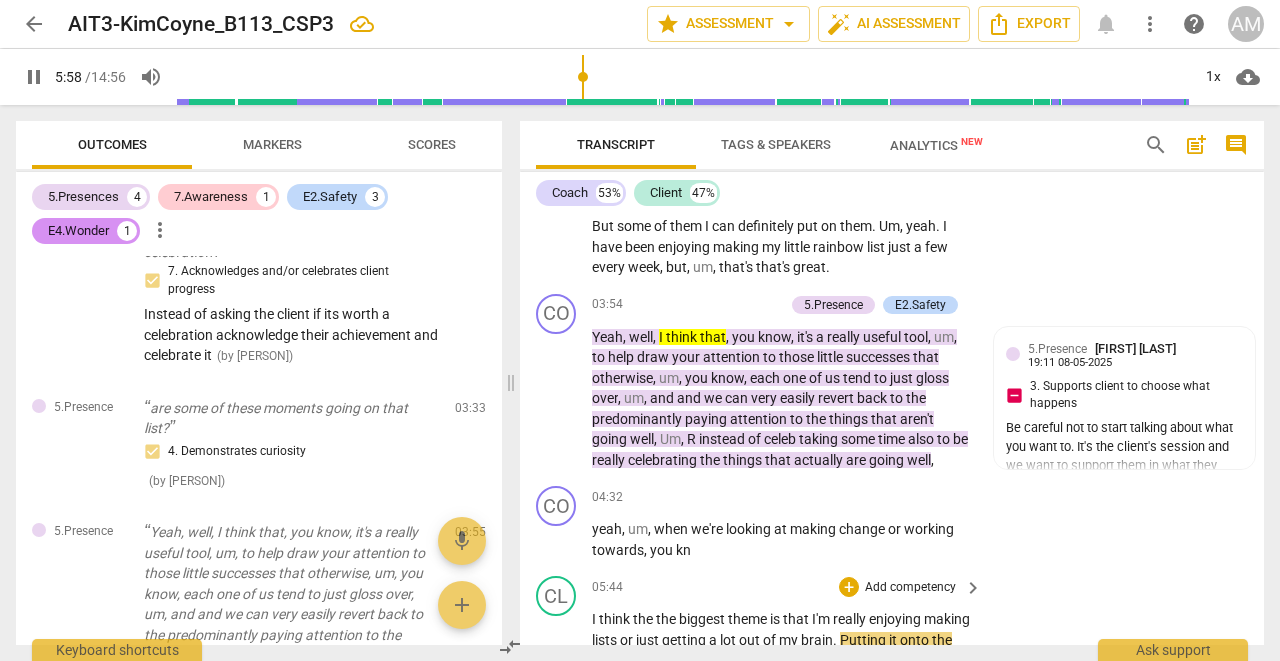 click on "pause" at bounding box center [557, 712] 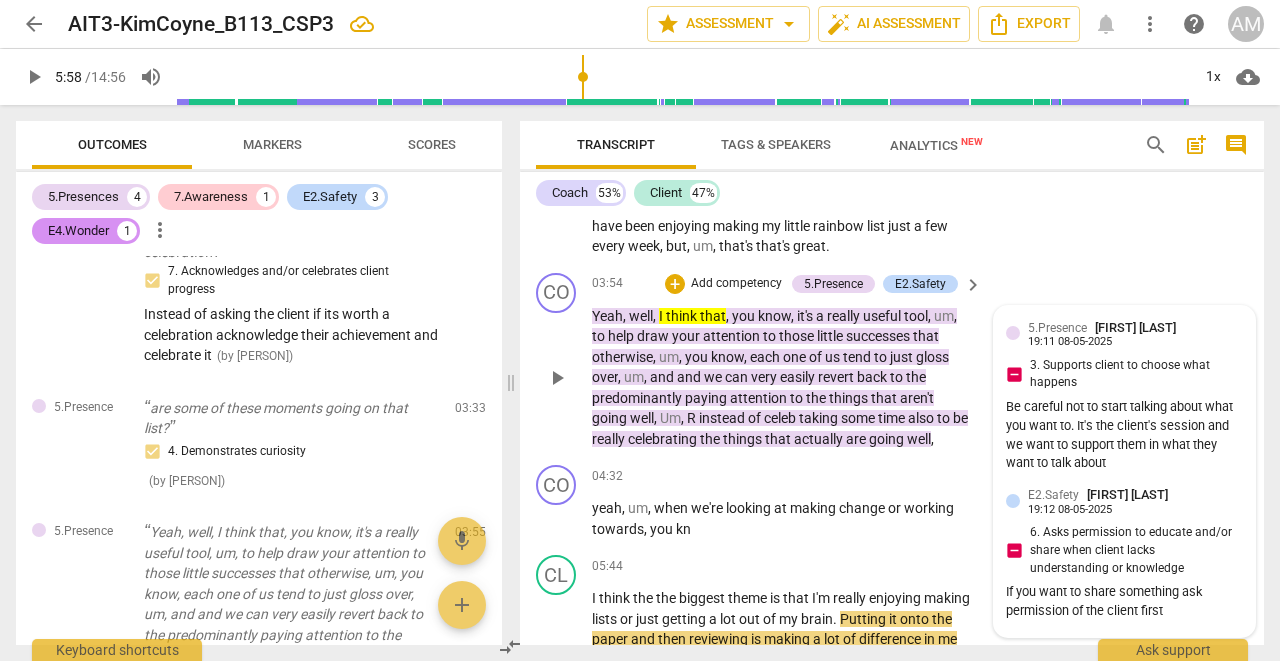 scroll, scrollTop: 4003, scrollLeft: 0, axis: vertical 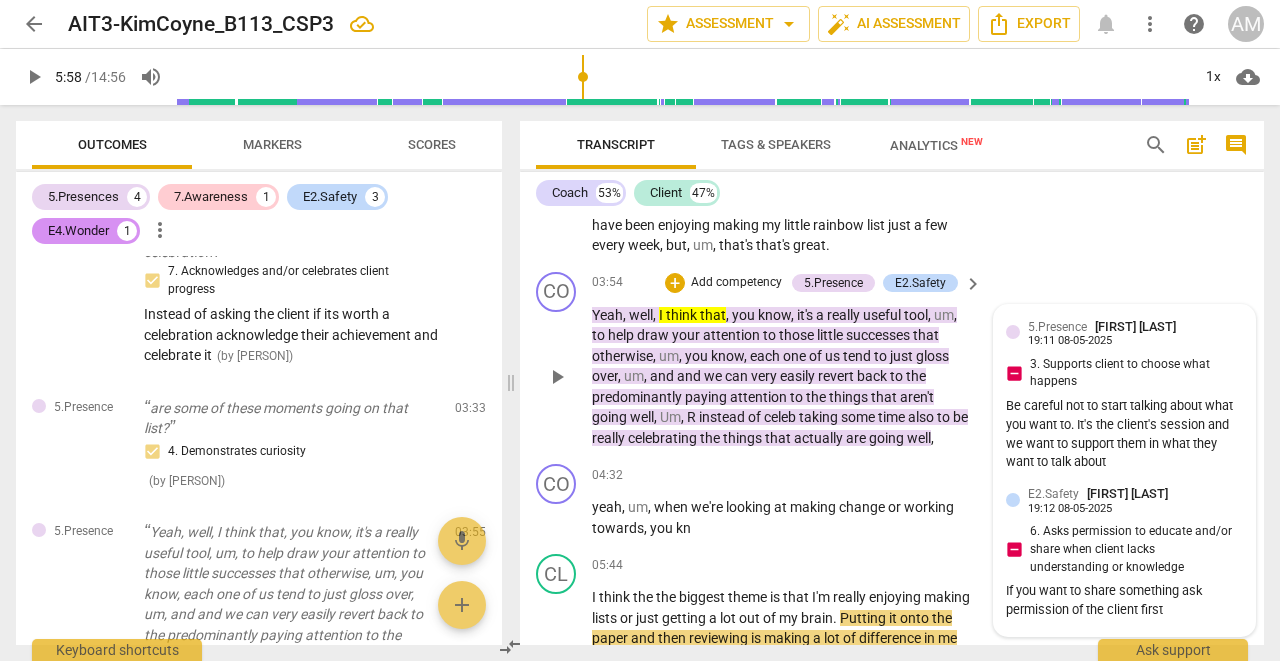 click on "E2.Safety [FIRST] [LAST] [TIME] [DATE]" at bounding box center (1135, 499) 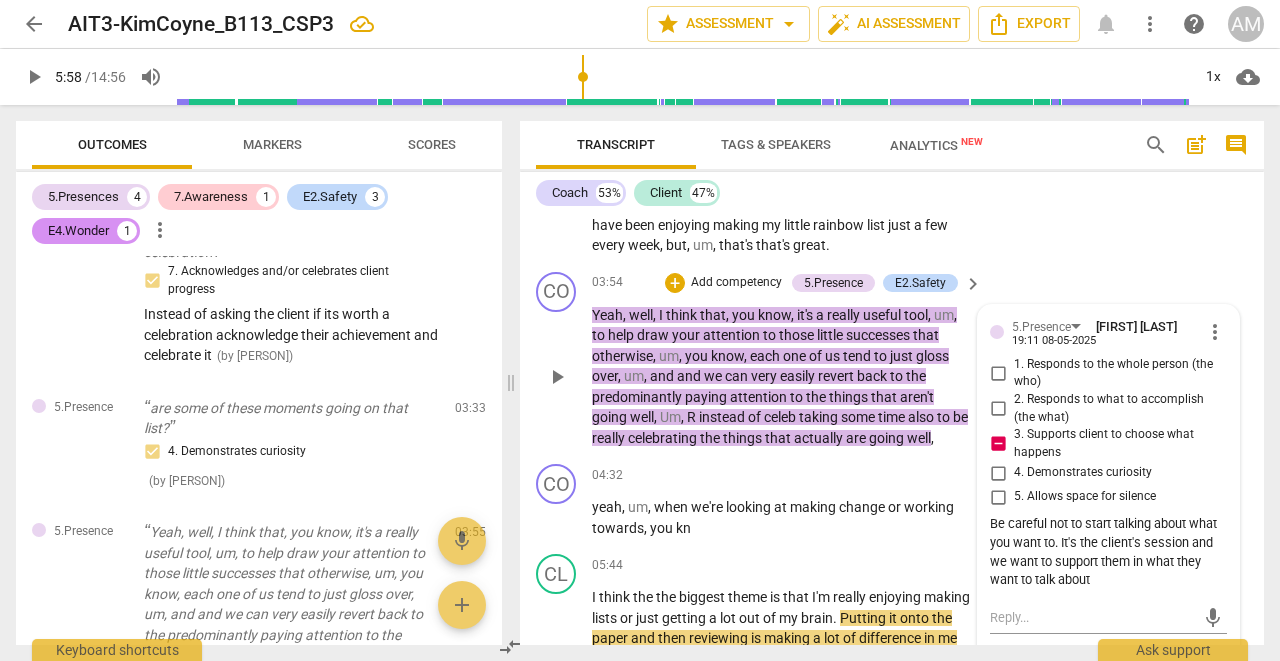 click on "more_vert" at bounding box center (1215, 670) 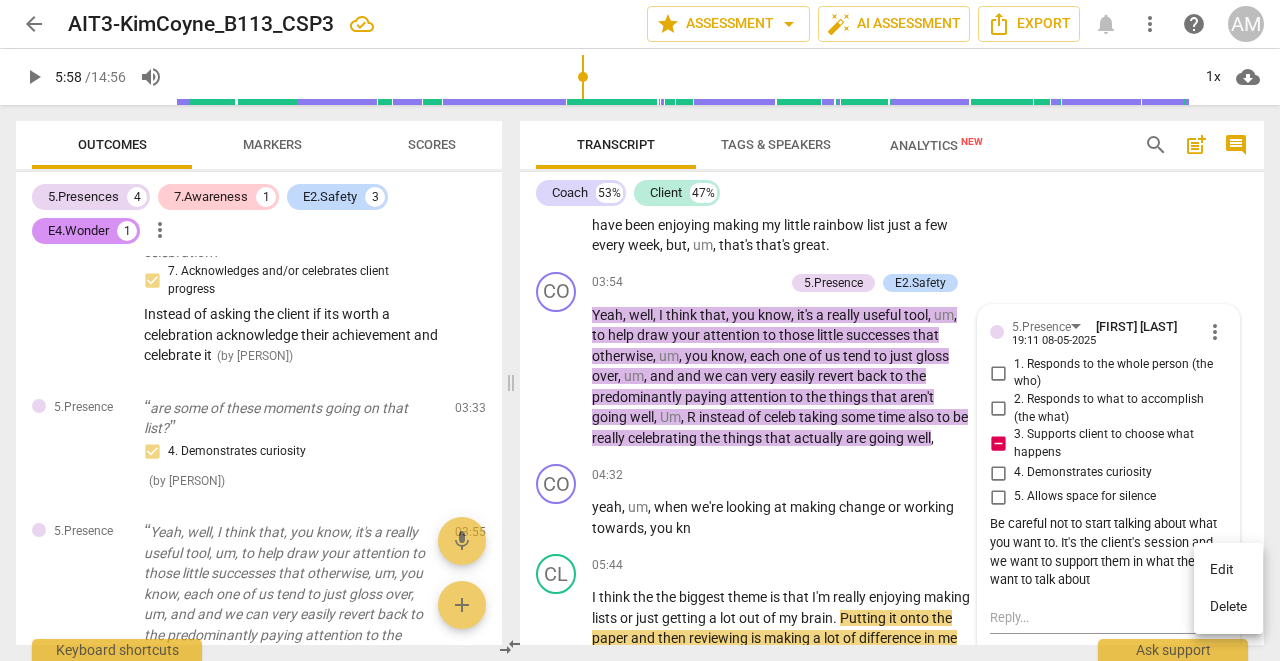 click on "Delete" at bounding box center [1228, 607] 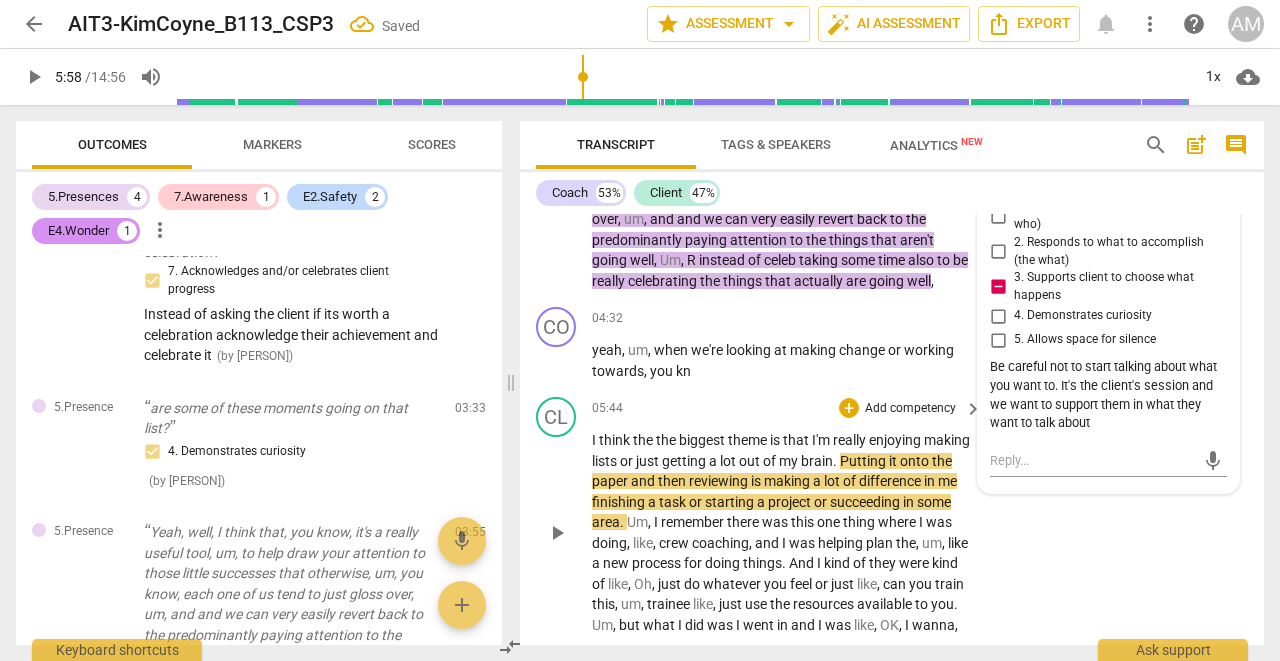 scroll, scrollTop: 4155, scrollLeft: 0, axis: vertical 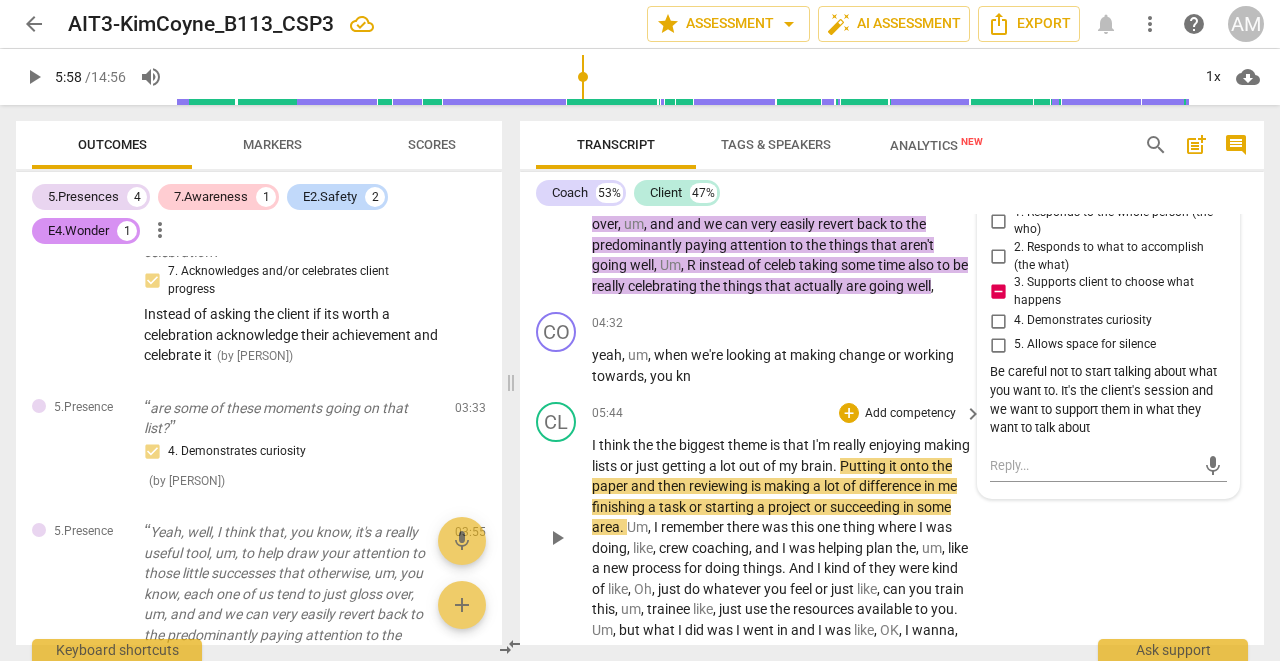 click on "play_arrow" at bounding box center [557, 538] 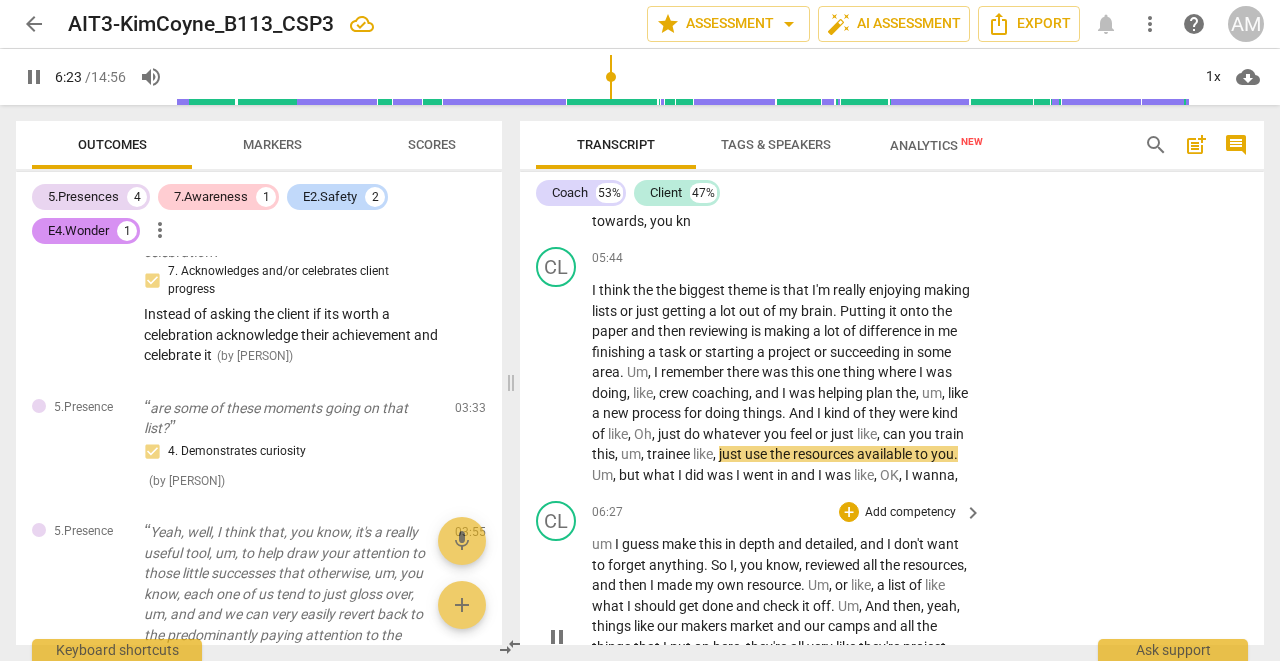 scroll, scrollTop: 4311, scrollLeft: 0, axis: vertical 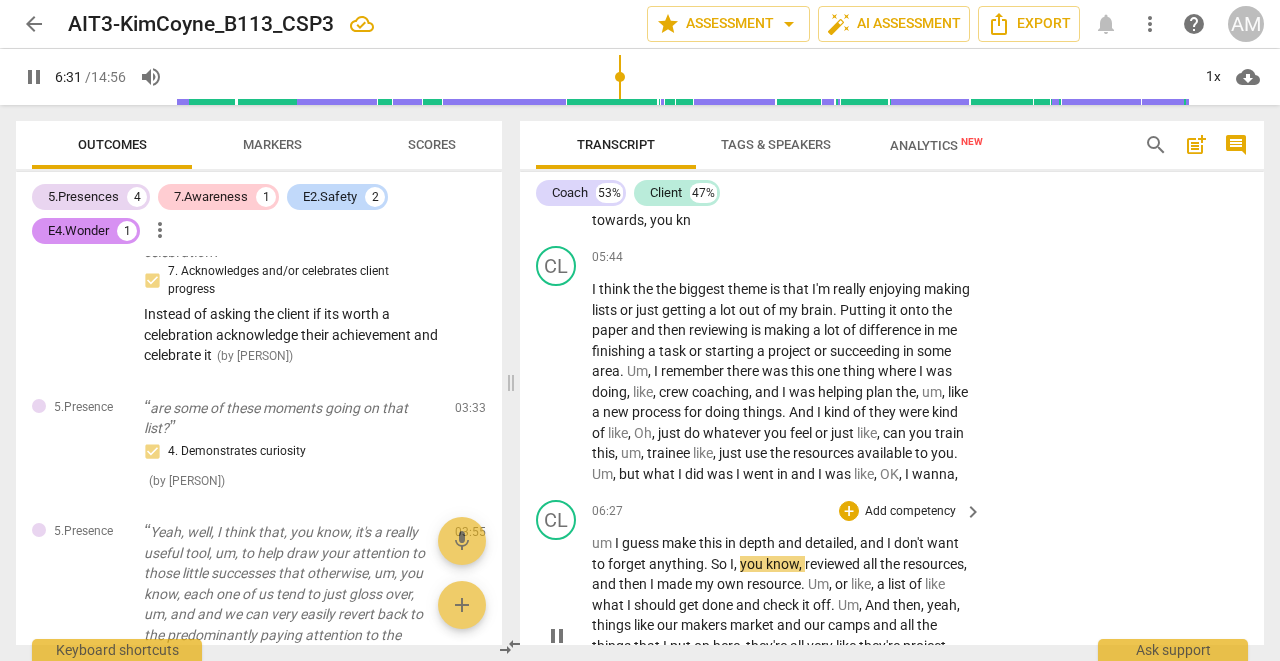click on "pause" at bounding box center (557, 636) 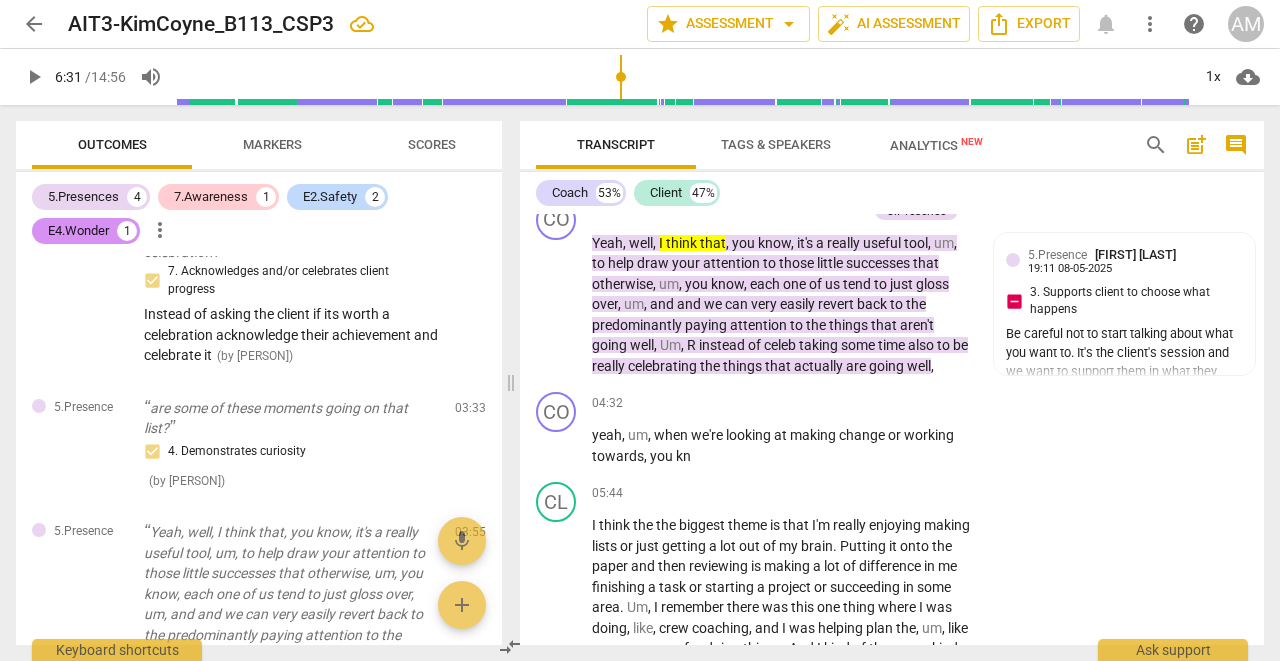 scroll, scrollTop: 4028, scrollLeft: 0, axis: vertical 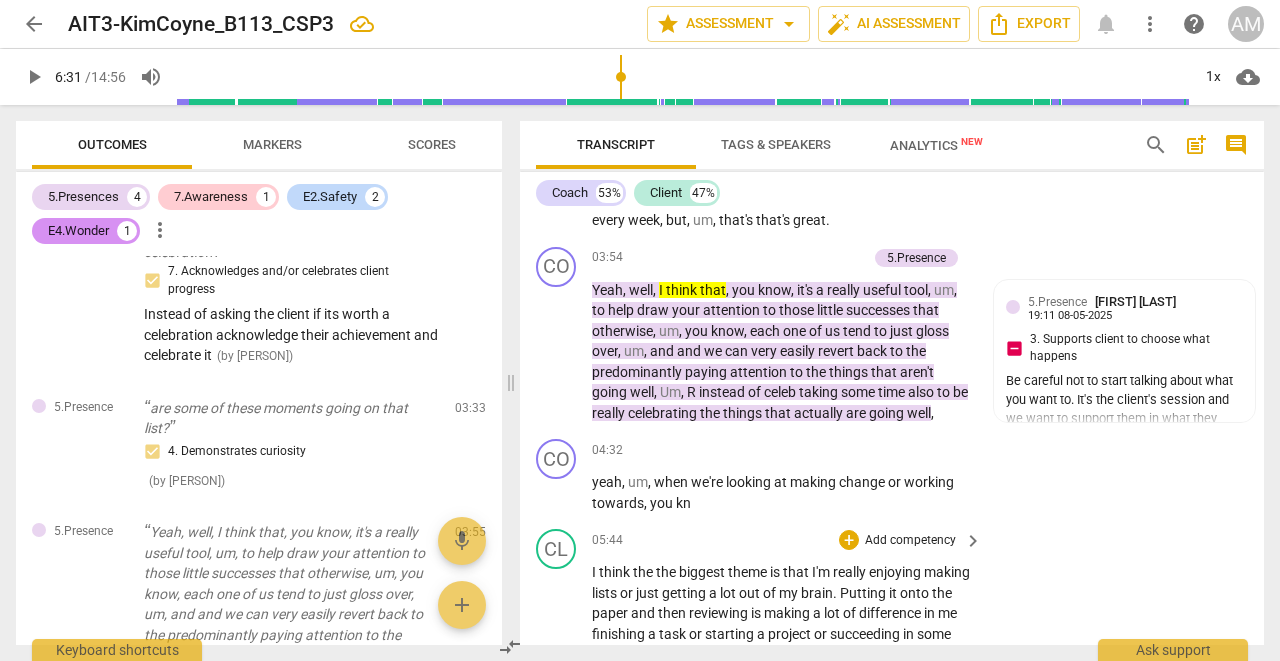 click on "play_arrow" at bounding box center [557, 665] 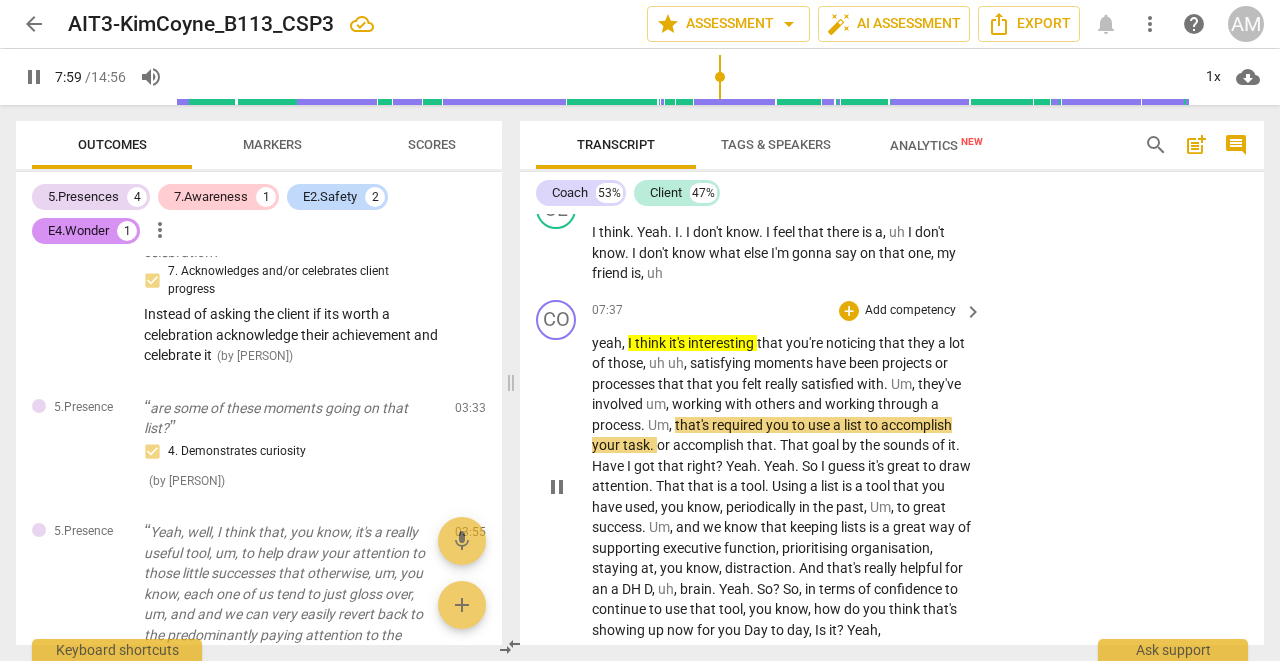 scroll, scrollTop: 5143, scrollLeft: 0, axis: vertical 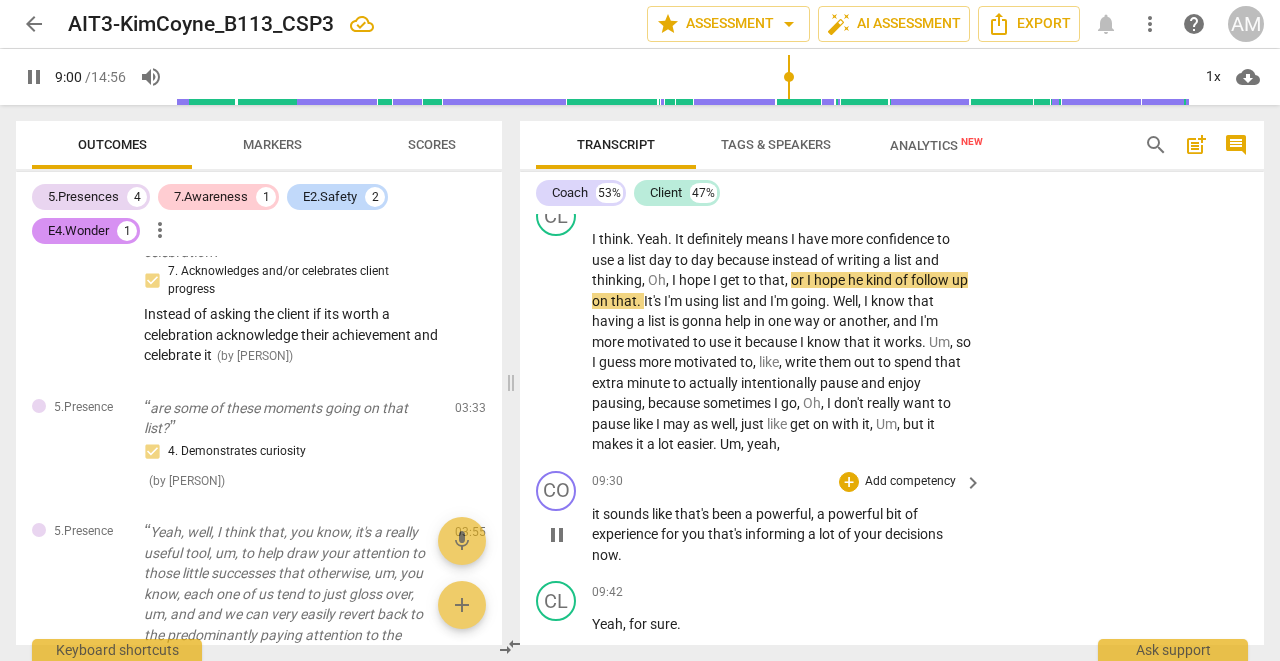 drag, startPoint x: 715, startPoint y: 454, endPoint x: 834, endPoint y: 507, distance: 130.26895 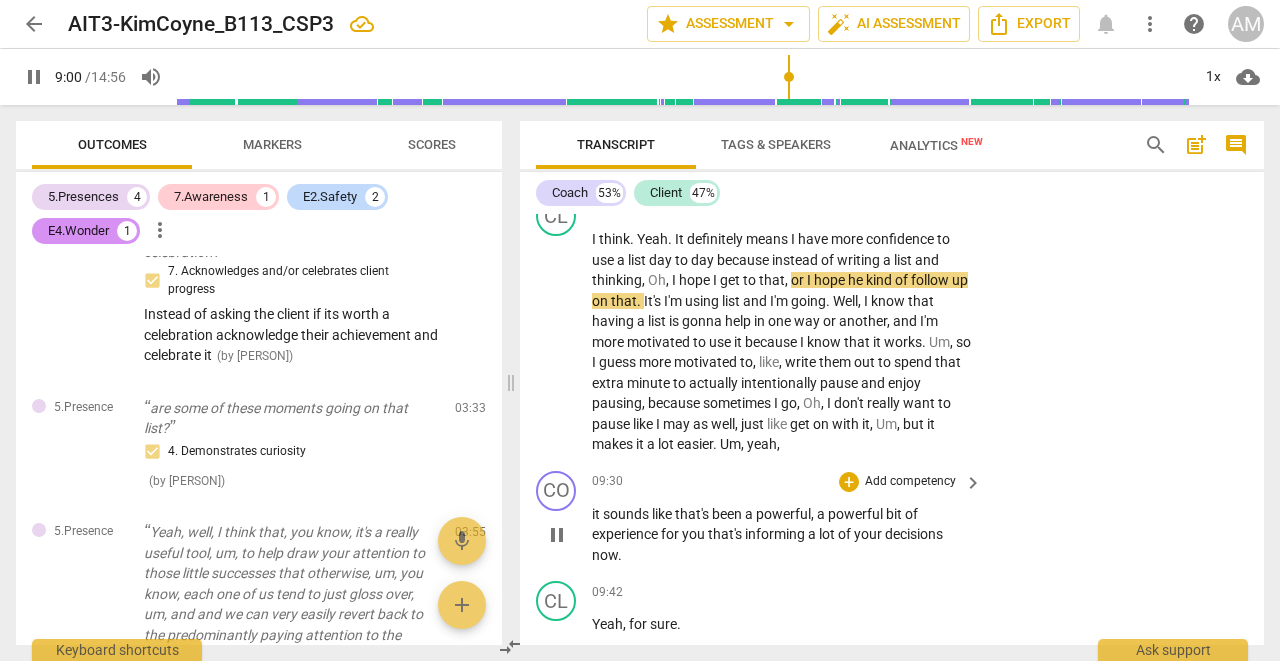 click on "[FIRST] [LAST] Summary: You start strong in this recording with a direct, concise question demonstrating curiosity around the client's use of the pause and what results from it. Initially, you're giving the client lots of time and space to be heard and you're reflecting her successes and growth back to her. You do a good job of paying attention to the who as well as the what and encouraging the client to do so, too. I'm curious what direction this session might have taken had the client done more of the work. An area of growth will be to allow your clients to do more of the talking (more of the work) for themselves. [FIRST] [LAST] Summary: Hi [FIRST], here is the feedback for your Basic CSP #3. Well Done! - [FIRST] [LAST], PCC [FIRST] [LAST] Summary: [FIRST] [LAST] Summary: [FIRST] [LAST] Summary: Hi [FIRST], Thank you for allowing me to review your CSP 3 - I am offering observations about areas of competency strength and opportunities for growth and development in your coaching session segment." at bounding box center [892, 429] 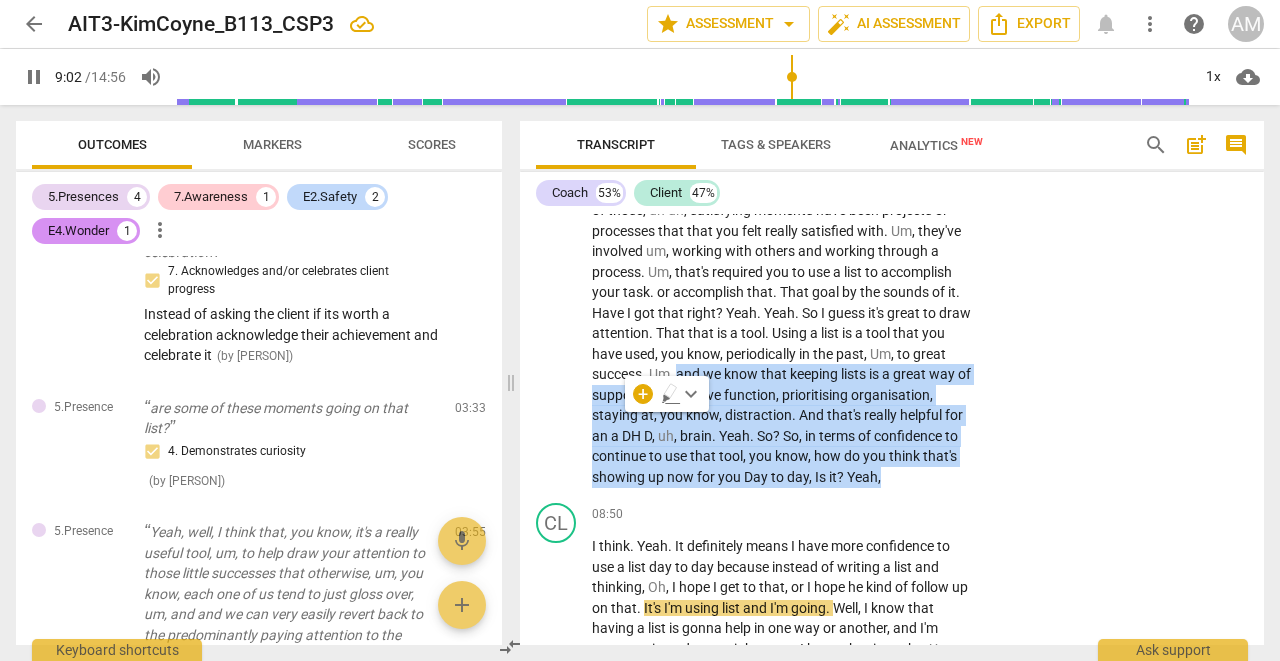 scroll, scrollTop: 5282, scrollLeft: 0, axis: vertical 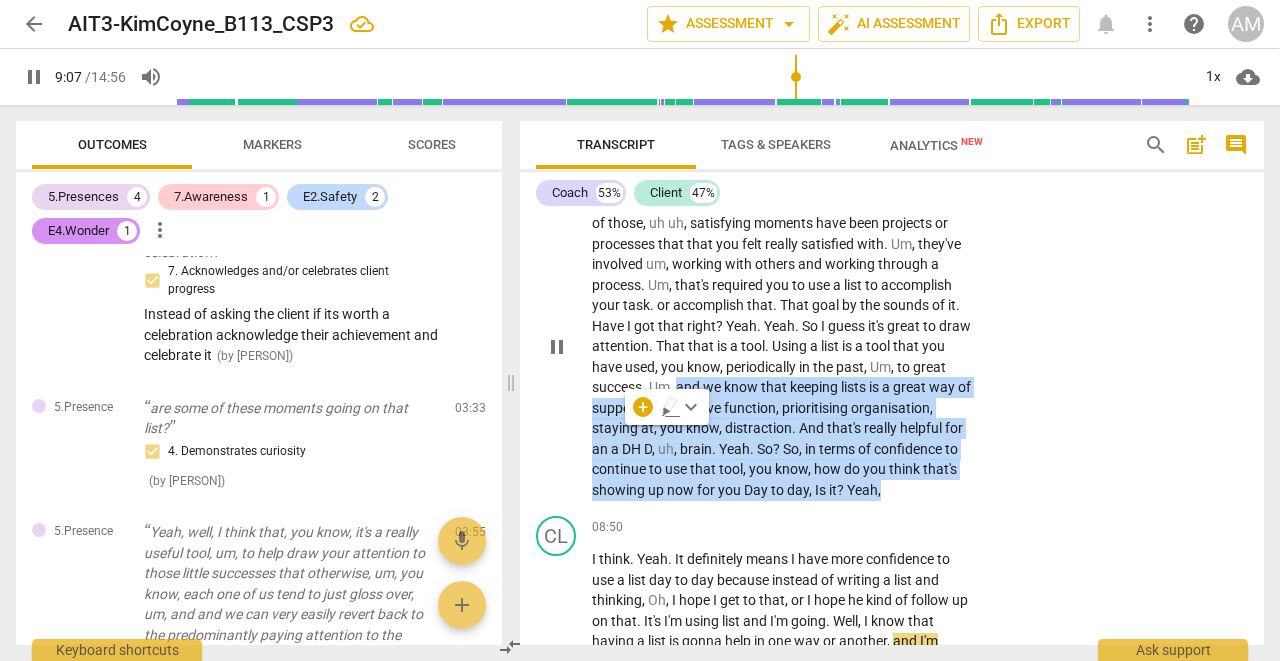 click on "that" at bounding box center [704, 469] 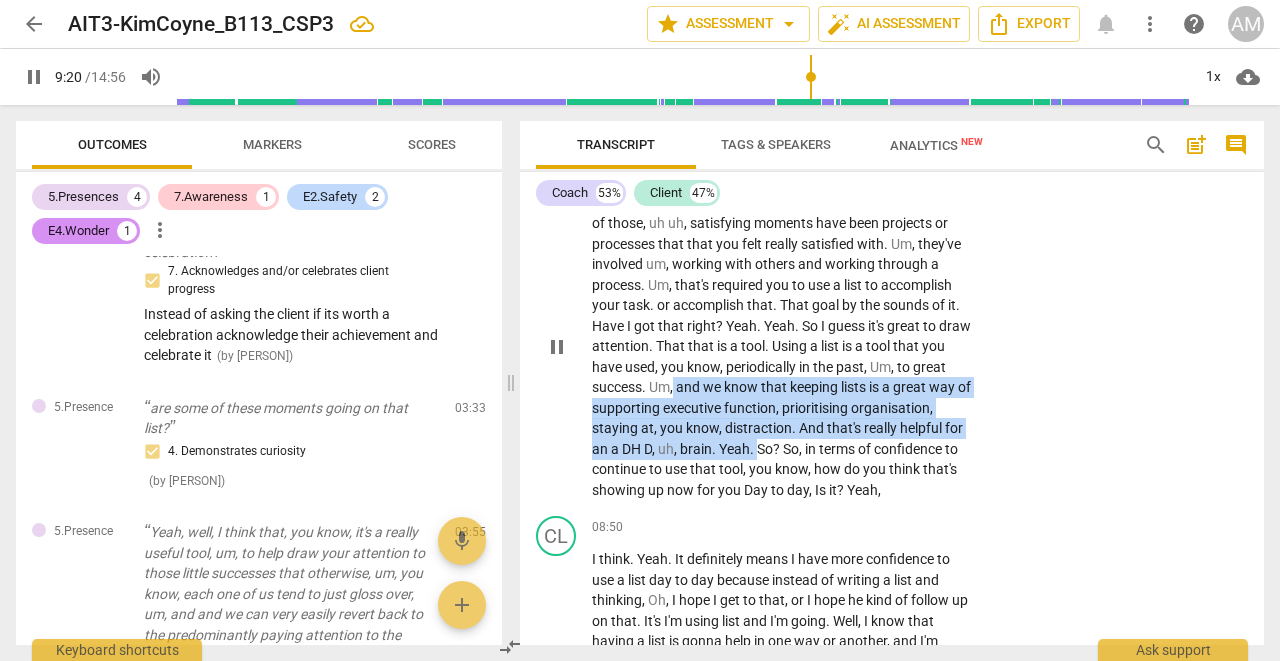 scroll, scrollTop: 5722, scrollLeft: 0, axis: vertical 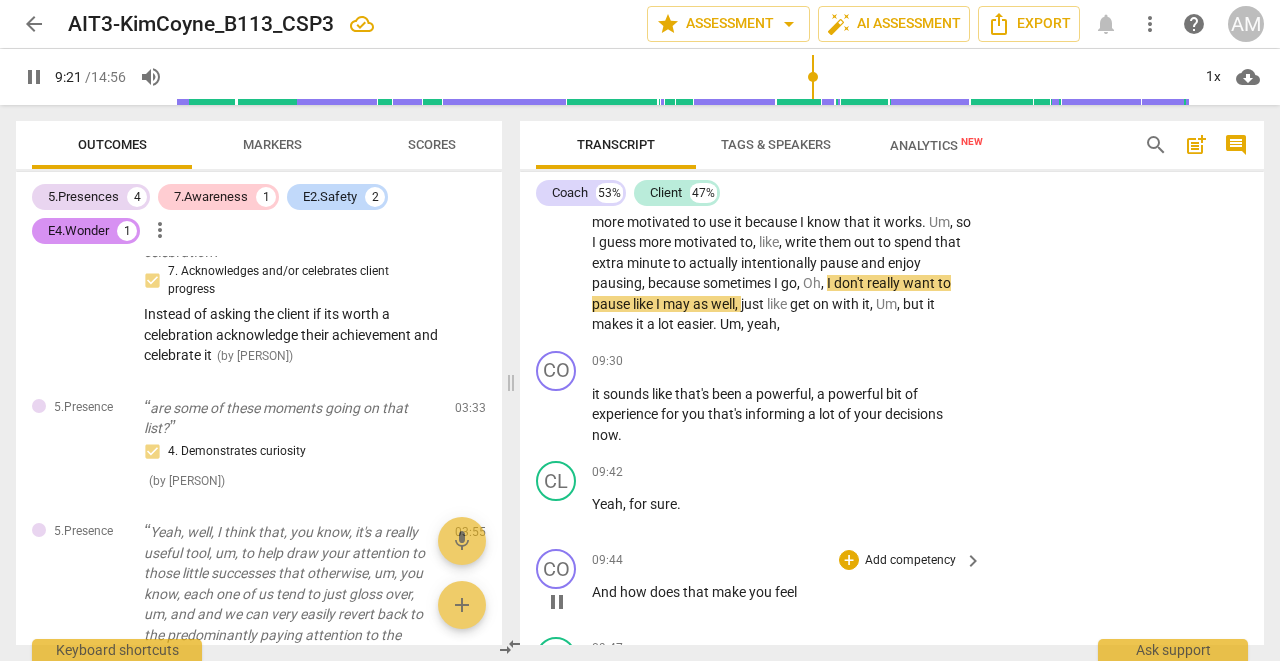 drag, startPoint x: 711, startPoint y: 314, endPoint x: 858, endPoint y: 480, distance: 221.73183 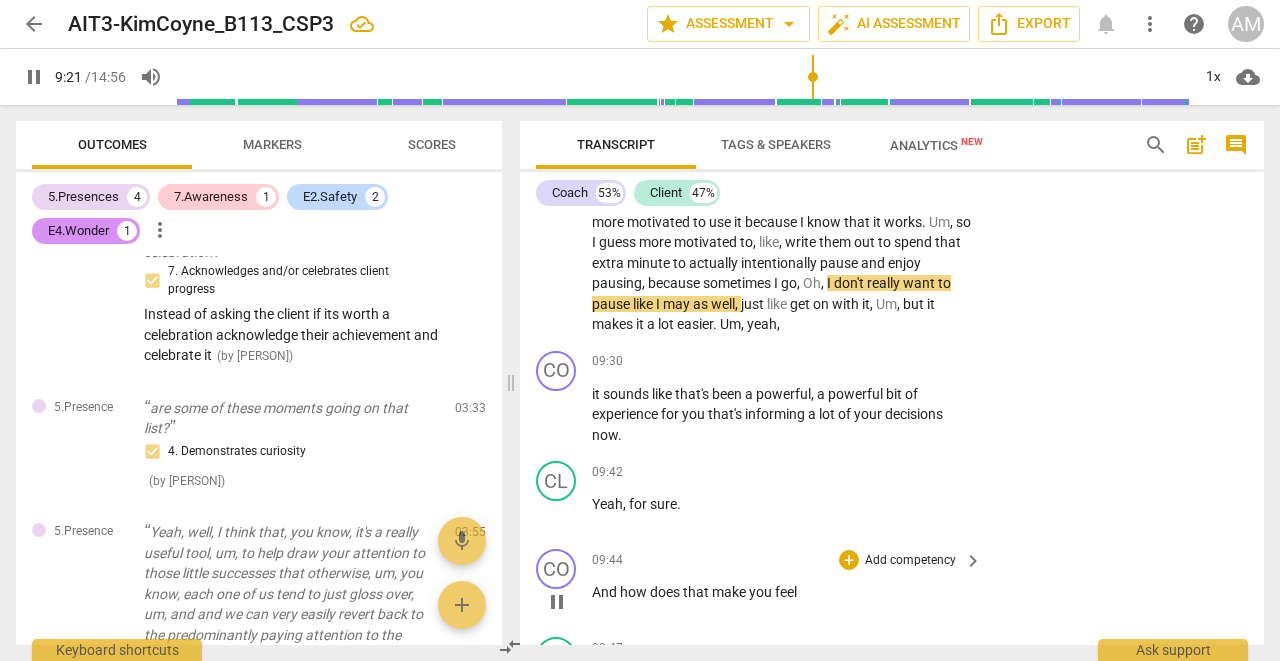 click on "[FIRST] [LAST] Summary: You start strong in this recording with a direct, concise question demonstrating curiosity around the client's use of the pause and what results from it. Initially, you're giving the client lots of time and space to be heard and you're reflecting her successes and growth back to her. You do a good job of paying attention to the who as well as the what and encouraging the client to do so, too. I'm curious what direction this session might have taken had the client done more of the work. An area of growth will be to allow your clients to do more of the talking (more of the work) for themselves. [FIRST] [LAST] Summary: Hi [FIRST], here is the feedback for your Basic CSP #3. Well Done! - [FIRST] [LAST], PCC [FIRST] [LAST] Summary: [FIRST] [LAST] Summary: [FIRST] [LAST] Summary: Hi [FIRST], Thank you for allowing me to review your CSP 3 - I am offering observations about areas of competency strength and opportunities for growth and development in your coaching session segment." at bounding box center (892, 429) 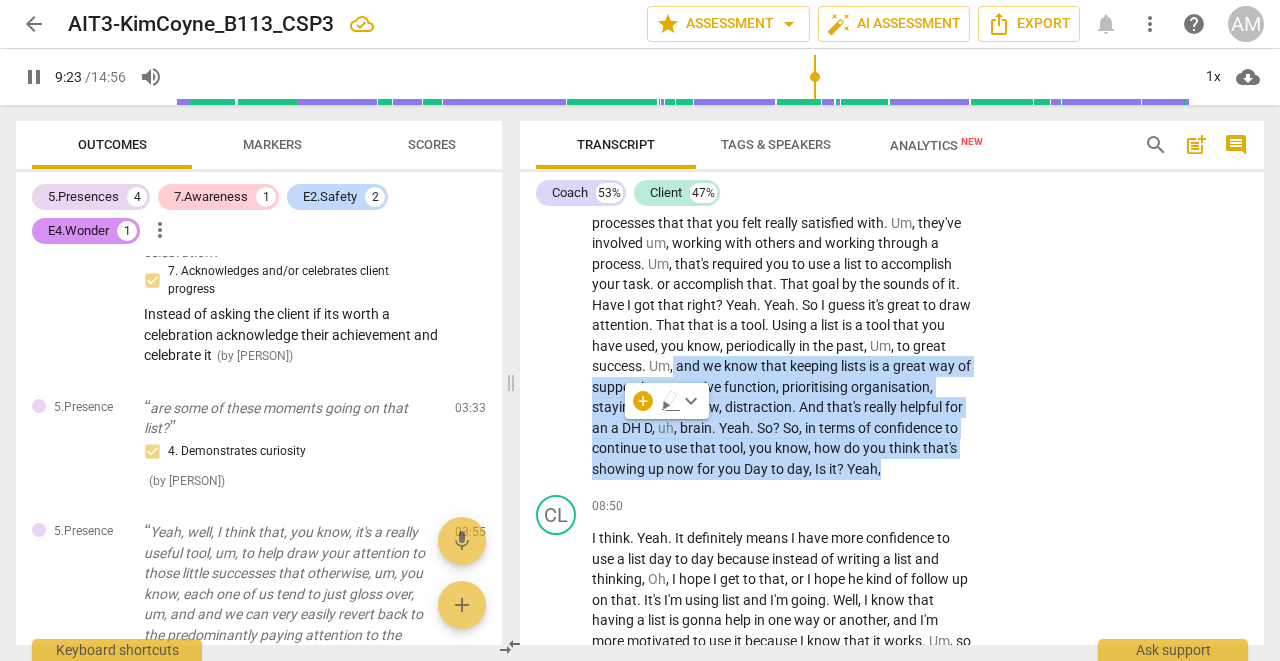 scroll, scrollTop: 5227, scrollLeft: 0, axis: vertical 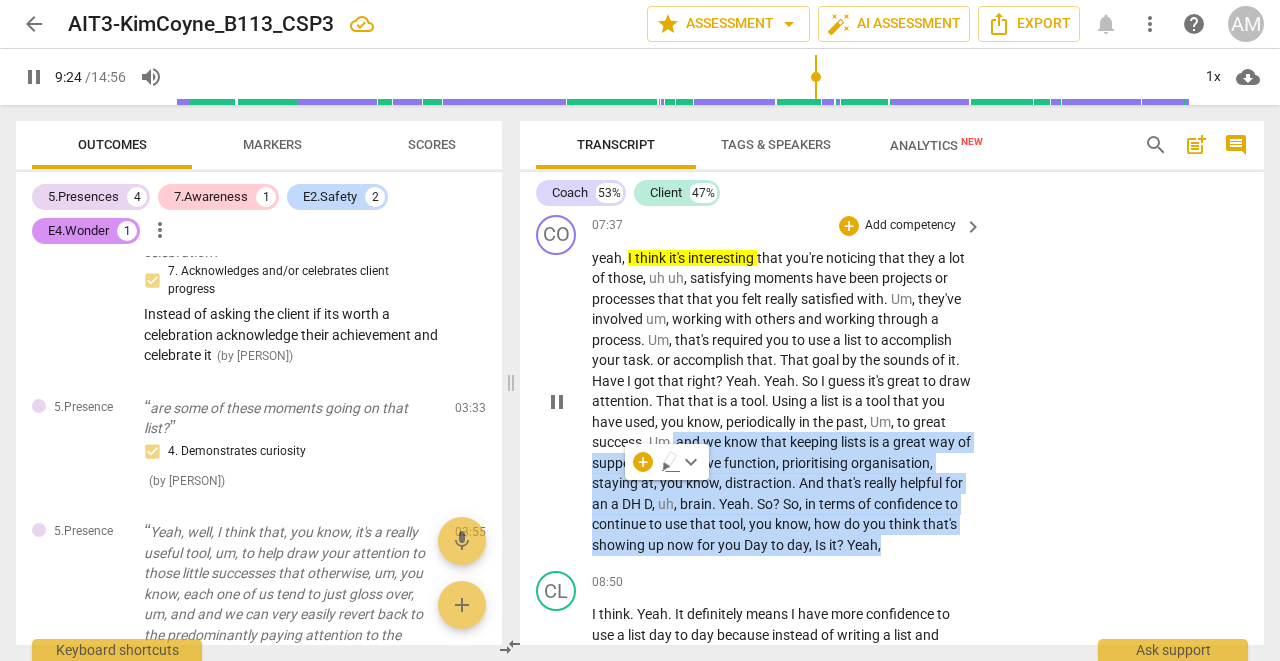 click on "So" at bounding box center [765, 504] 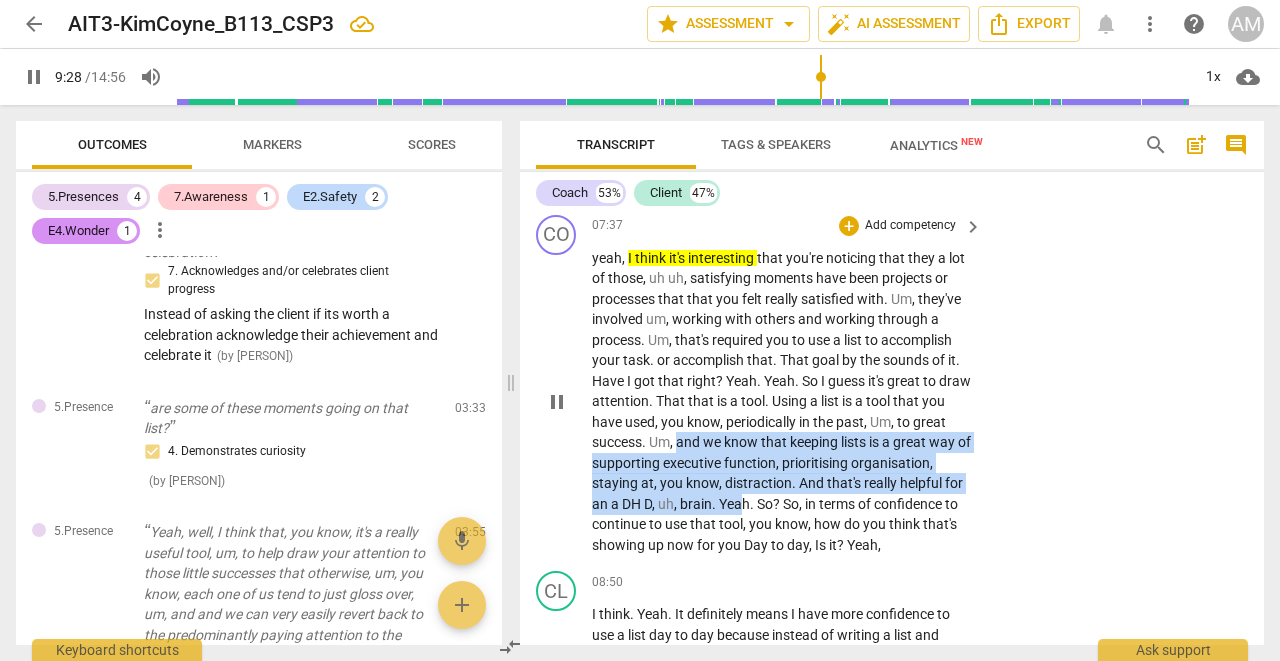 drag, startPoint x: 713, startPoint y: 365, endPoint x: 850, endPoint y: 423, distance: 148.77164 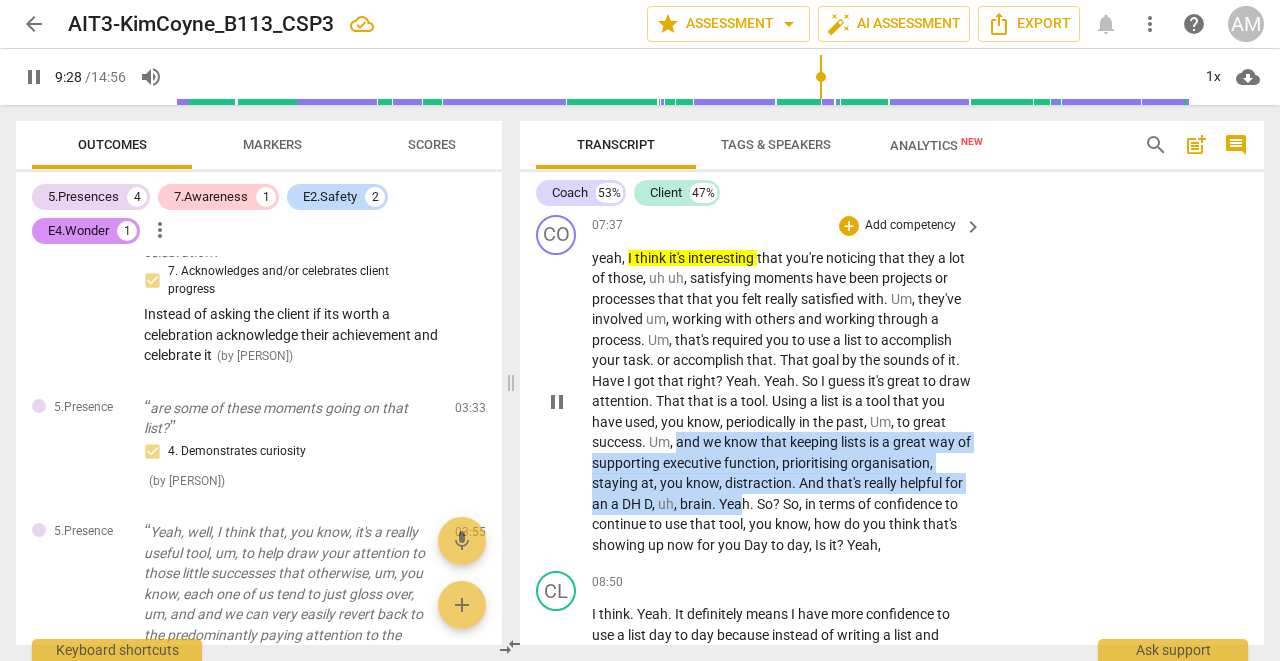 click on "yeah ,   I   think   it's   interesting   that   you're   noticing   that   they   a   lot   of   those ,   uh   uh ,   satisfying   moments   have   been   projects   or   processes   that   that   you   felt   really   satisfied   with .   Um ,   they've   involved   um ,   working   with   others   and   working   through   a   process .   Um ,   that's   required   you   to   use   a   list   to   accomplish   your   task .   or   accomplish   that .   That   goal   by   the   sounds   of   it .   Have   I   got   that   right ?   Yeah .   Yeah .   So   I   guess   it's   great   to   draw   attention .   That   that   is   a   tool .   Using   a   list   is   a   tool   that   you   have   used ,   you   know ,   periodically   in   the   past ,   Um ,   to   great   success .   Um ,   and   we   know   that   keeping   lists   is   a   great   way   of   supporting   executive   function ,   prioritising   organisation ,   staying   at ,   you   know ,   distraction .   And   that's   really   helpful" at bounding box center (782, 402) 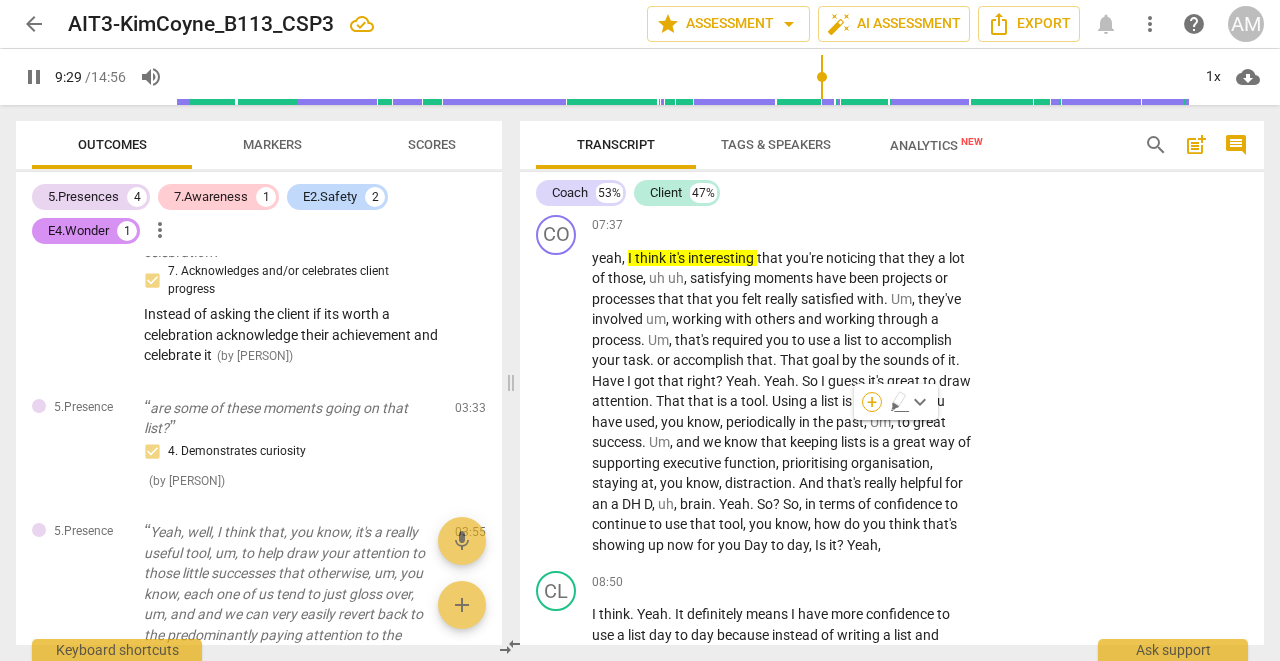 click on "+" at bounding box center (872, 402) 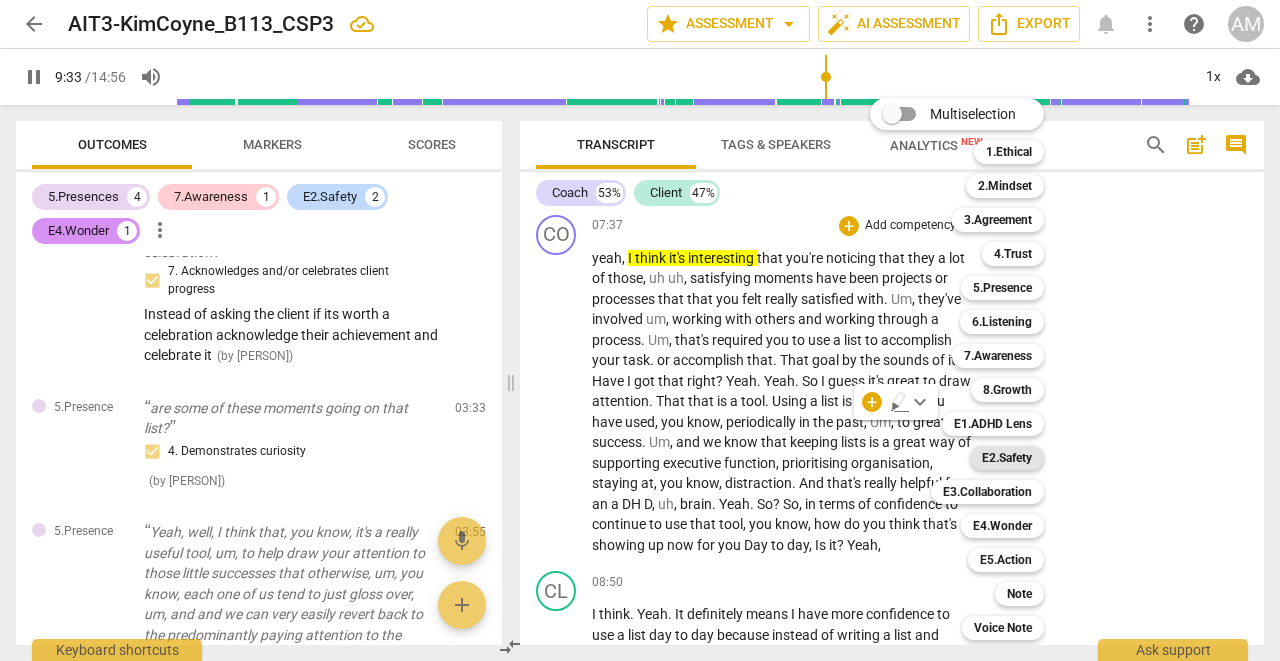 click on "E2.Safety" at bounding box center [1007, 458] 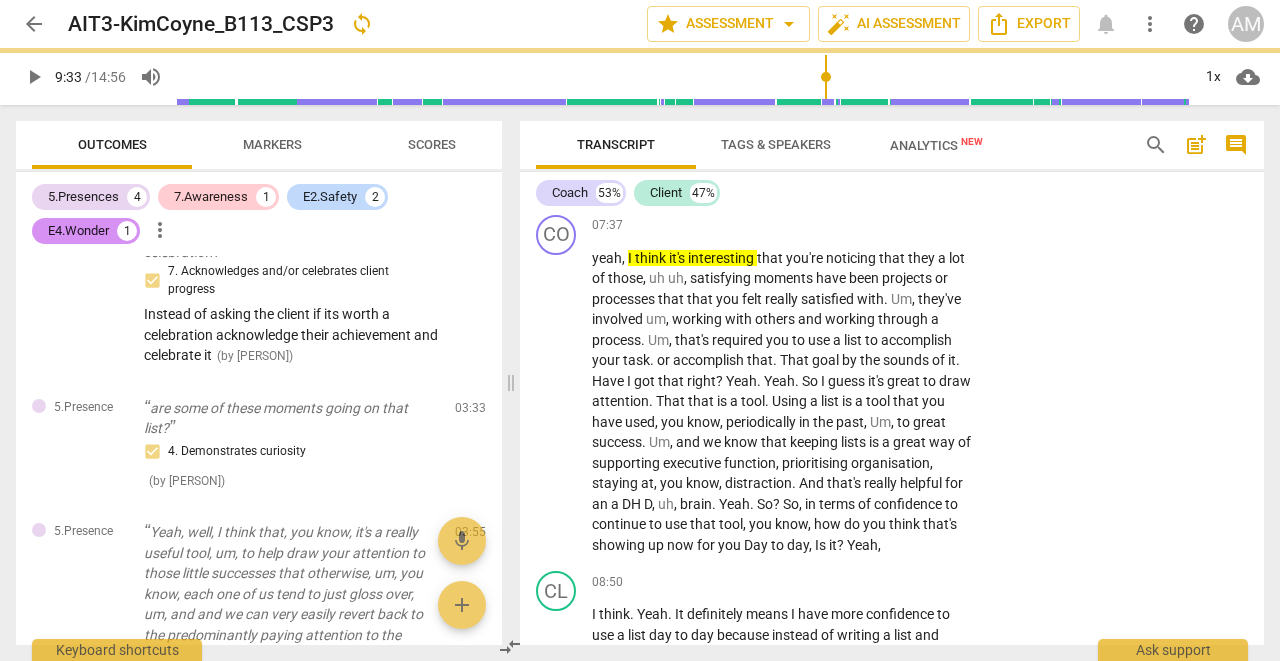 scroll, scrollTop: 5831, scrollLeft: 0, axis: vertical 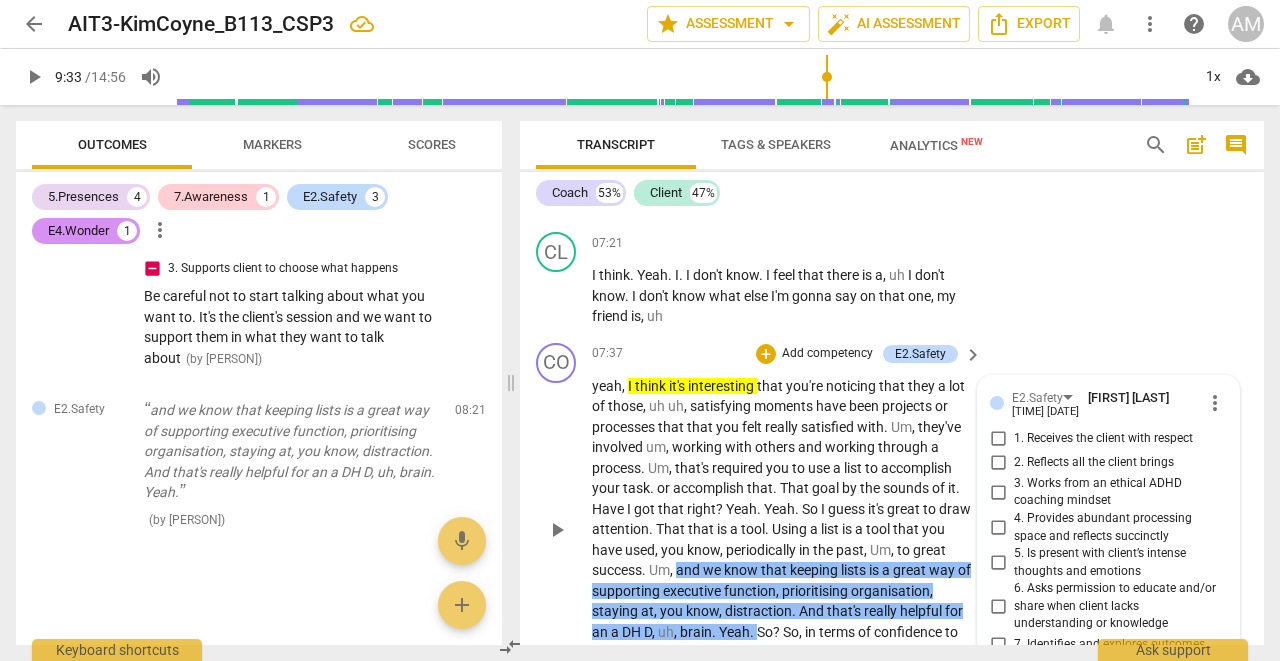 click on "6. Asks permission to educate and/or share when client lacks understanding or knowledge" at bounding box center (998, 607) 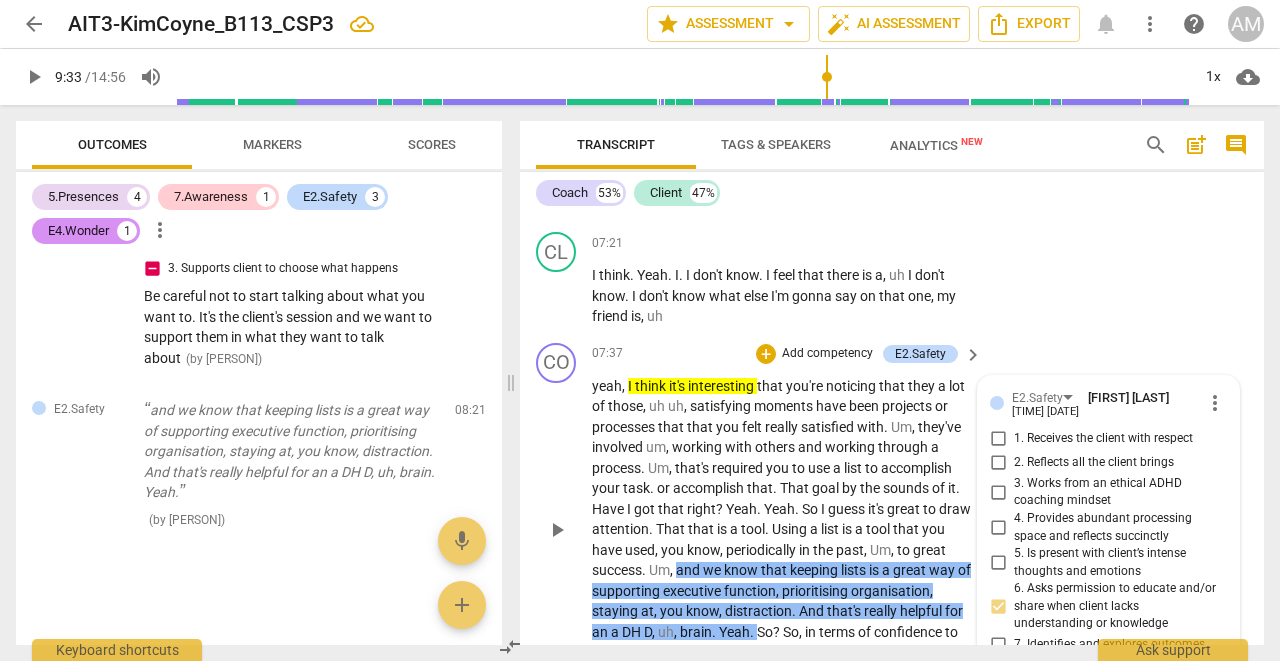 click on "6. Asks permission to educate and/or share when client lacks understanding or knowledge" at bounding box center (998, 607) 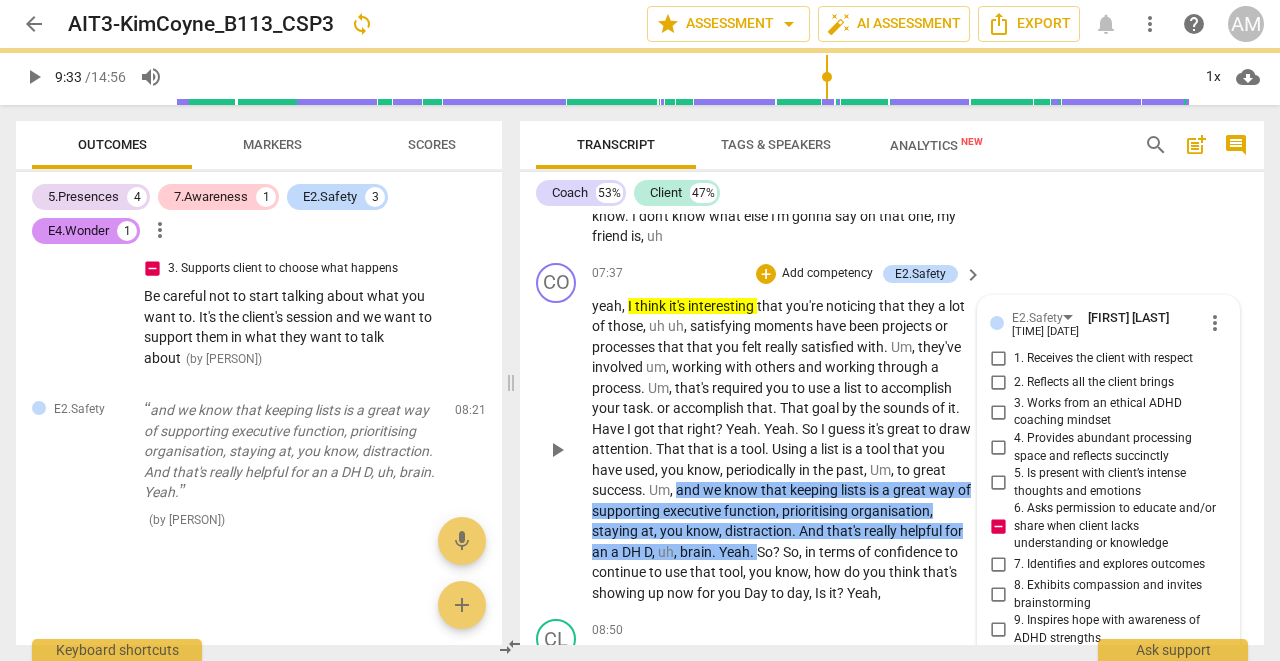 scroll, scrollTop: 5189, scrollLeft: 0, axis: vertical 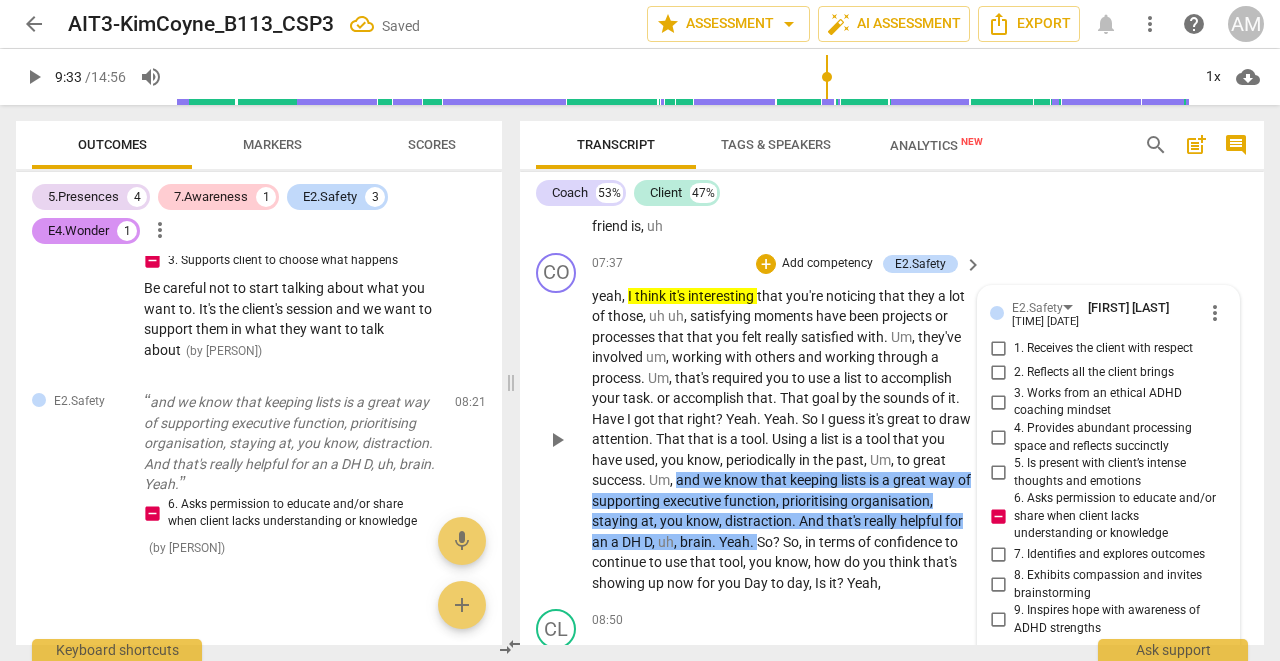 click at bounding box center (1092, 670) 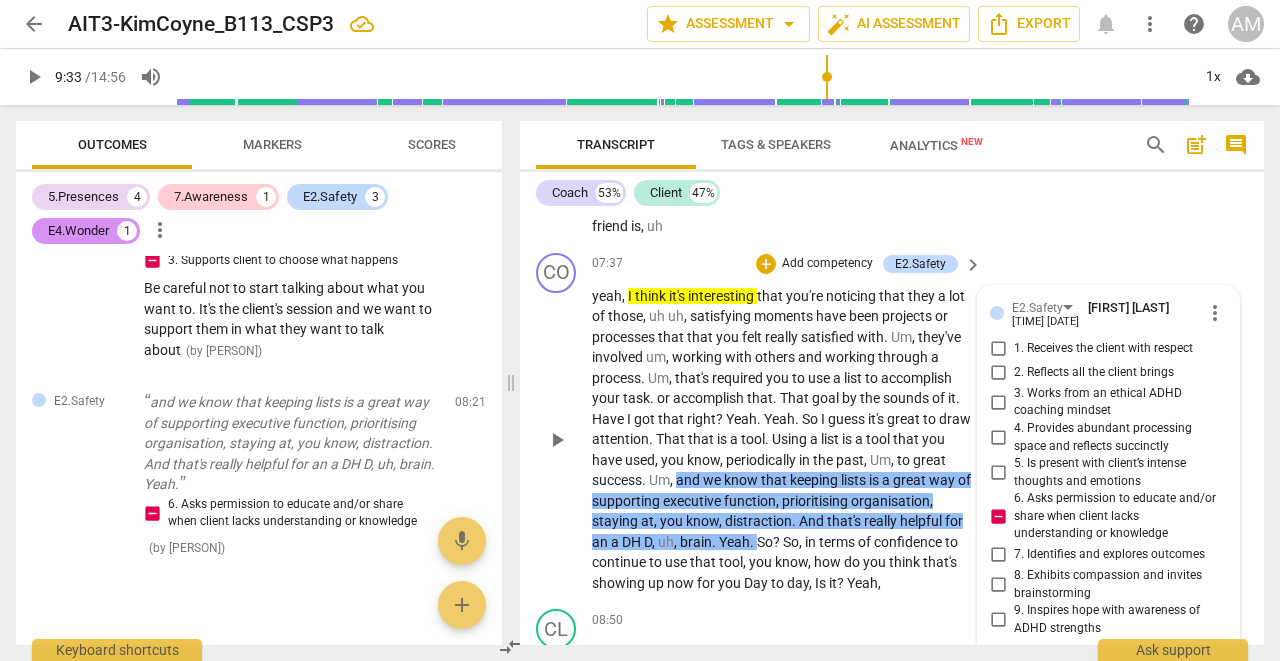 click on "send" at bounding box center (1213, 671) 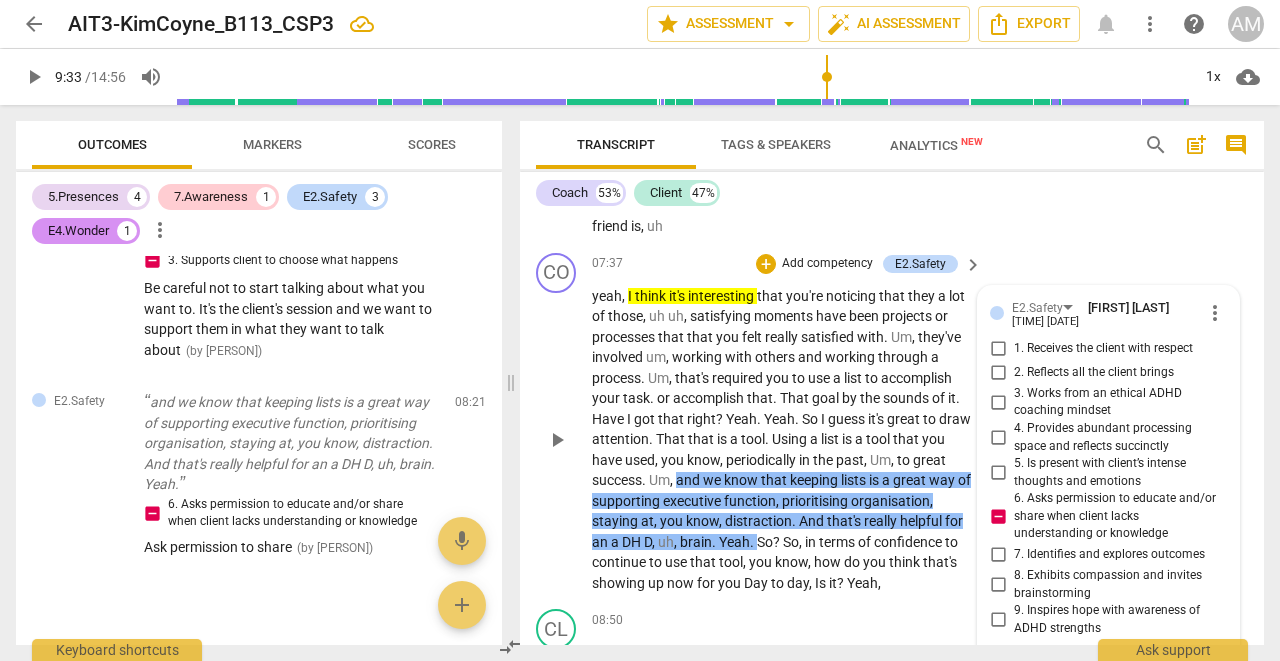click on "more_vert" at bounding box center (1215, 313) 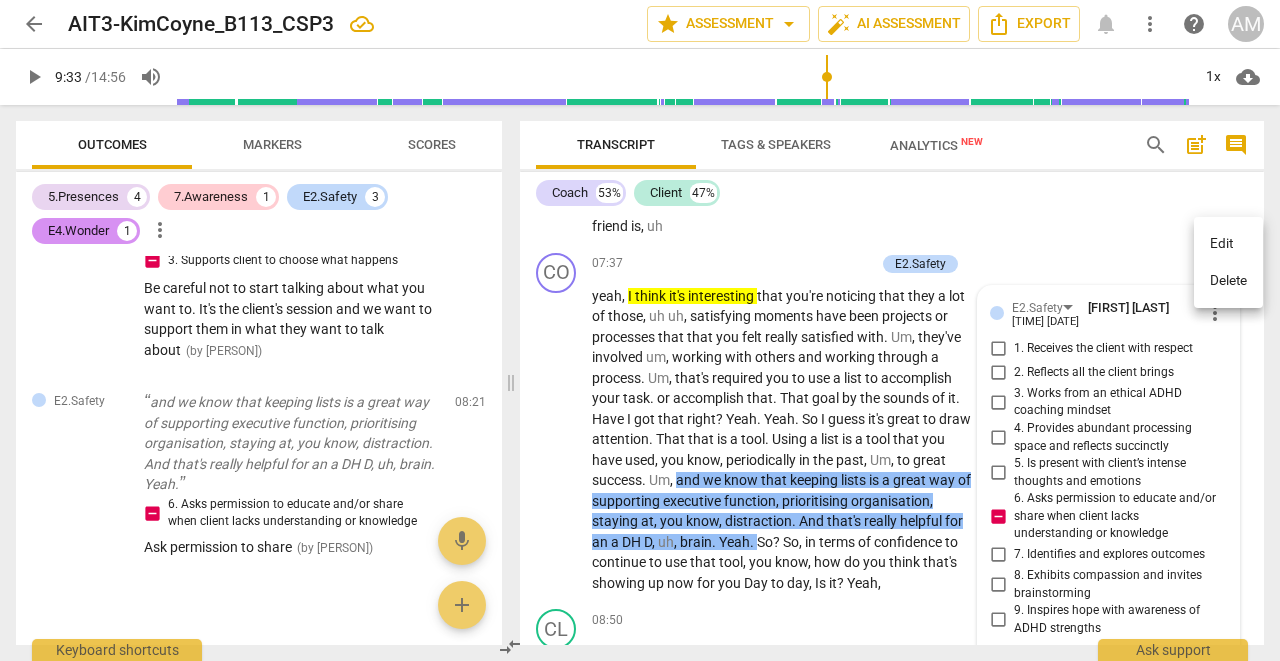 click on "Edit" at bounding box center [1228, 244] 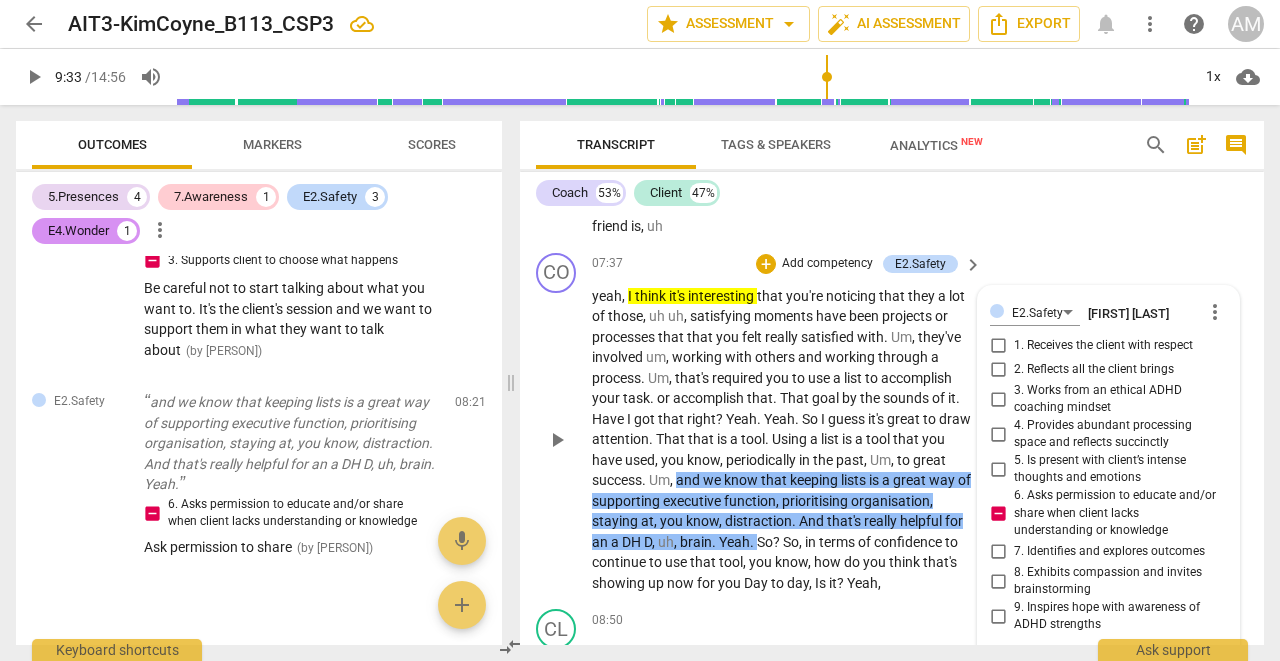 click on "Its Ok to share but Ask permission to share" at bounding box center (1108, 673) 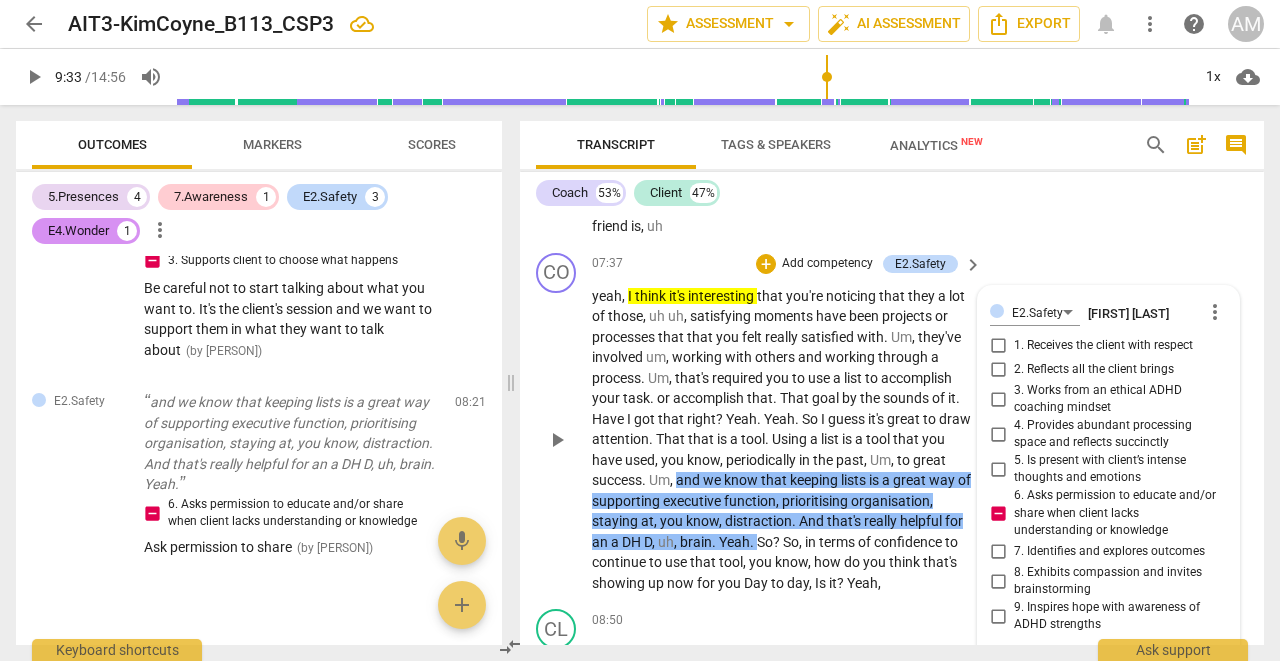 scroll, scrollTop: 0, scrollLeft: 0, axis: both 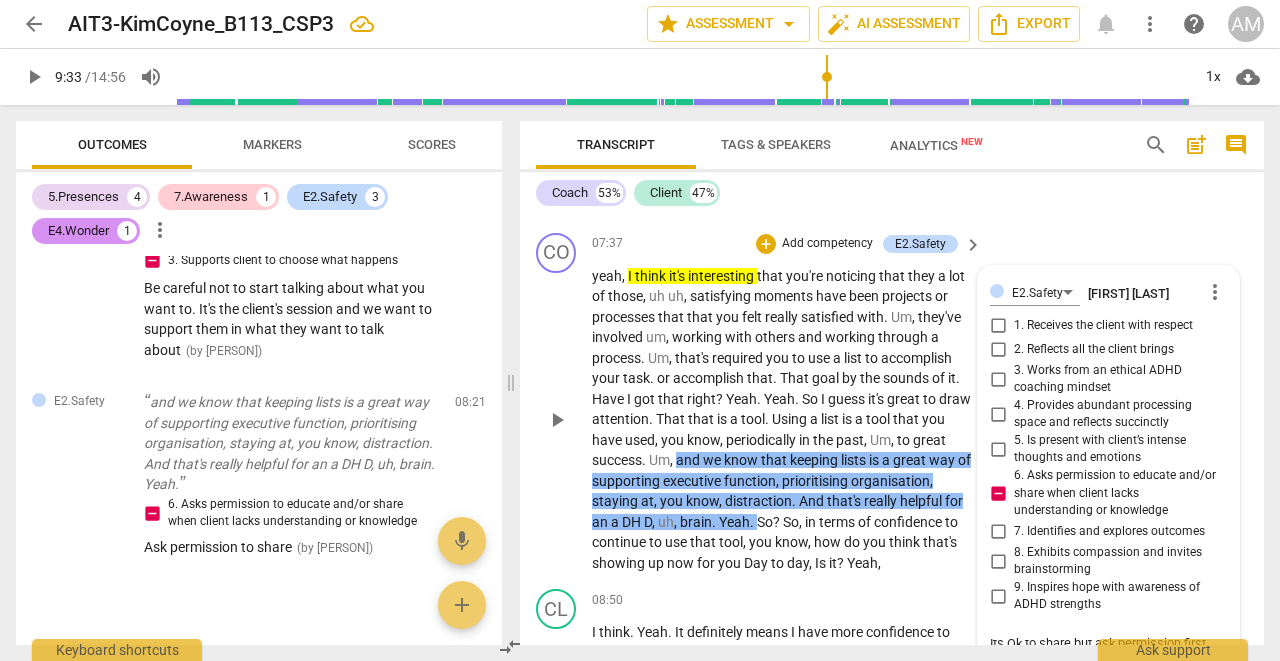 click on "check_circle" at bounding box center [1005, 687] 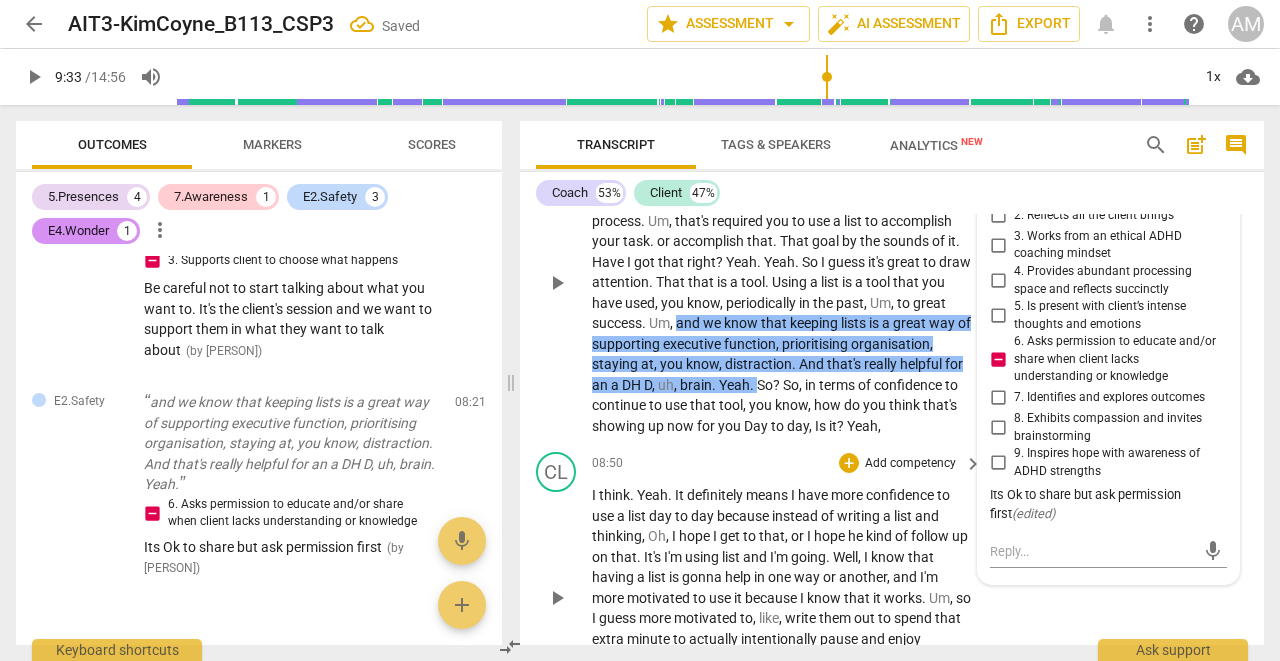 scroll, scrollTop: 5350, scrollLeft: 0, axis: vertical 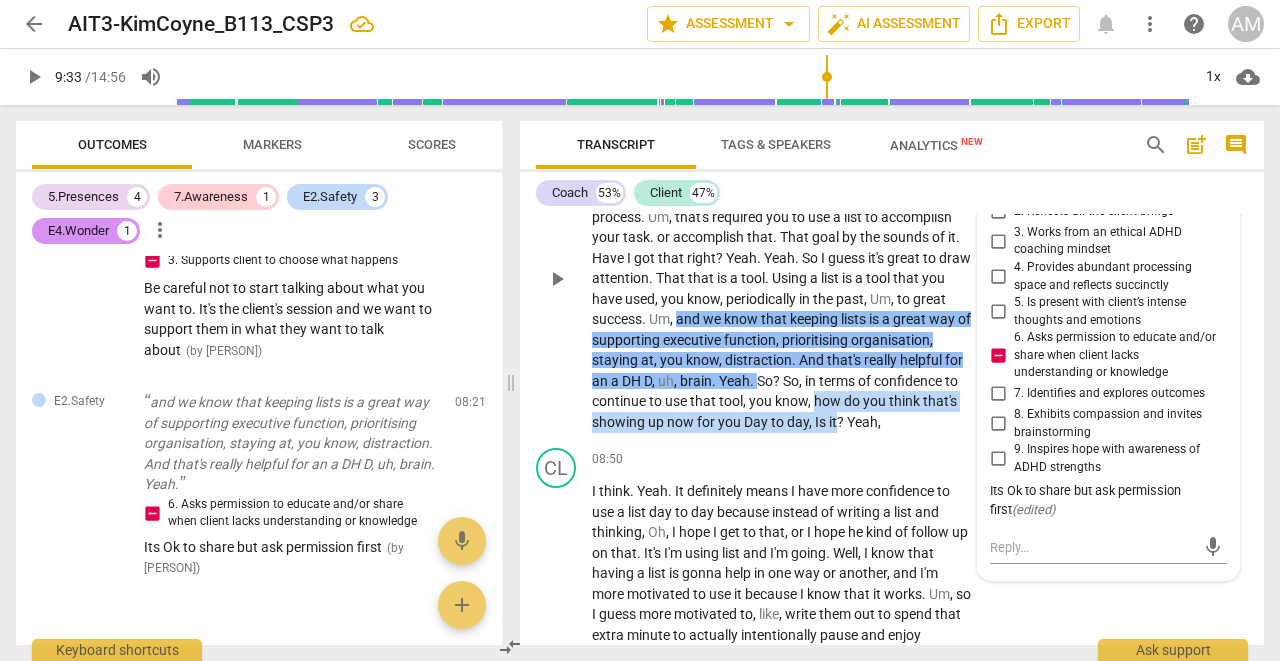 drag, startPoint x: 919, startPoint y: 327, endPoint x: 934, endPoint y: 336, distance: 17.492855 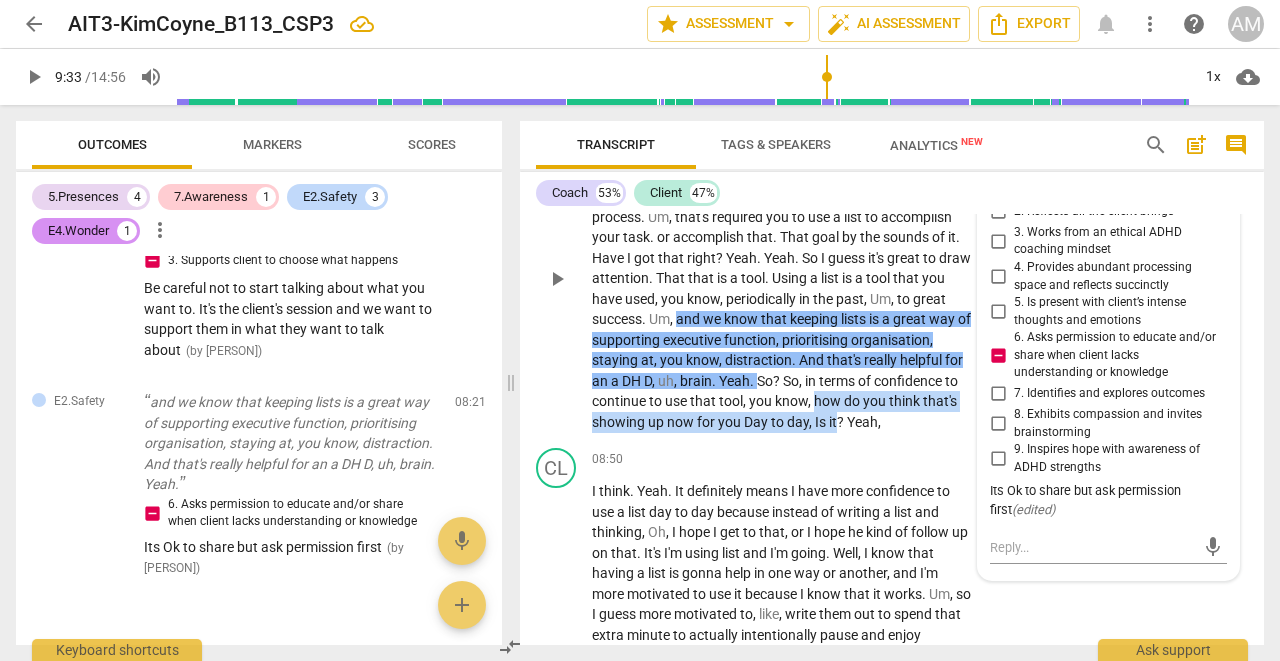 click on "yeah ,   I   think   it's   interesting   that   you're   noticing   that   they   a   lot   of   those ,   uh   uh ,   satisfying   moments   have   been   projects   or   processes   that   that   you   felt   really   satisfied   with .   Um ,   they've   involved   um ,   working   with   others   and   working   through   a   process .   Um ,   that's   required   you   to   use   a   list   to   accomplish   your   task .   or   accomplish   that .   That   goal   by   the   sounds   of   it .   Have   I   got   that   right ?   Yeah .   Yeah .   So   I   guess   it's   great   to   draw   attention .   That   that   is   a   tool .   Using   a   list   is   a   tool   that   you   have   used ,   you   know ,   periodically   in   the   past ,   Um ,   to   great   success .   Um ,   and   we   know   that   keeping   lists   is   a   great   way   of   supporting   executive   function ,   prioritising   organisation ,   staying   at ,   you   know ,   distraction .   And   that's   really   helpful" at bounding box center (782, 279) 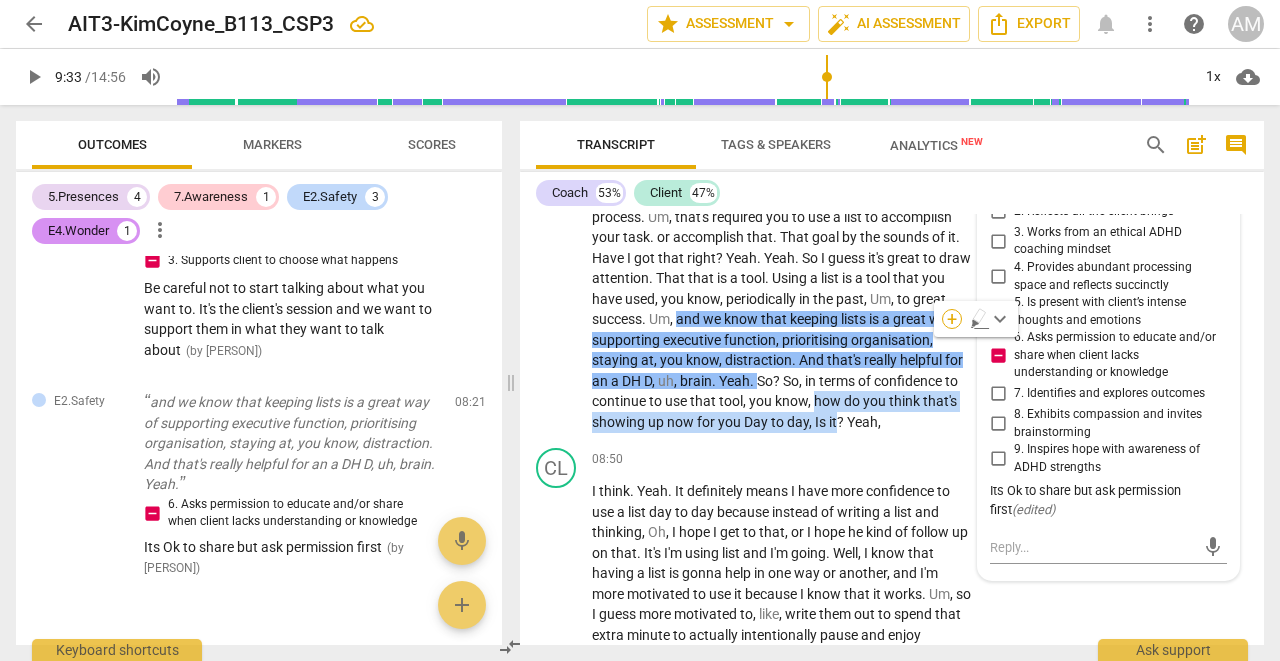 click on "+" at bounding box center (952, 319) 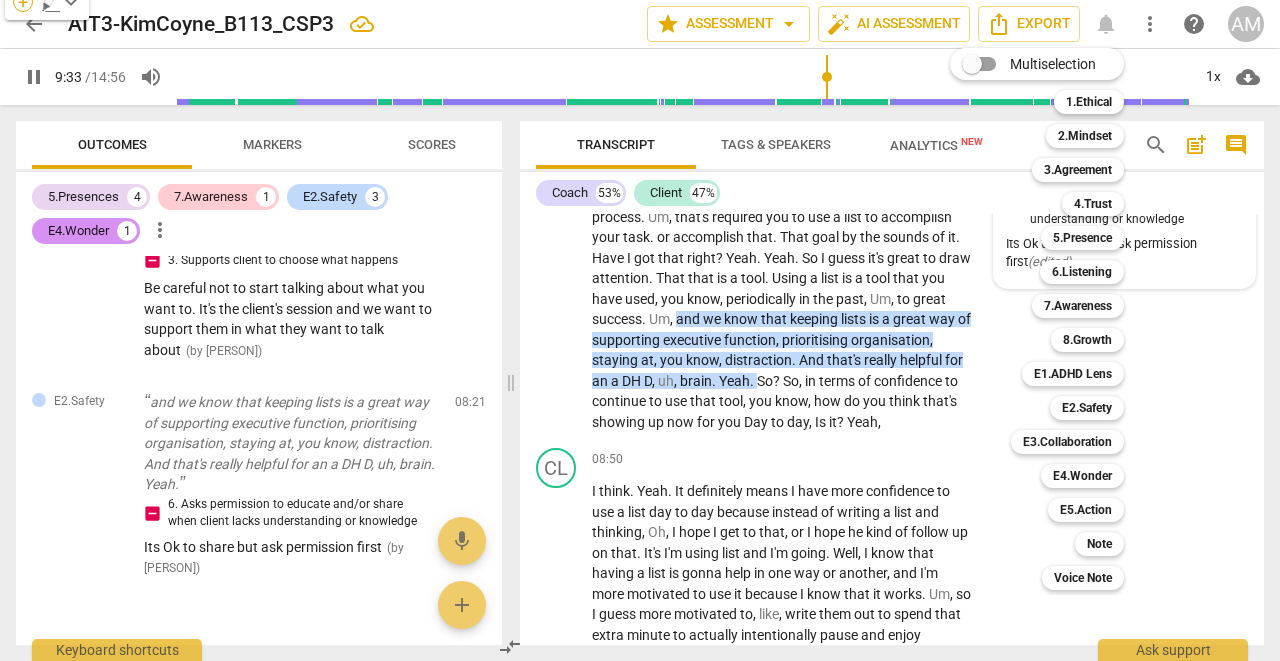 scroll, scrollTop: 5831, scrollLeft: 0, axis: vertical 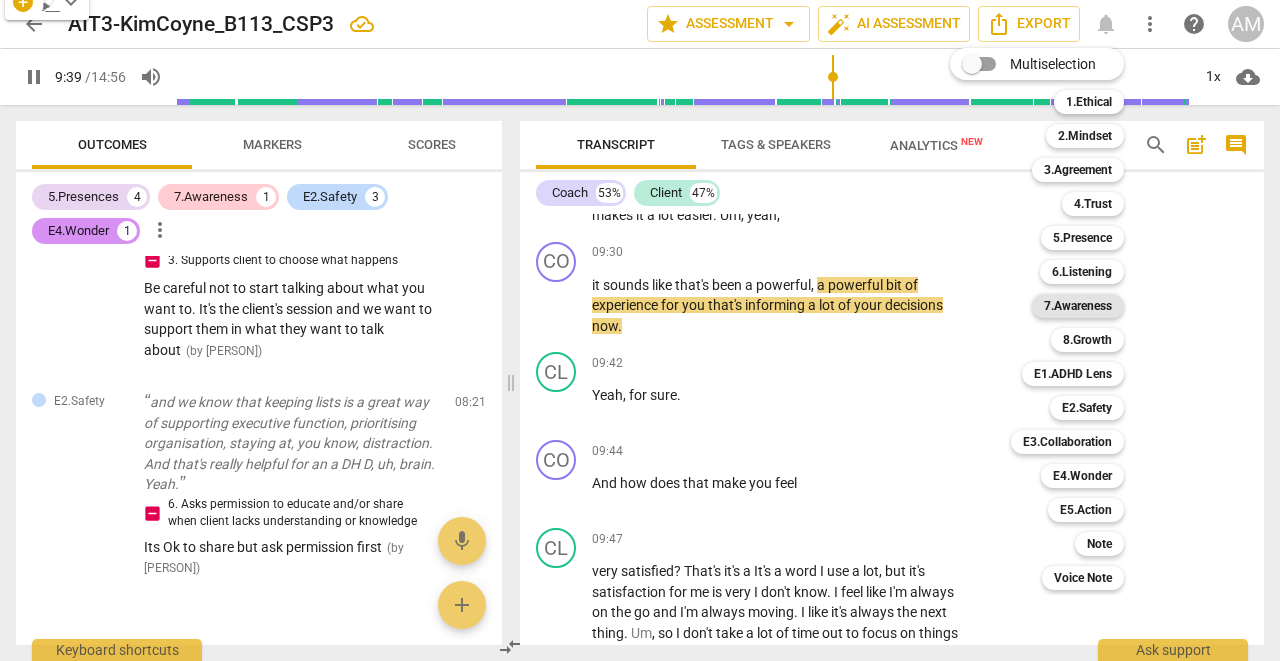 click on "7.Awareness" at bounding box center (1078, 306) 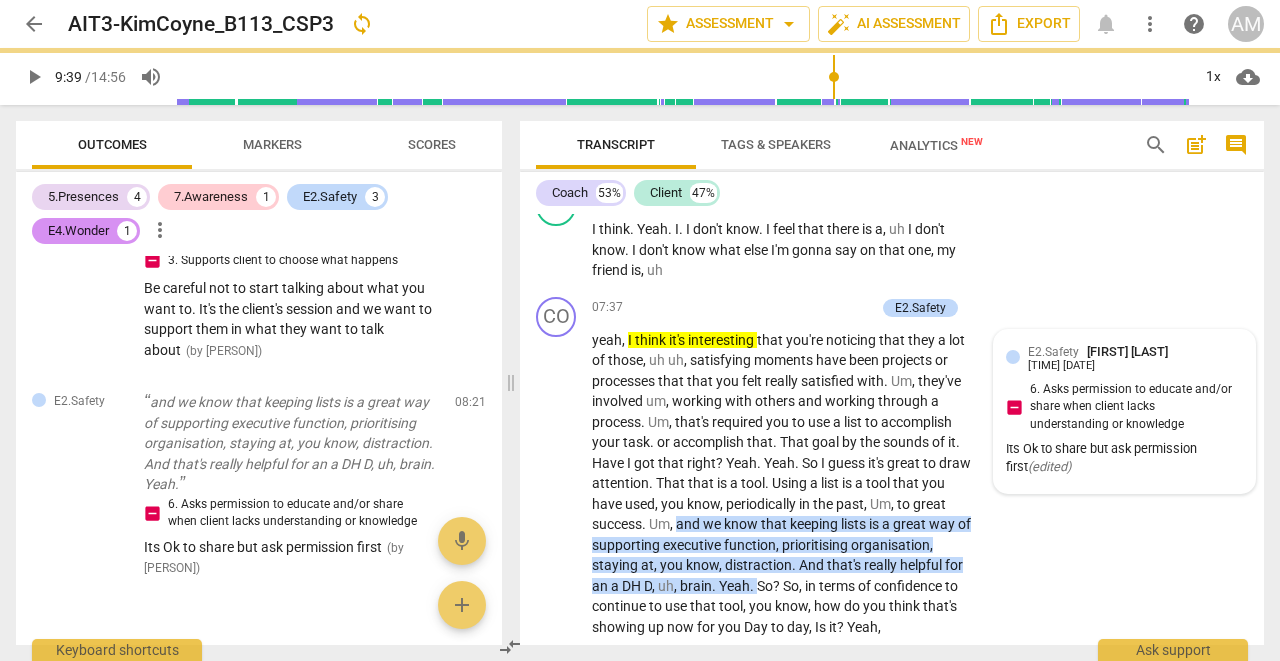 scroll, scrollTop: 5119, scrollLeft: 0, axis: vertical 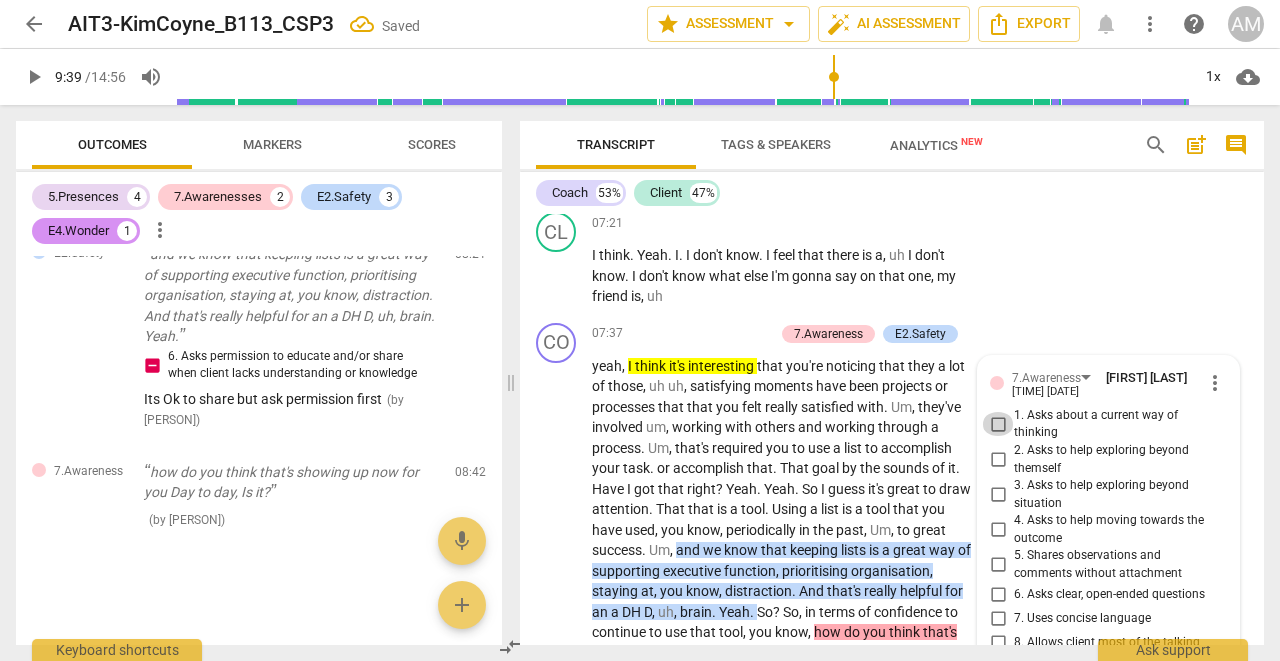 click on "1. Asks about a current way of thinking" at bounding box center [998, 424] 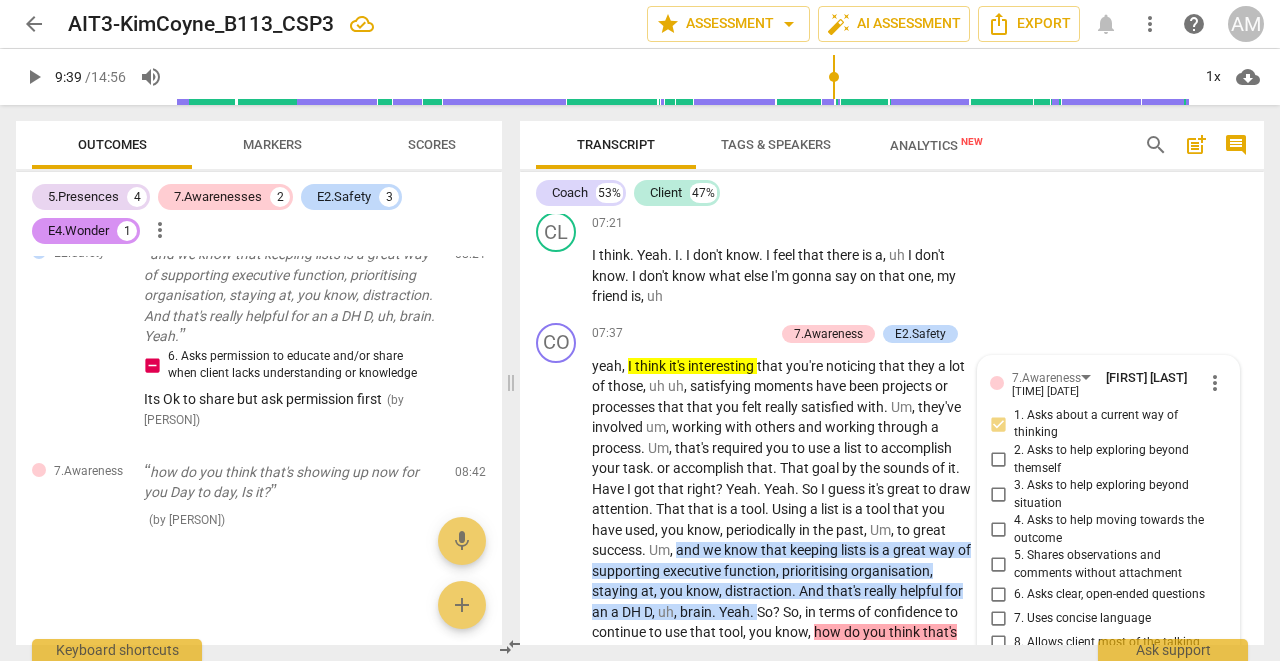 click at bounding box center [1092, 688] 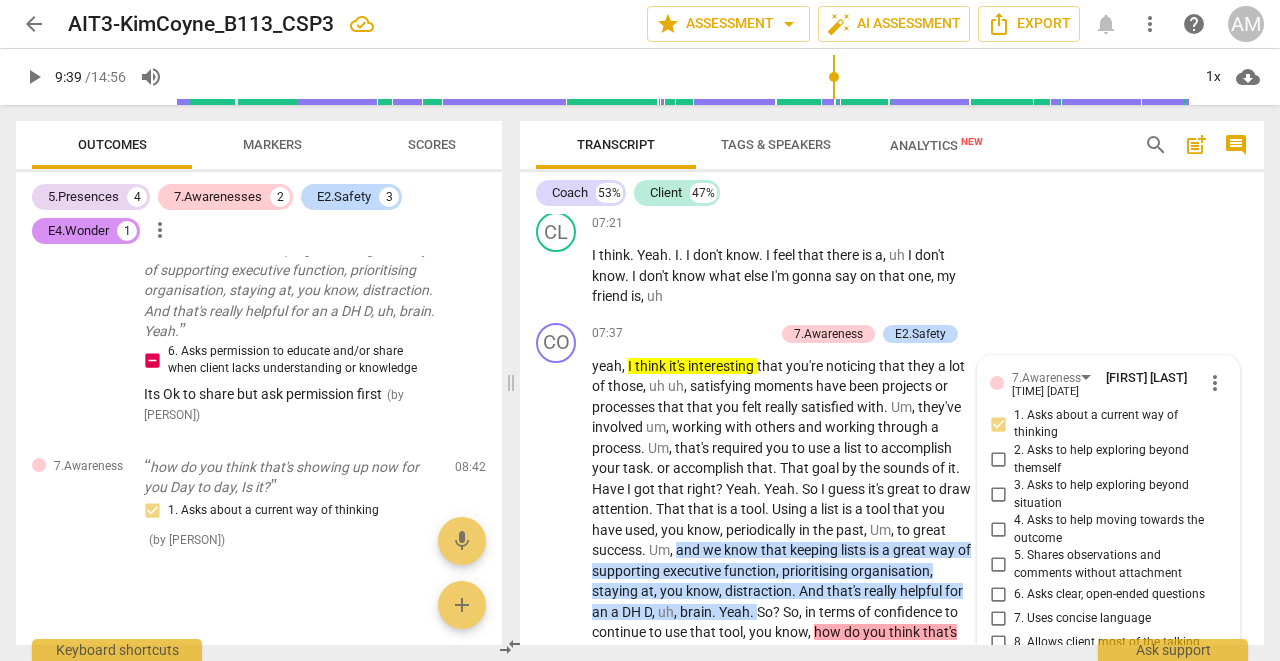 click on "send" at bounding box center (1213, 688) 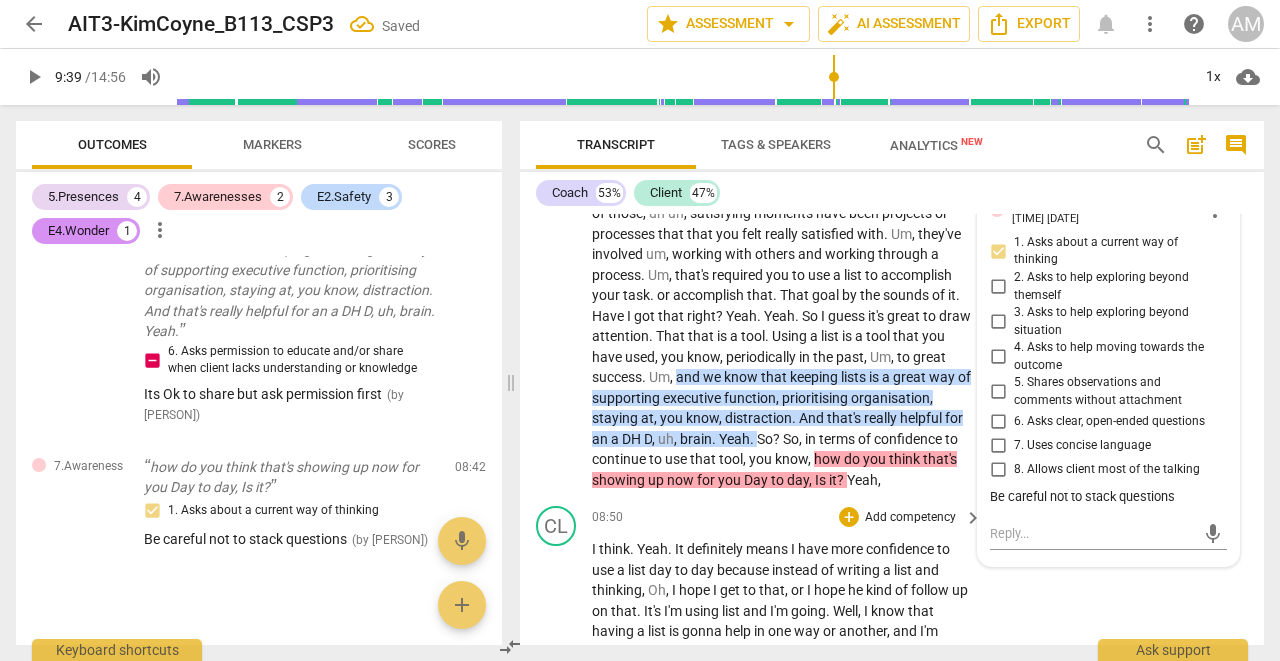 scroll, scrollTop: 5306, scrollLeft: 0, axis: vertical 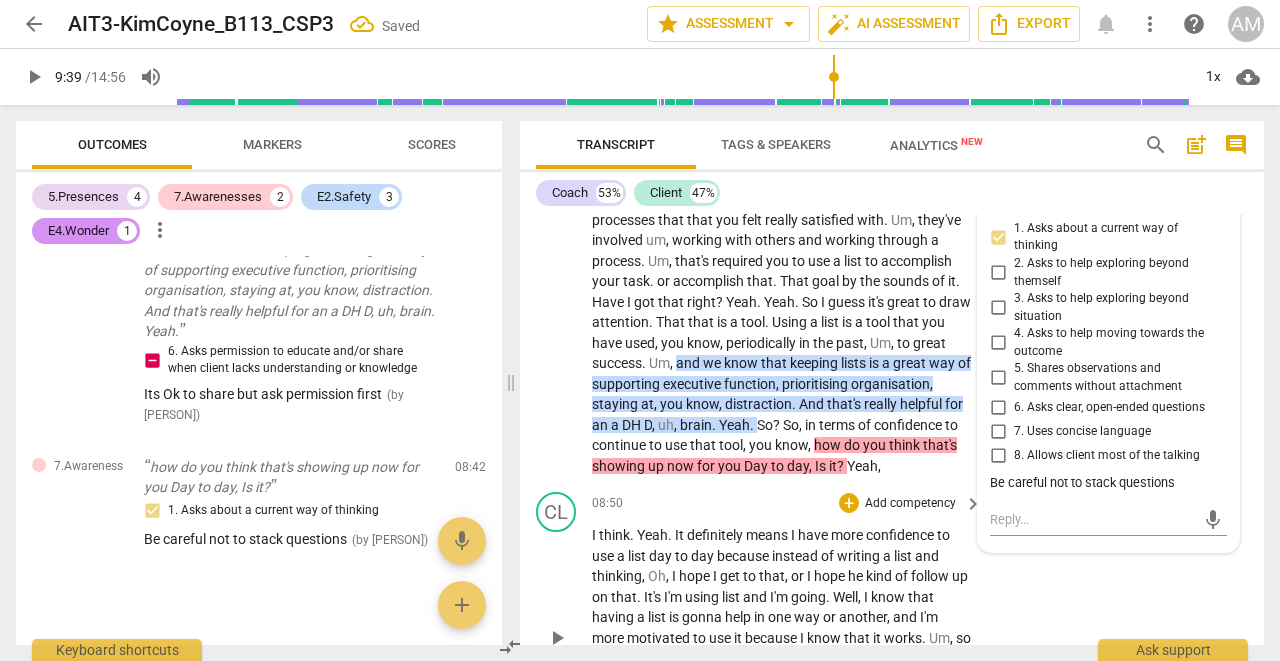 click on "play_arrow" at bounding box center [557, 638] 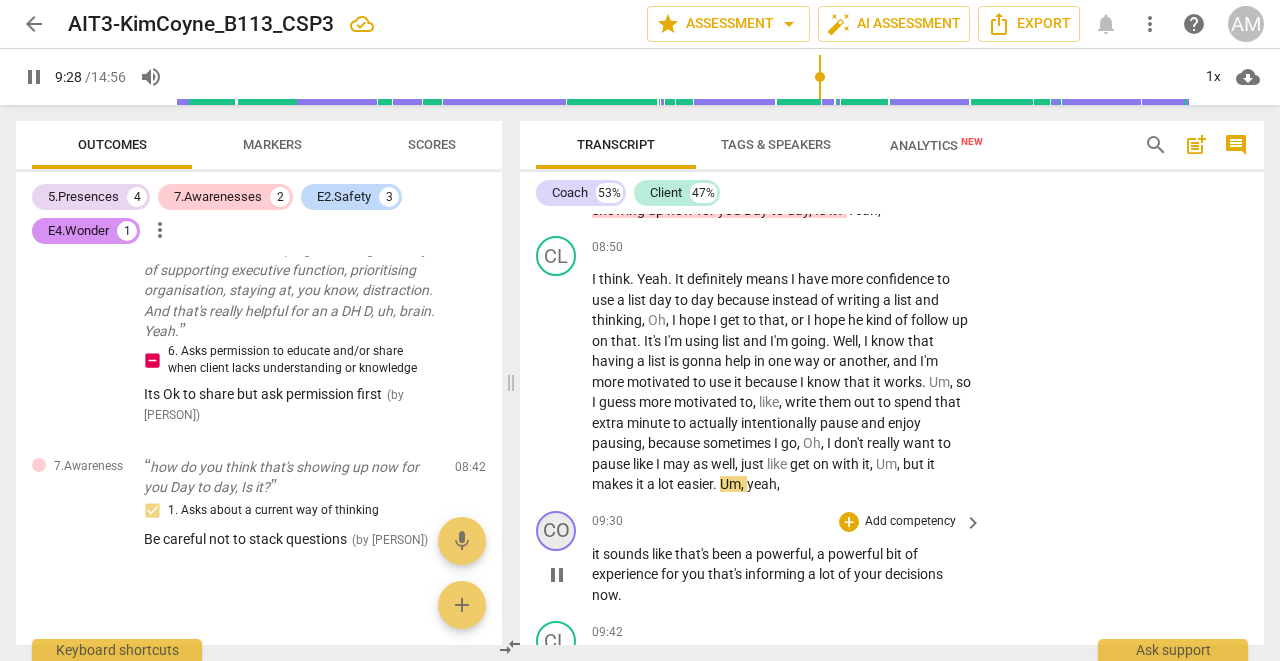 scroll, scrollTop: 5563, scrollLeft: 0, axis: vertical 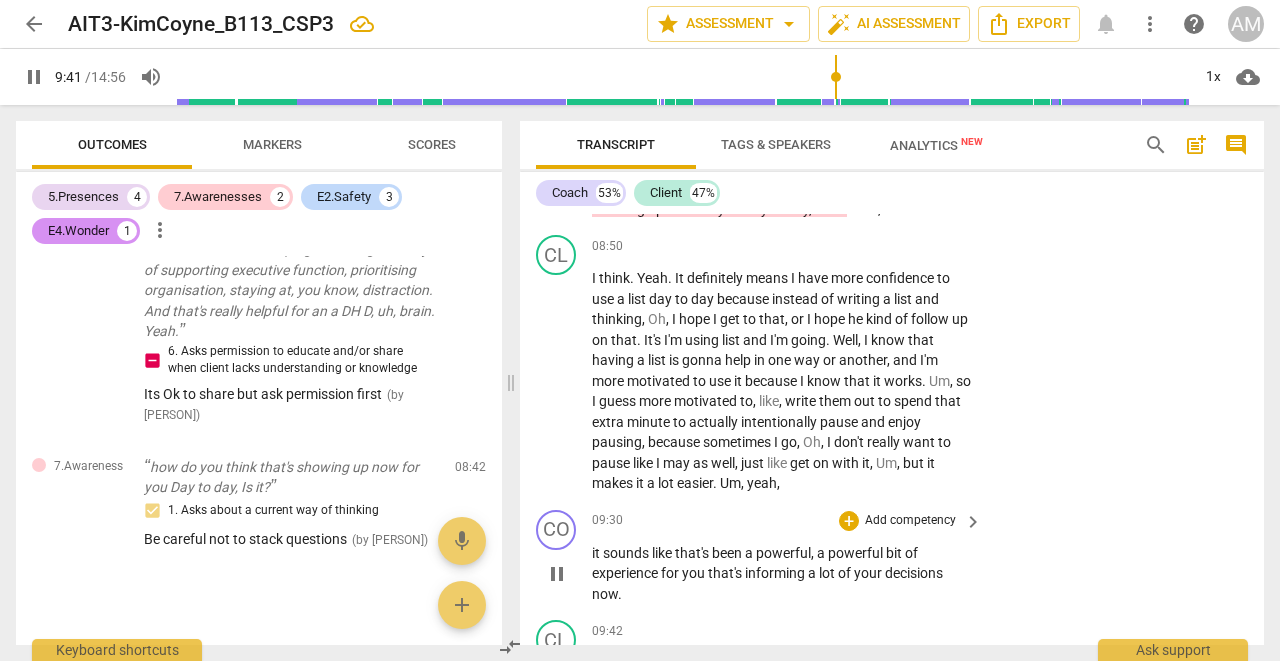 click on "pause" at bounding box center [557, 574] 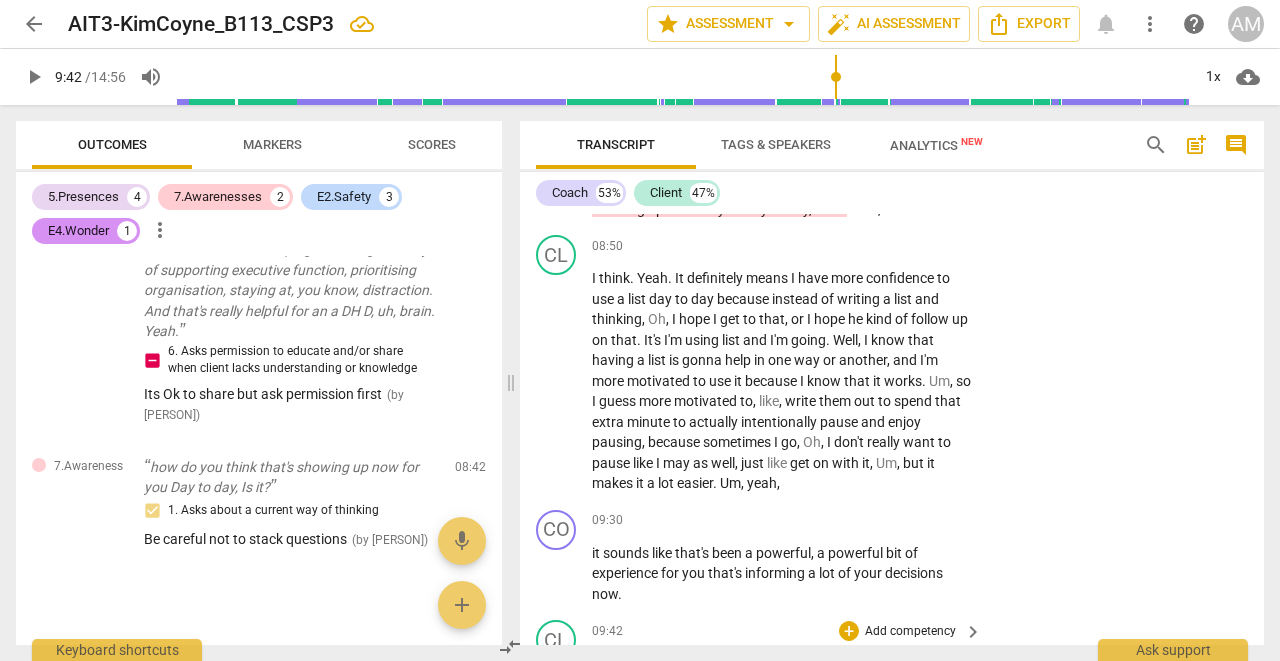 click on "play_arrow" at bounding box center (557, 673) 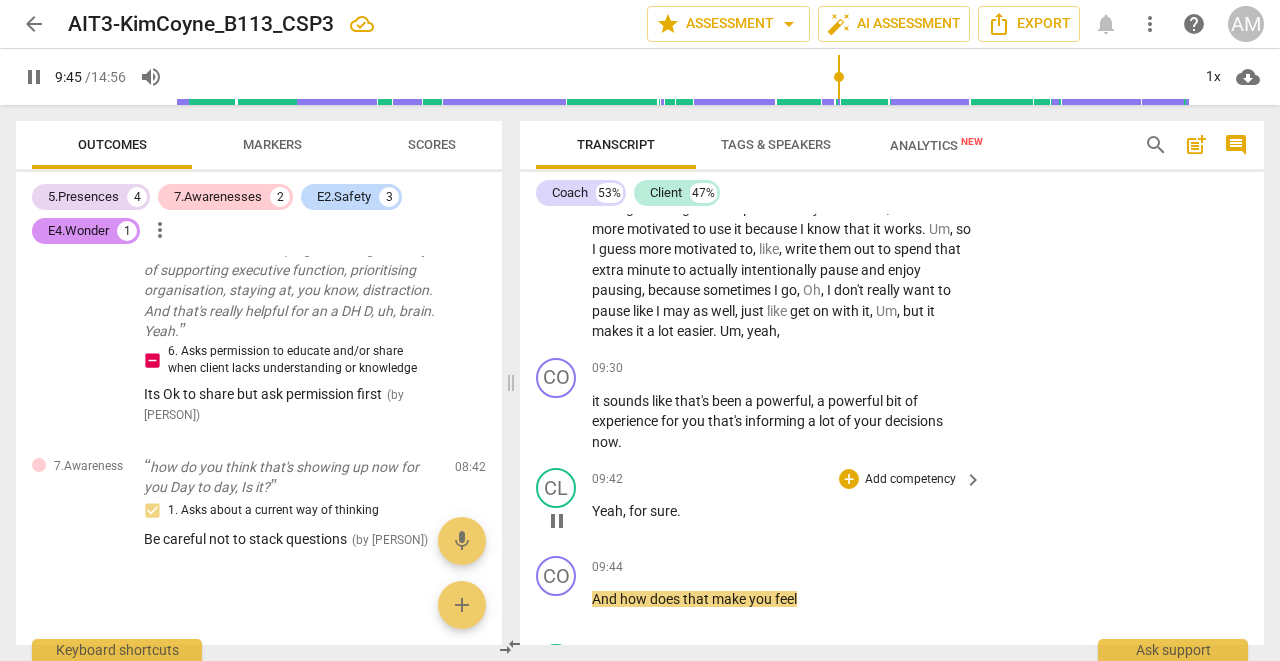scroll, scrollTop: 5718, scrollLeft: 0, axis: vertical 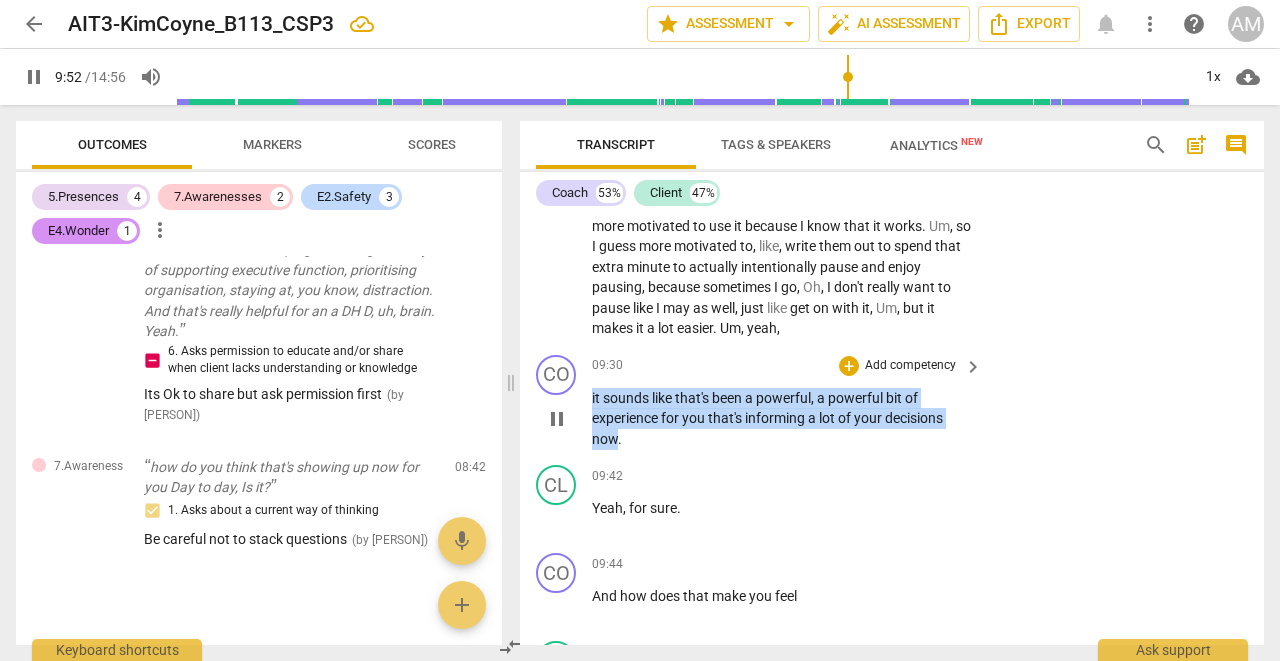 drag, startPoint x: 591, startPoint y: 332, endPoint x: 619, endPoint y: 379, distance: 54.708317 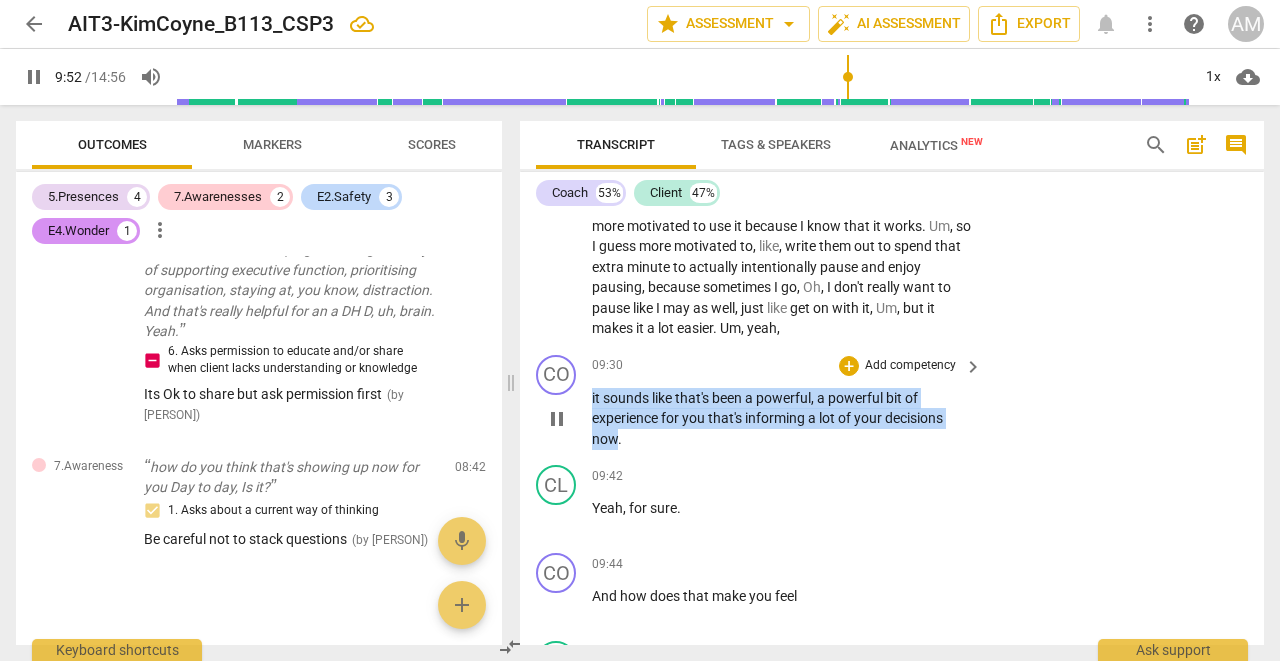 click on "CO play_arrow pause [TIME] + Add competency keyboard_arrow_right it   sounds   like   that's   been   a   powerful ,   a   powerful   bit   of   experience   for   you   that's   informing   a   lot   of   your   decisions   now ." at bounding box center [892, 402] 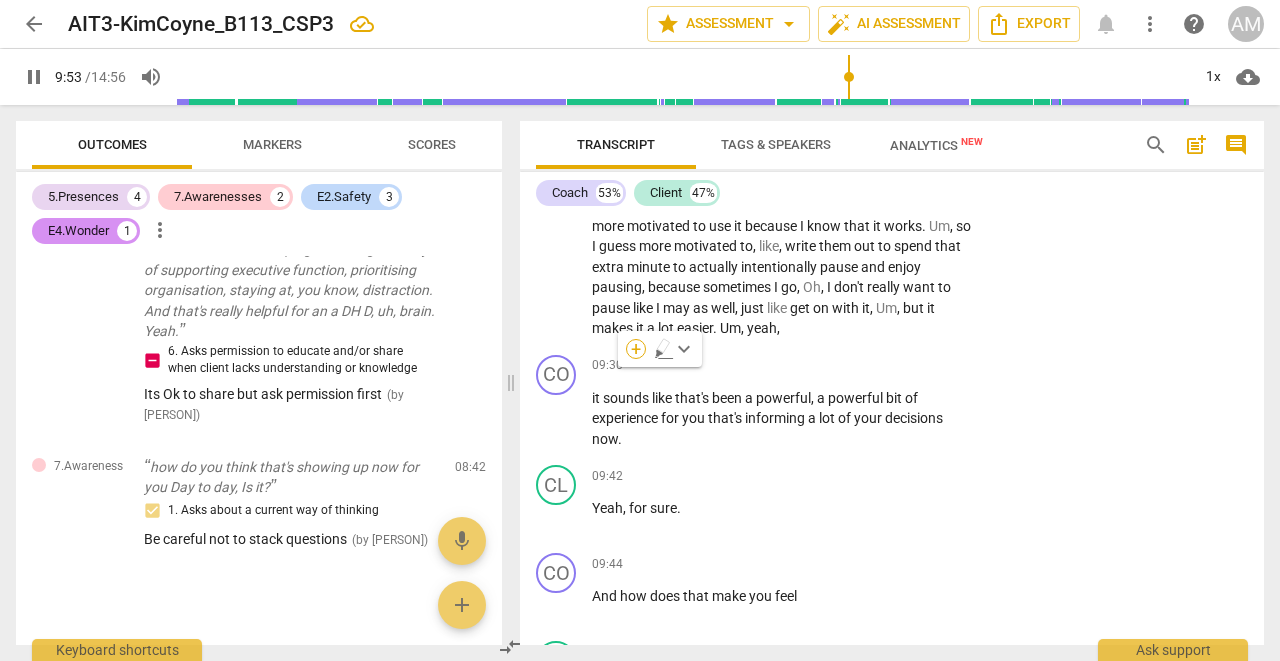 click on "+" at bounding box center [636, 349] 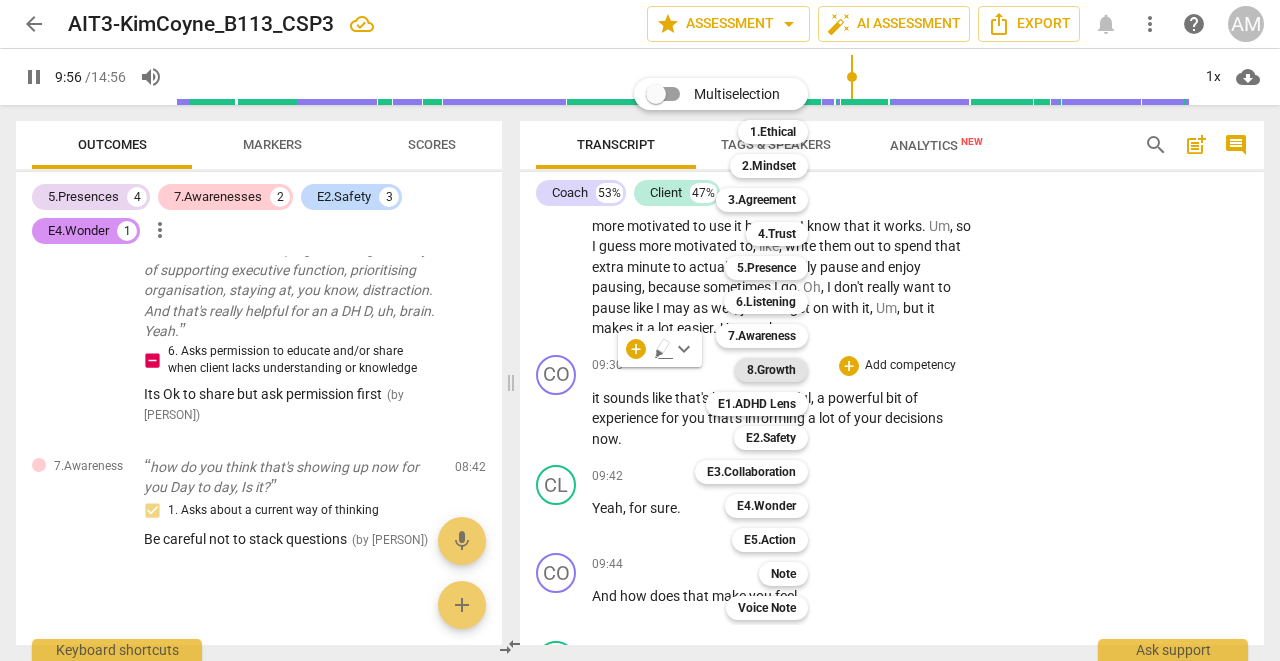 click on "8.Growth" at bounding box center (771, 370) 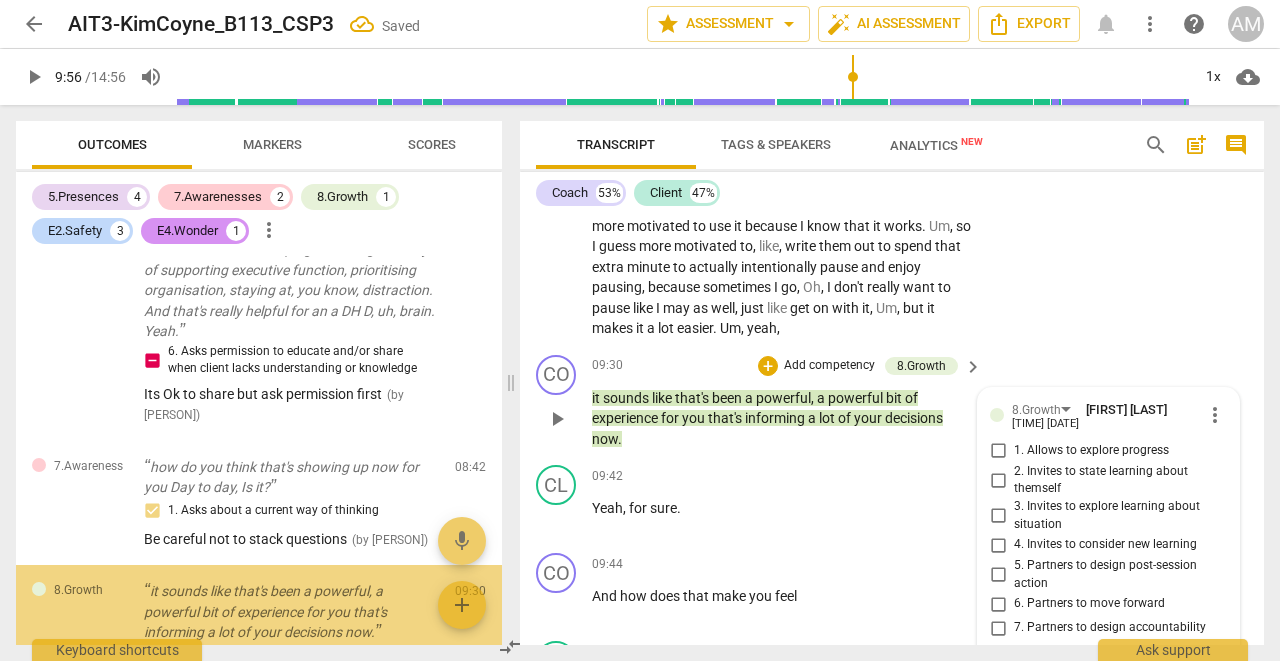 scroll, scrollTop: 1829, scrollLeft: 0, axis: vertical 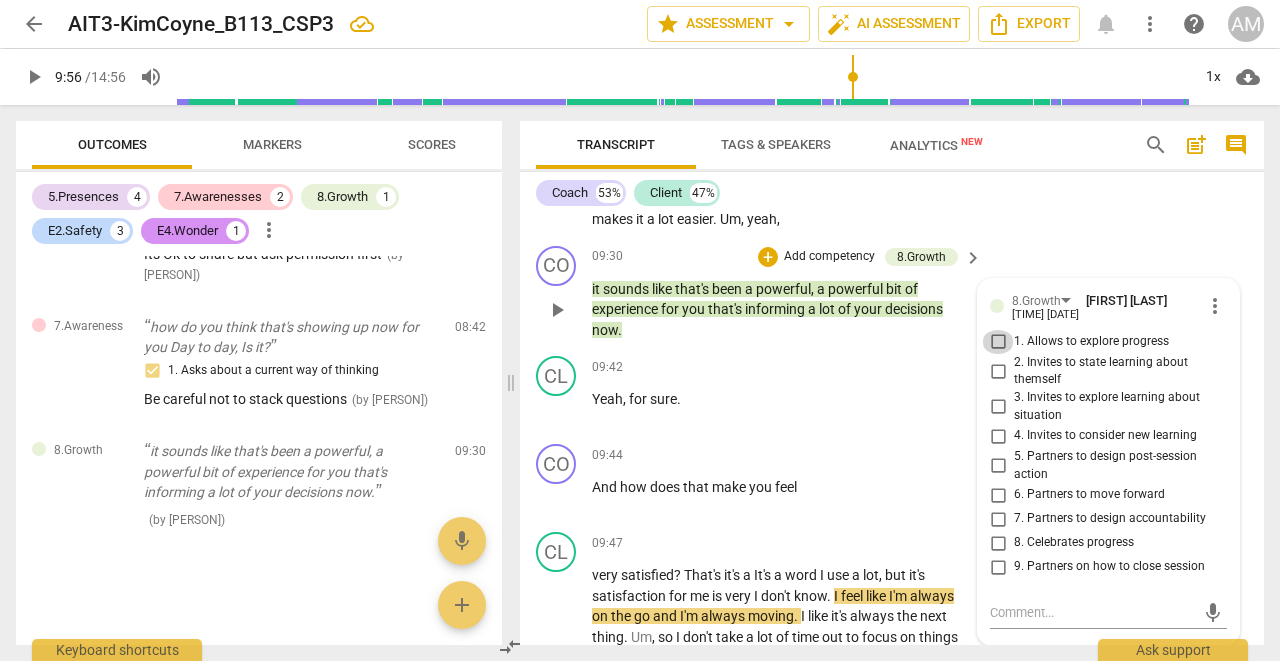 click on "1. Allows to explore progress" at bounding box center (998, 342) 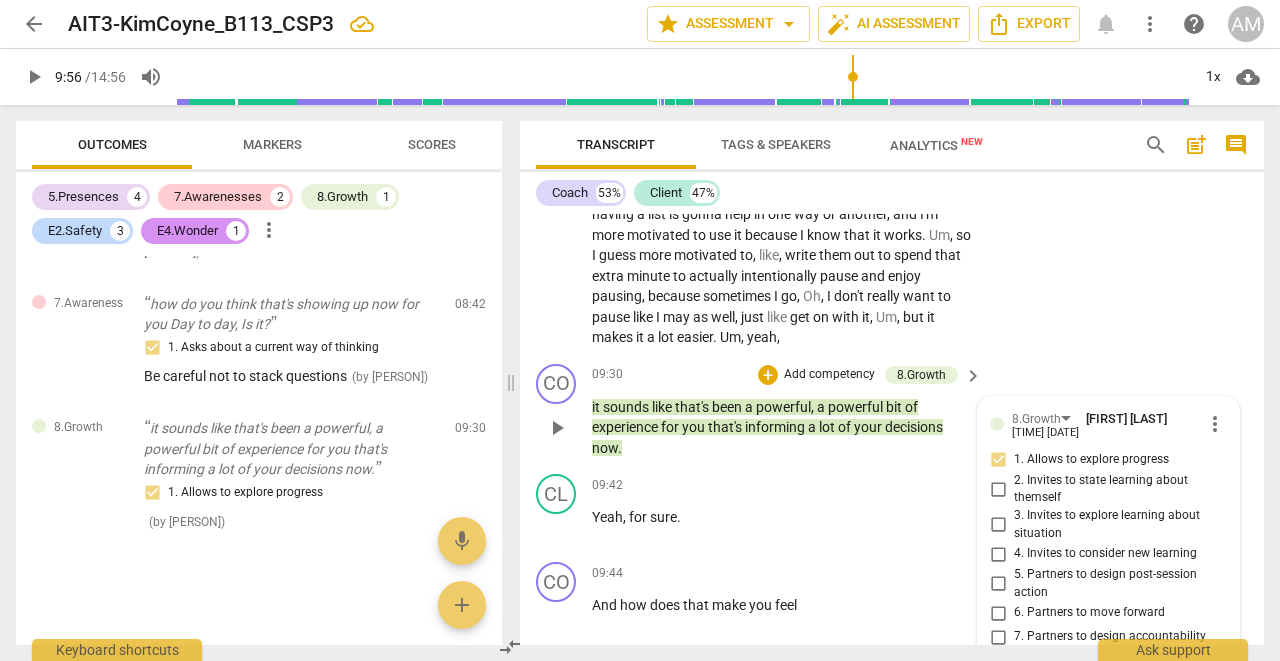 scroll, scrollTop: 5693, scrollLeft: 0, axis: vertical 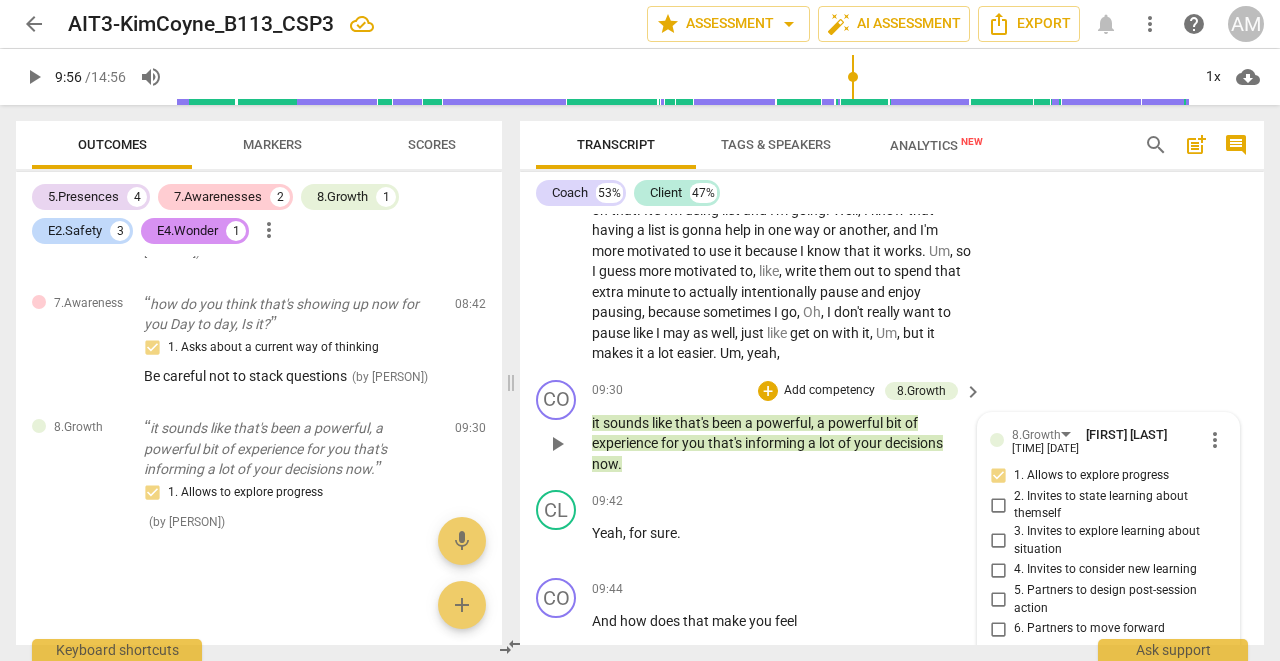 click on "more_vert" at bounding box center (1215, 440) 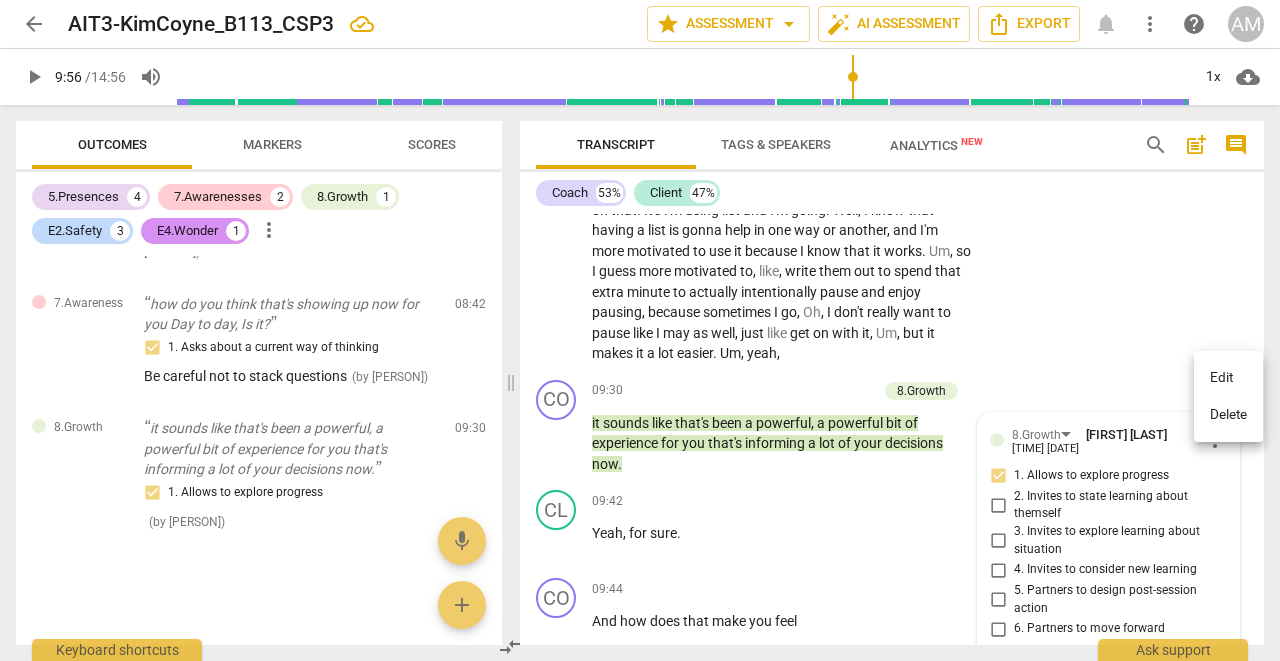 click on "Delete" at bounding box center (1228, 415) 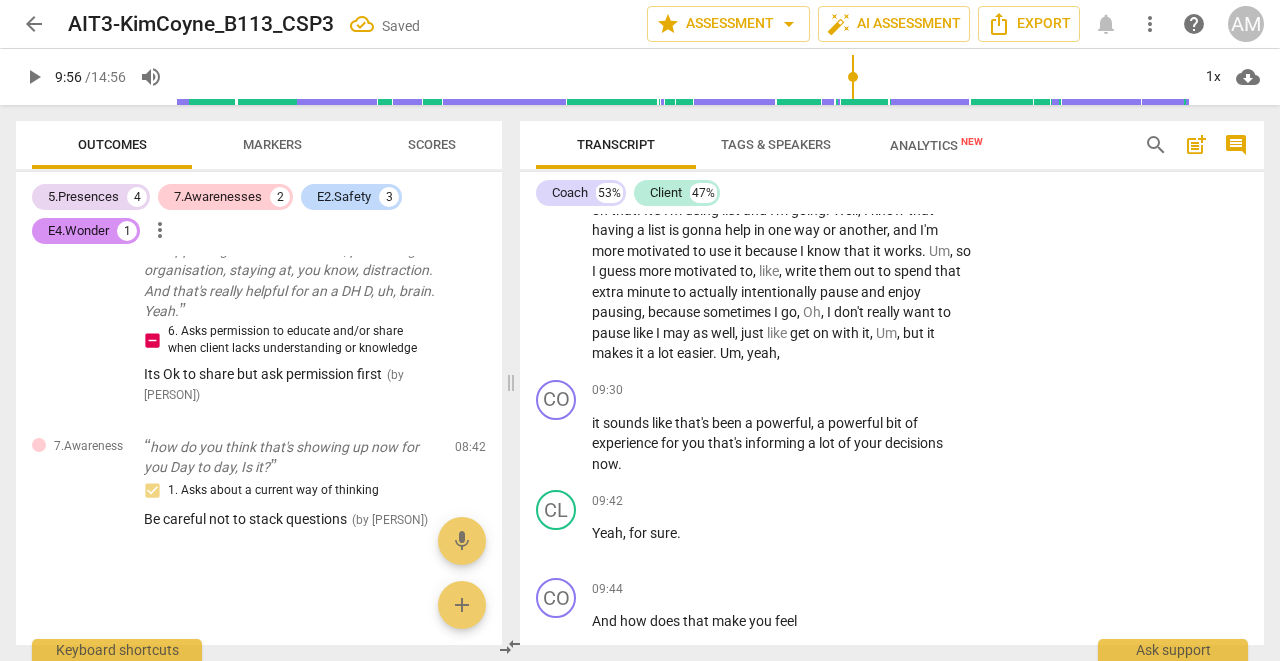 scroll, scrollTop: 1711, scrollLeft: 0, axis: vertical 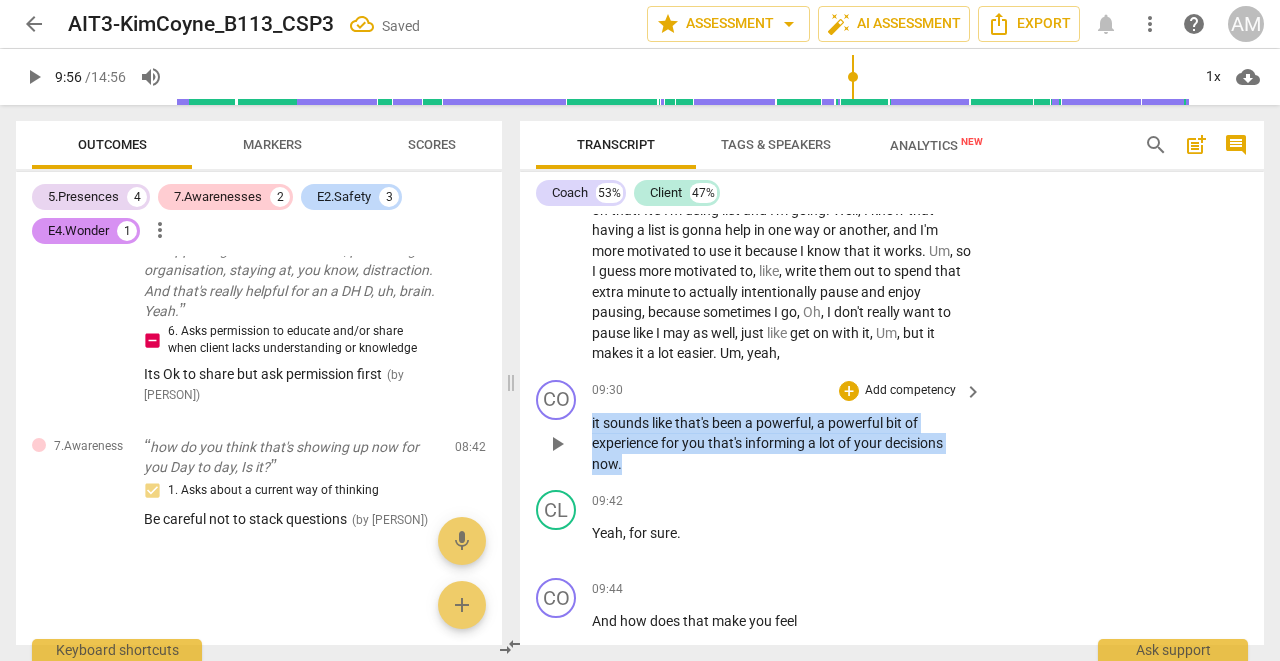 drag, startPoint x: 591, startPoint y: 363, endPoint x: 626, endPoint y: 388, distance: 43.011627 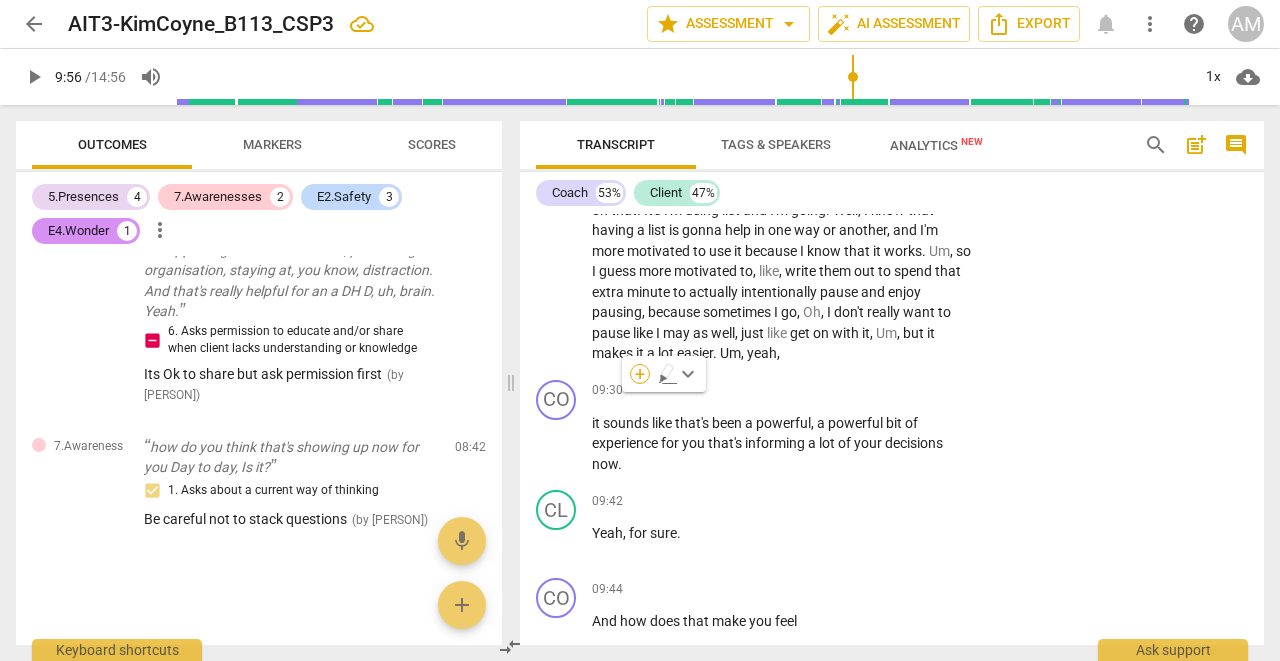 click on "+" at bounding box center (640, 374) 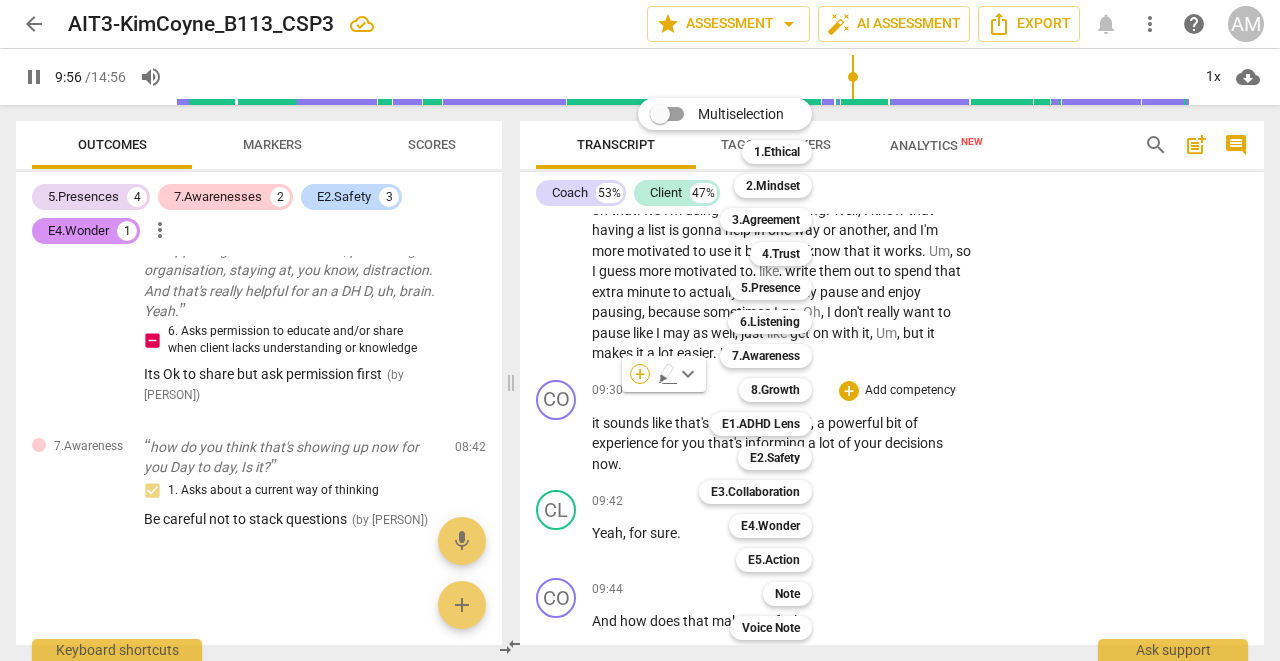 scroll, scrollTop: 6136, scrollLeft: 0, axis: vertical 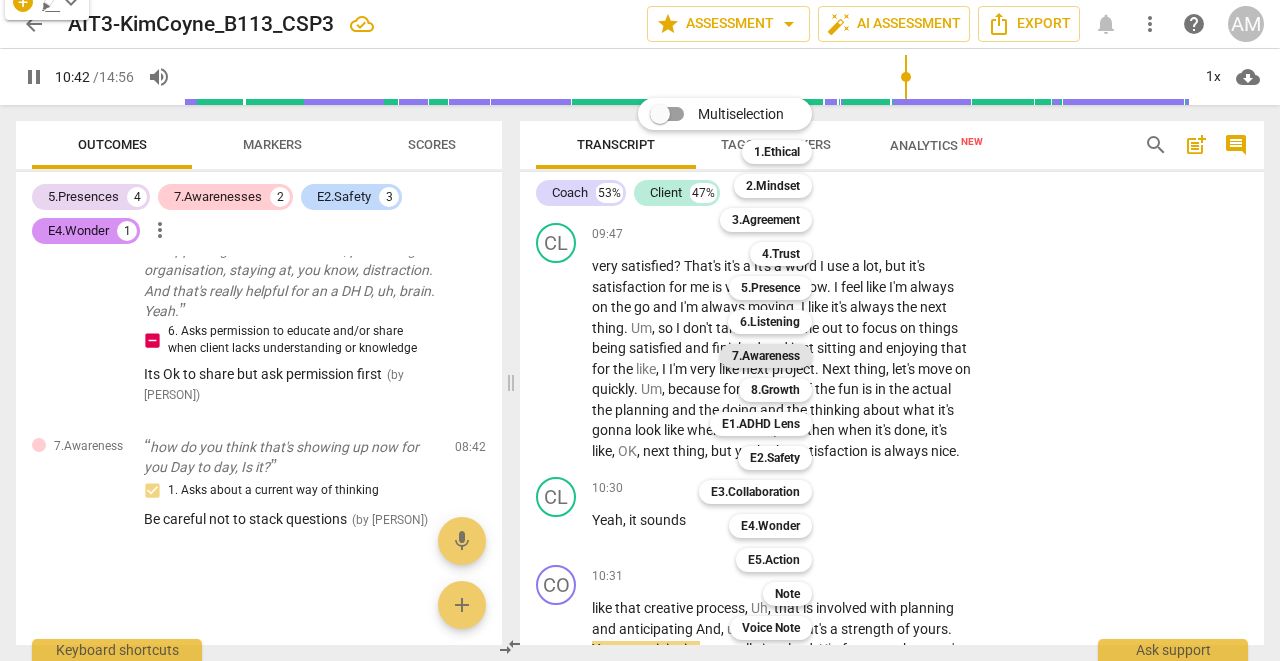 click on "7.Awareness" at bounding box center (766, 356) 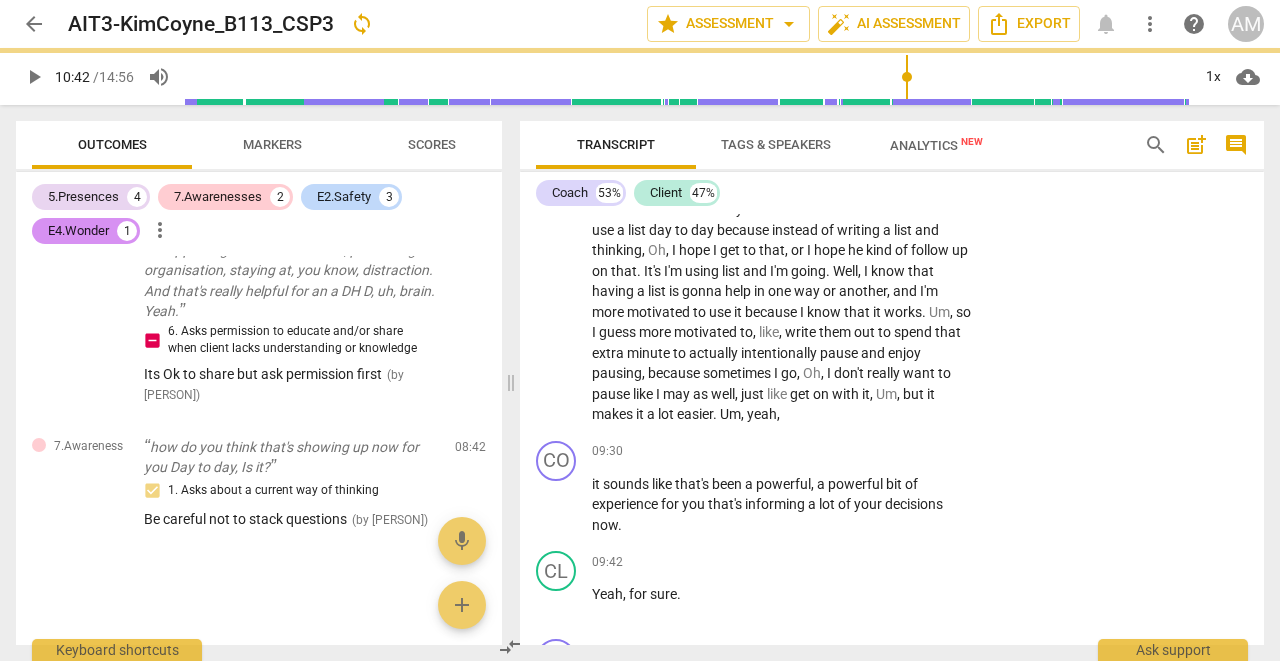 scroll, scrollTop: 5627, scrollLeft: 0, axis: vertical 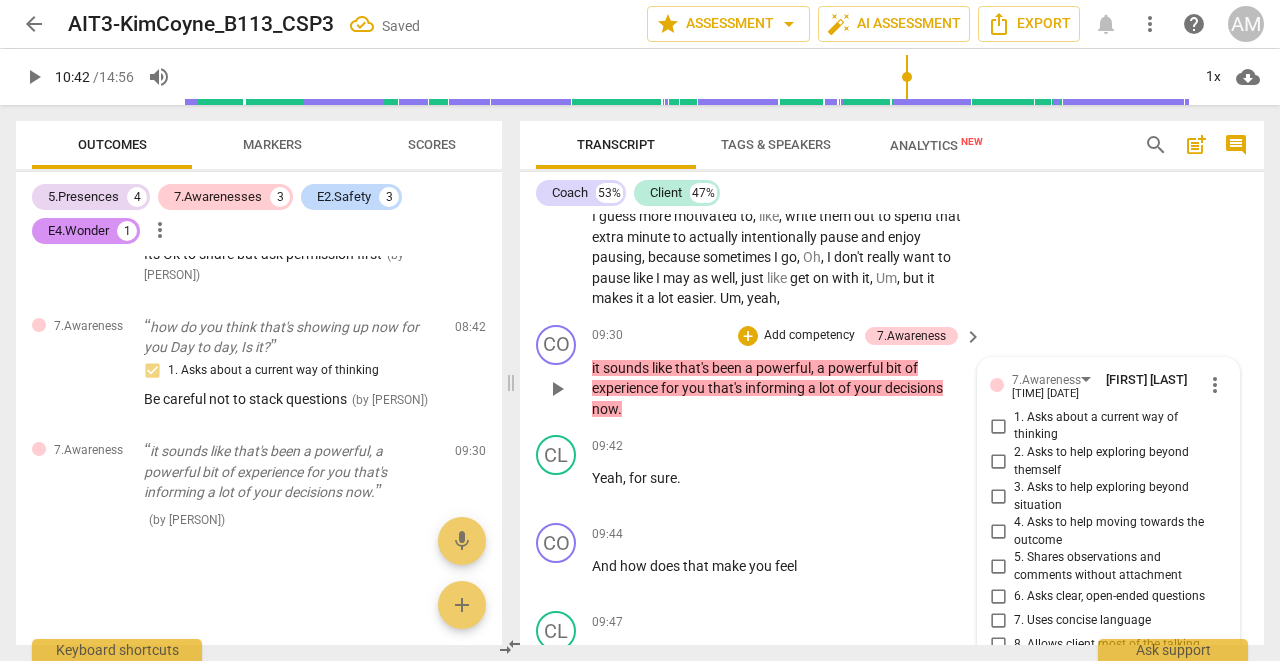 click on "7. Uses concise language" at bounding box center (998, 621) 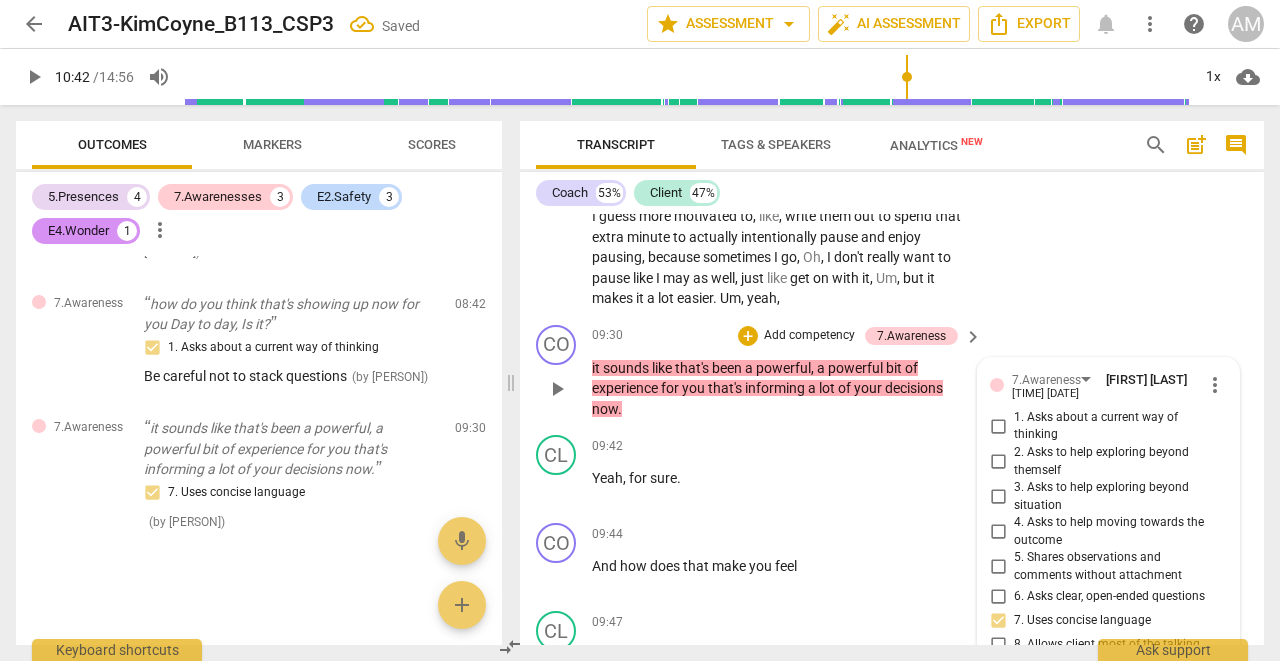 click at bounding box center [1092, 690] 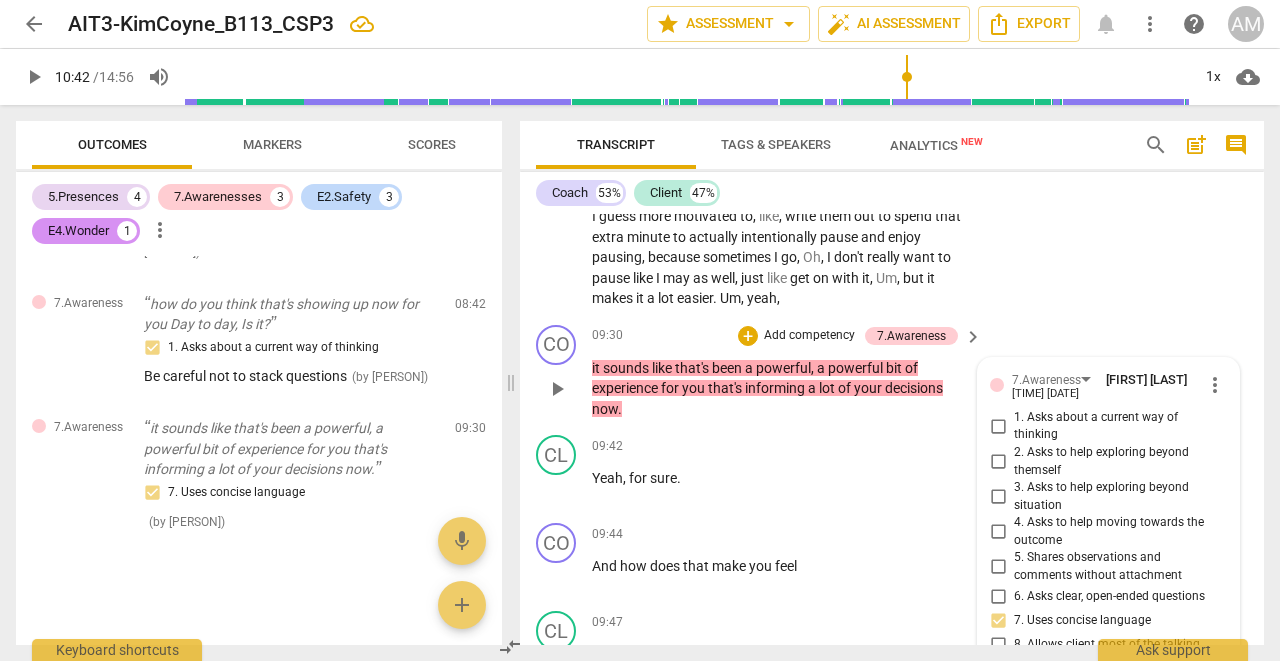 click on "send" at bounding box center [1213, 690] 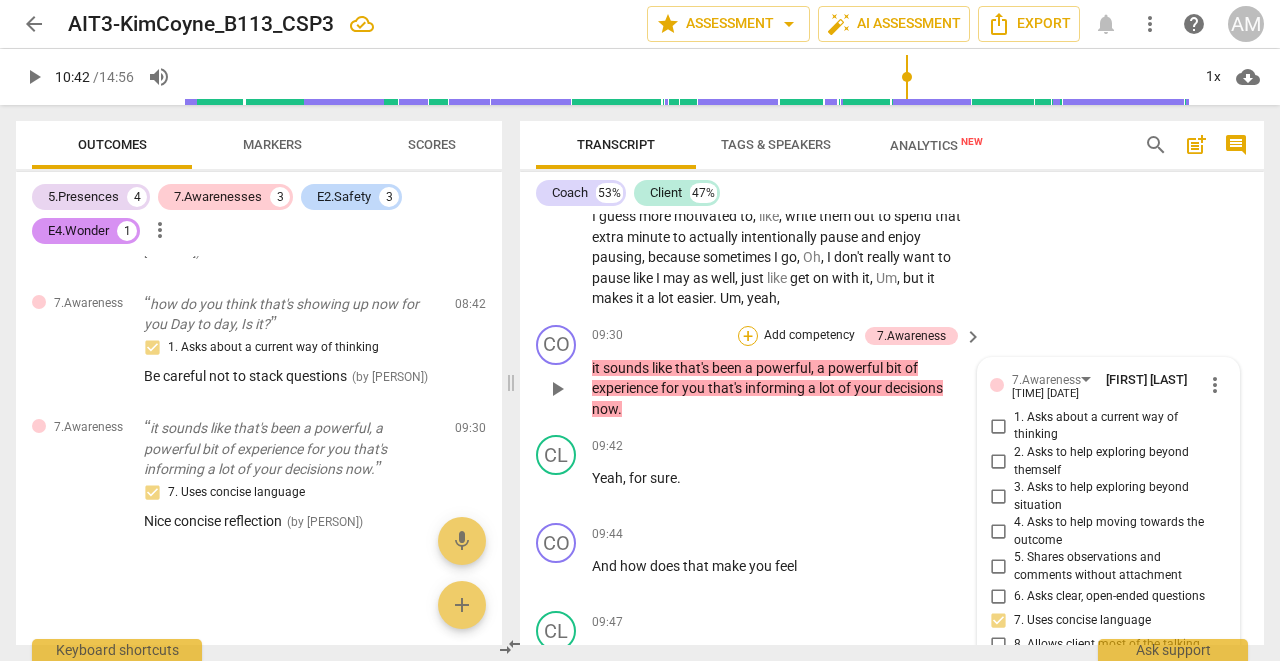 click on "+" at bounding box center [748, 336] 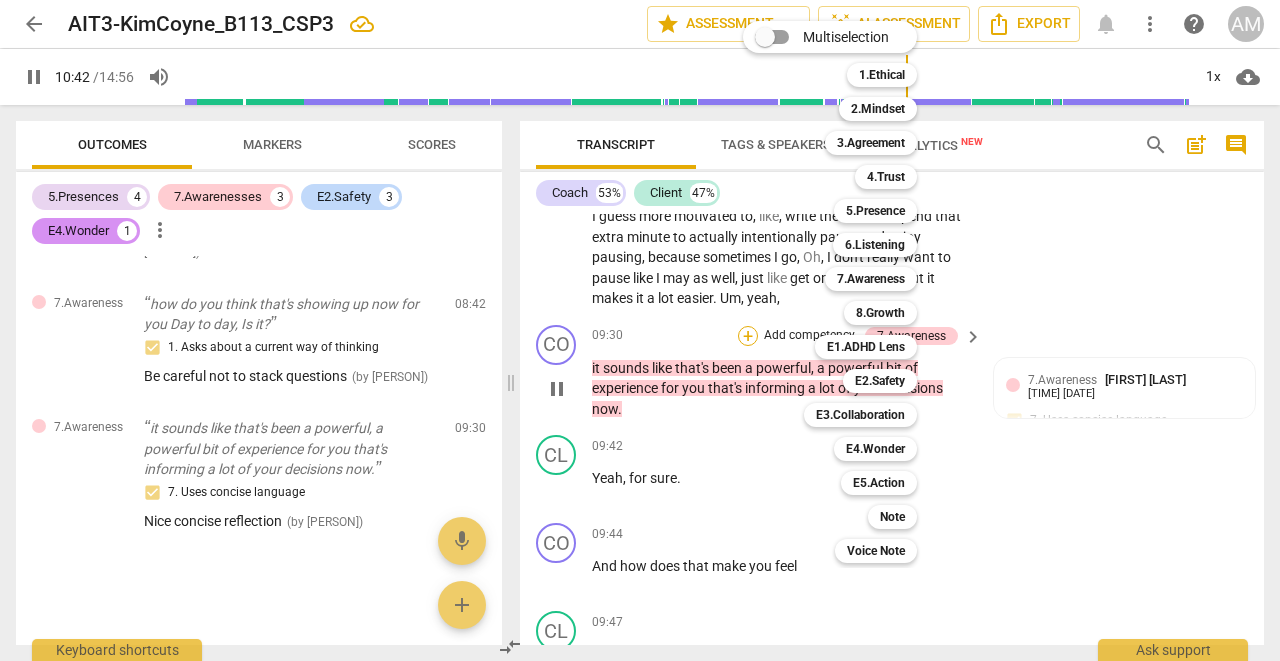 scroll, scrollTop: 6513, scrollLeft: 0, axis: vertical 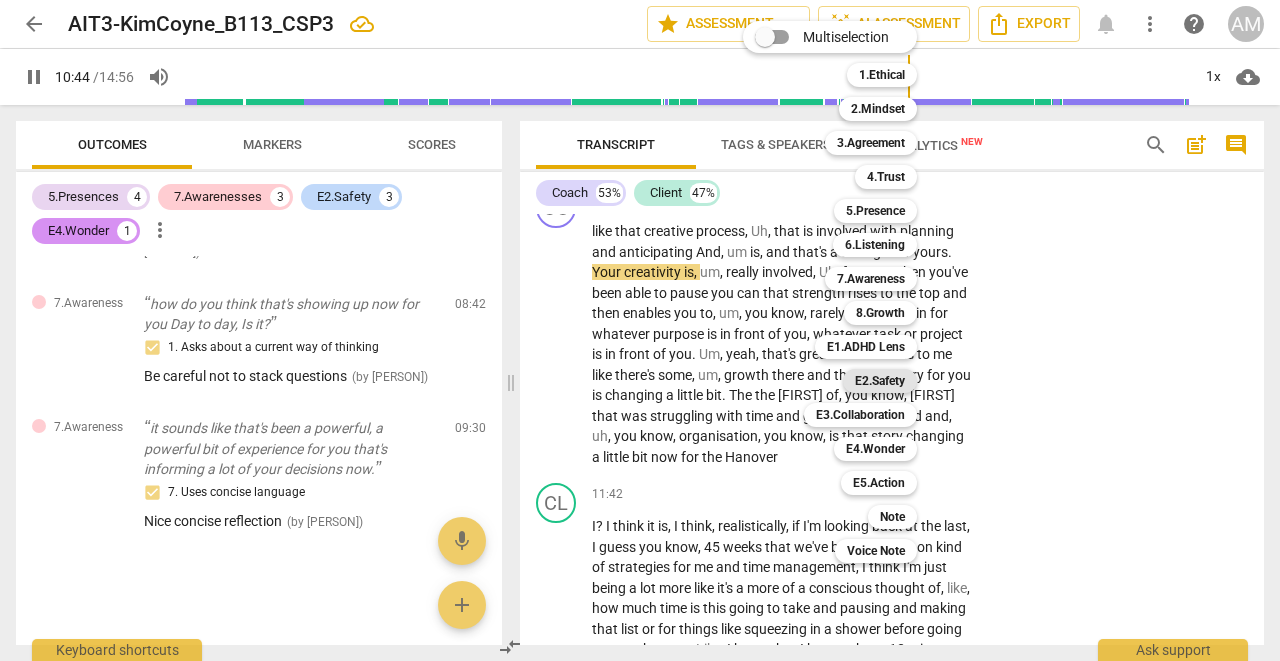 click on "E2.Safety" at bounding box center (880, 381) 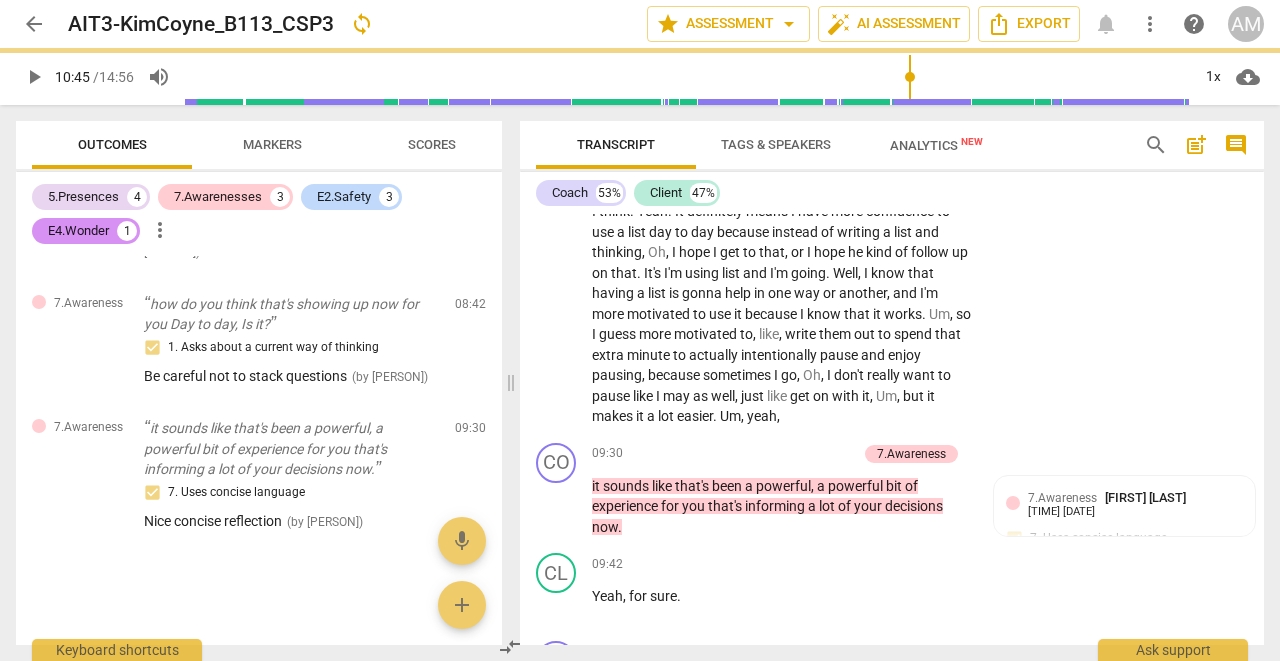 scroll, scrollTop: 5627, scrollLeft: 0, axis: vertical 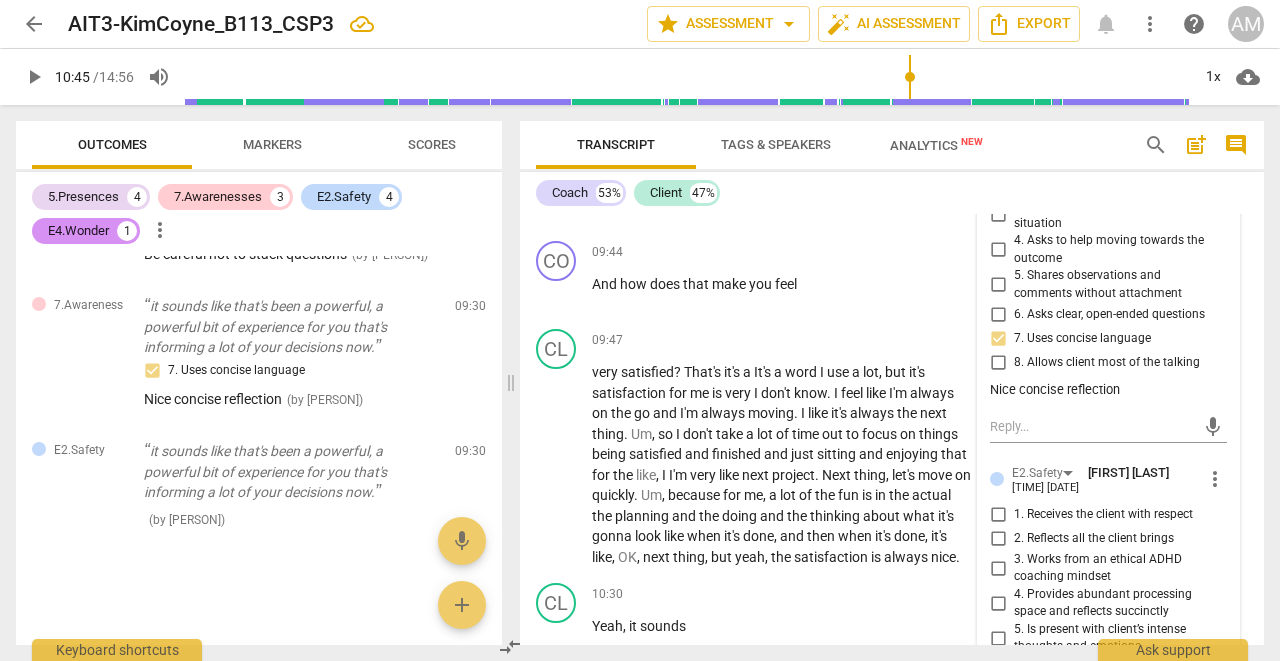 click on "2. Reflects all the client brings" at bounding box center (998, 539) 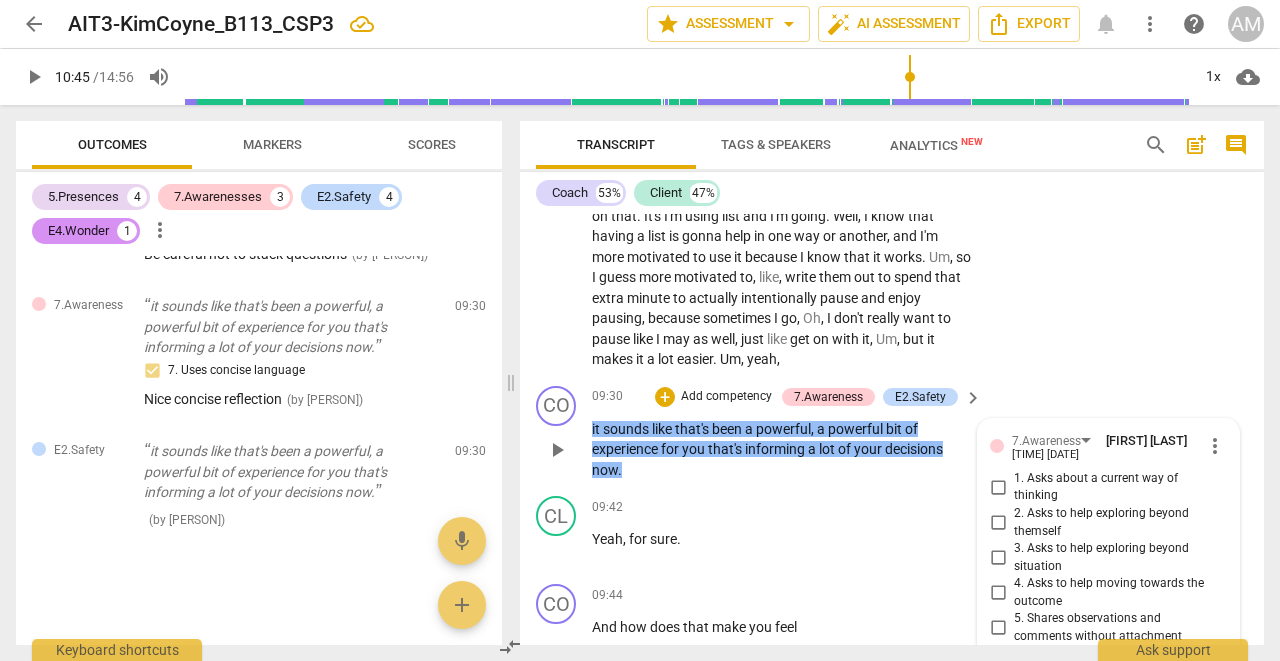 scroll, scrollTop: 5613, scrollLeft: 0, axis: vertical 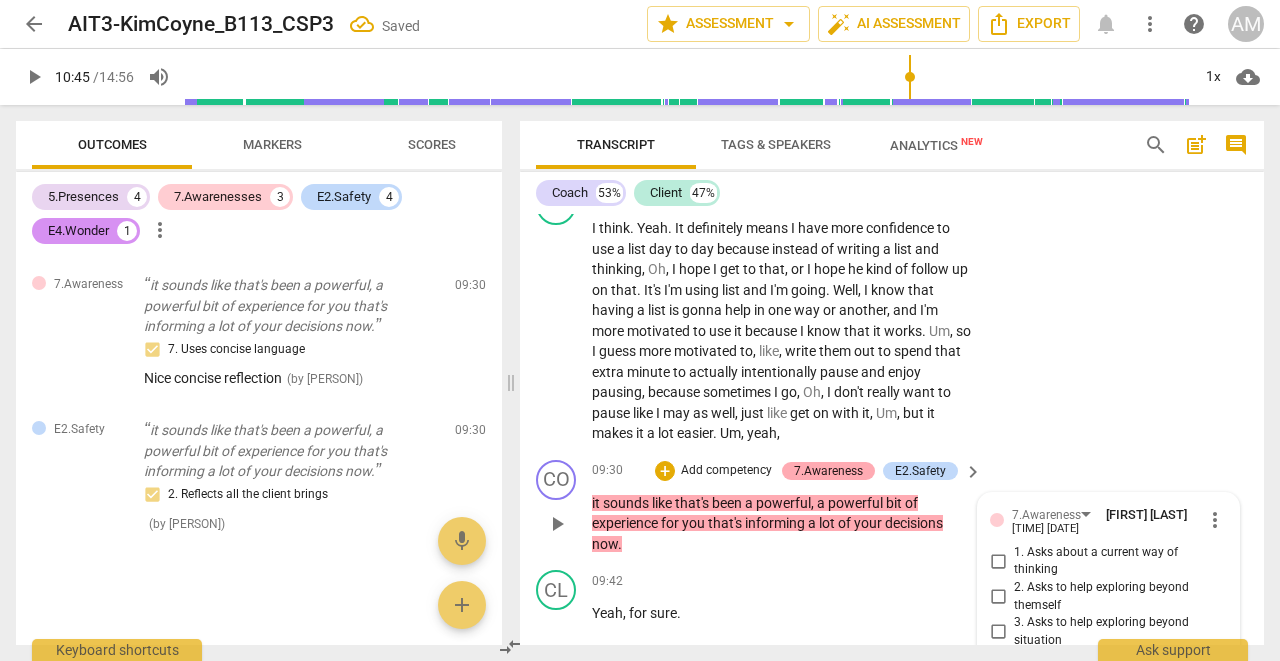 click on "7.Awareness" at bounding box center (828, 471) 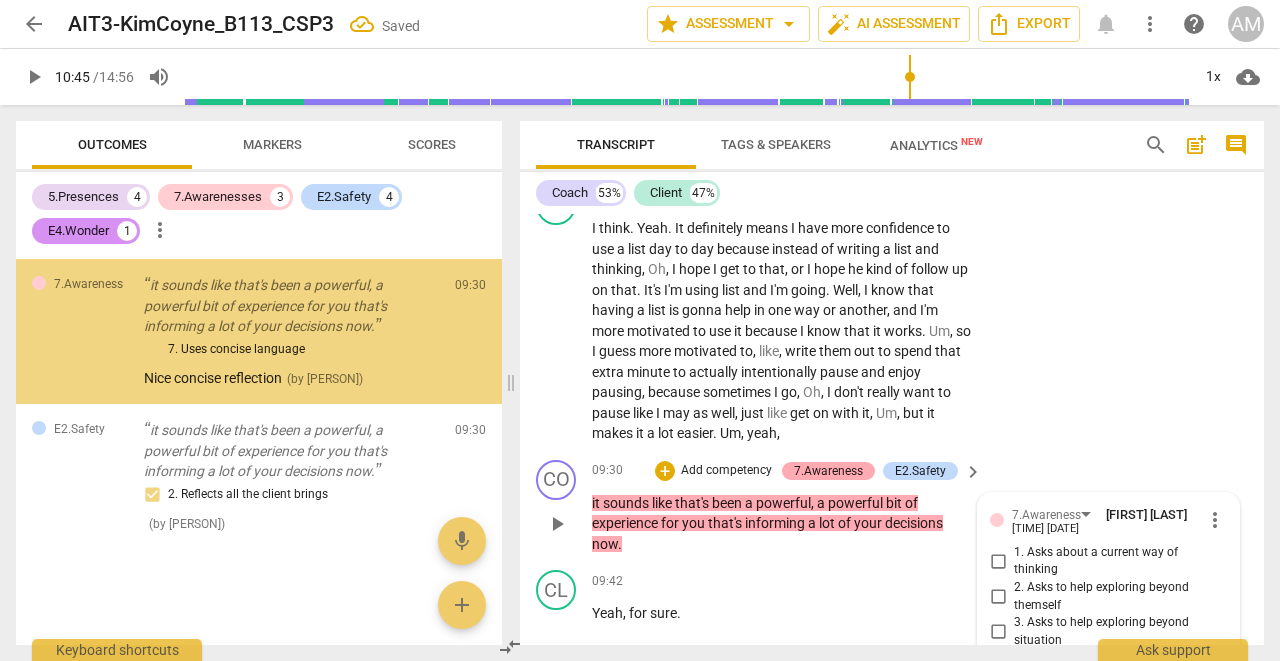 scroll, scrollTop: 1877, scrollLeft: 0, axis: vertical 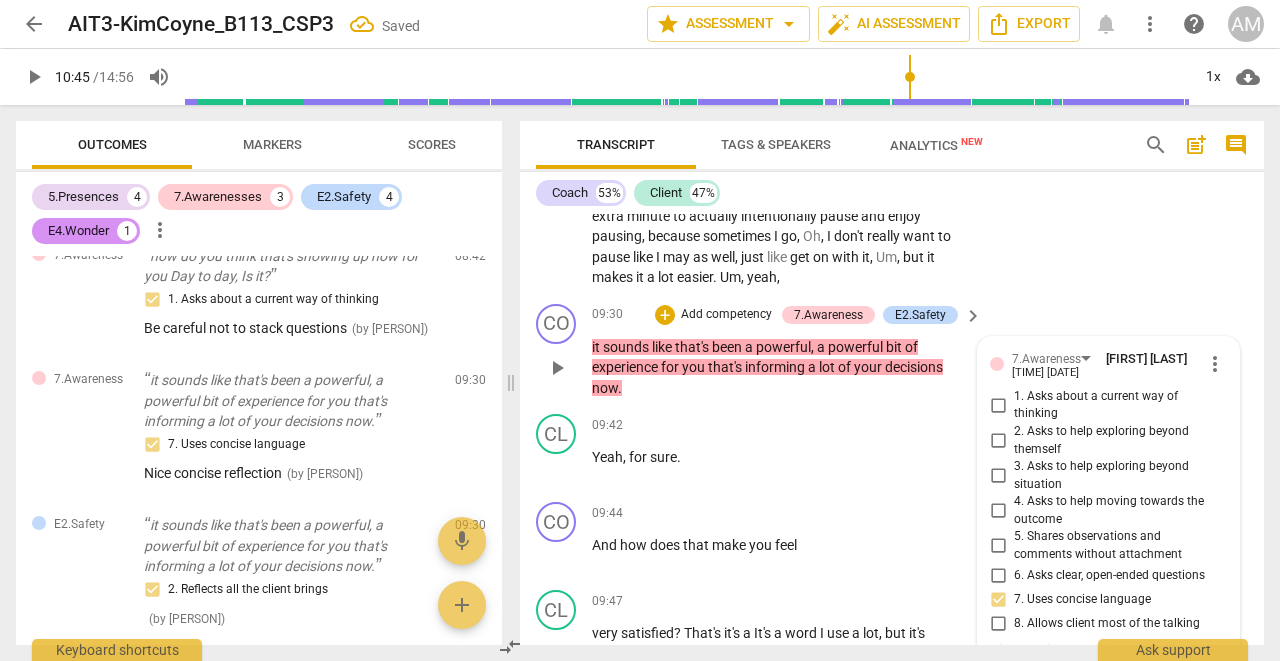 click on "Nice concise reflection" at bounding box center (1108, 651) 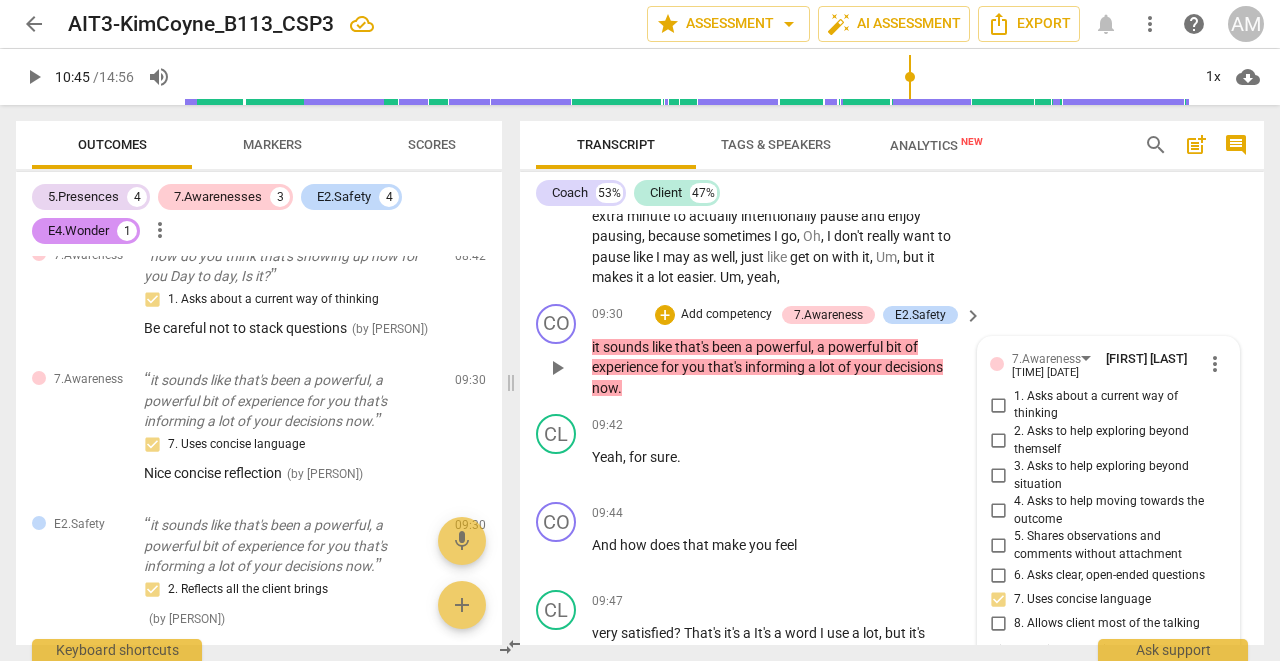click on "Nice concise reflection" at bounding box center (1108, 651) 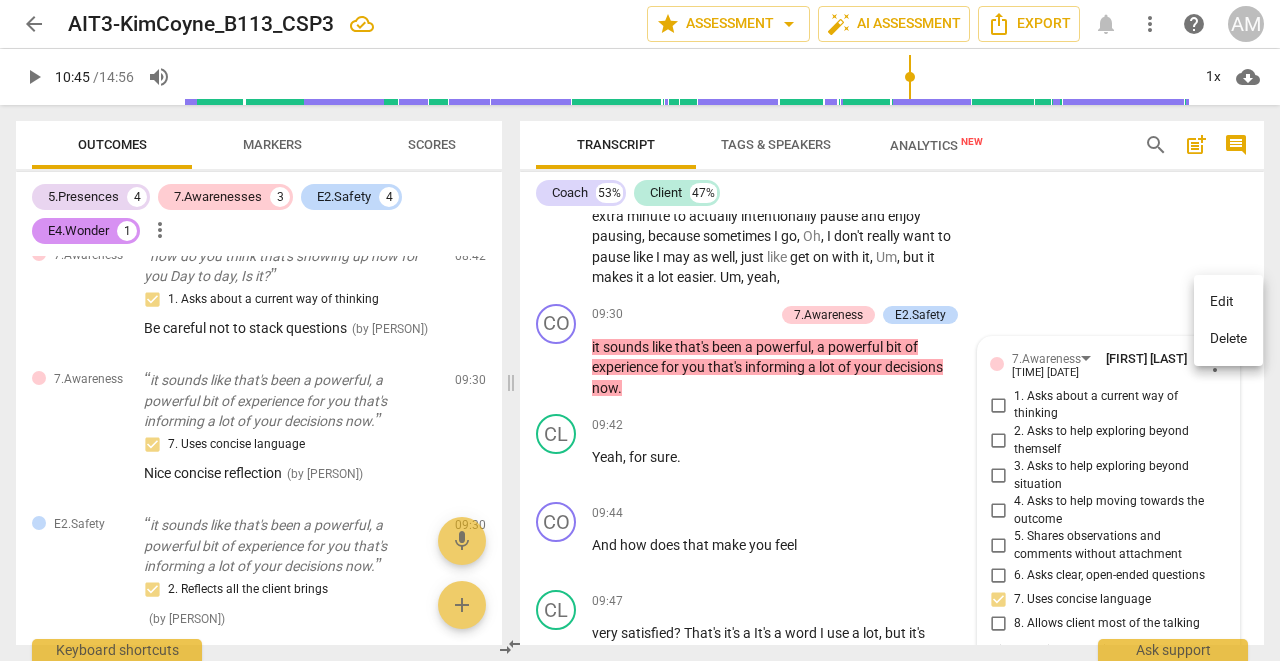 click on "Edit" at bounding box center [1228, 302] 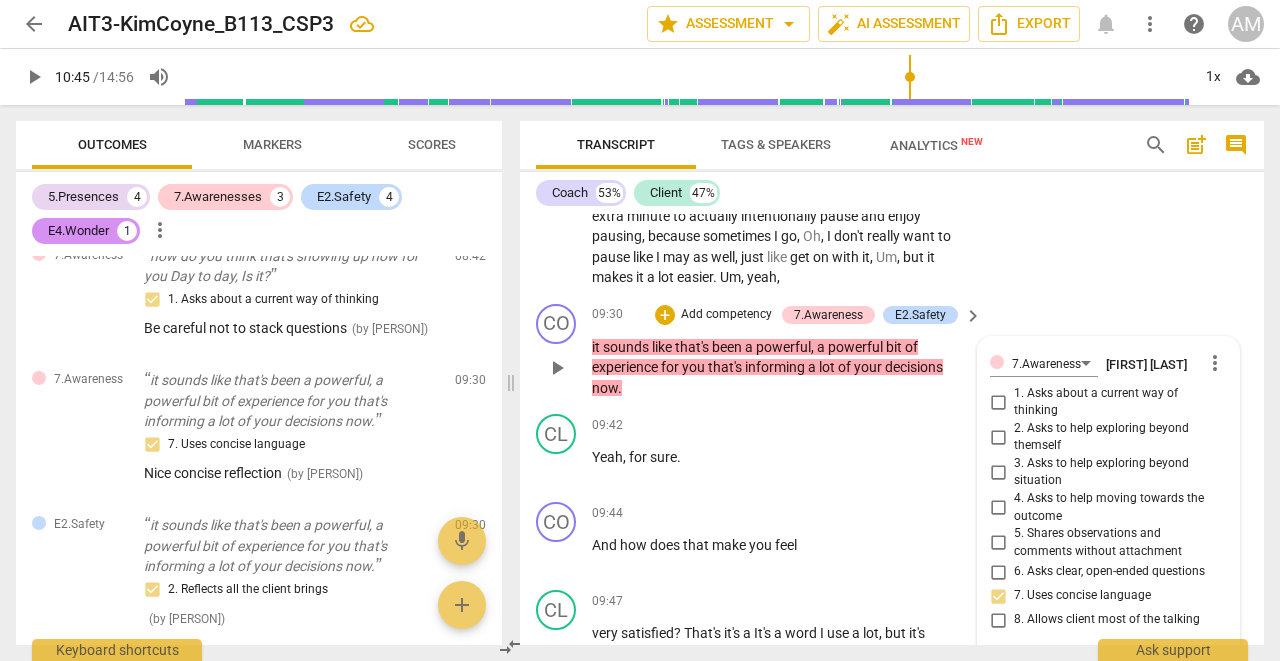 click on "Nice concise reflection" at bounding box center (1108, 661) 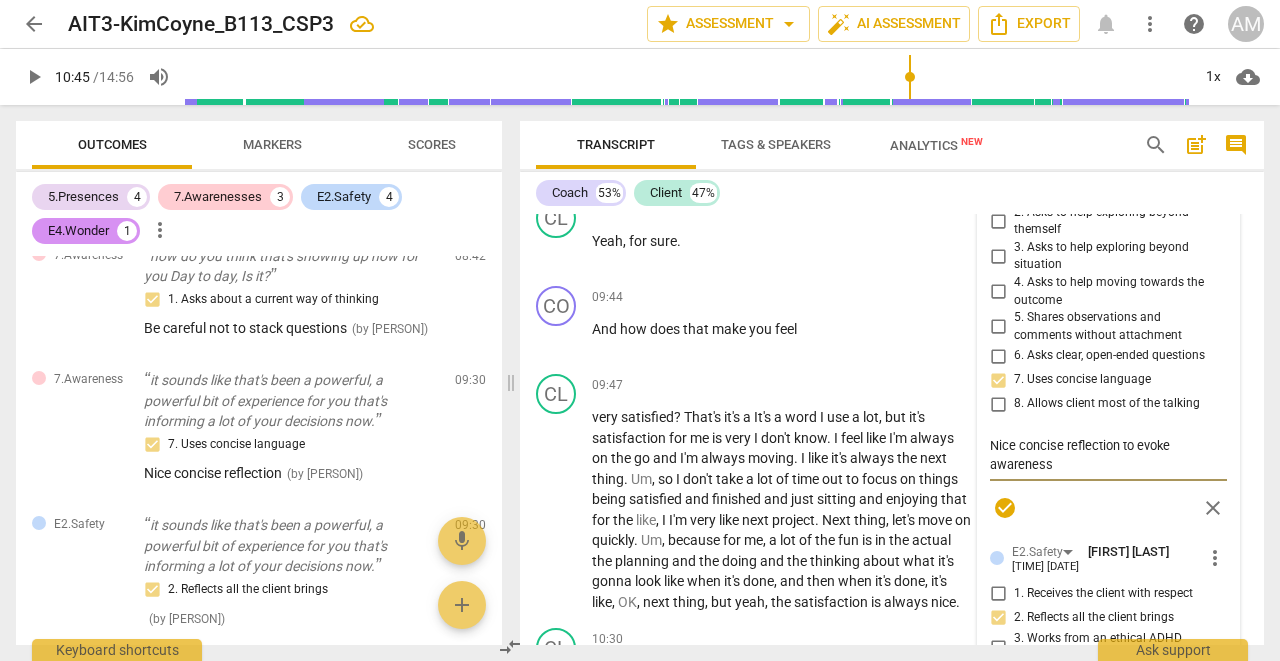 scroll, scrollTop: 6007, scrollLeft: 0, axis: vertical 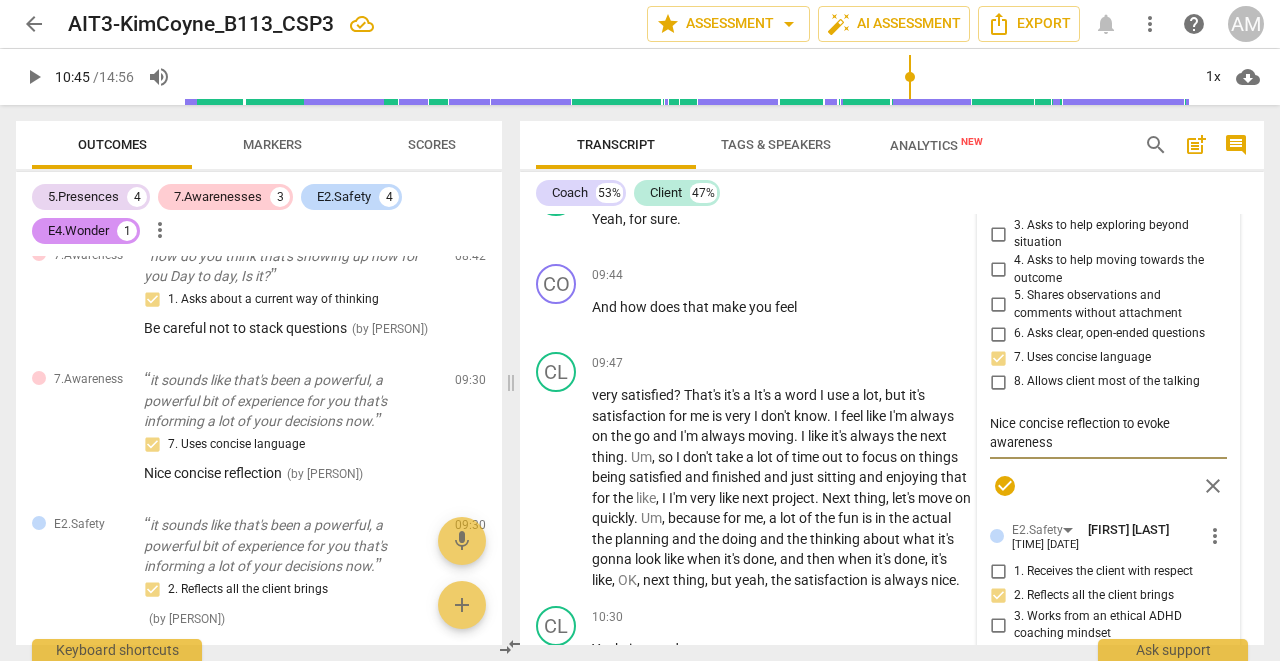 click on "check_circle" at bounding box center (1005, 486) 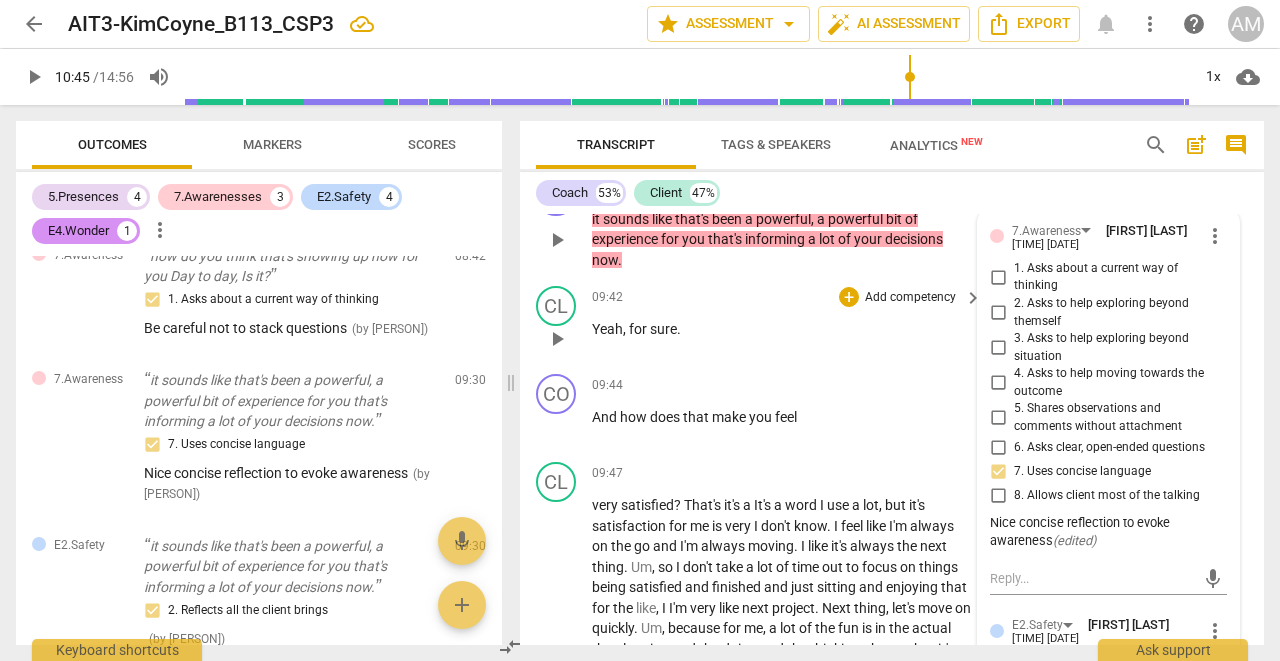 scroll, scrollTop: 5888, scrollLeft: 0, axis: vertical 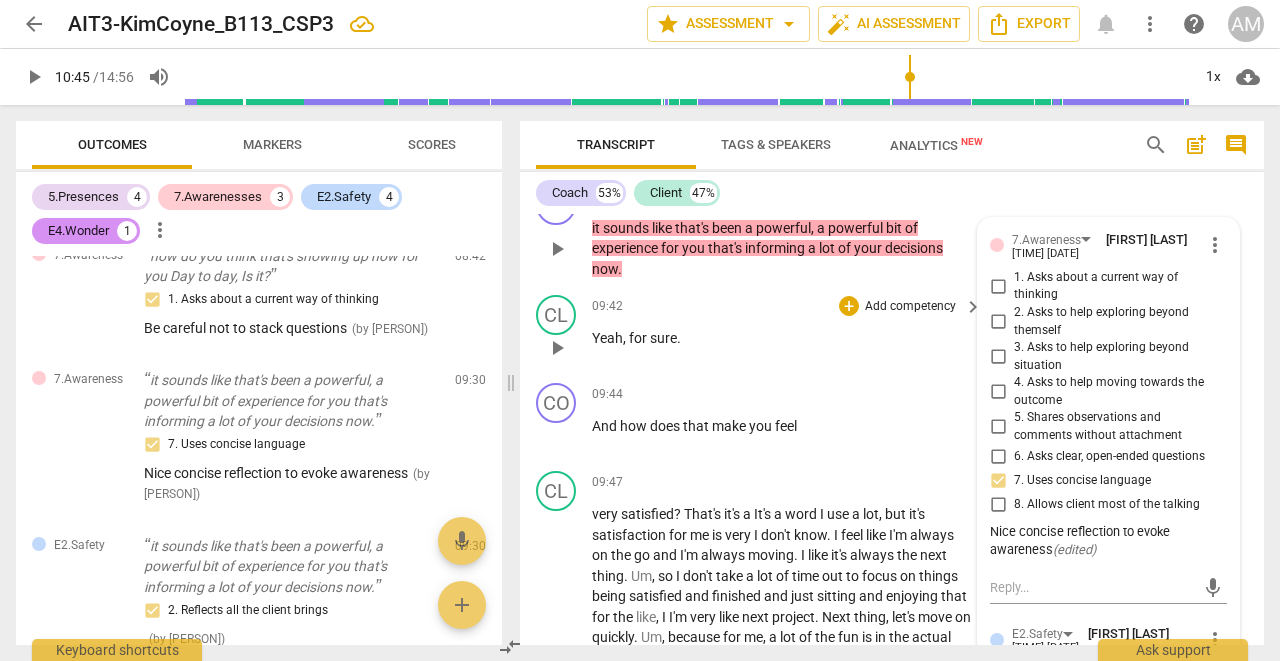 click on "play_arrow" at bounding box center [557, 348] 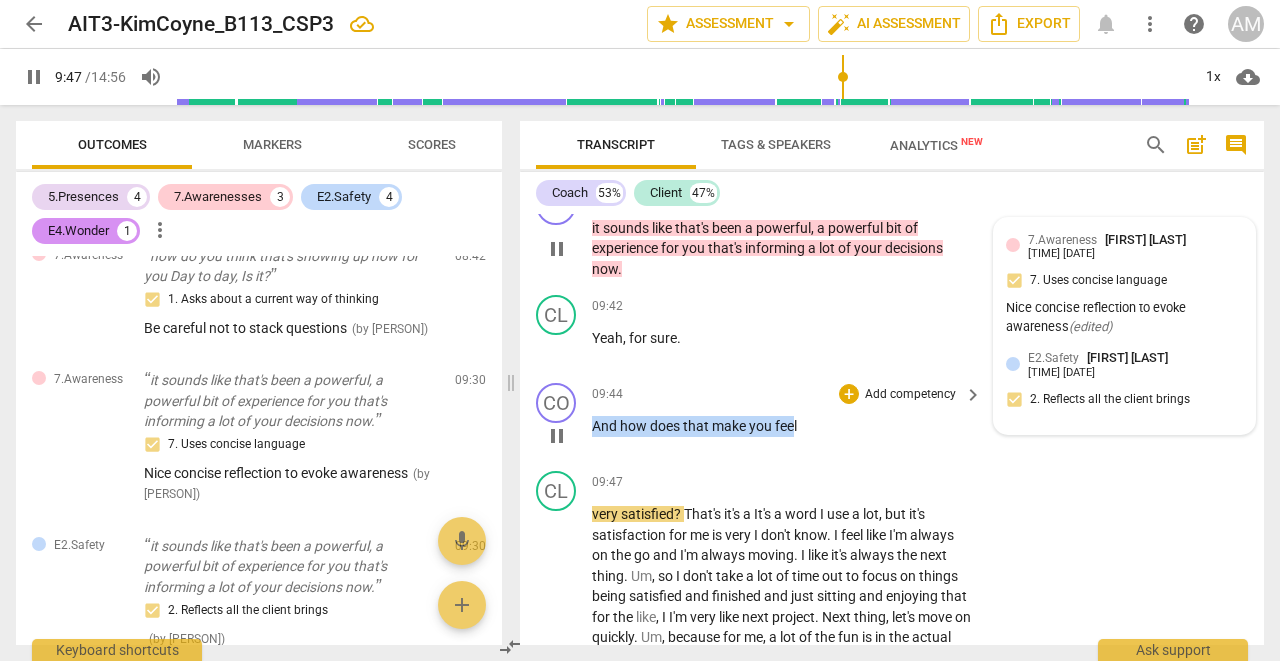 drag, startPoint x: 595, startPoint y: 360, endPoint x: 793, endPoint y: 365, distance: 198.06313 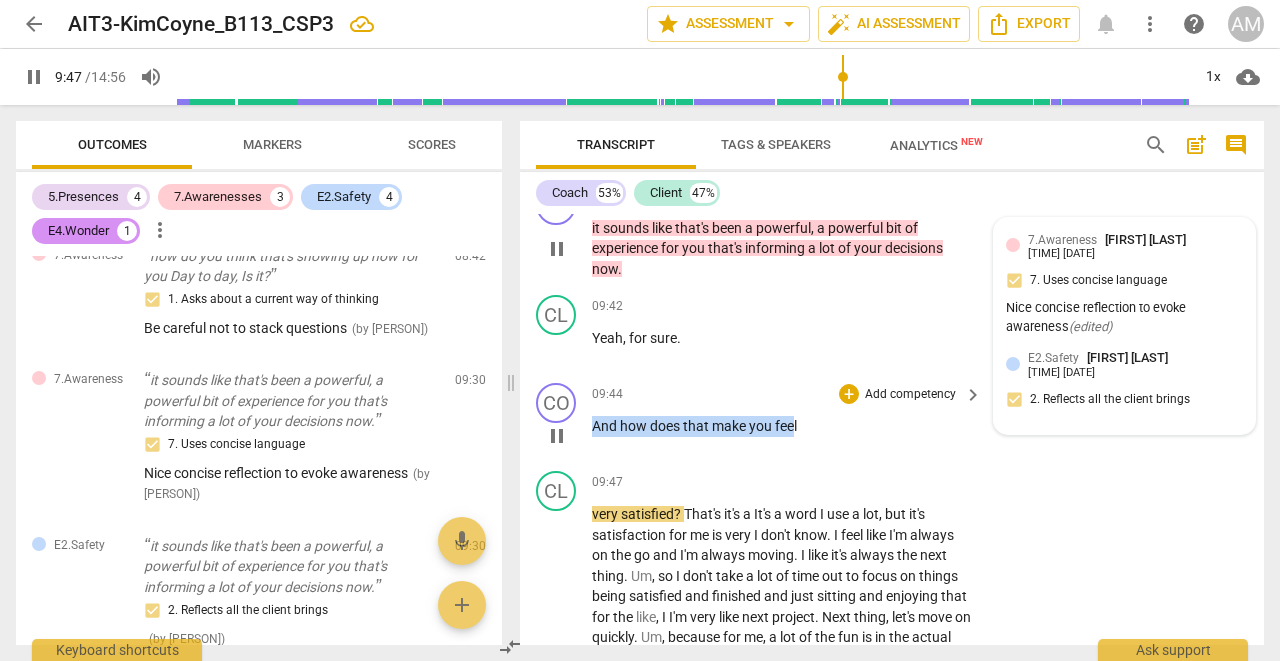 click on "And   how   does   that   make   you   feel" at bounding box center [782, 426] 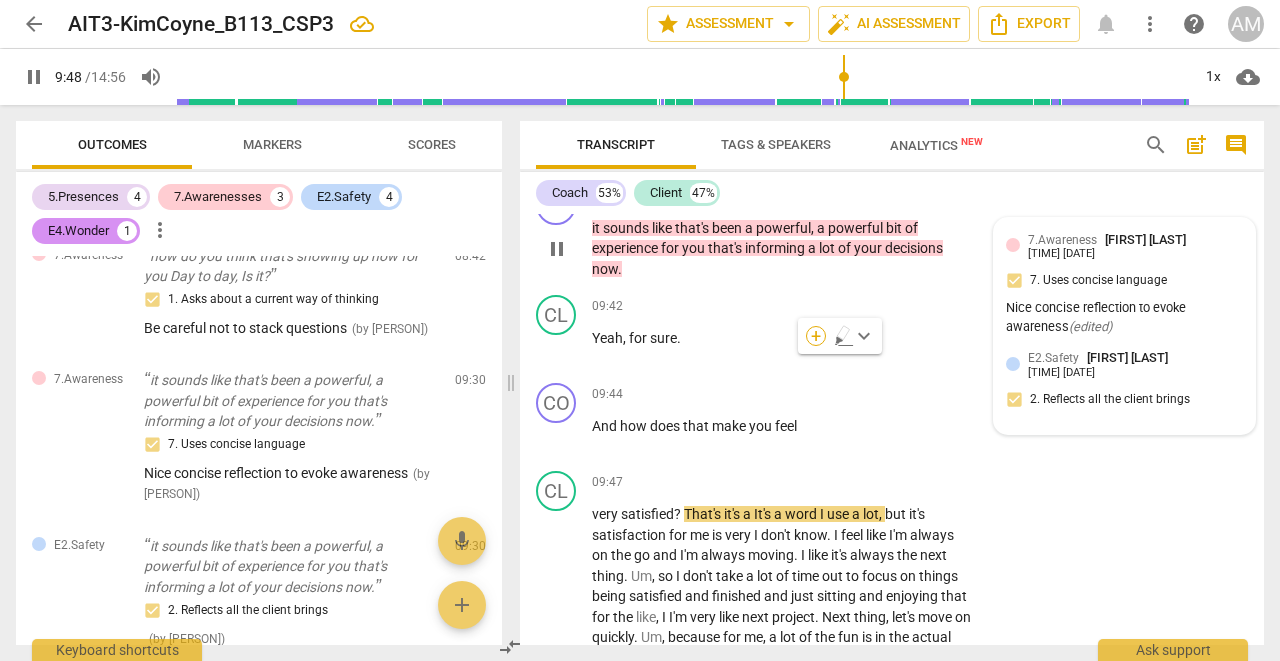 click on "+" at bounding box center (816, 336) 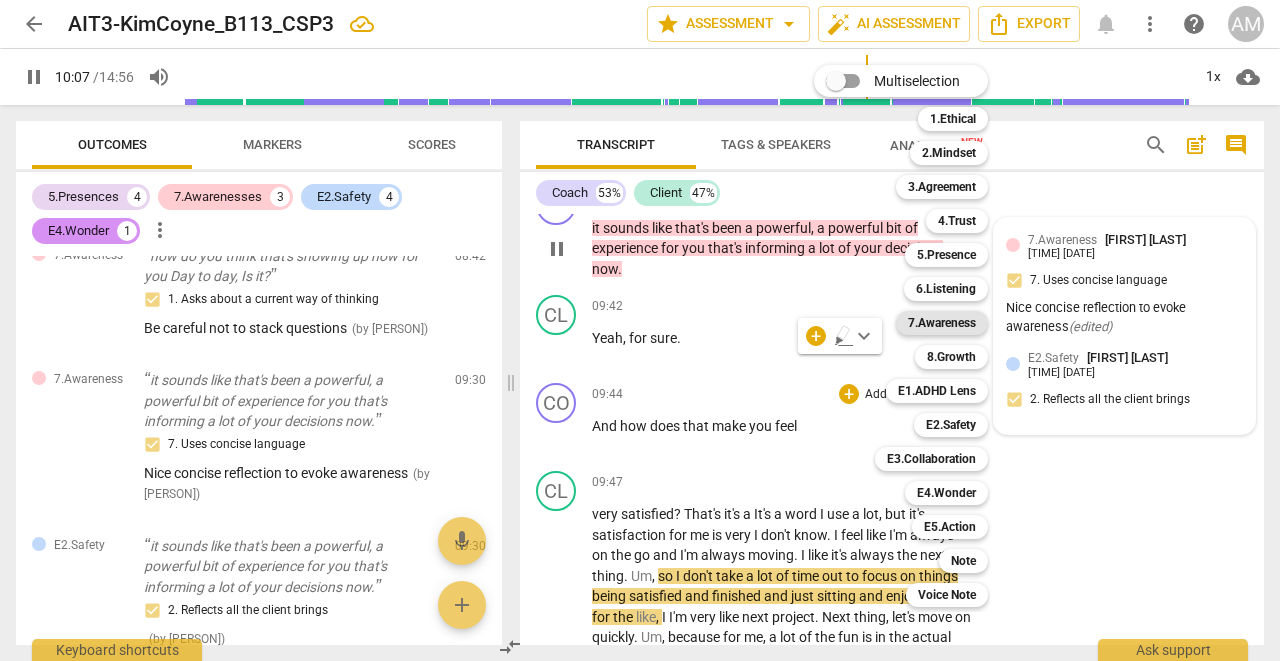 click on "7.Awareness" at bounding box center (942, 323) 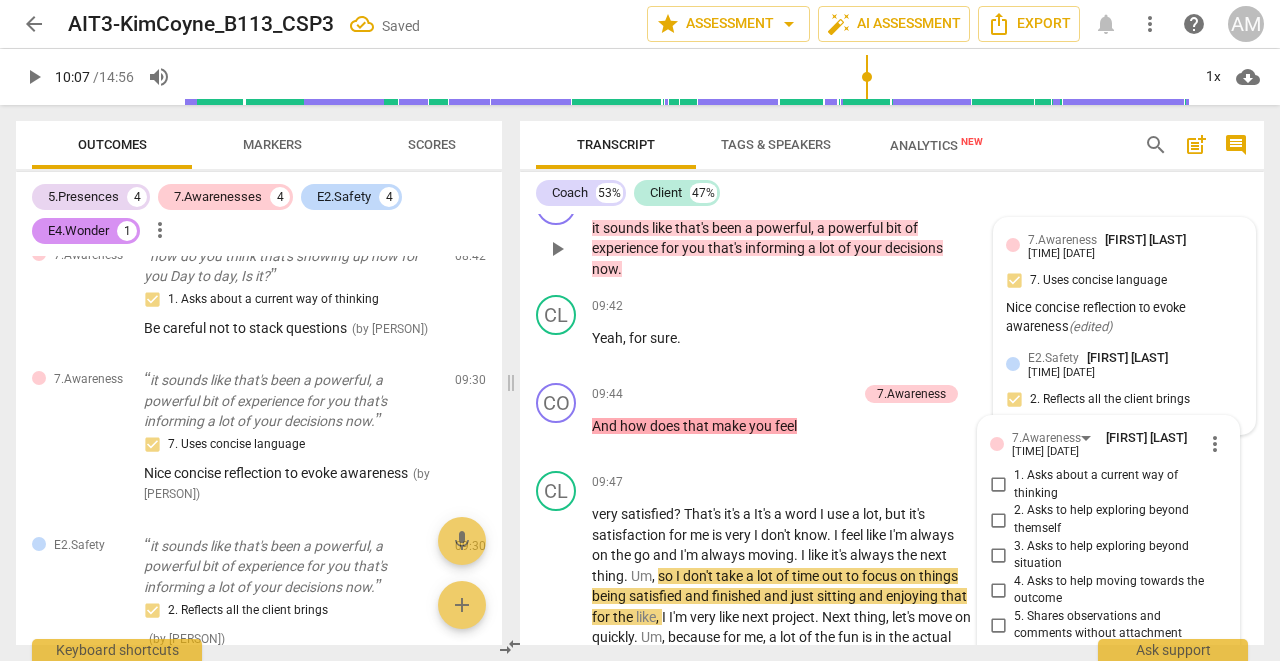 scroll, scrollTop: 2095, scrollLeft: 0, axis: vertical 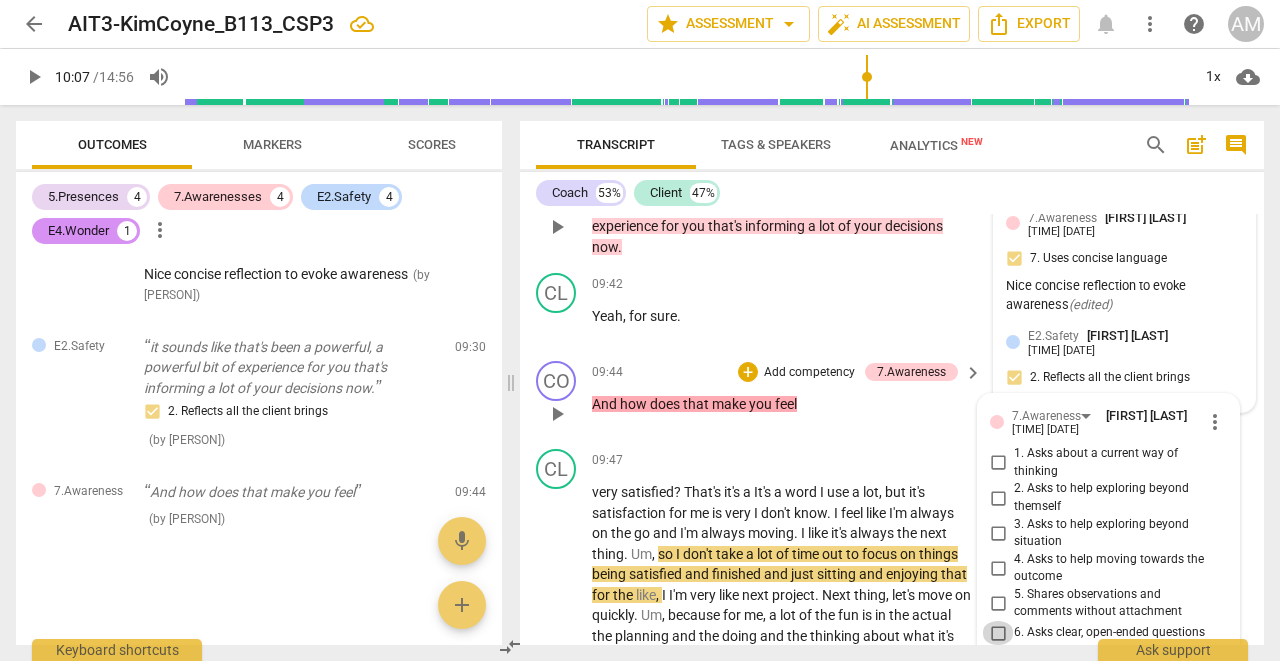 click on "6. Asks clear, open-ended questions" at bounding box center (998, 633) 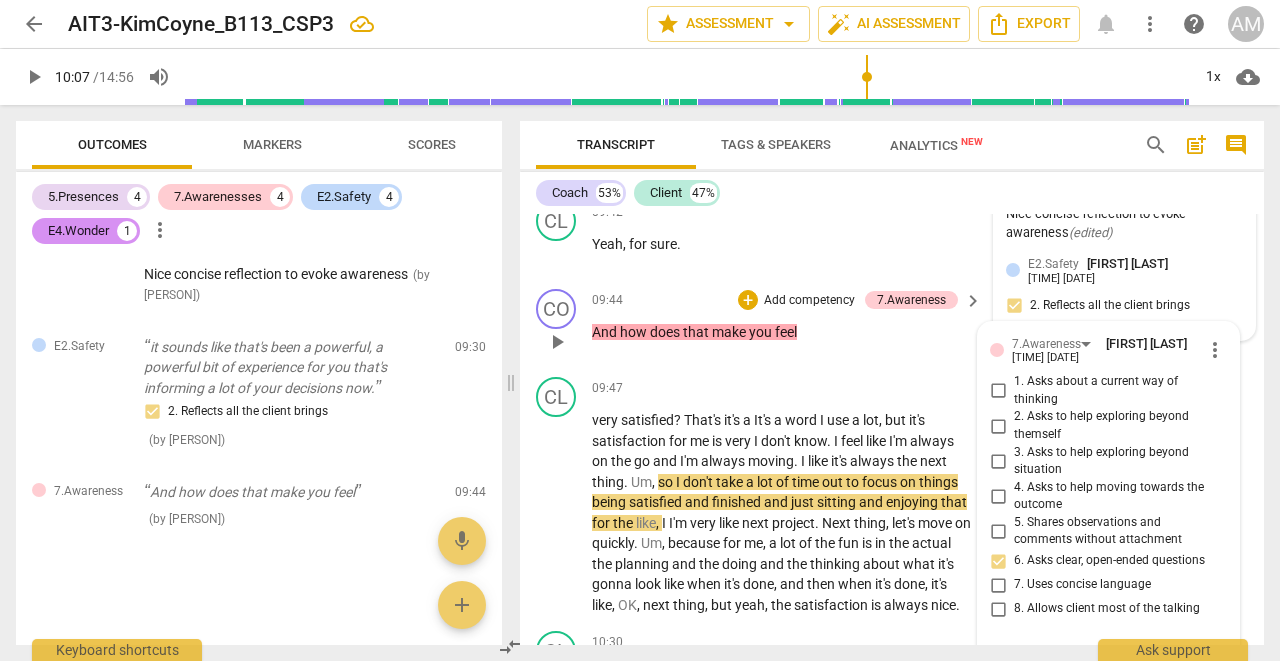 scroll, scrollTop: 5994, scrollLeft: 0, axis: vertical 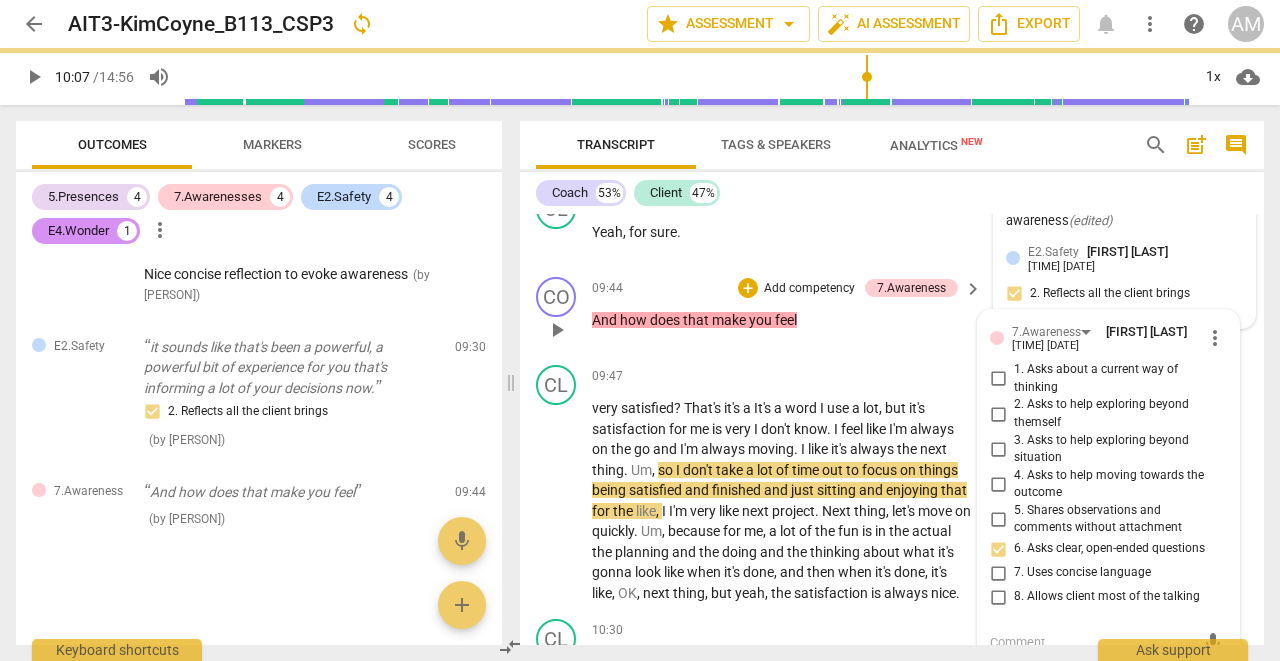 click at bounding box center (1092, 642) 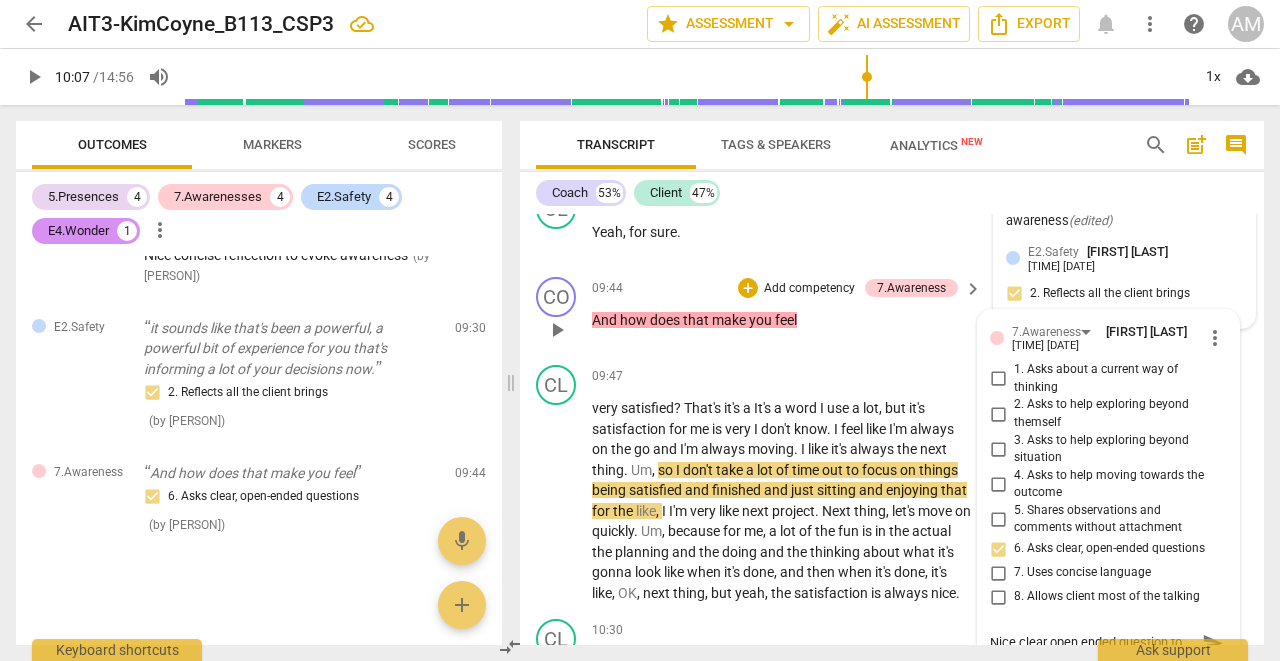 scroll, scrollTop: 0, scrollLeft: 0, axis: both 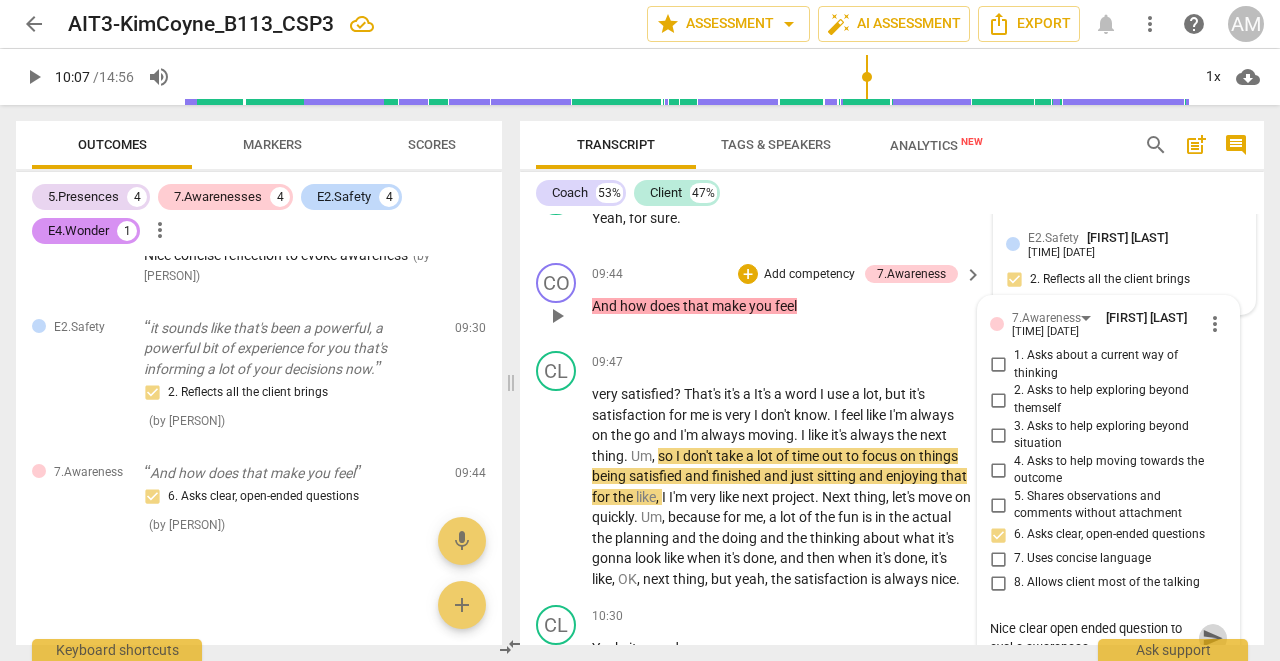 click on "send" at bounding box center [1213, 638] 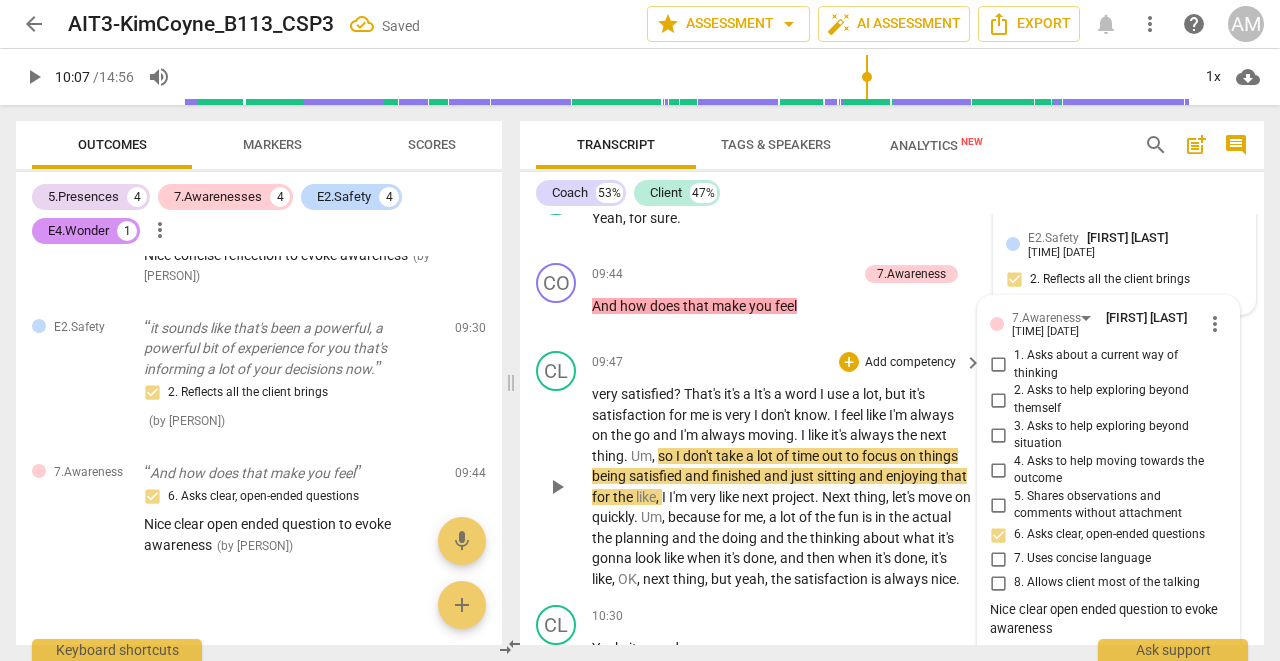 click on "play_arrow" at bounding box center (557, 487) 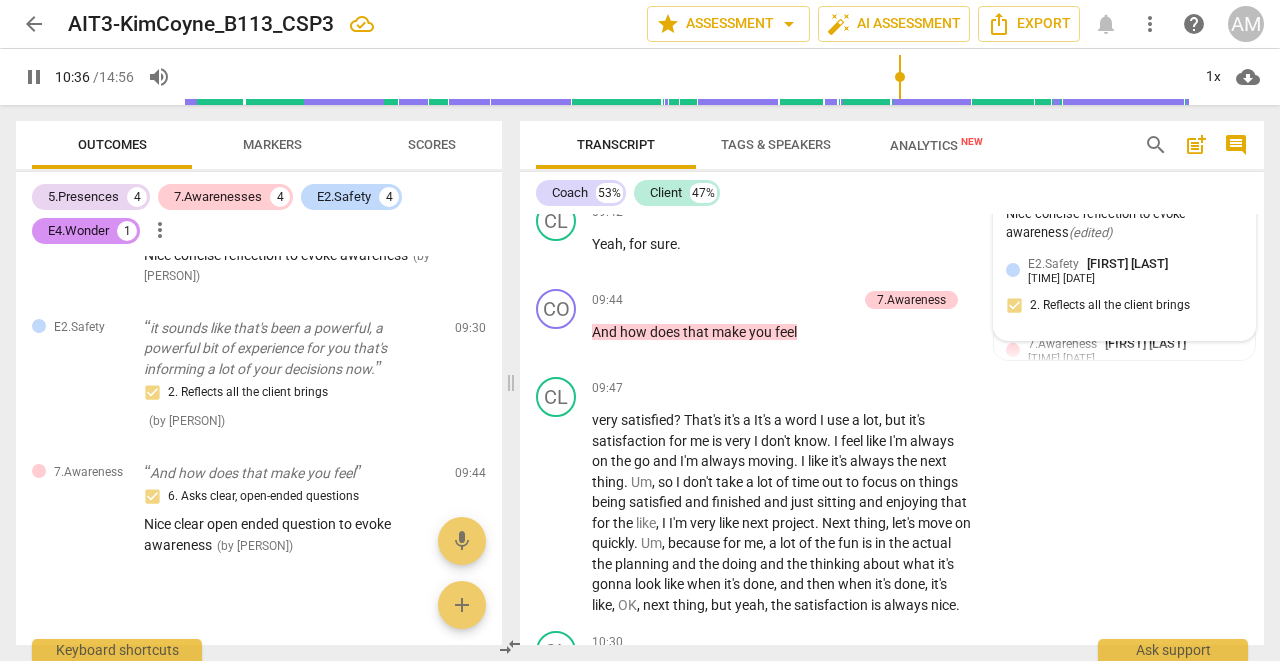 scroll, scrollTop: 5976, scrollLeft: 0, axis: vertical 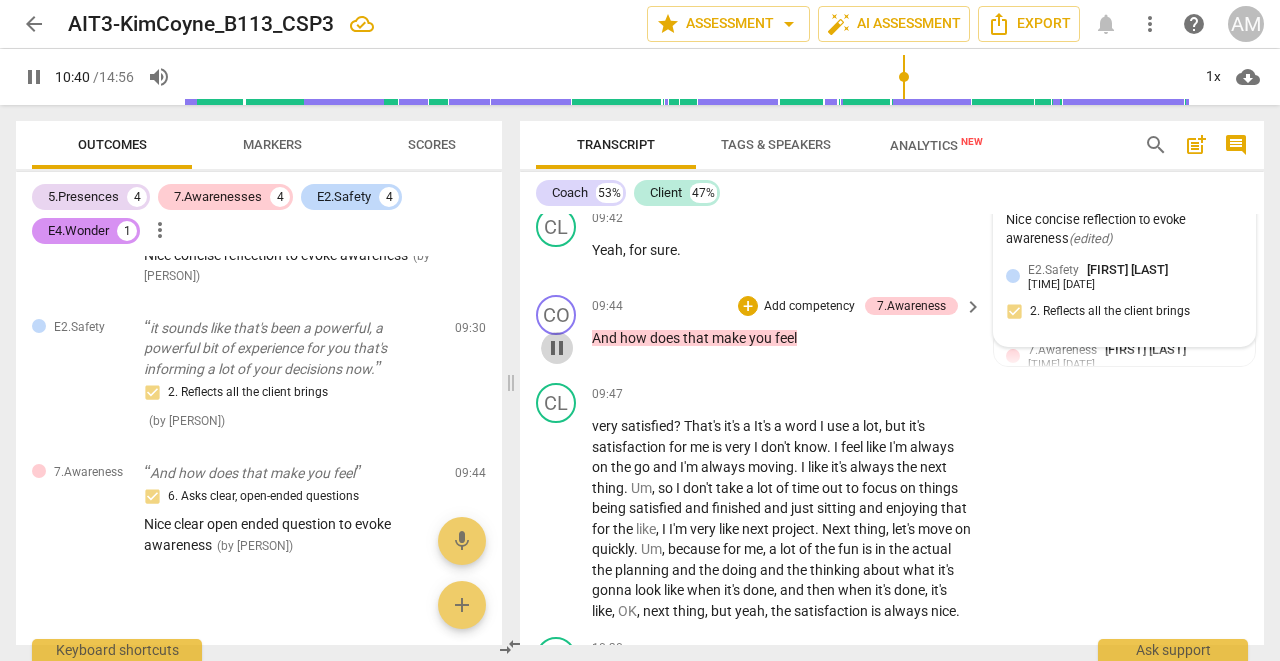click on "pause" at bounding box center (557, 348) 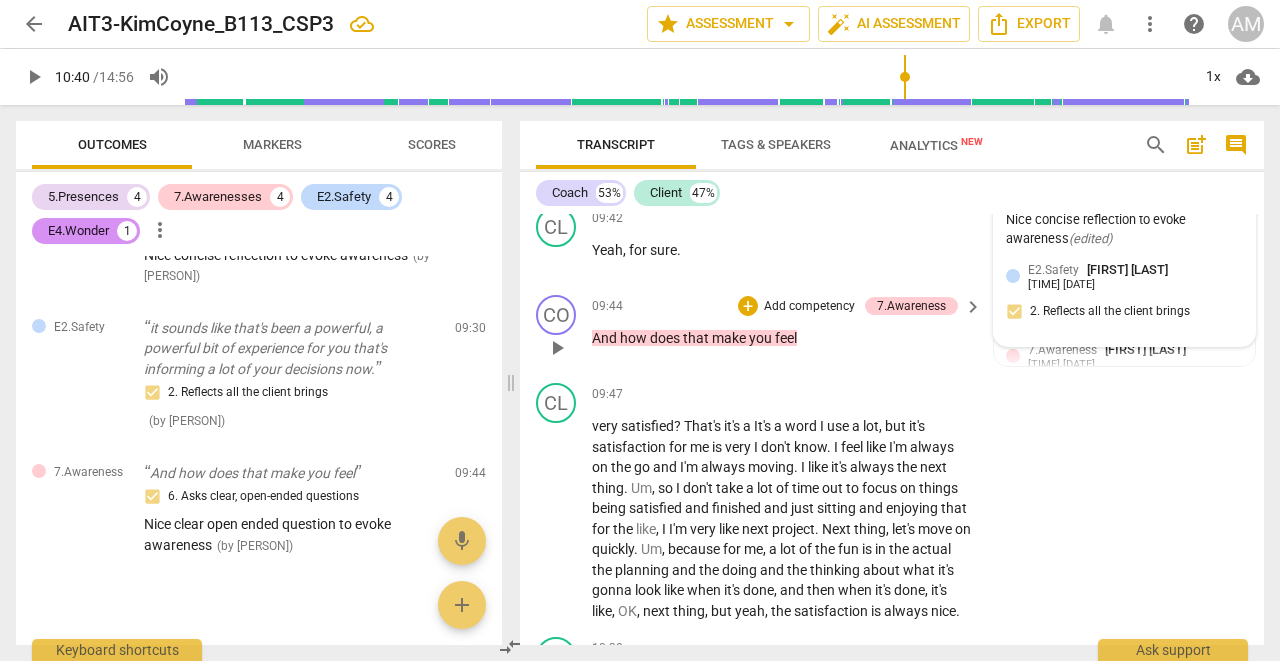 click on "play_arrow" at bounding box center (557, 348) 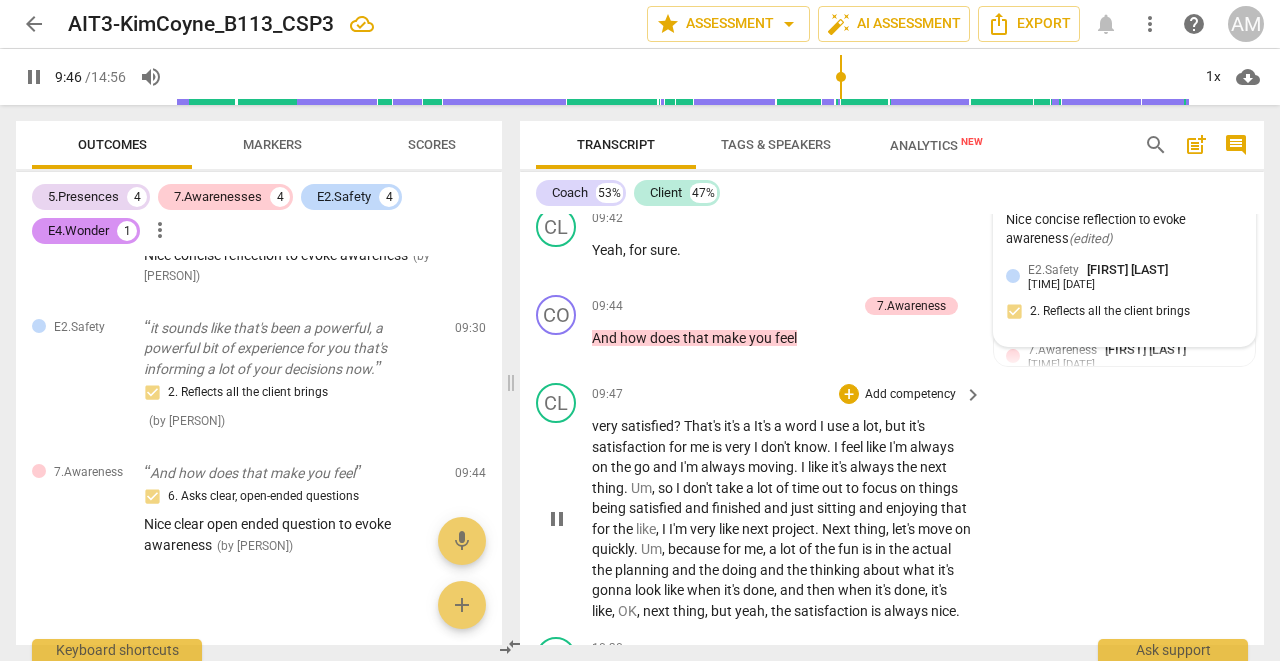 scroll, scrollTop: 5980, scrollLeft: 0, axis: vertical 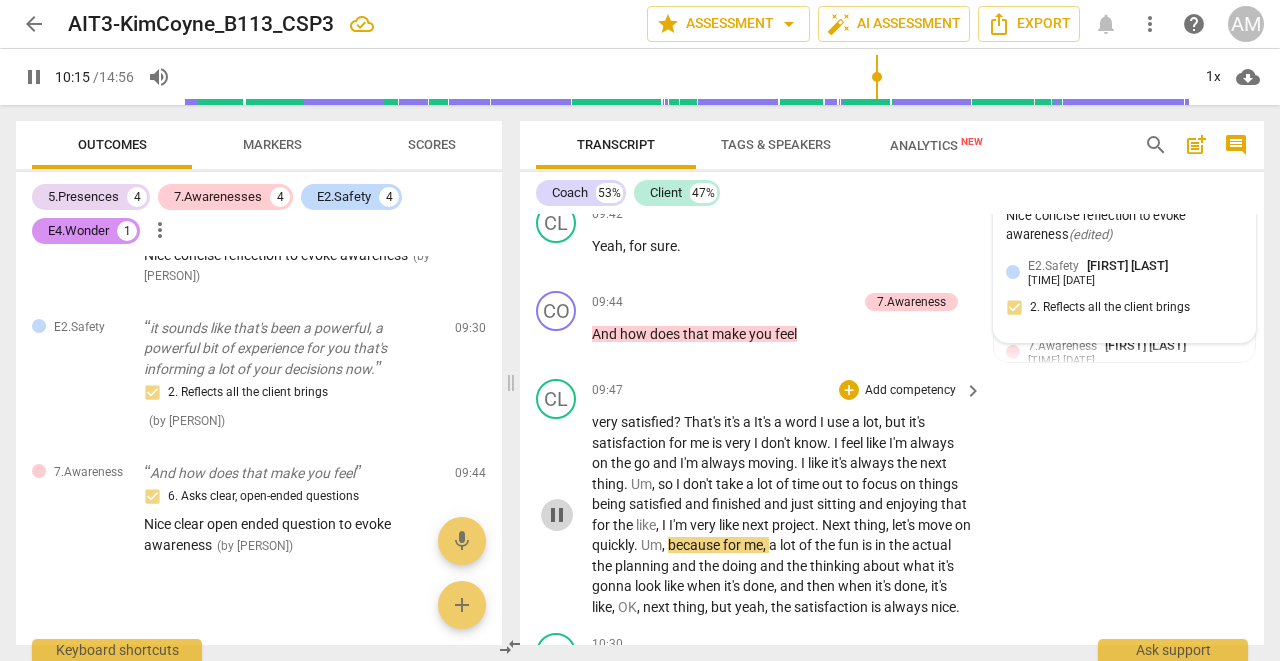 click on "pause" at bounding box center (557, 515) 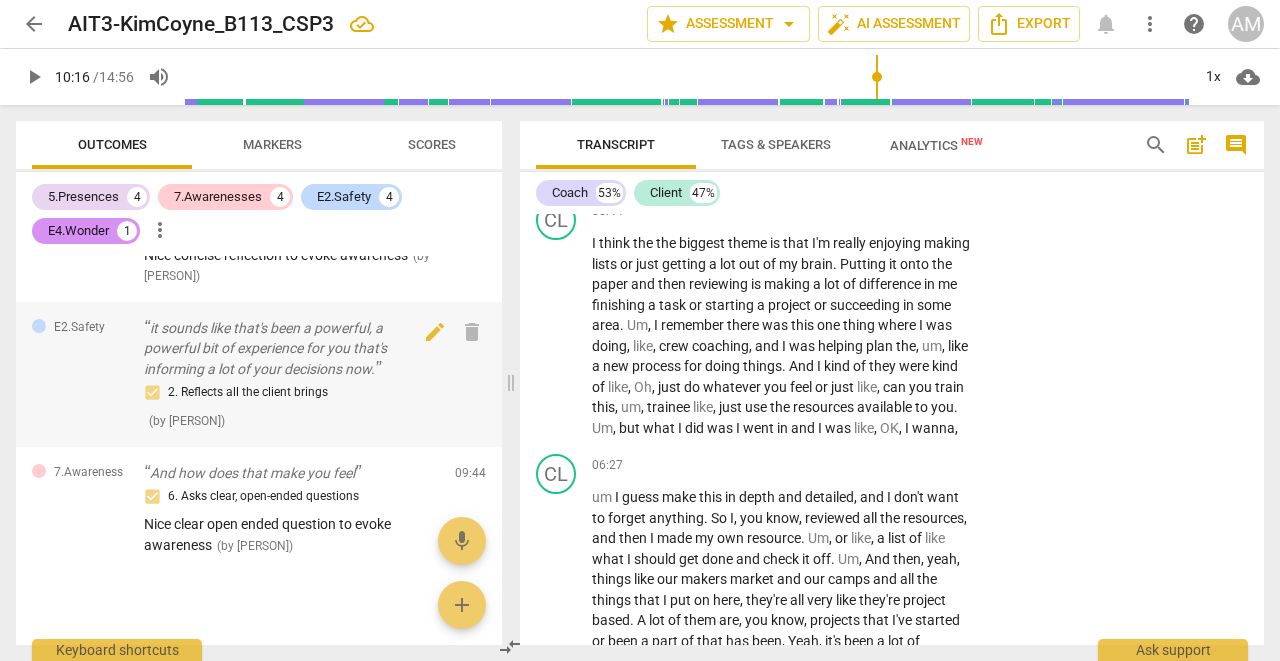 scroll, scrollTop: 4355, scrollLeft: 0, axis: vertical 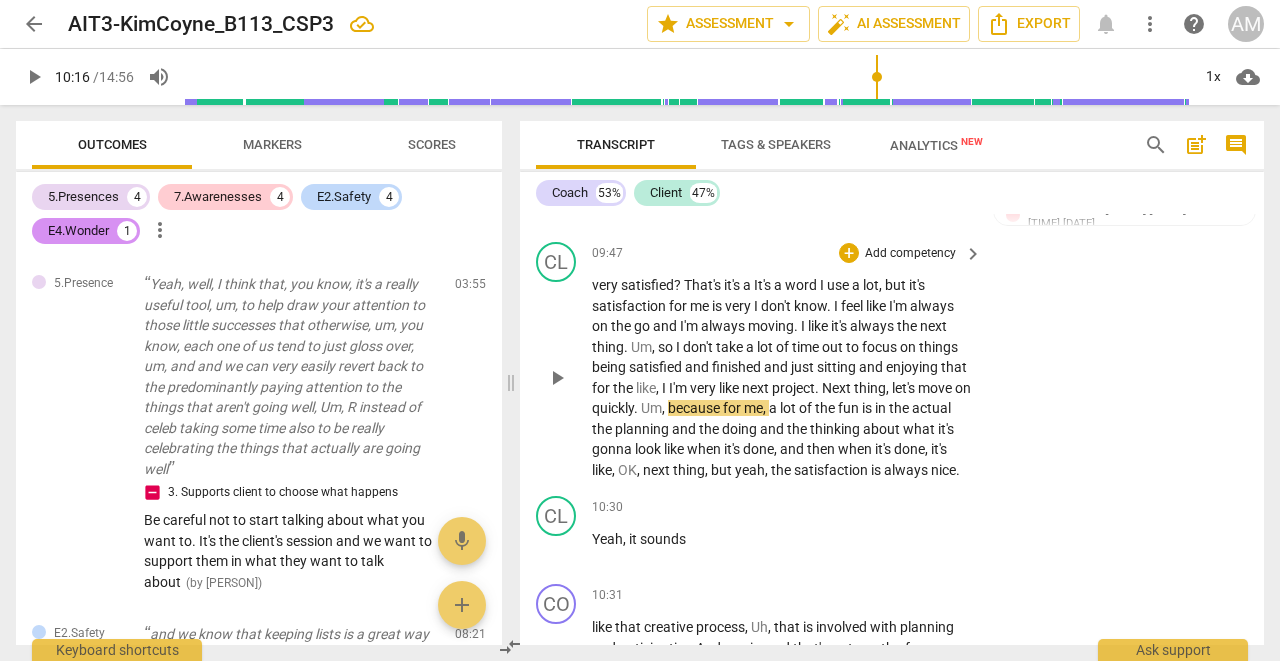 click on "play_arrow" at bounding box center (557, 378) 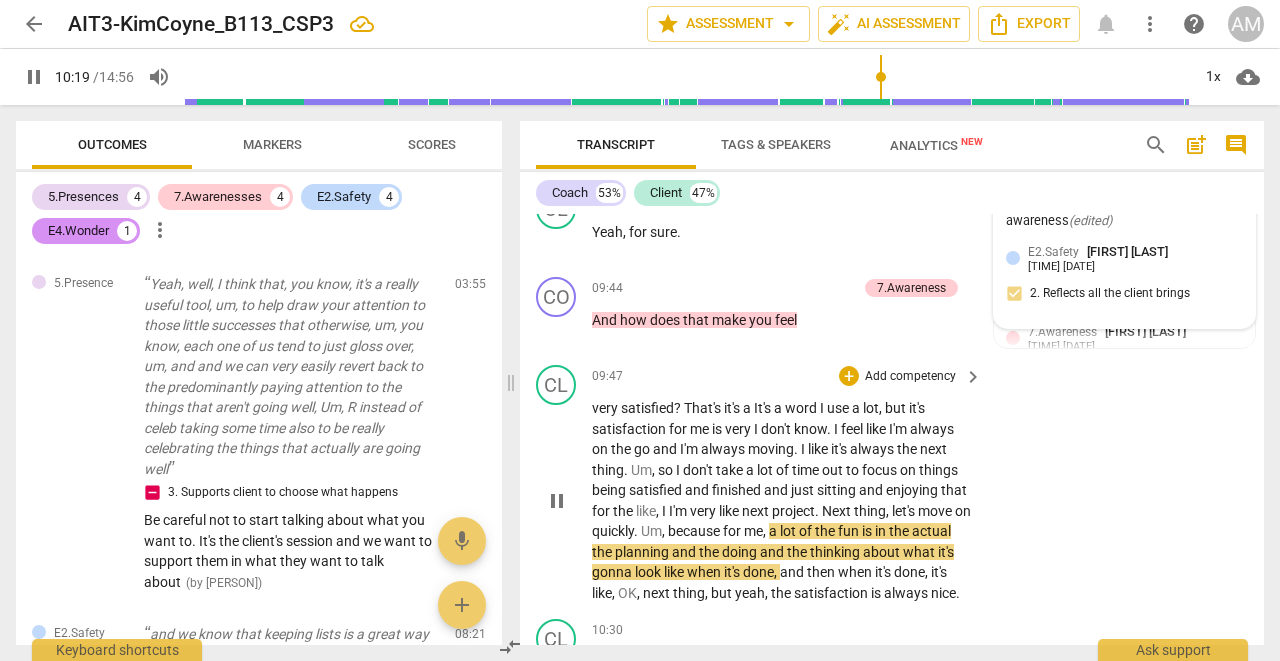 scroll, scrollTop: 5986, scrollLeft: 0, axis: vertical 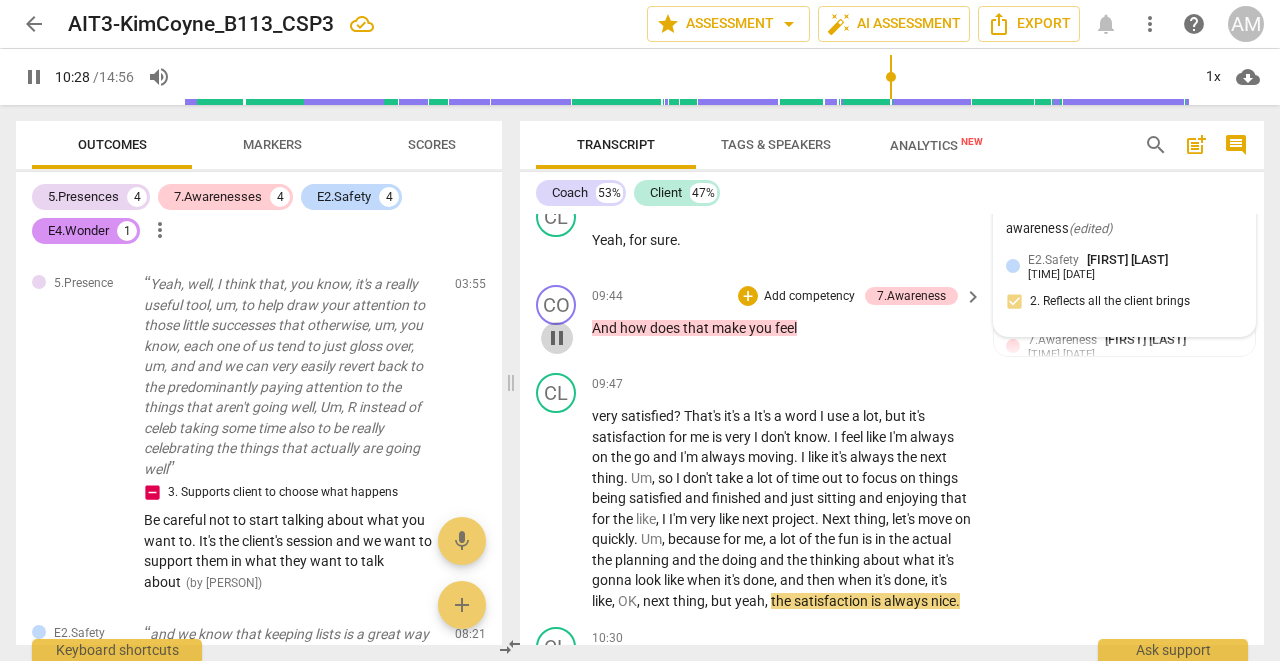 click on "pause" at bounding box center (557, 338) 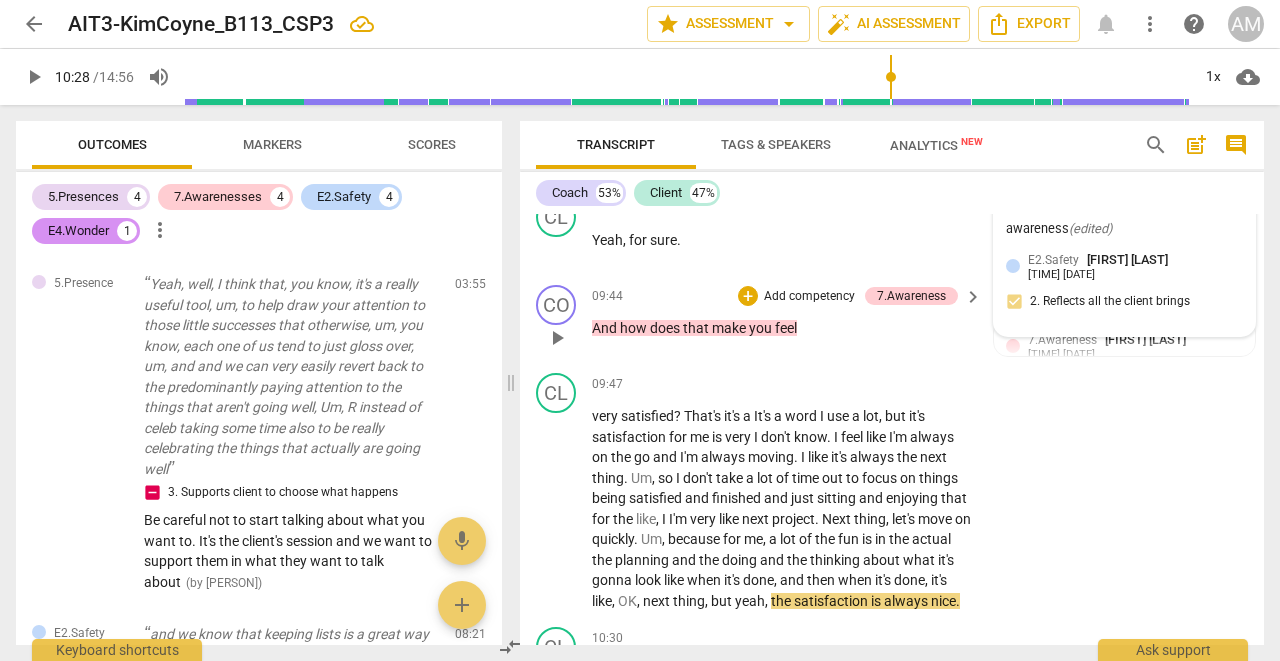 click on "play_arrow" at bounding box center [557, 338] 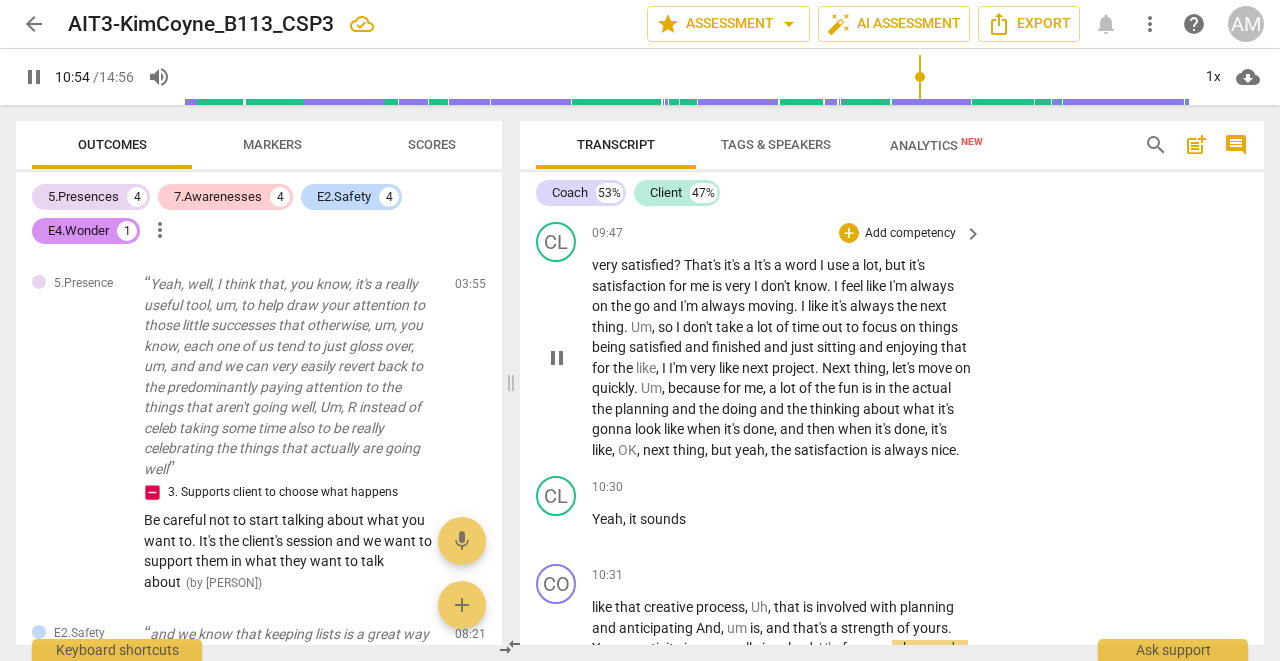 scroll, scrollTop: 6171, scrollLeft: 0, axis: vertical 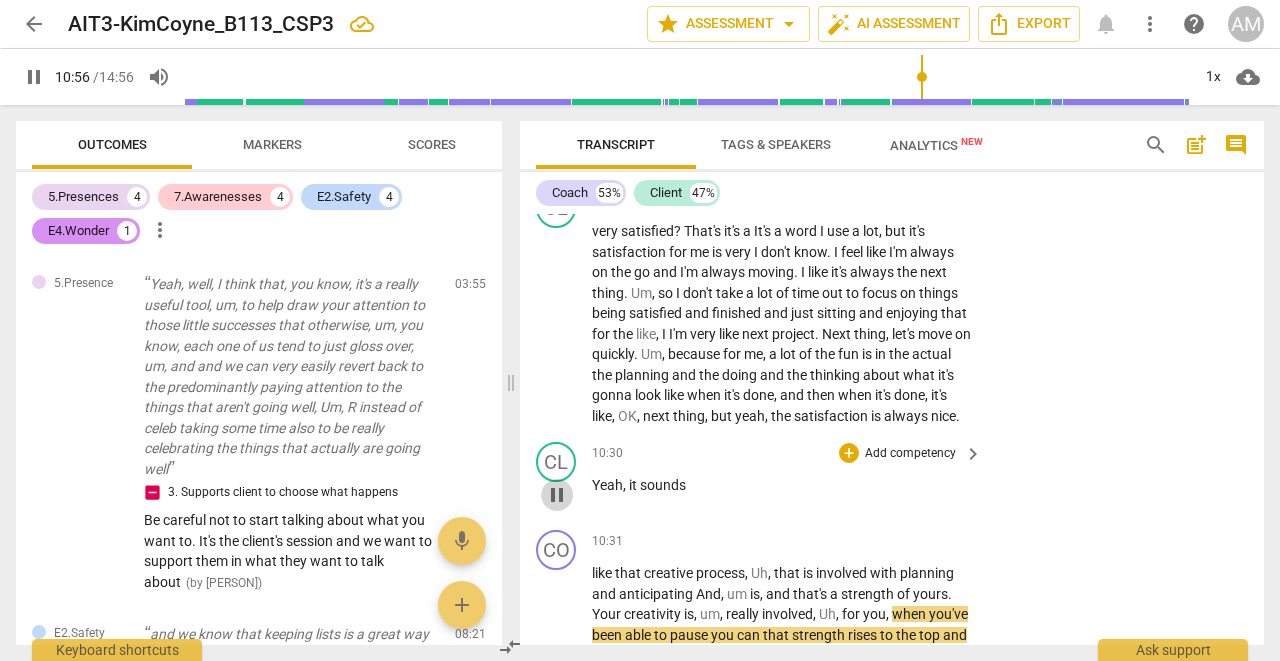 click on "pause" at bounding box center (557, 495) 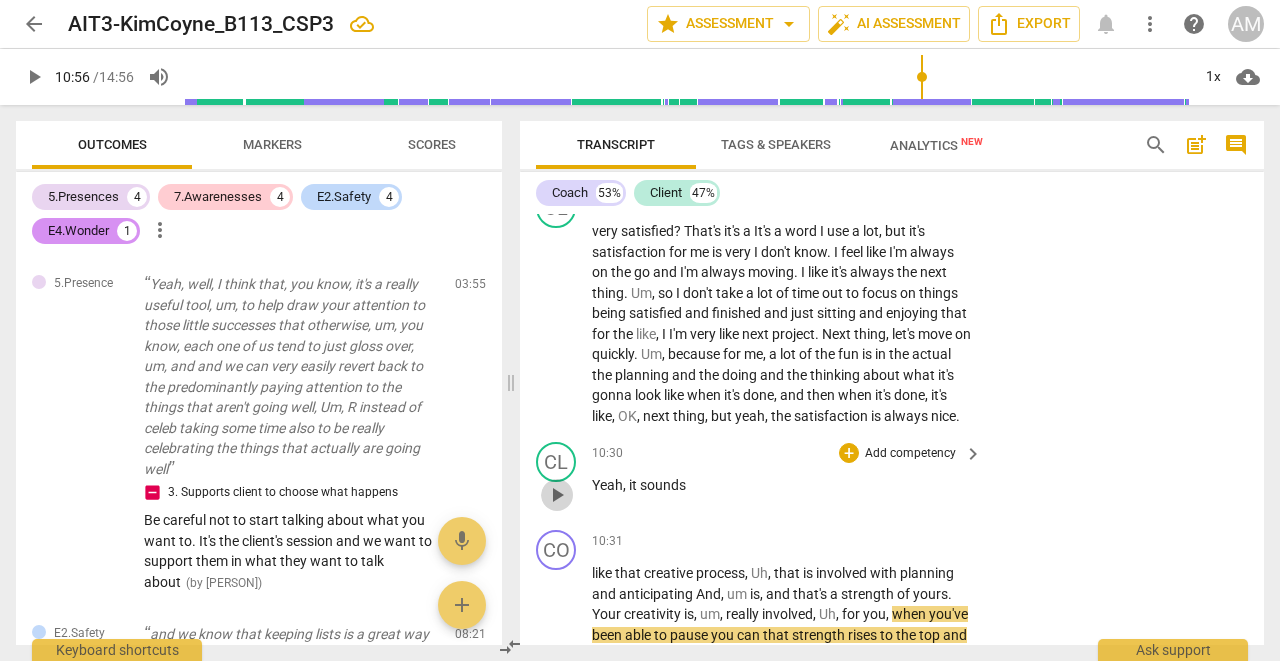 click on "play_arrow" at bounding box center [557, 495] 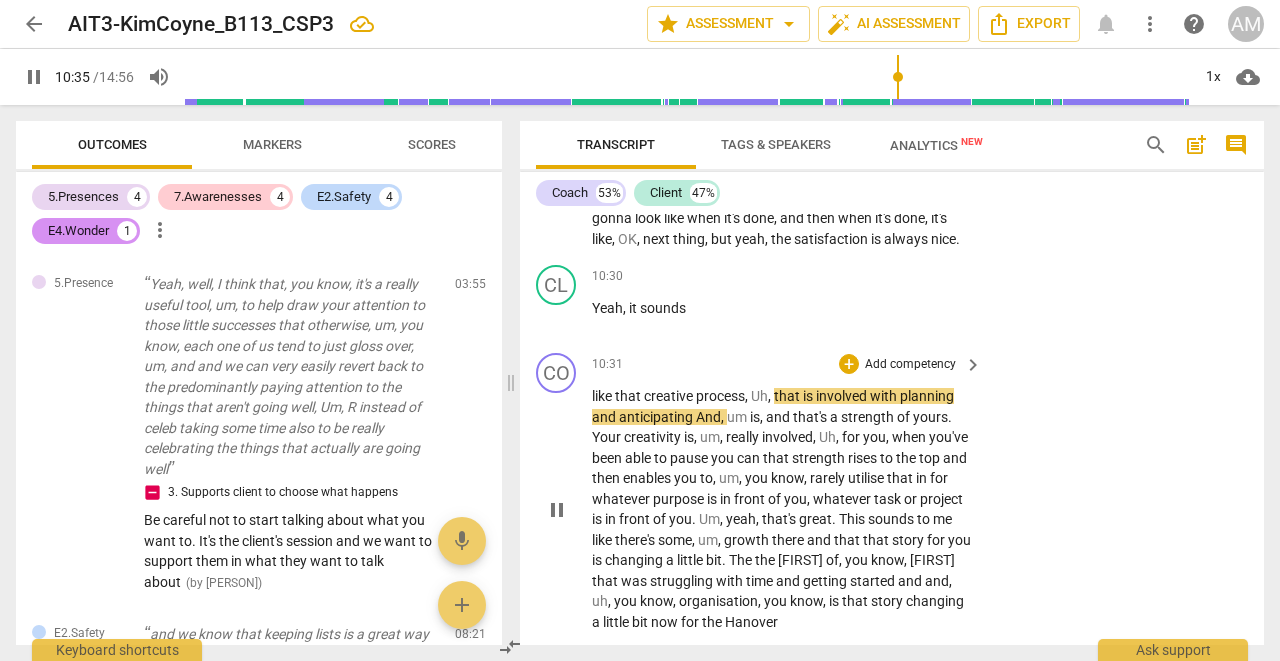 scroll, scrollTop: 6349, scrollLeft: 0, axis: vertical 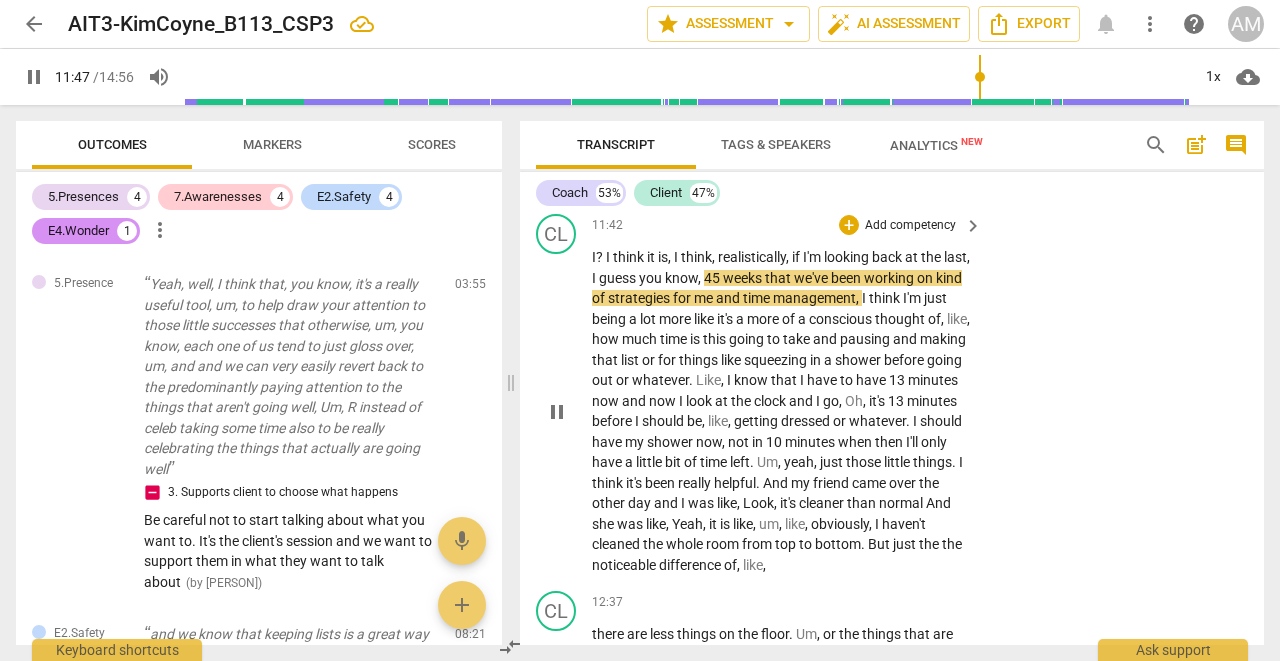 drag, startPoint x: 593, startPoint y: 349, endPoint x: 859, endPoint y: 488, distance: 300.1283 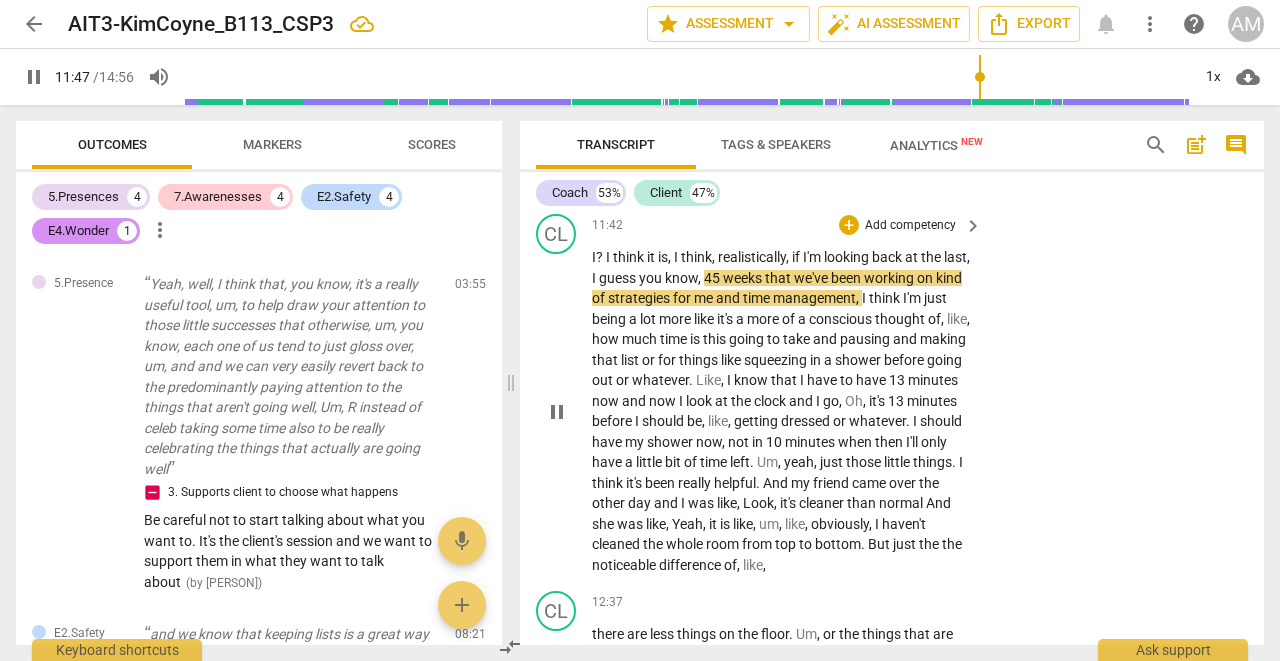 click on "[FIRST] [LAST] Summary: You start strong in this recording with a direct, concise question demonstrating curiosity around the client's use of the pause and what results from it. Initially, you're giving the client lots of time and space to be heard and you're reflecting her successes and growth back to her. You do a good job of paying attention to the who as well as the what and encouraging the client to do so, too. I'm curious what direction this session might have taken had the client done more of the work. An area of growth will be to allow your clients to do more of the talking (more of the work) for themselves. [FIRST] [LAST] Summary: Hi [FIRST], here is the feedback for your Basic CSP #3. Well Done! - [FIRST] [LAST], PCC [FIRST] [LAST] Summary: [FIRST] [LAST] Summary: [FIRST] [LAST] Summary: Hi [FIRST], Thank you for allowing me to review your CSP 3 - I am offering observations about areas of competency strength and opportunities for growth and development in your coaching session segment." at bounding box center (892, 429) 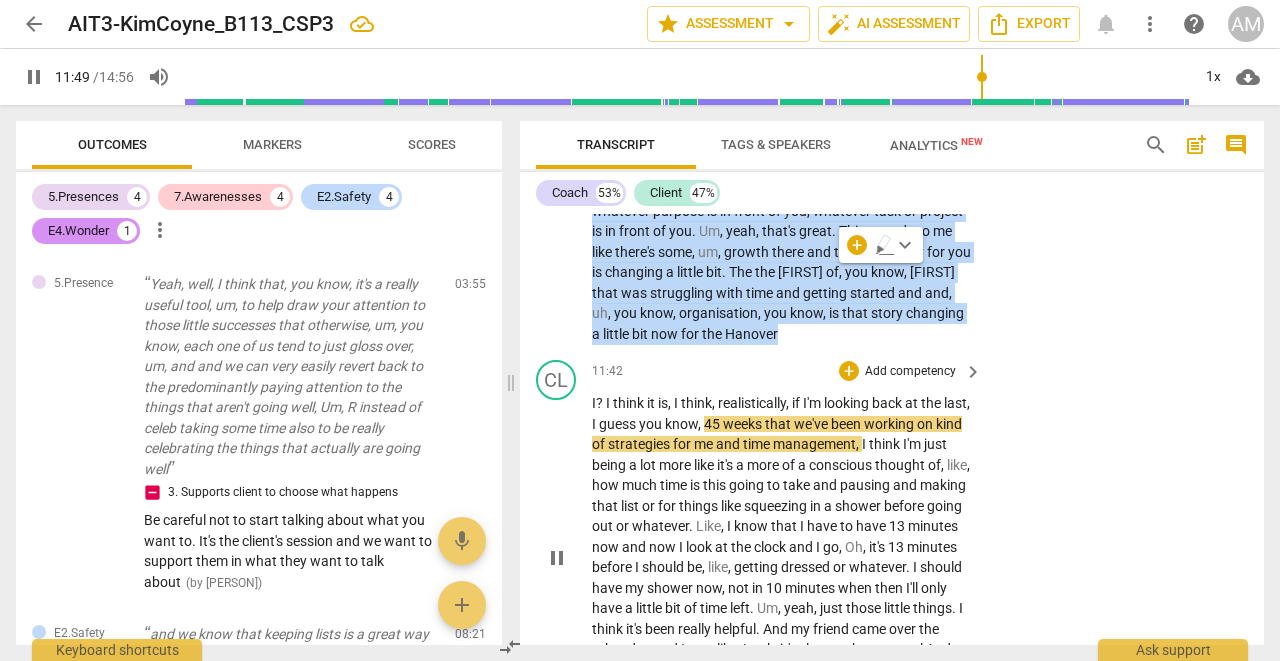 scroll, scrollTop: 6624, scrollLeft: 0, axis: vertical 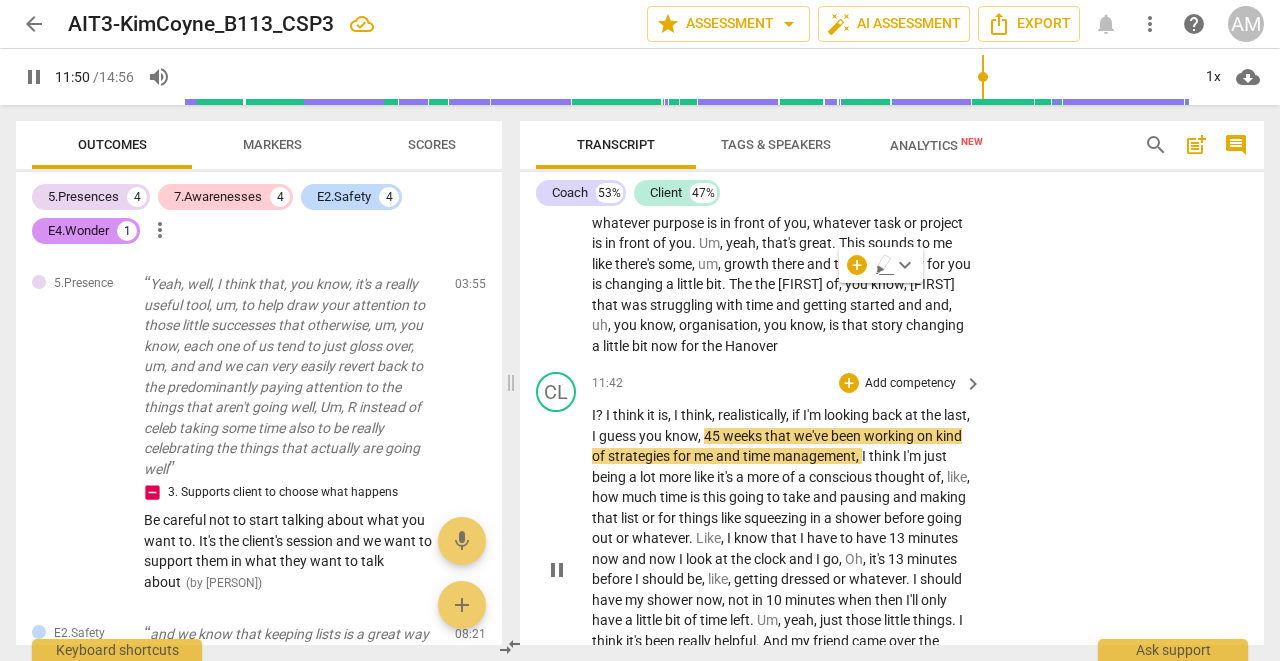 click on "play_arrow pause" at bounding box center [566, 569] 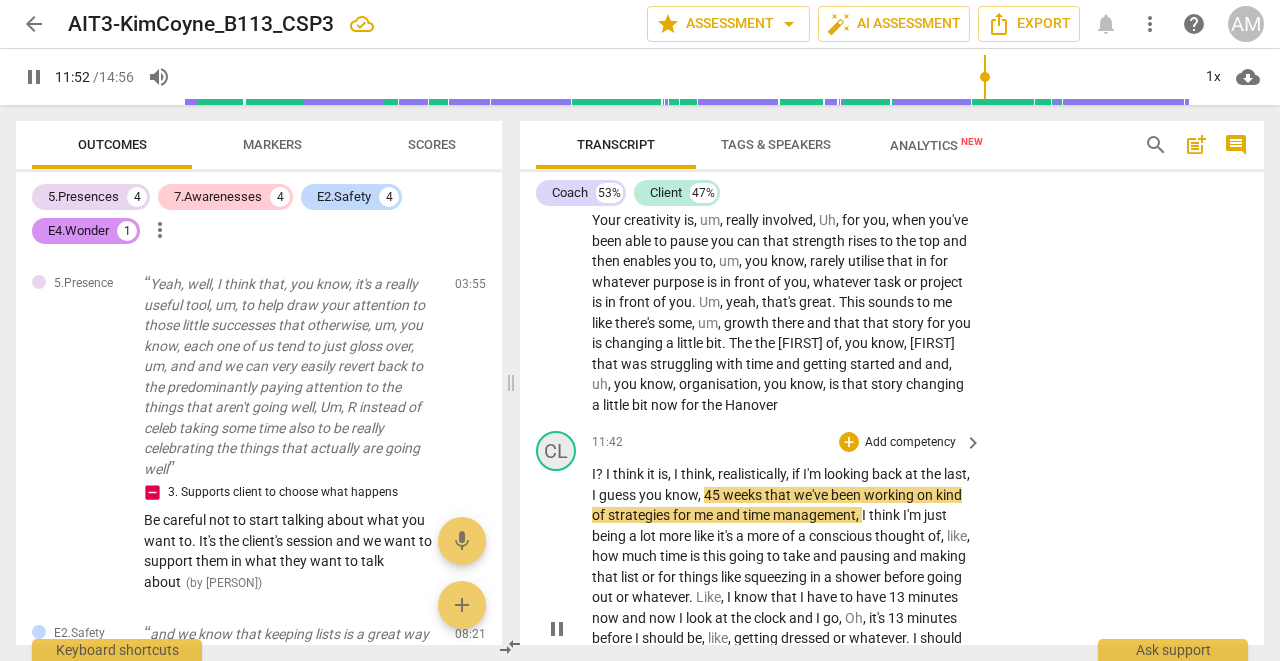 scroll, scrollTop: 6497, scrollLeft: 0, axis: vertical 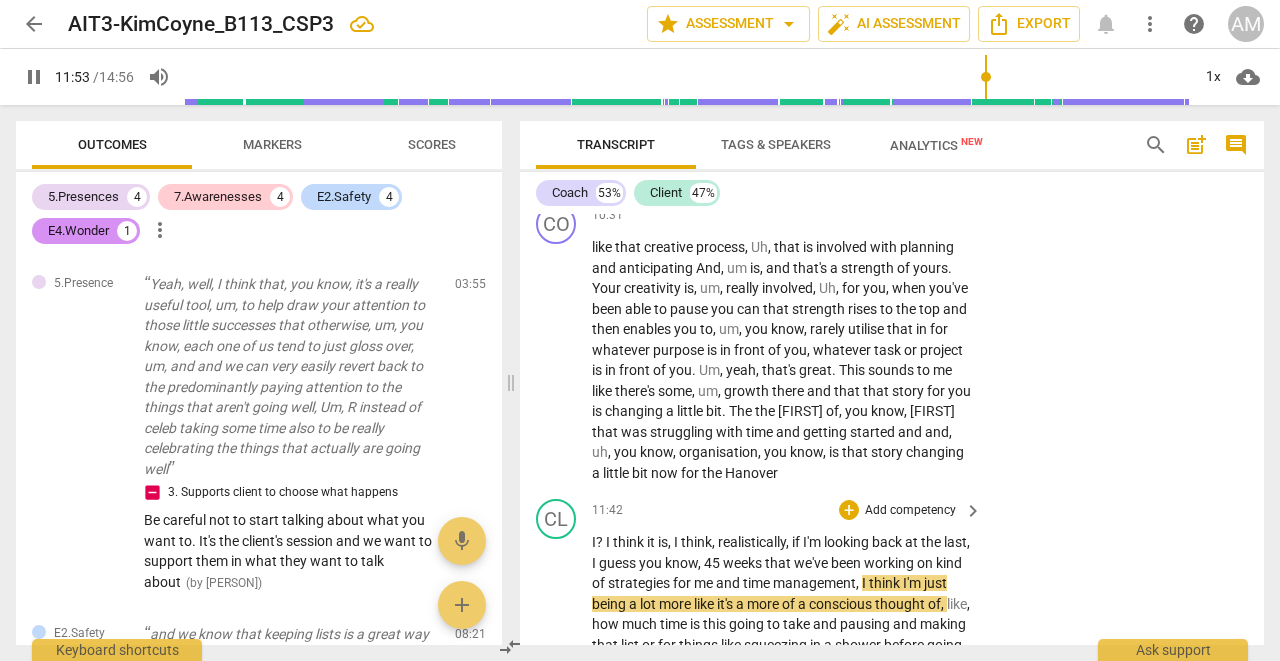 click on "play_arrow pause" at bounding box center (566, 696) 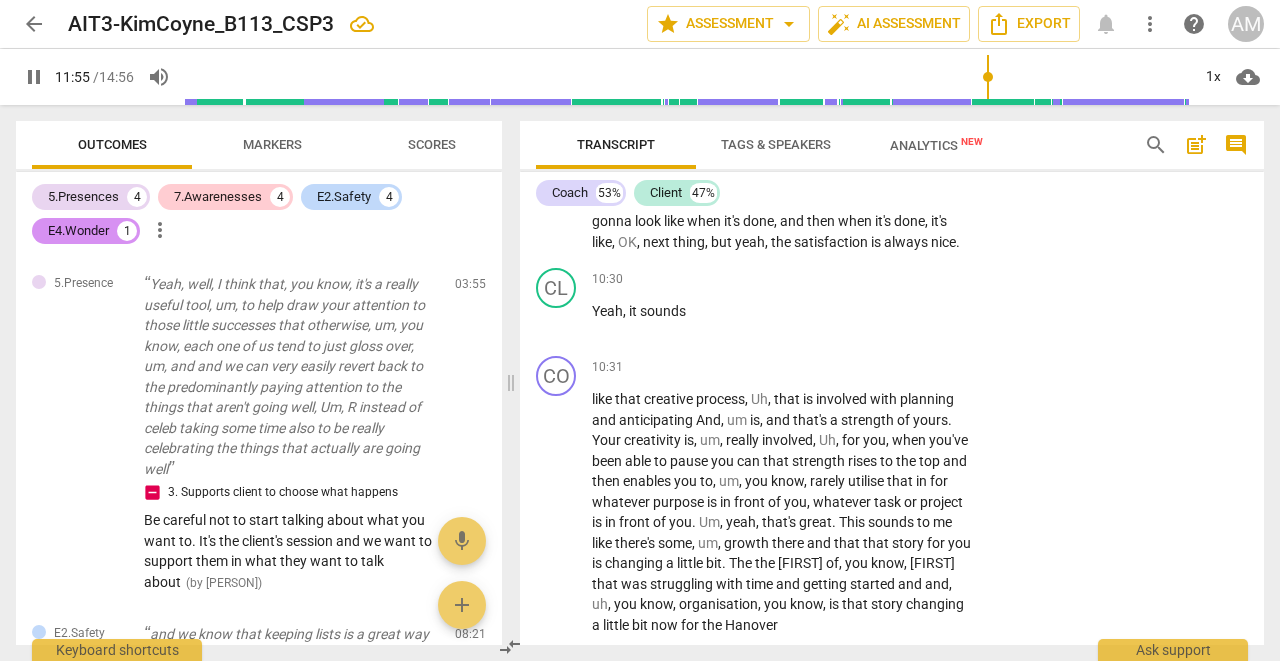 scroll, scrollTop: 6330, scrollLeft: 0, axis: vertical 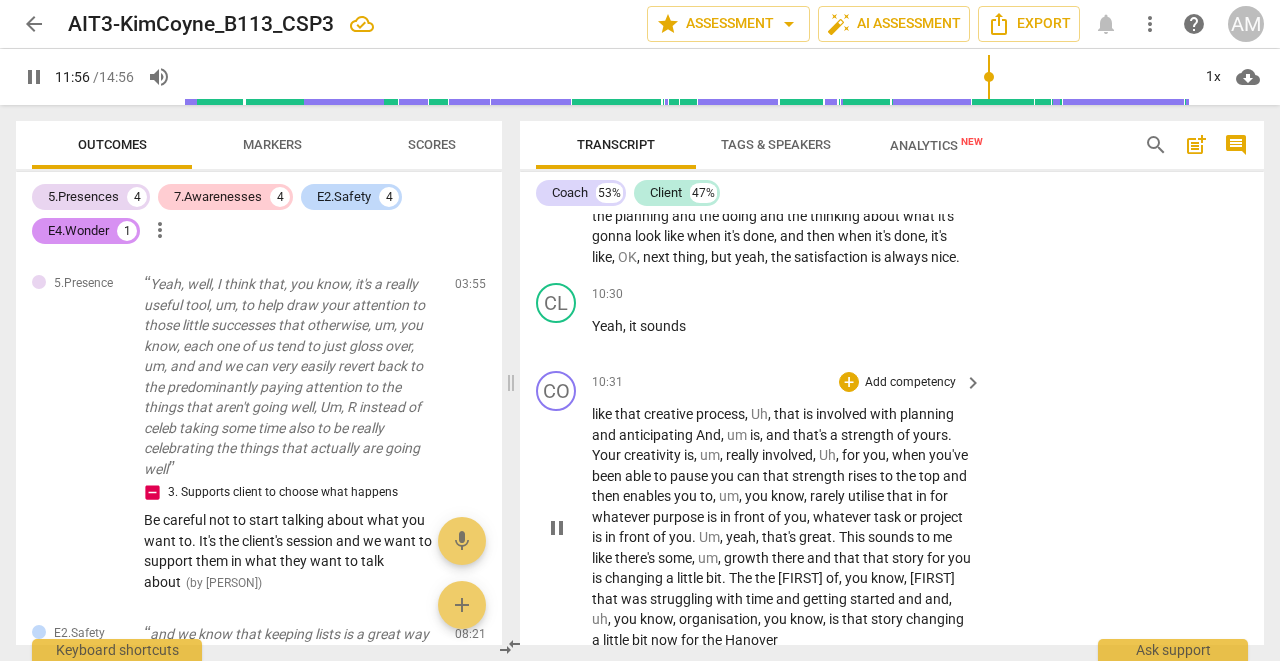 click on "pause" at bounding box center [557, 528] 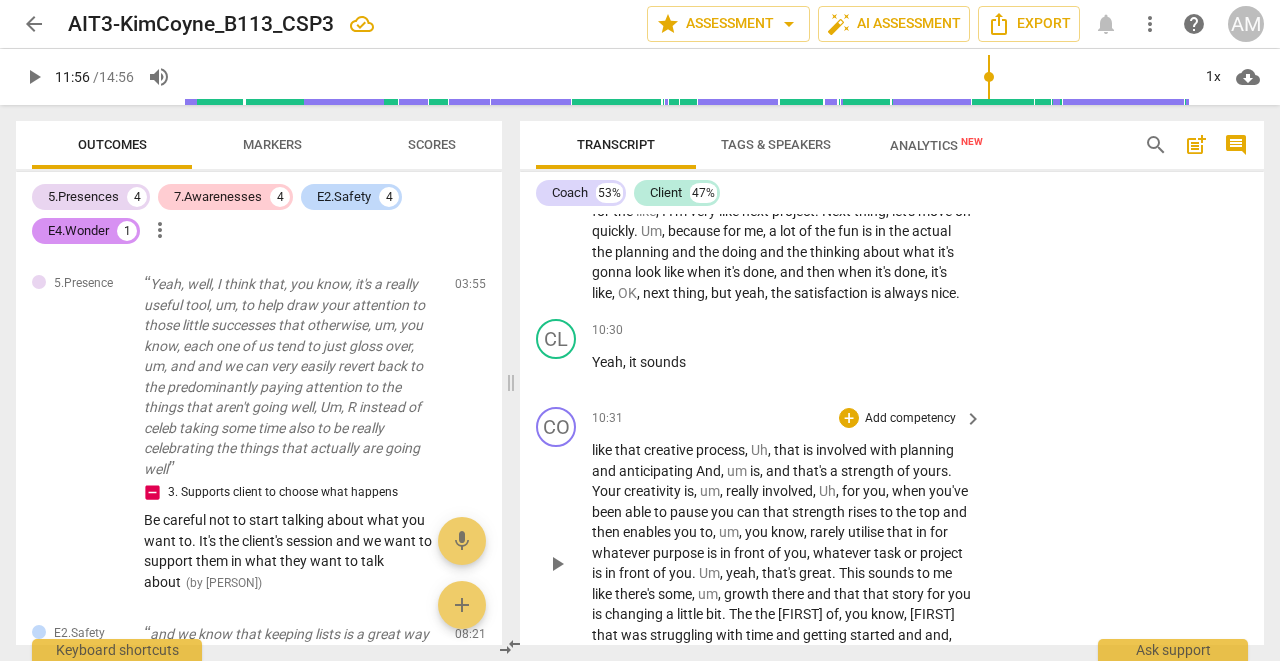 scroll, scrollTop: 6297, scrollLeft: 0, axis: vertical 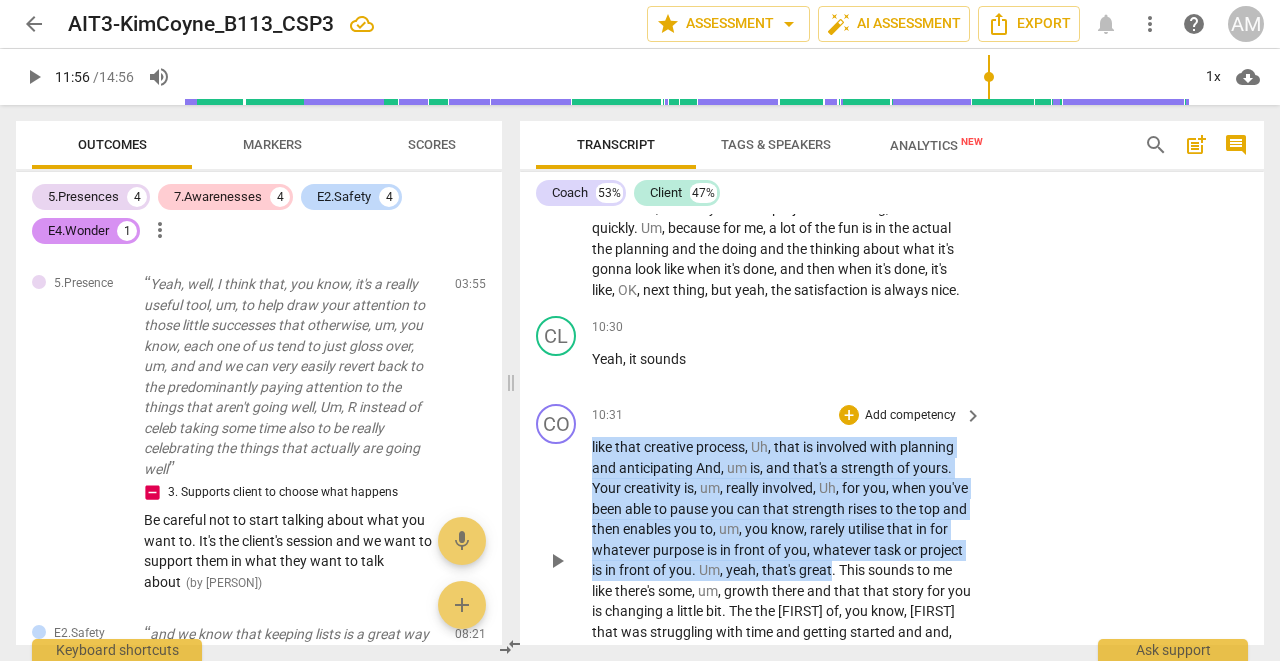 drag, startPoint x: 593, startPoint y: 398, endPoint x: 879, endPoint y: 521, distance: 311.3278 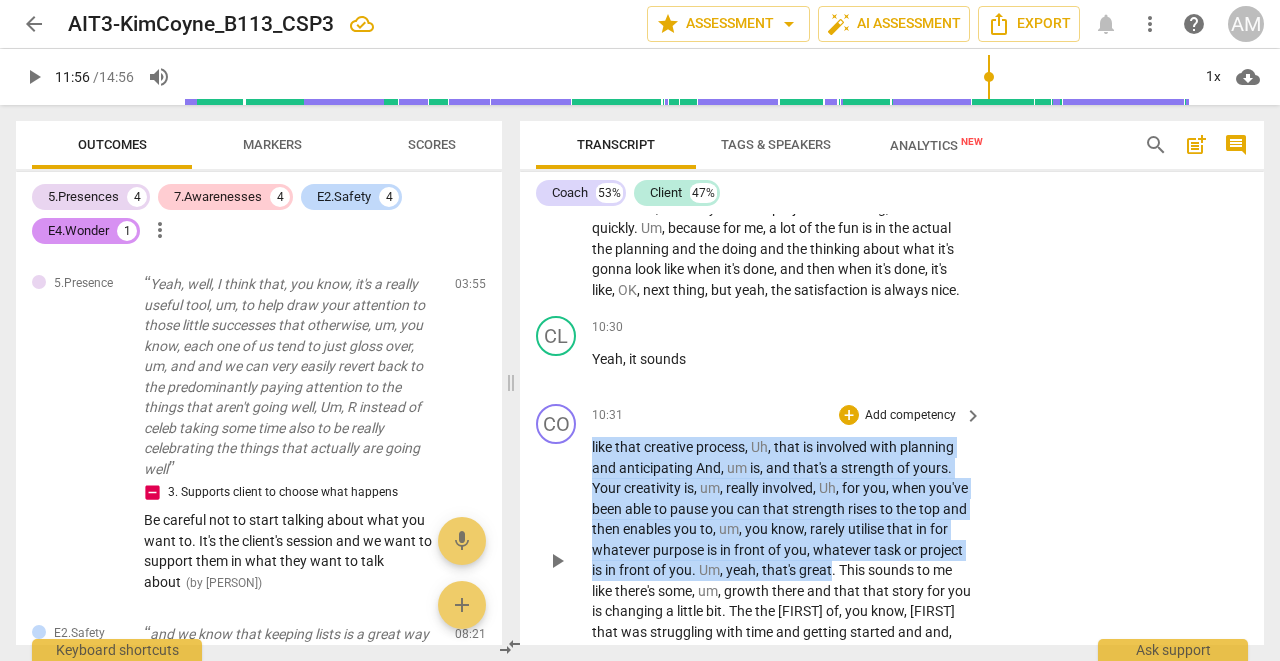 click on "like that creative process, Uh, that is involved with planning and anticipating And, um is, and that's a strength of yours. Your creativity is, um, really involved, Uh, for you, when you've been able to pause you can that strength rises to the top and then enables you to, um, you know, rarely utilise that in for whatever purpose is in front of you, whatever task or project is in front of you. Um, yeah, that's great. This sounds to me like there's some, um, growth there and that that story for you is changing a little bit. The the [FIRST] of, you know, [FIRST] that was struggling with time and getting started and and, uh, you know, organisation, you know, is that story changing a little bit now for the [FIRST]" at bounding box center [782, 560] 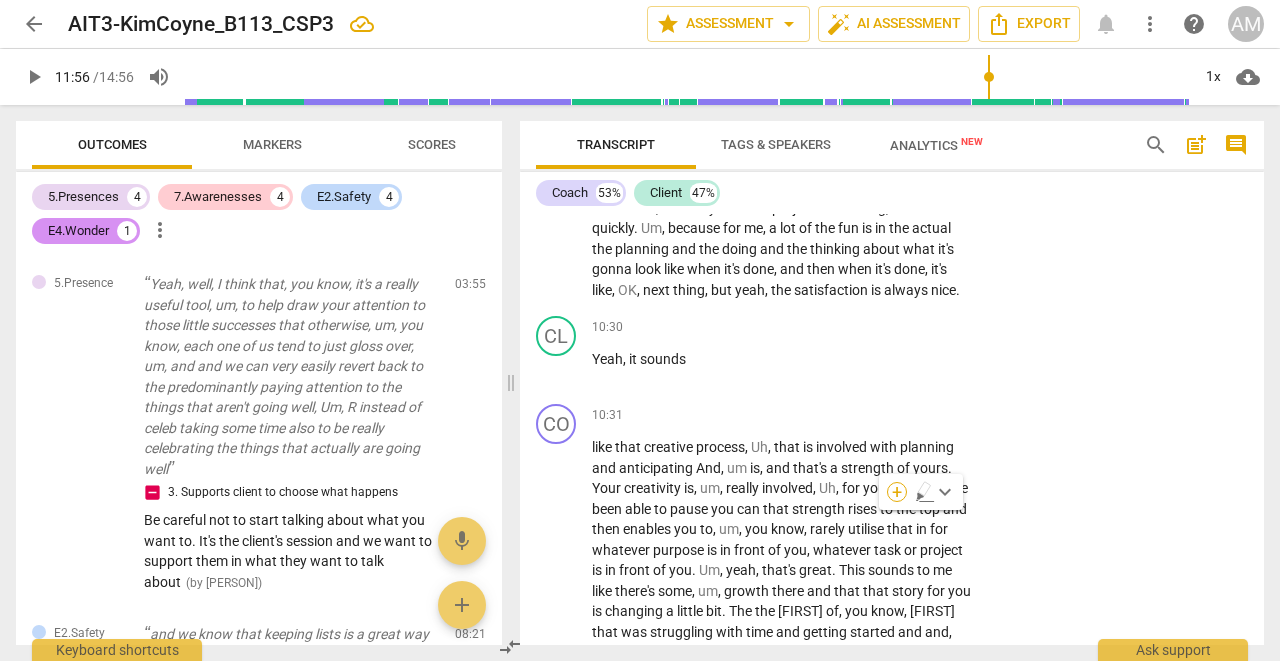 click on "+" at bounding box center [897, 492] 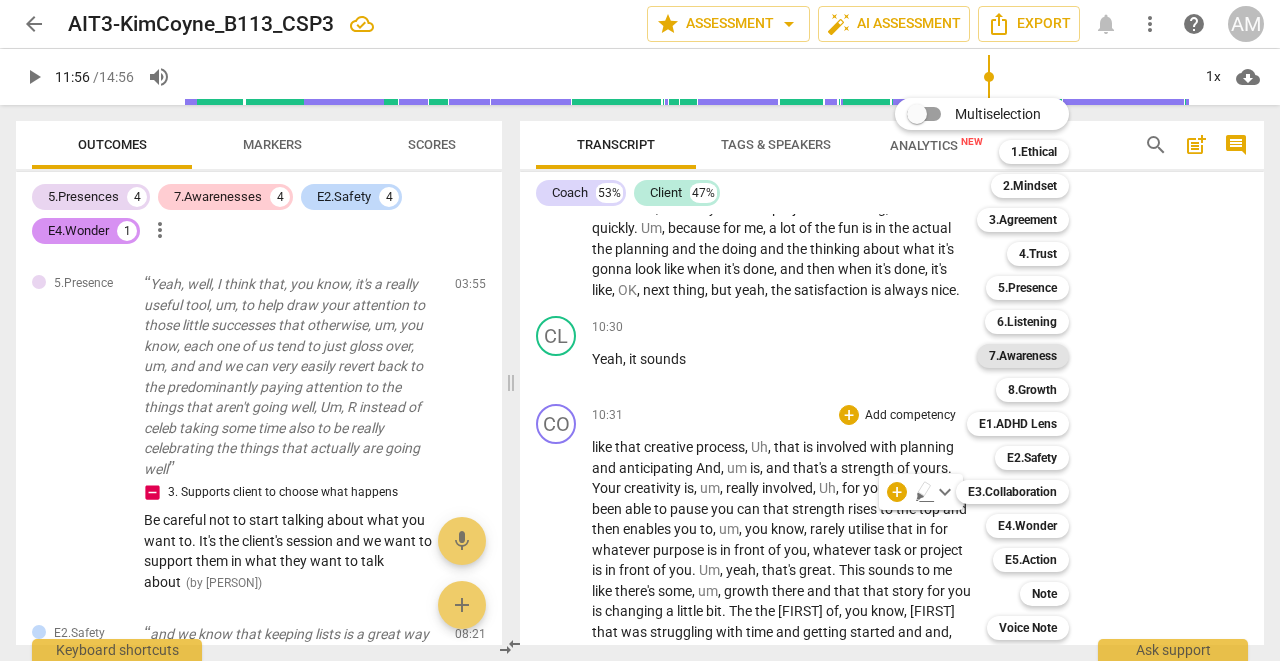 click on "7.Awareness" at bounding box center (1023, 356) 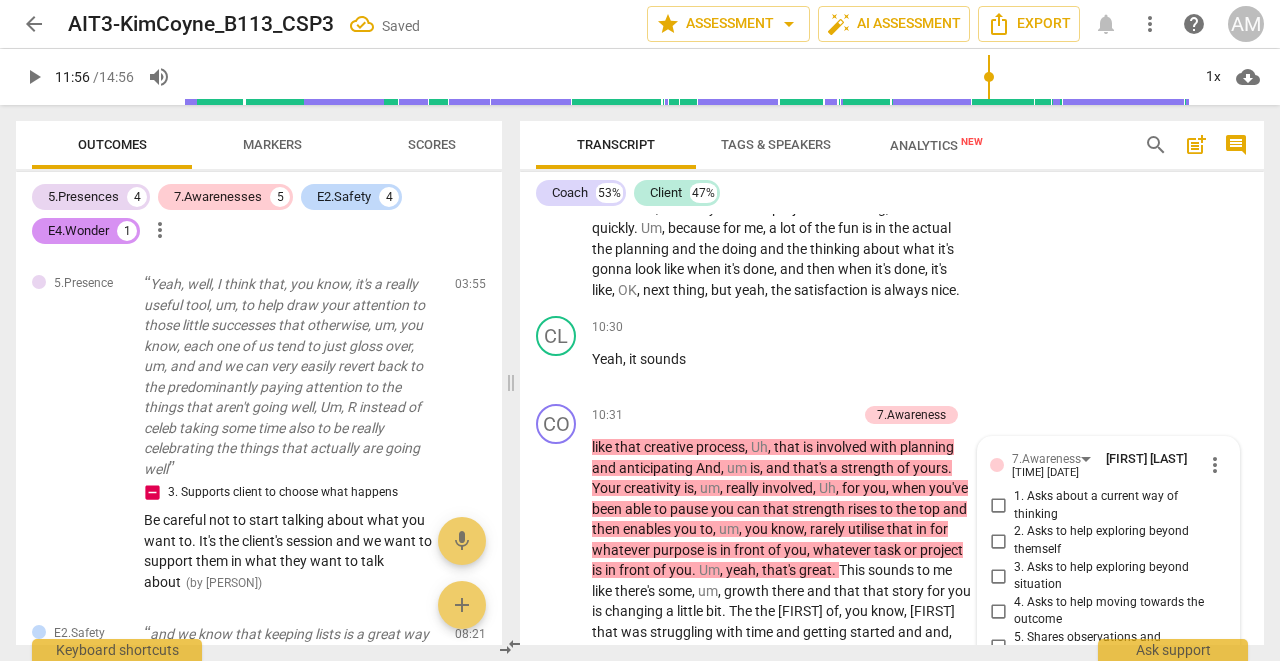 scroll, scrollTop: 2364, scrollLeft: 0, axis: vertical 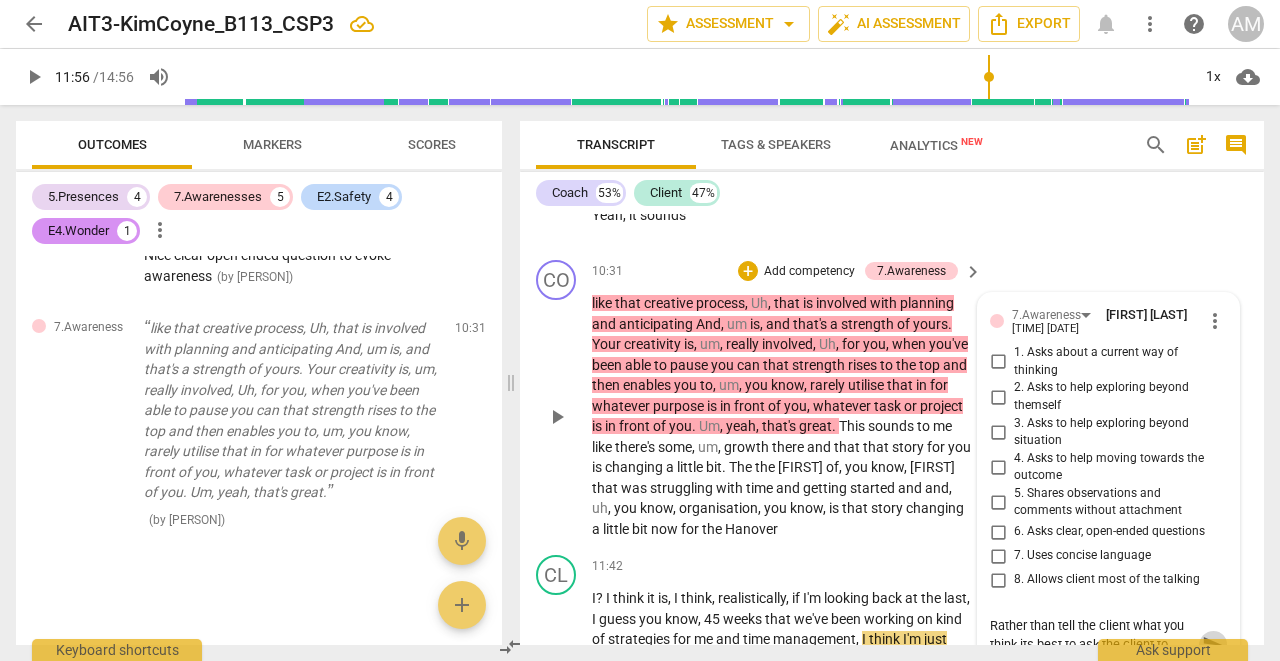 click on "send" at bounding box center [1213, 645] 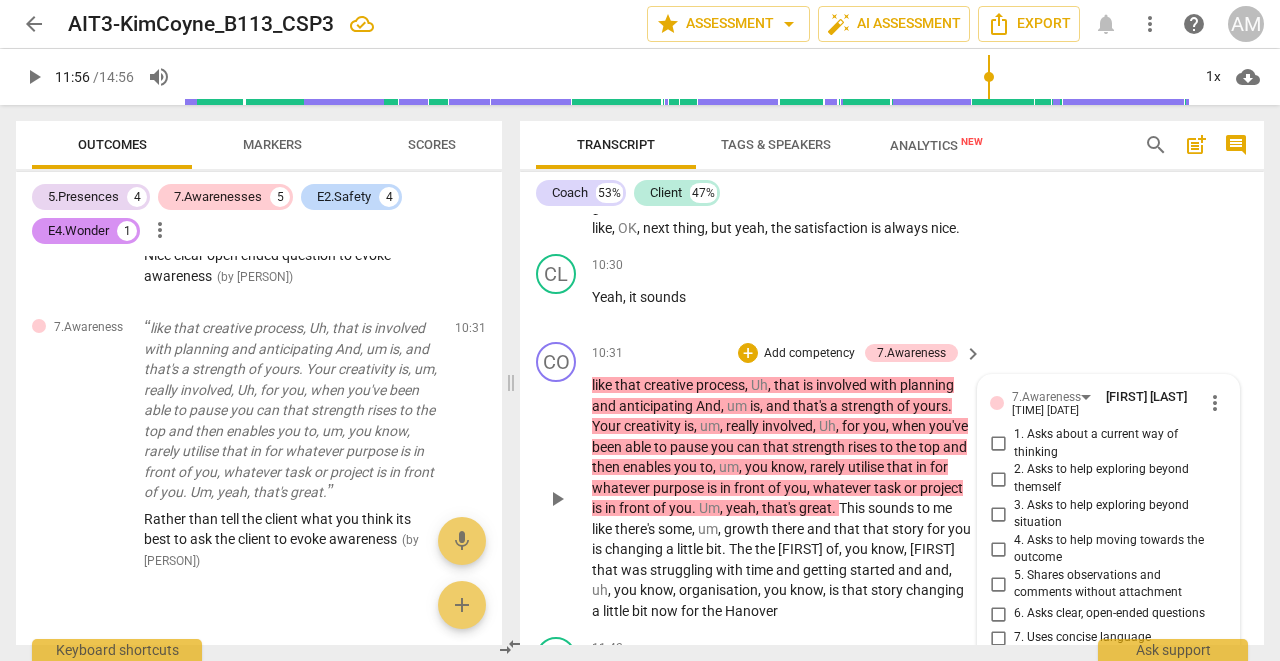 scroll, scrollTop: 6387, scrollLeft: 0, axis: vertical 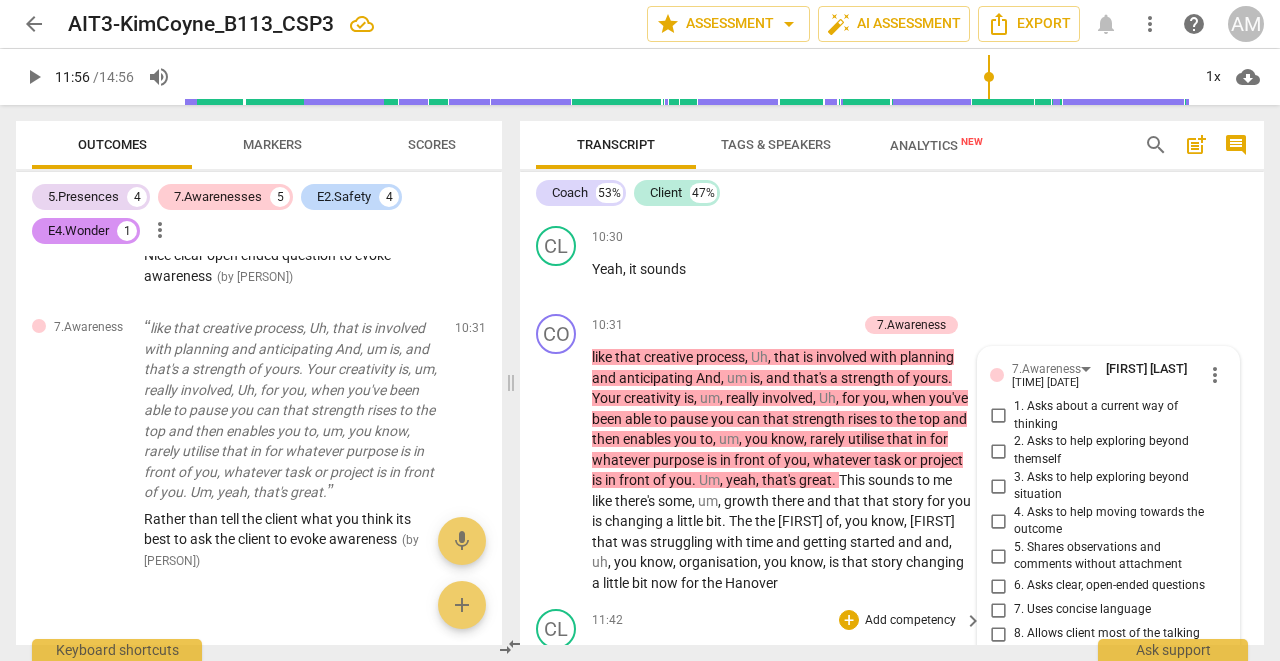 click on "play_arrow pause" at bounding box center [566, 806] 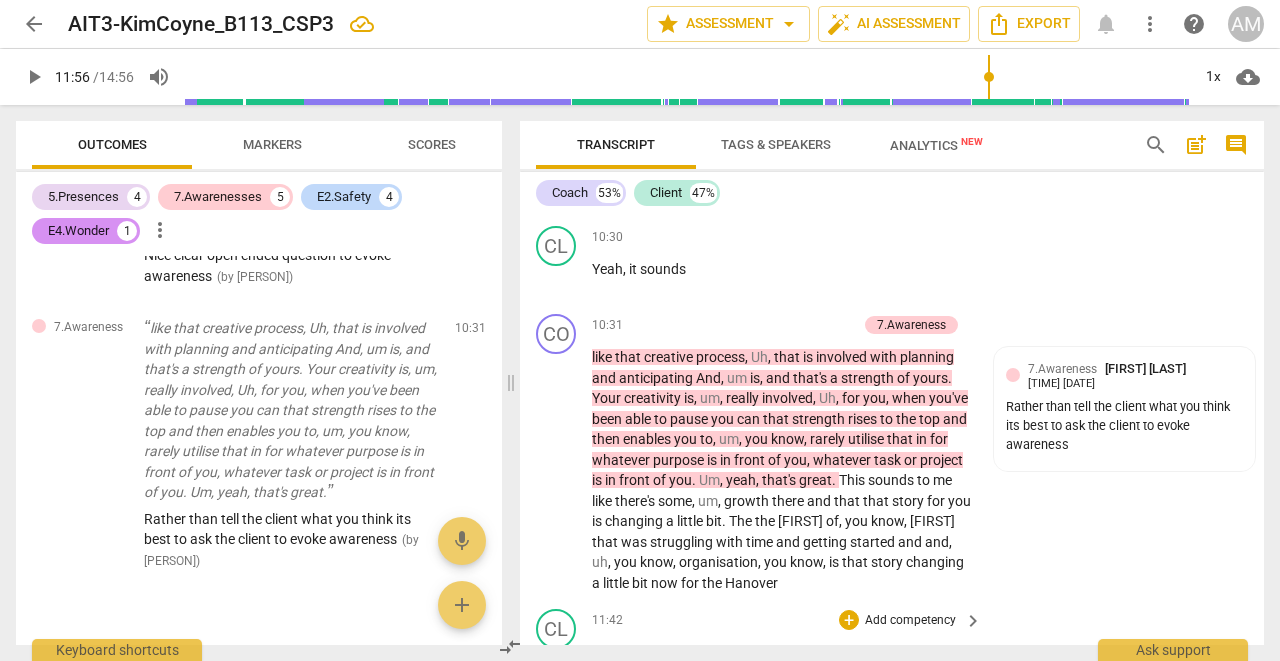 click on "play_arrow pause" at bounding box center [566, 806] 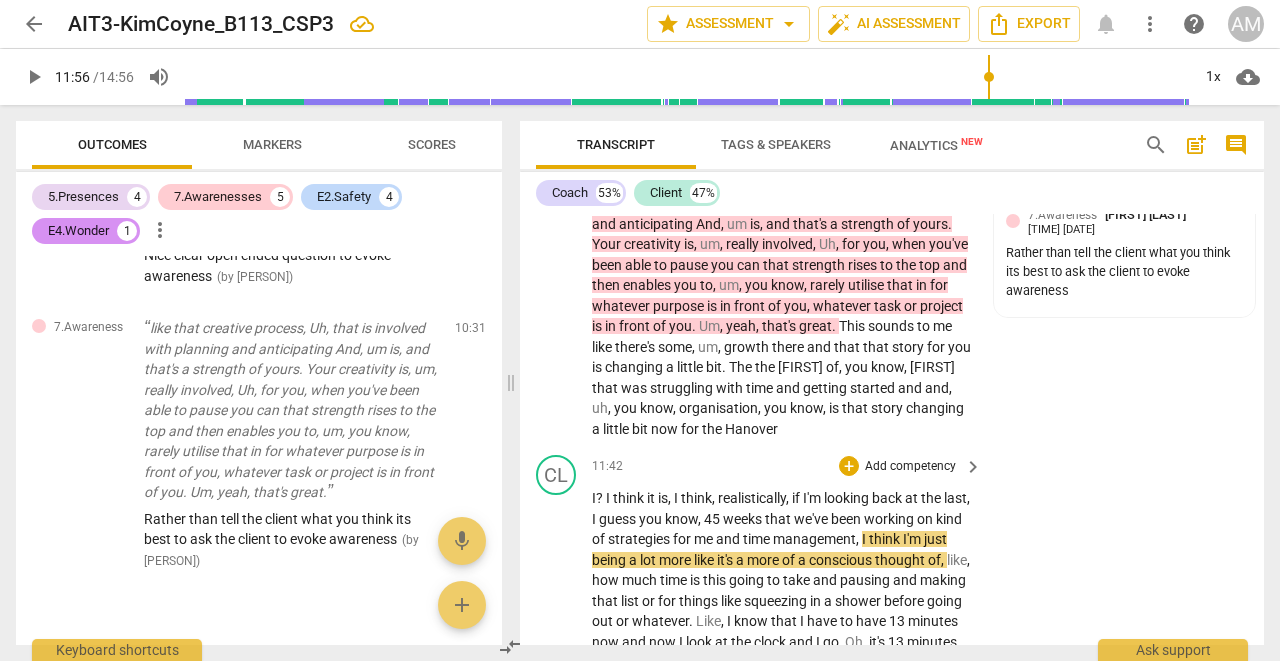 scroll, scrollTop: 6561, scrollLeft: 0, axis: vertical 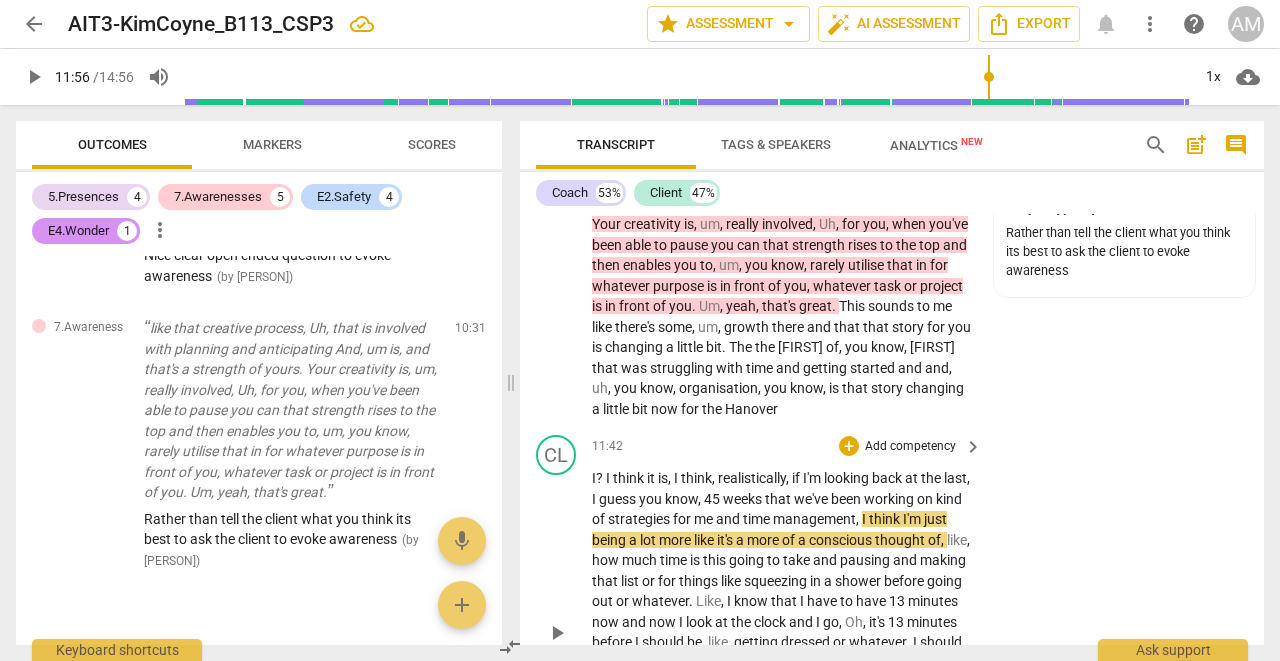 click on "play_arrow" at bounding box center (557, 633) 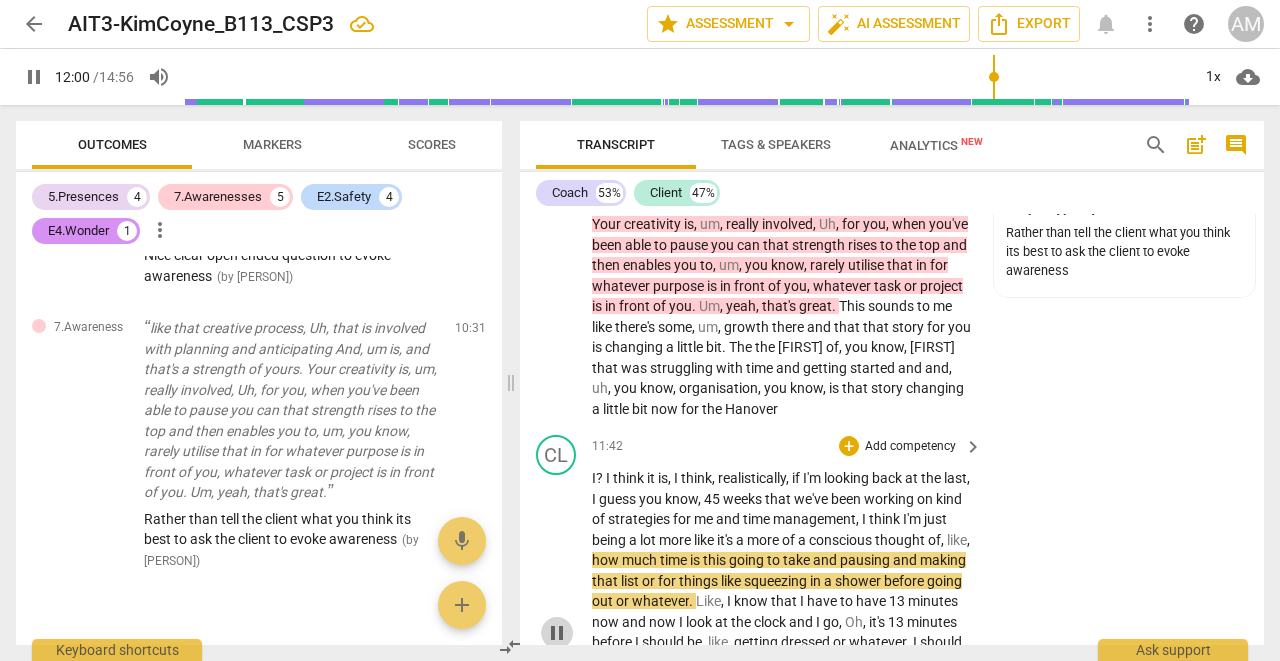 click on "pause" at bounding box center [557, 633] 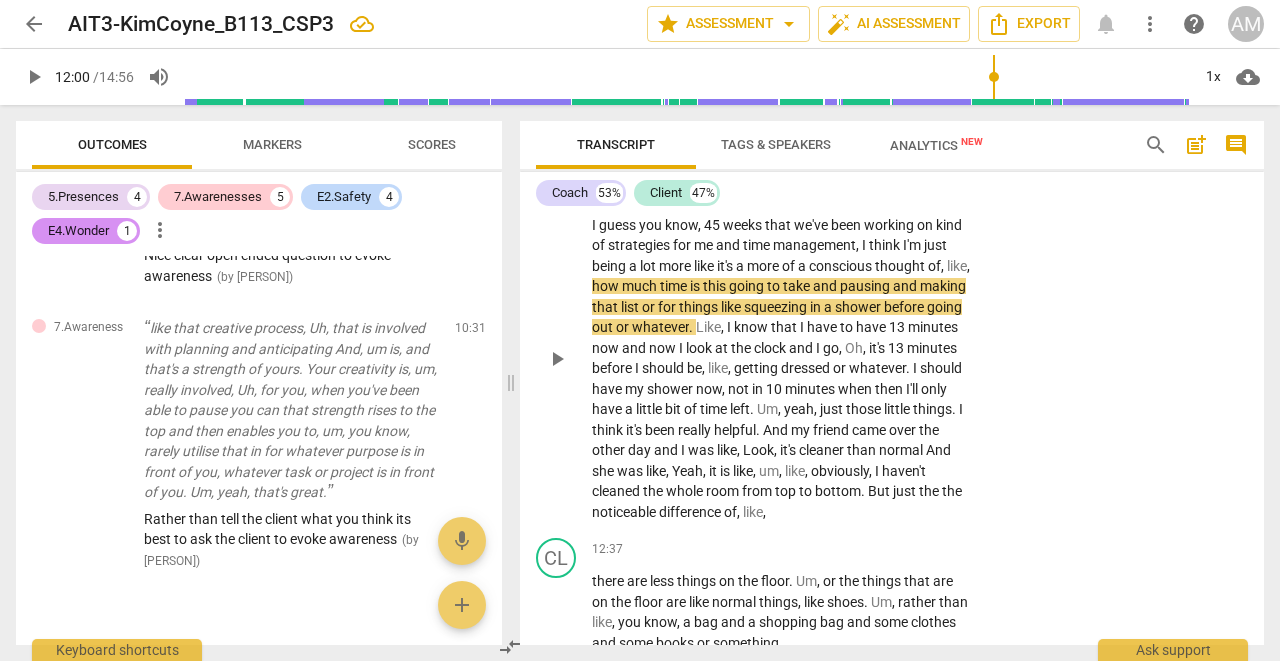 scroll, scrollTop: 6840, scrollLeft: 0, axis: vertical 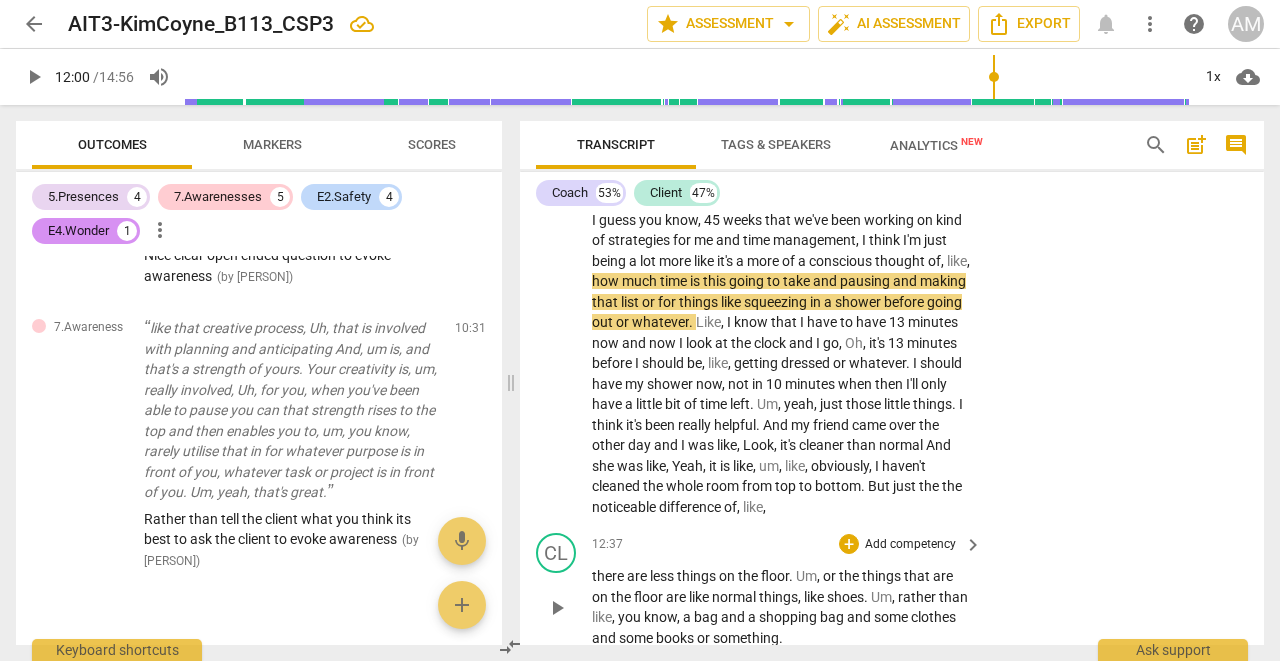 click on "play_arrow" at bounding box center [557, 608] 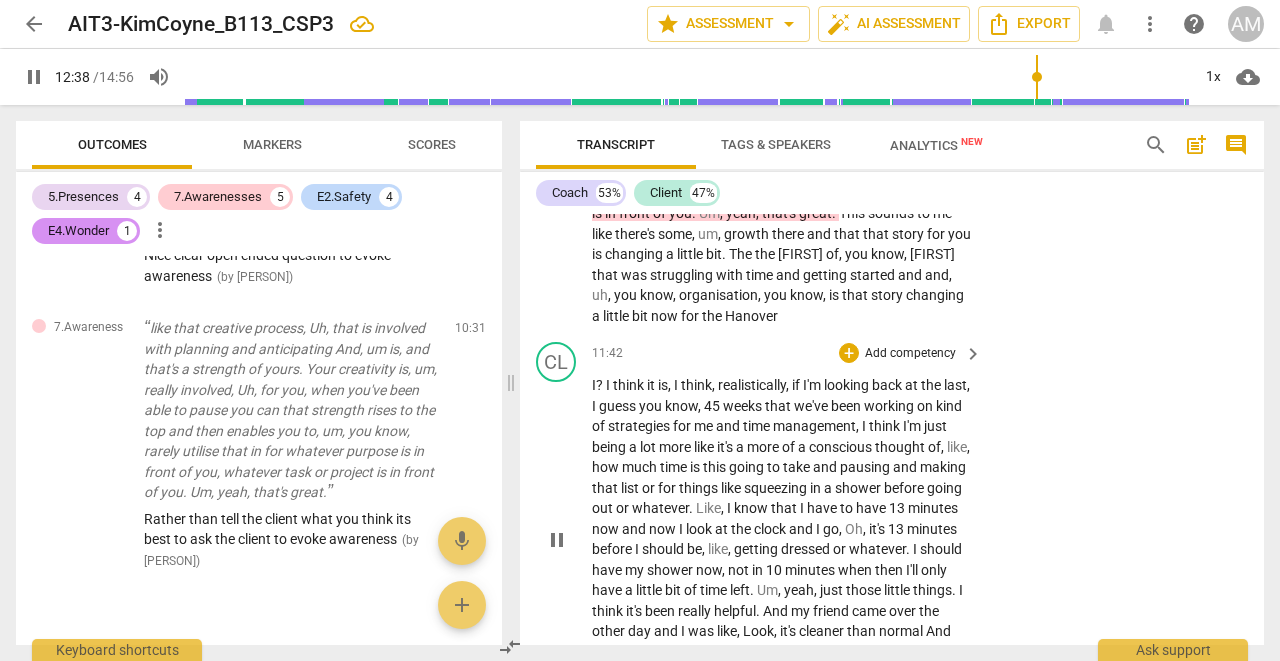 scroll, scrollTop: 6611, scrollLeft: 0, axis: vertical 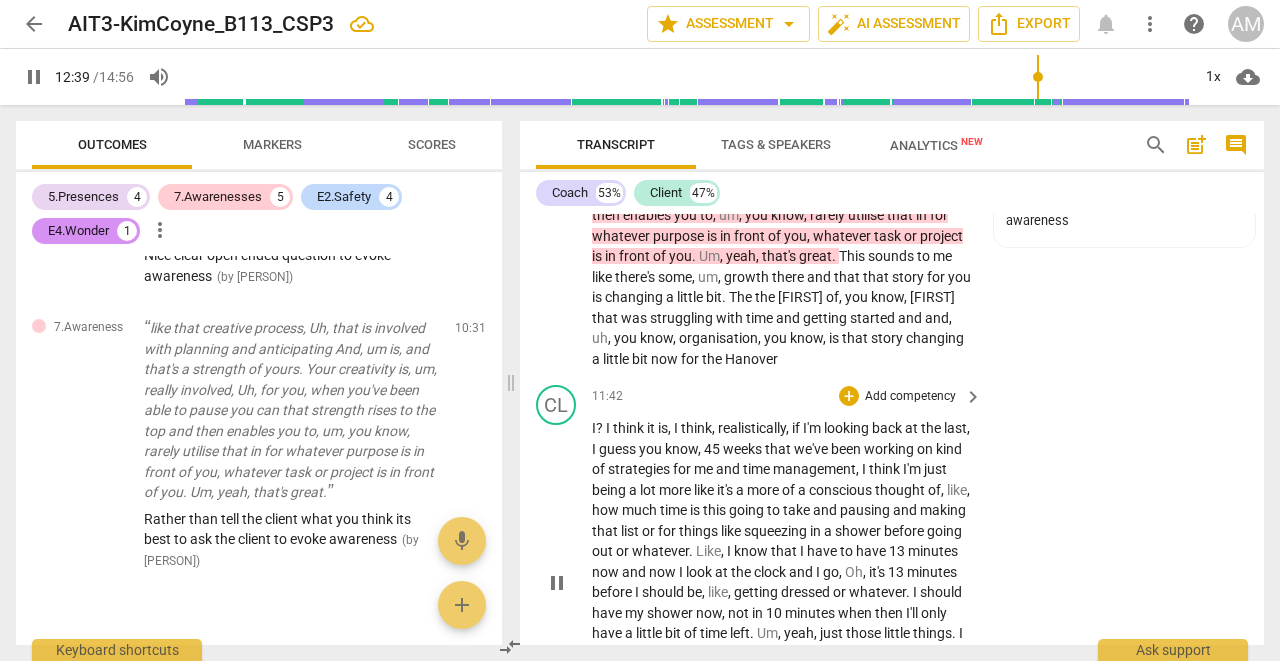 click on "pause" at bounding box center [557, 583] 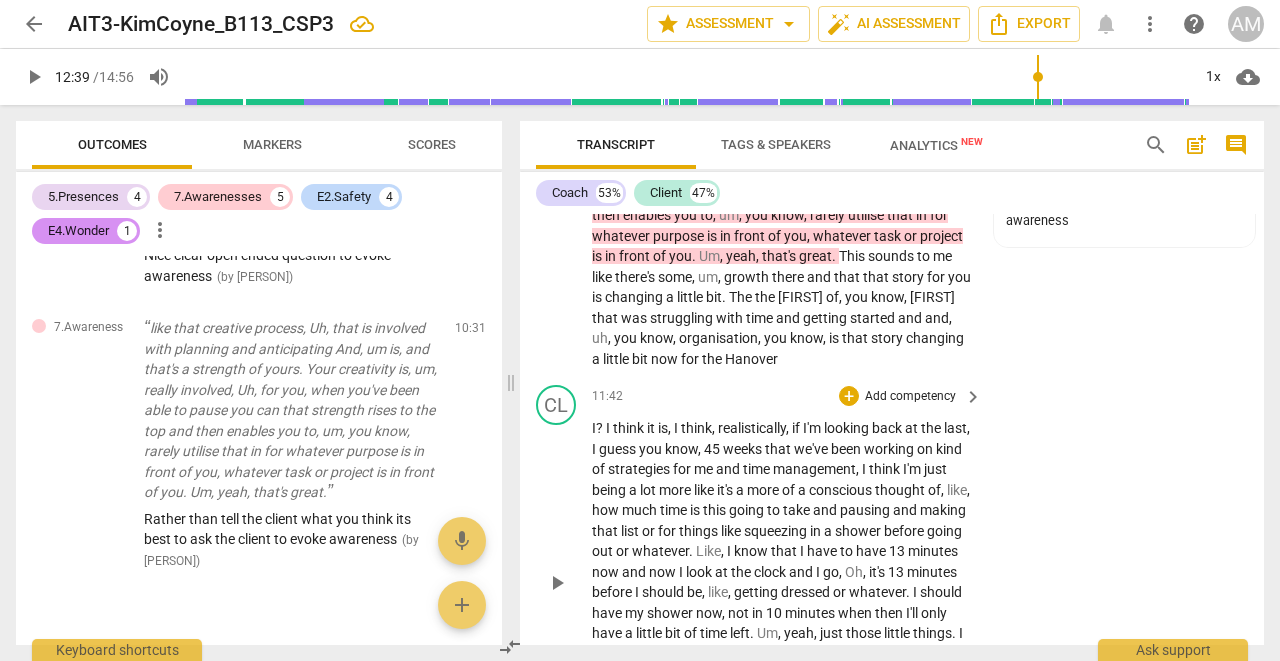 click on "play_arrow" at bounding box center [557, 583] 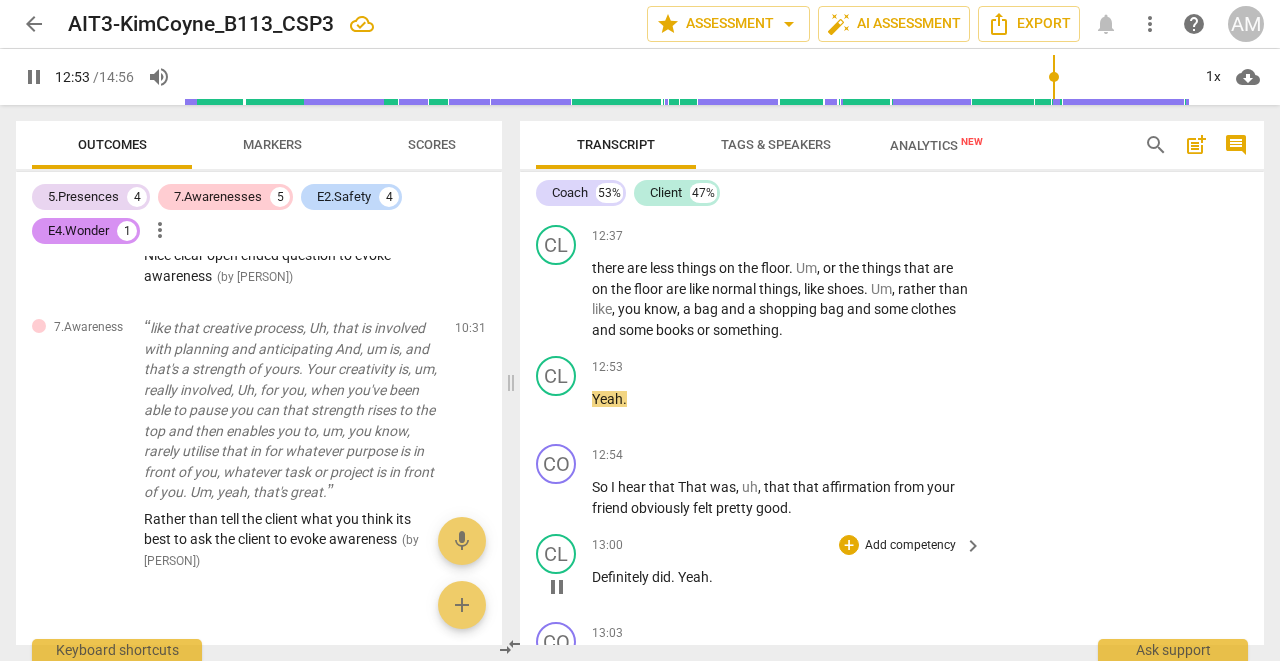 scroll, scrollTop: 7157, scrollLeft: 0, axis: vertical 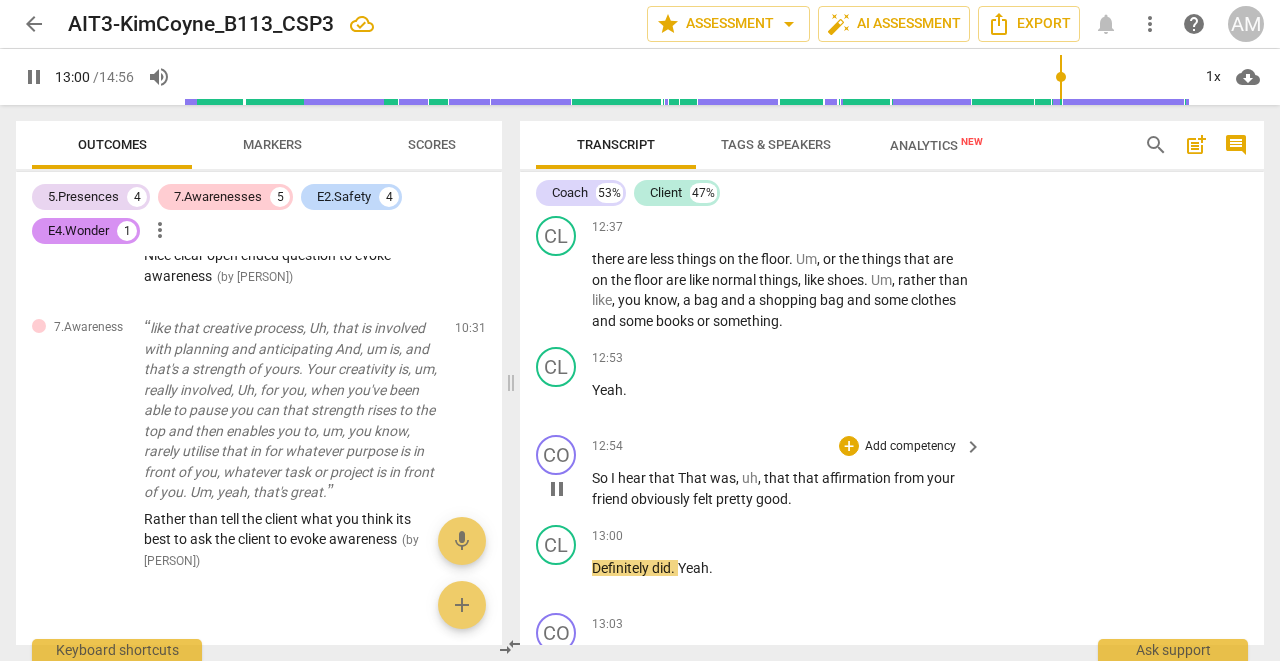 click on "pause" at bounding box center (557, 489) 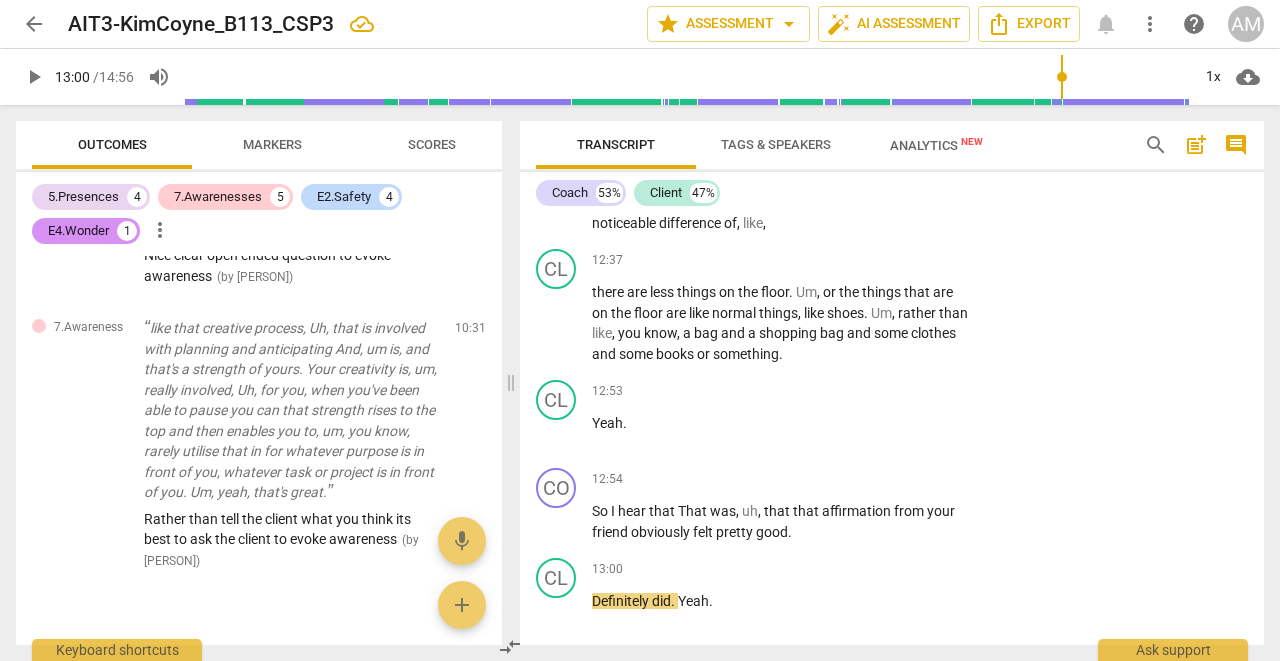scroll, scrollTop: 7127, scrollLeft: 0, axis: vertical 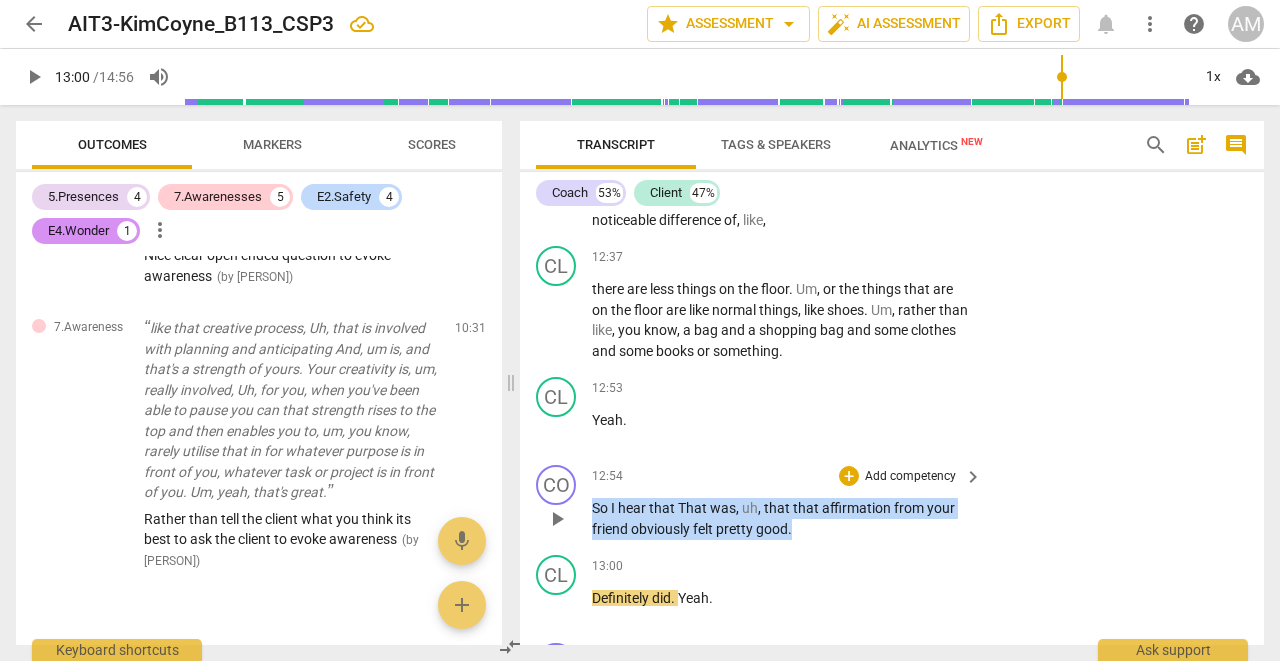 drag, startPoint x: 593, startPoint y: 443, endPoint x: 794, endPoint y: 469, distance: 202.67462 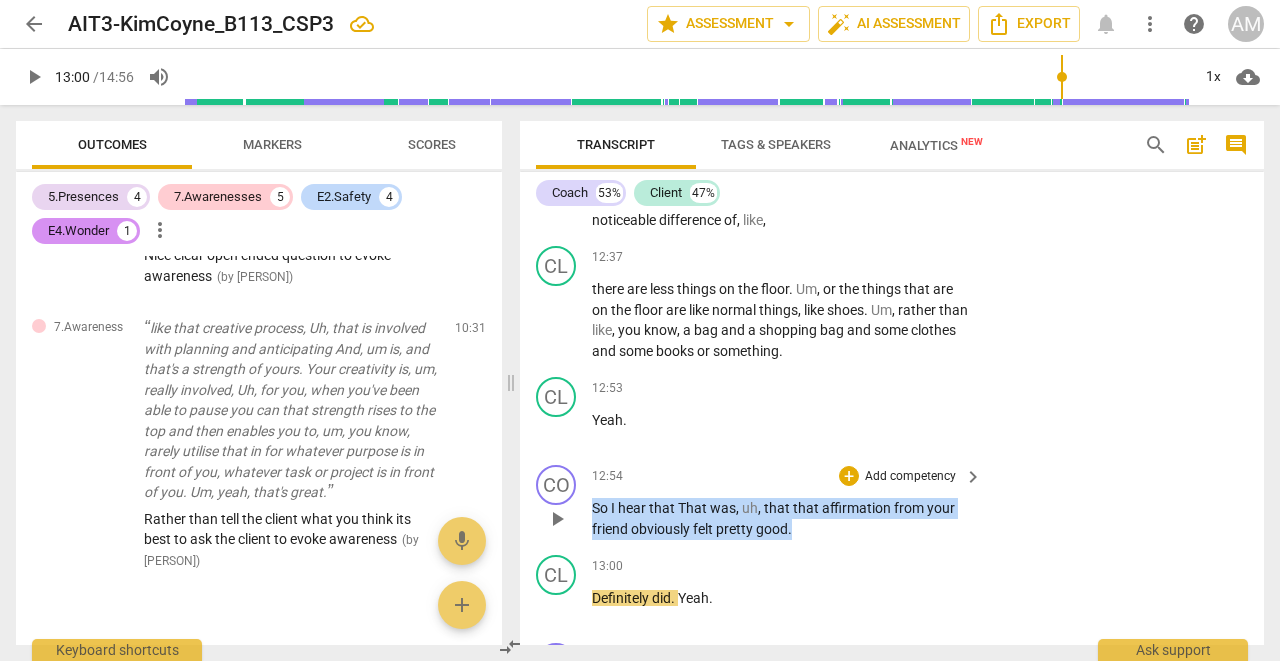 click on "So I hear that That was , uh , that that affirmation from your friend obviously felt pretty good ." at bounding box center [782, 518] 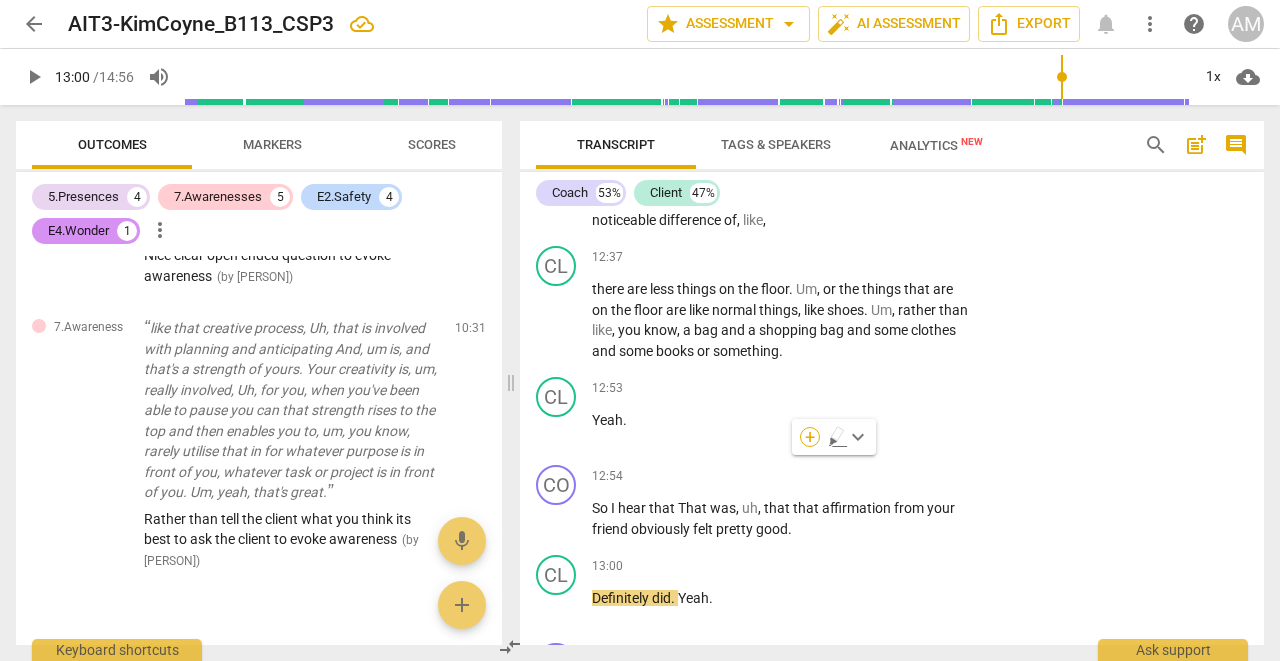 click on "+" at bounding box center (810, 437) 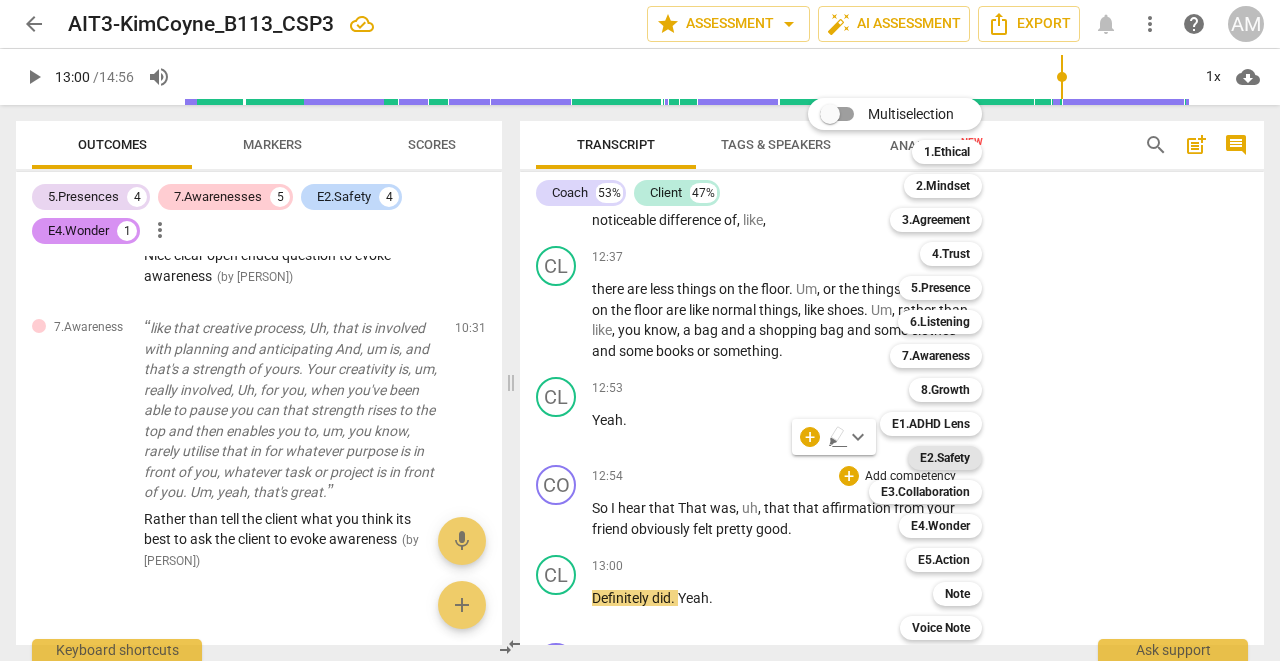 click on "E2.Safety" at bounding box center (945, 458) 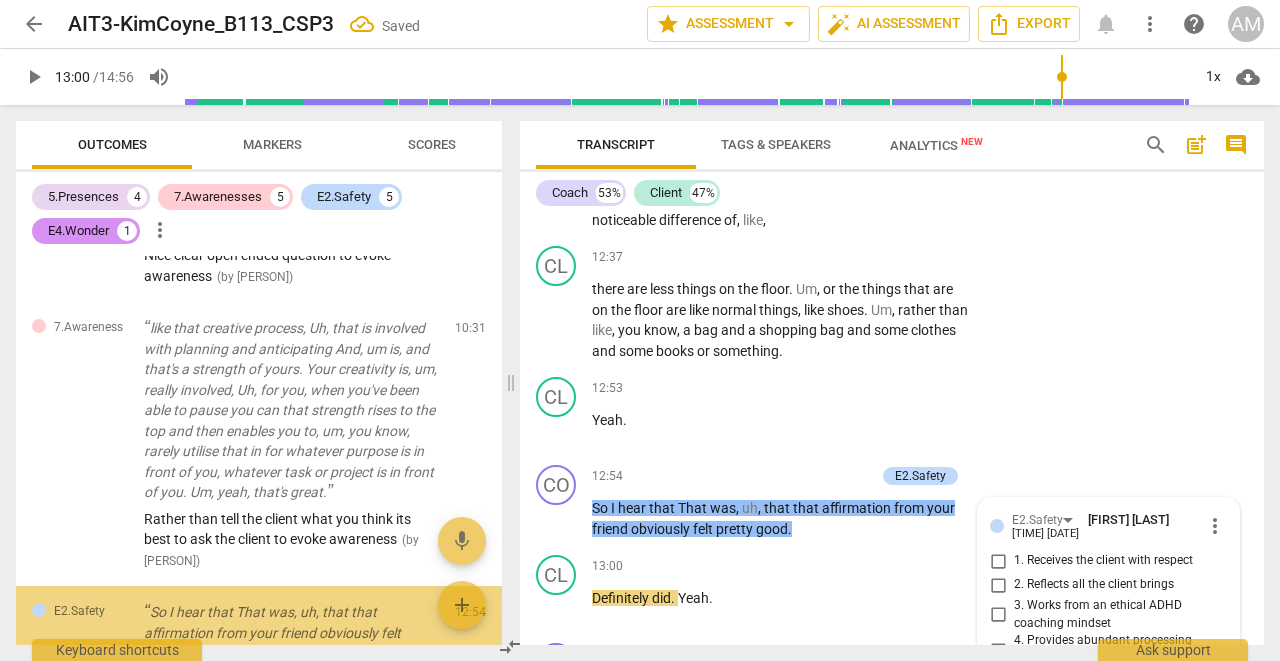 scroll, scrollTop: 2556, scrollLeft: 0, axis: vertical 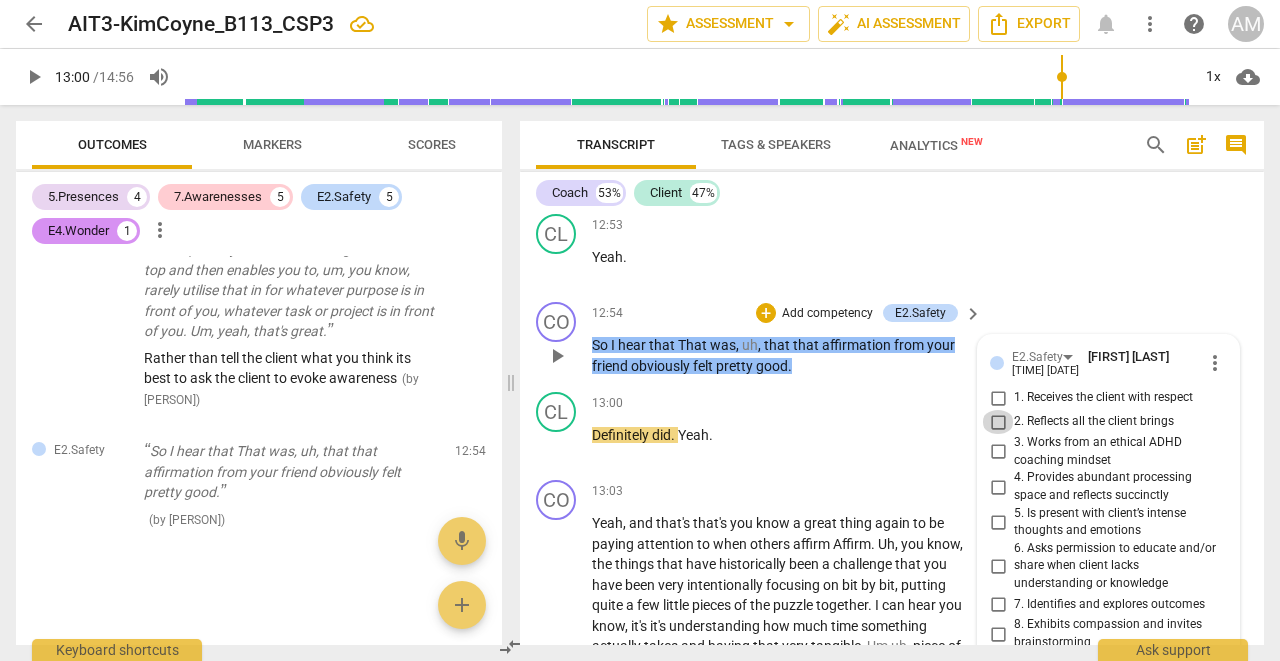 click on "2. Reflects all the client brings" at bounding box center (998, 422) 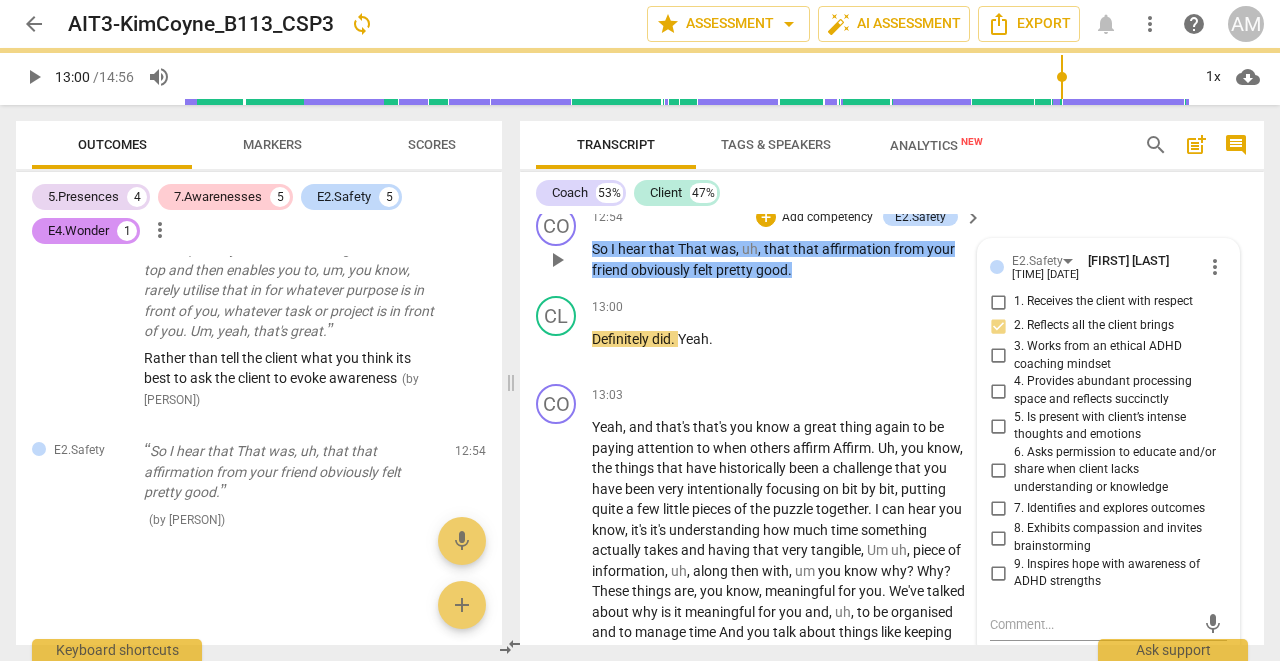 scroll, scrollTop: 7419, scrollLeft: 0, axis: vertical 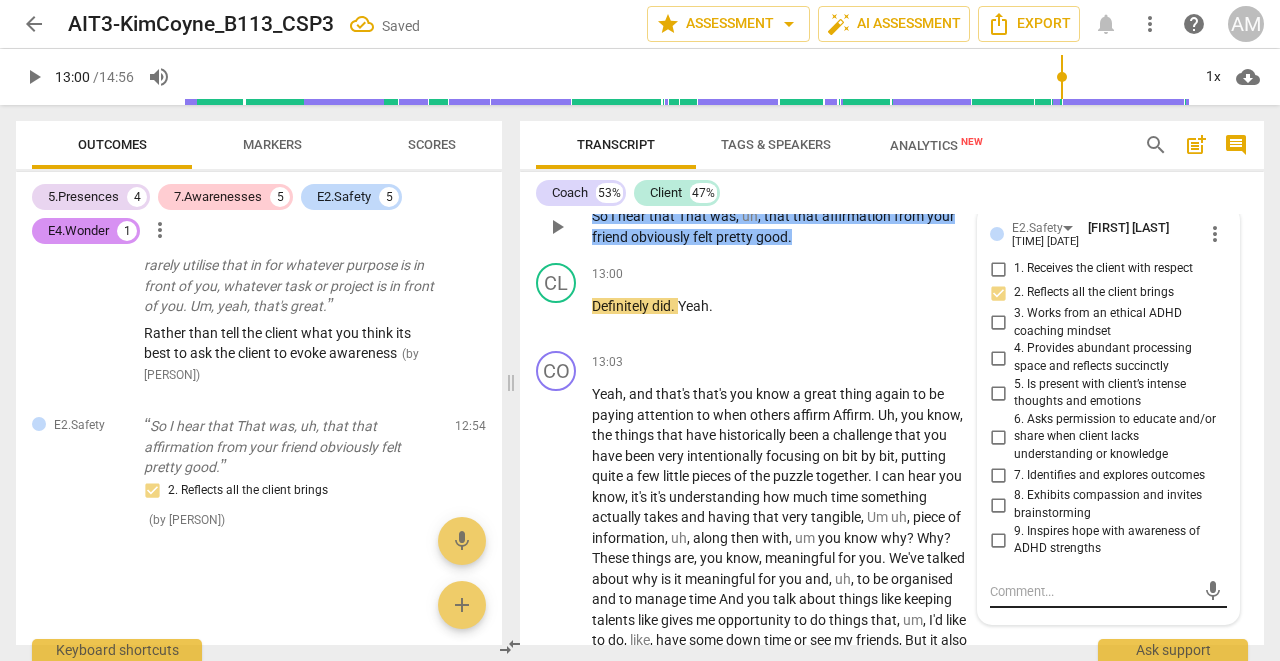 click on "mic" at bounding box center (1108, 592) 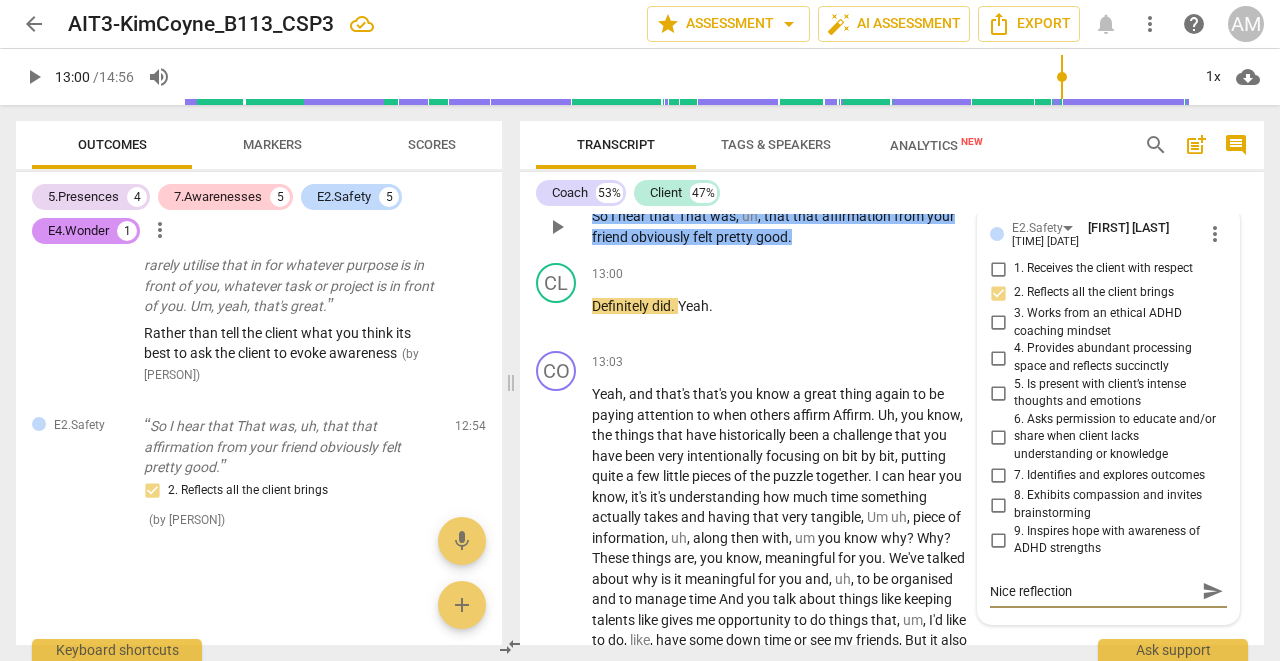 click on "send" at bounding box center (1213, 591) 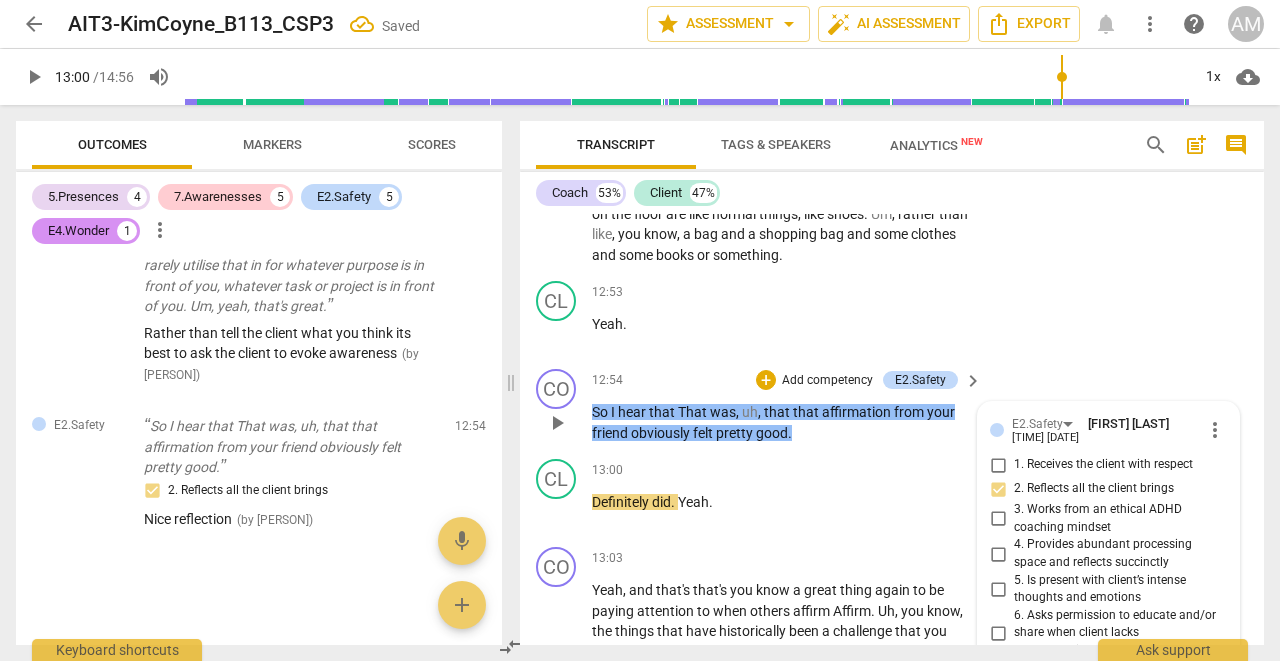 scroll, scrollTop: 7215, scrollLeft: 0, axis: vertical 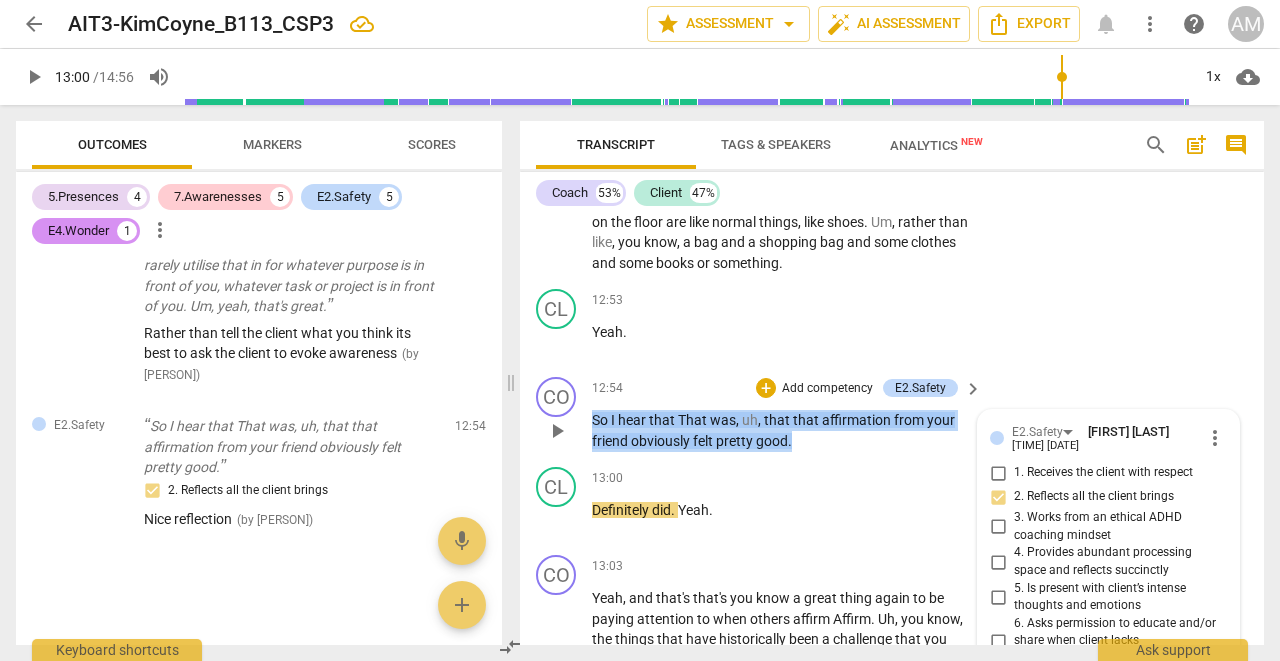 drag, startPoint x: 592, startPoint y: 354, endPoint x: 792, endPoint y: 380, distance: 201.68292 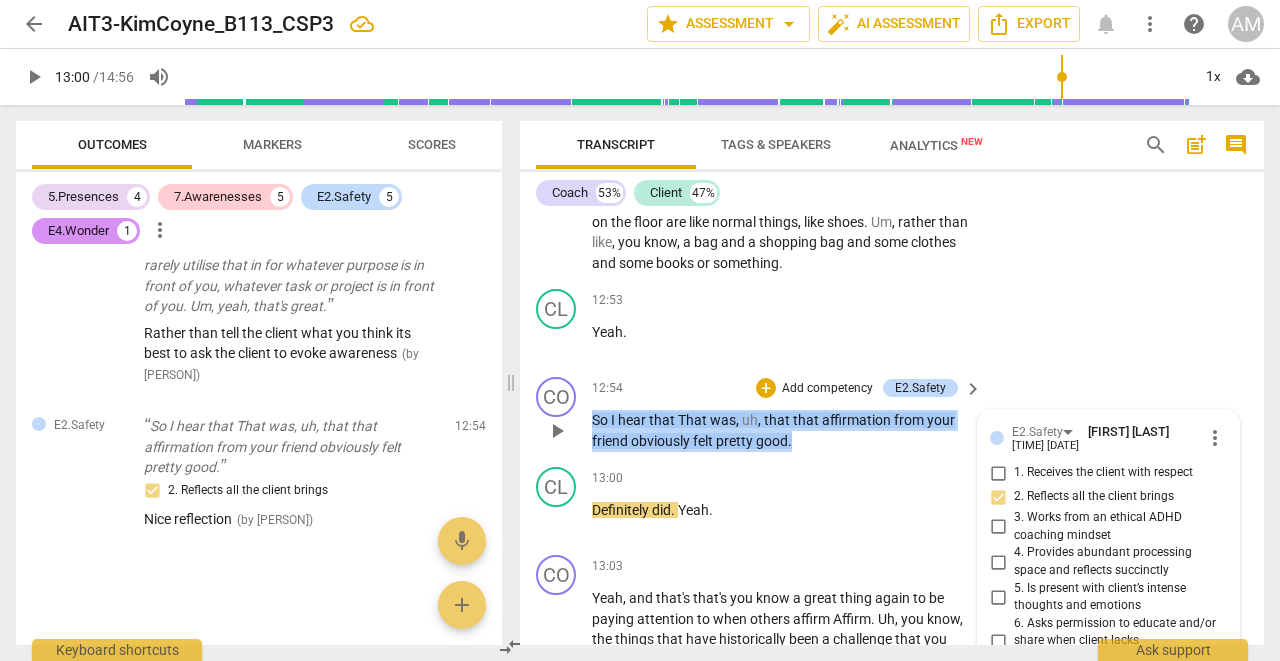 click on "So I hear that That was , uh , that that affirmation from your friend obviously felt pretty good ." at bounding box center (782, 430) 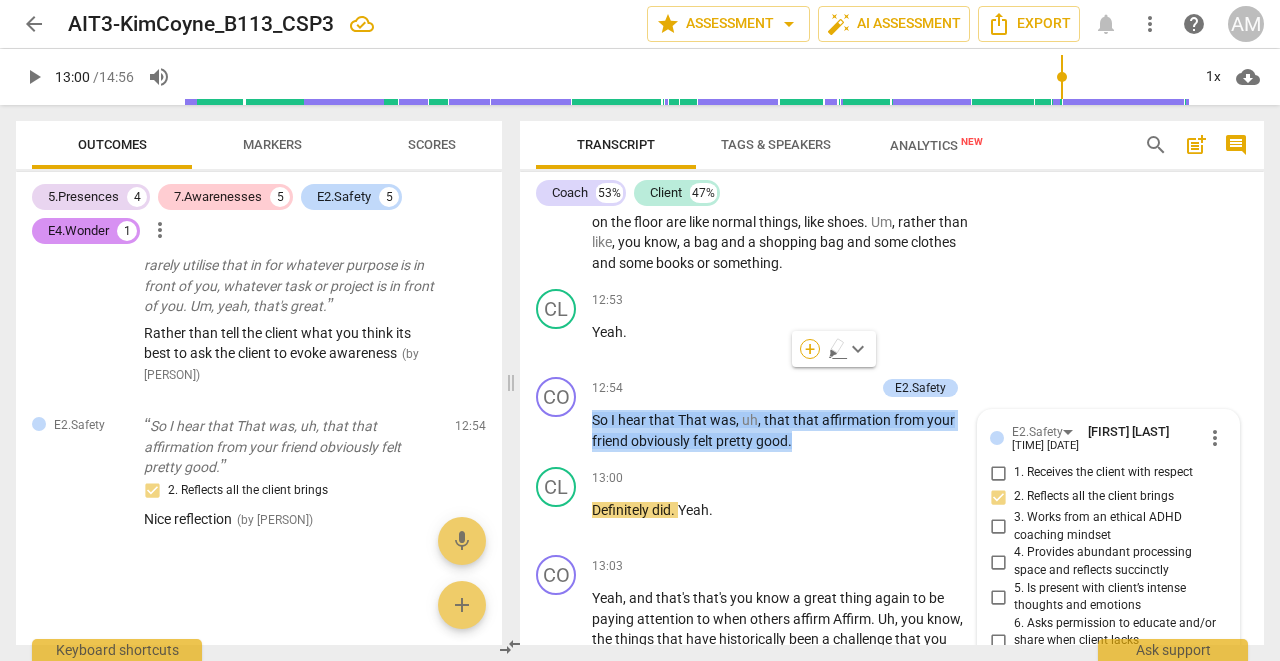 click on "+" at bounding box center (810, 349) 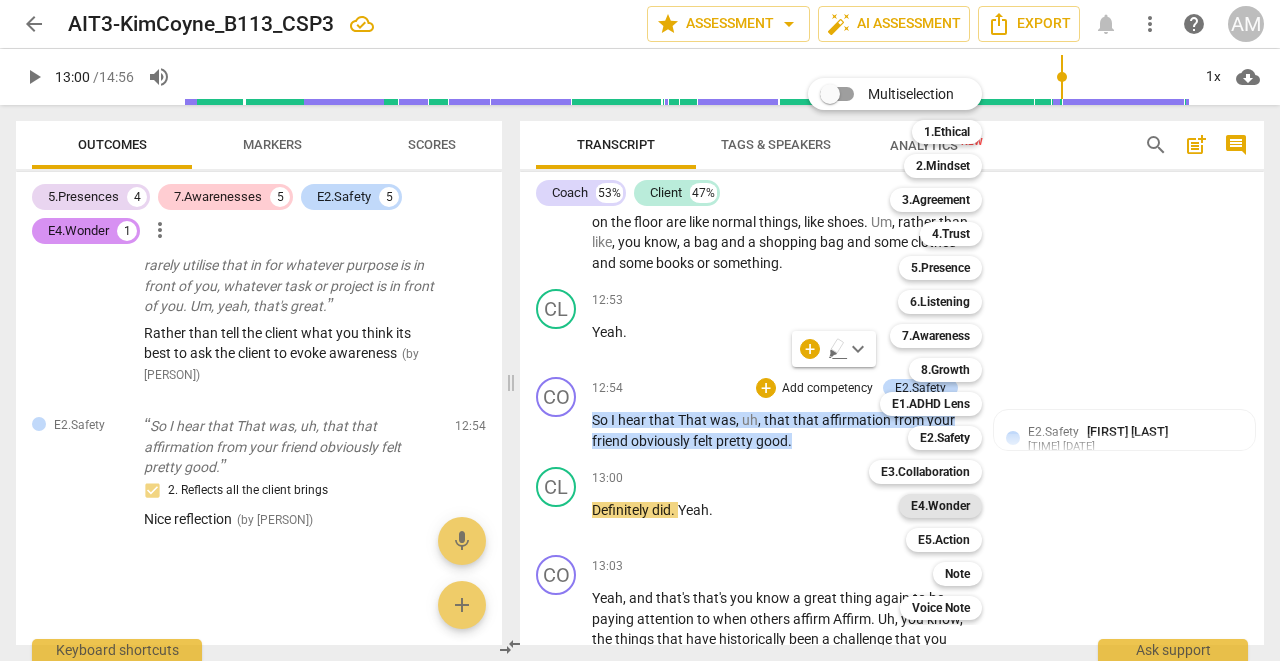 click on "E4.Wonder" at bounding box center (940, 506) 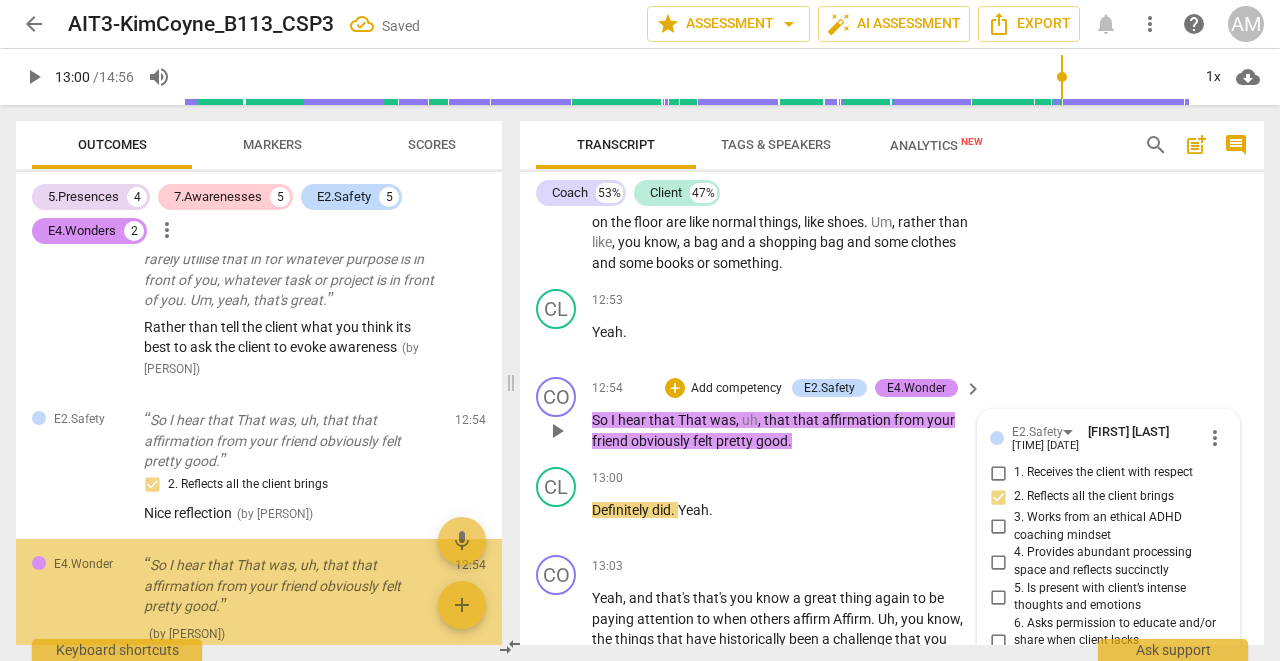 scroll, scrollTop: 2699, scrollLeft: 0, axis: vertical 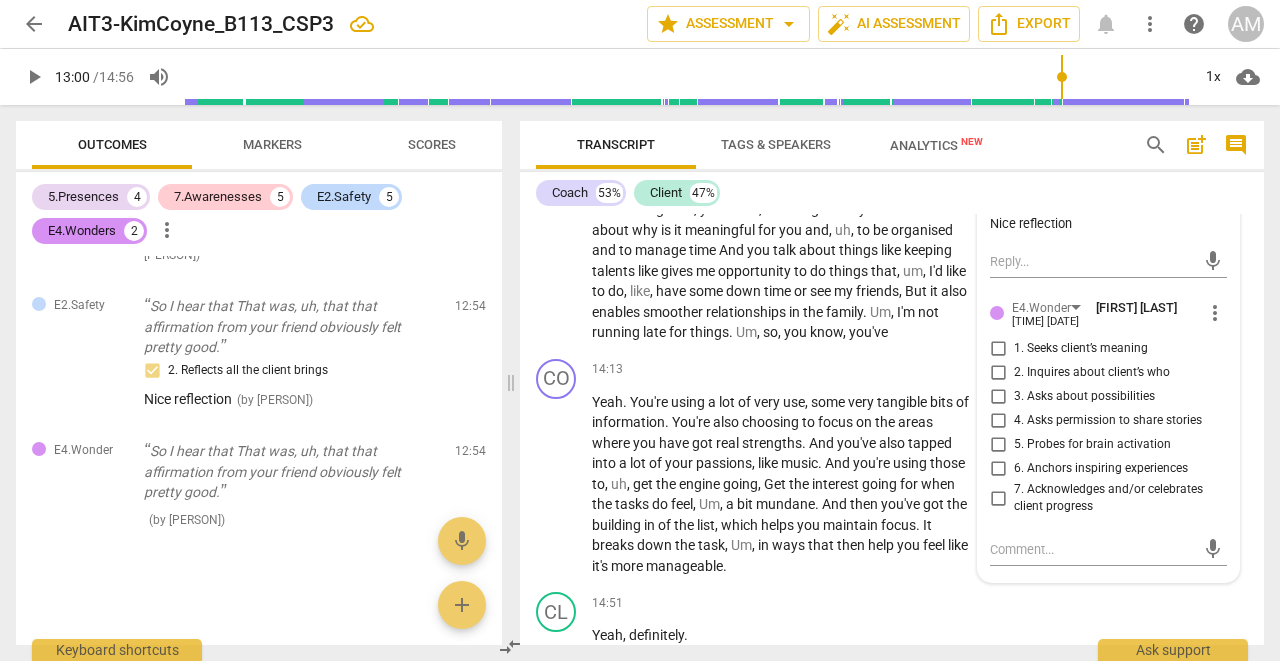 click on "7. Acknowledges and/or celebrates client progress" at bounding box center (998, 498) 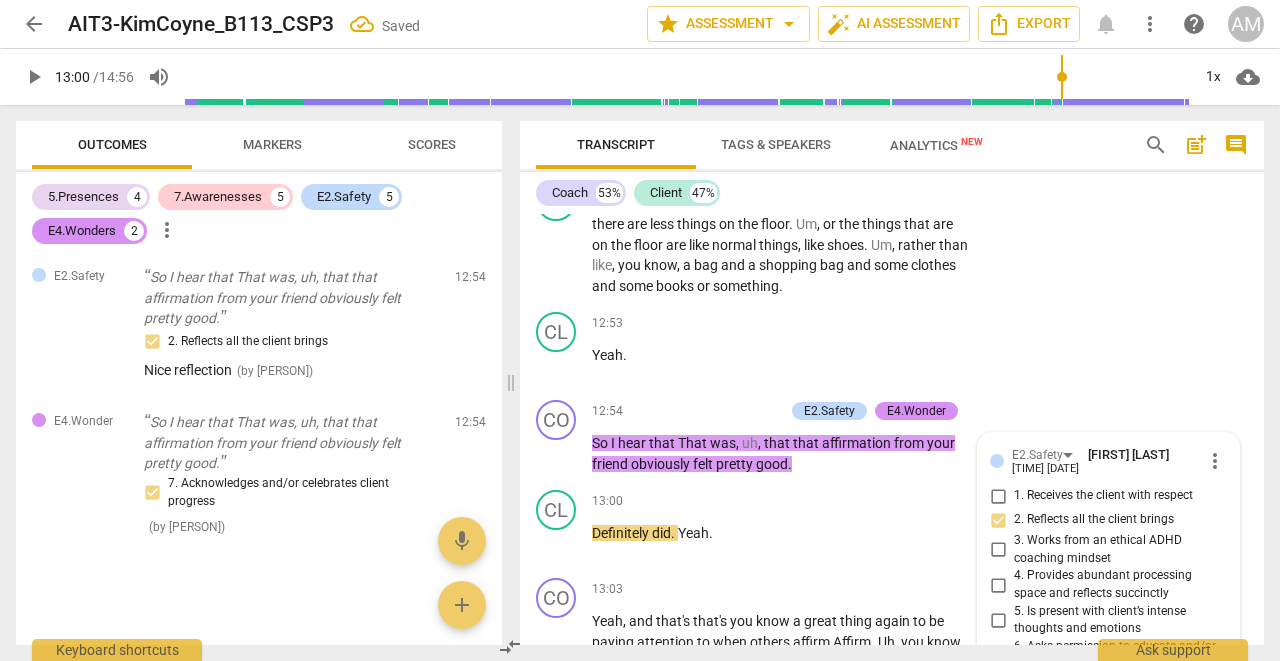 scroll, scrollTop: 7182, scrollLeft: 0, axis: vertical 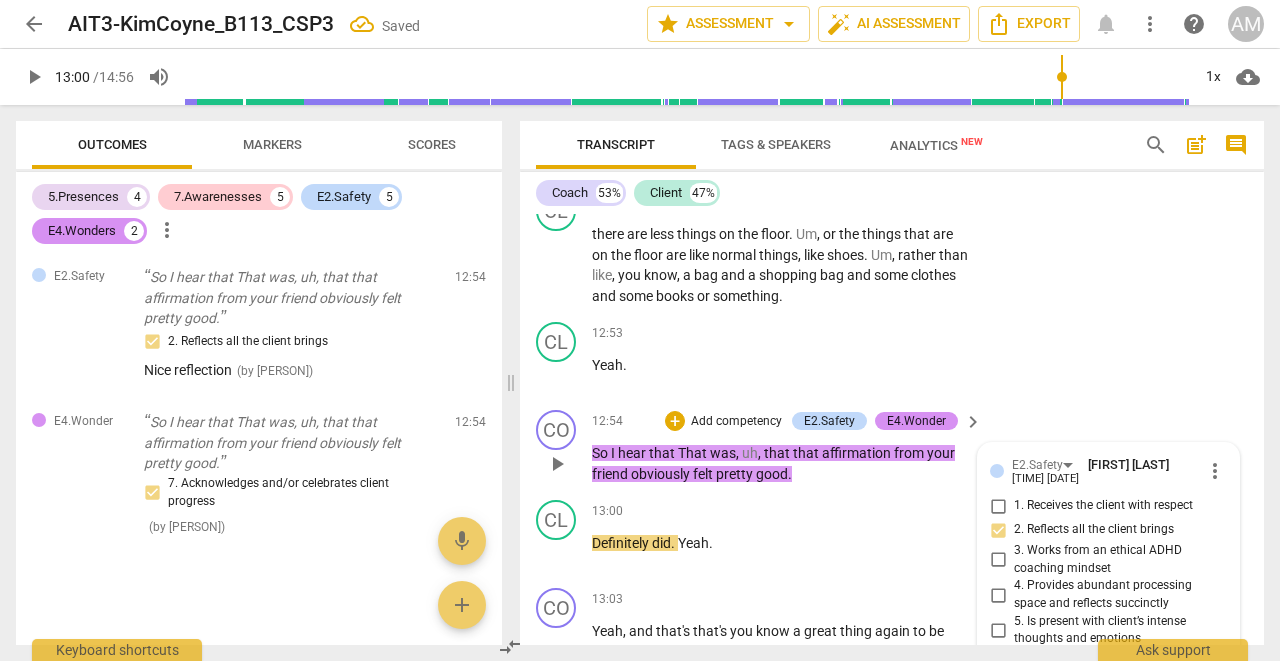 click on "E2.Safety [PERSON] [TIME]" at bounding box center [788, 421] 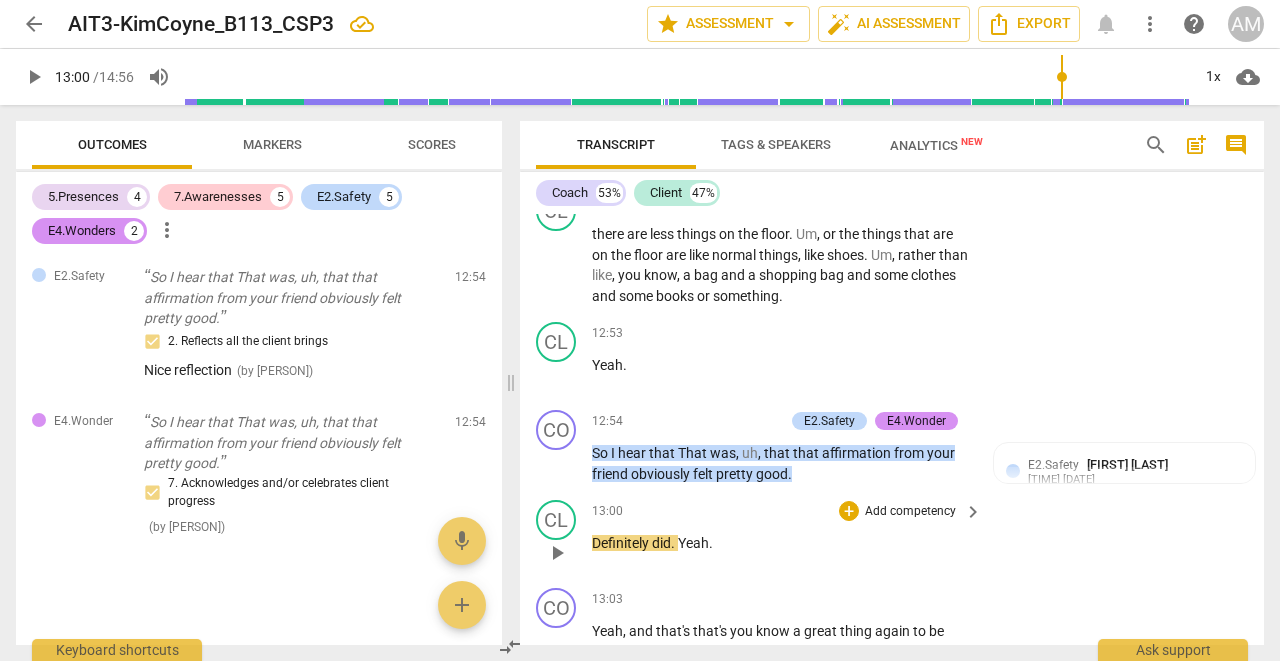 click on "play_arrow" at bounding box center [557, 553] 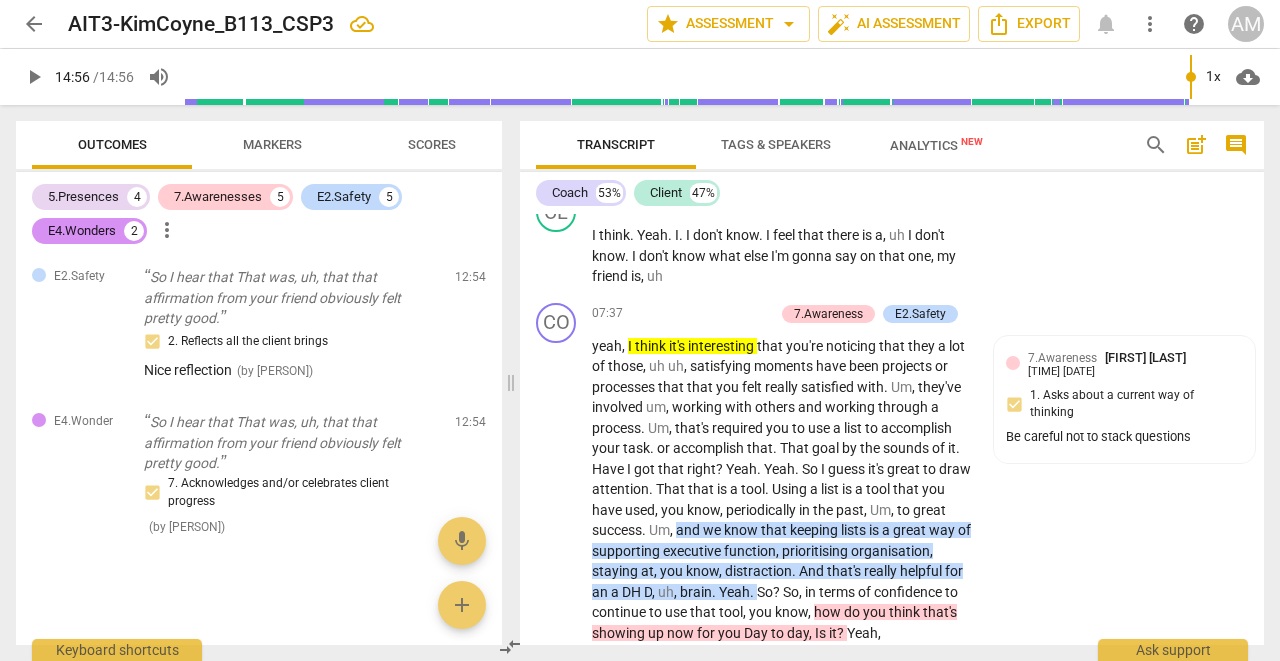scroll, scrollTop: 5129, scrollLeft: 0, axis: vertical 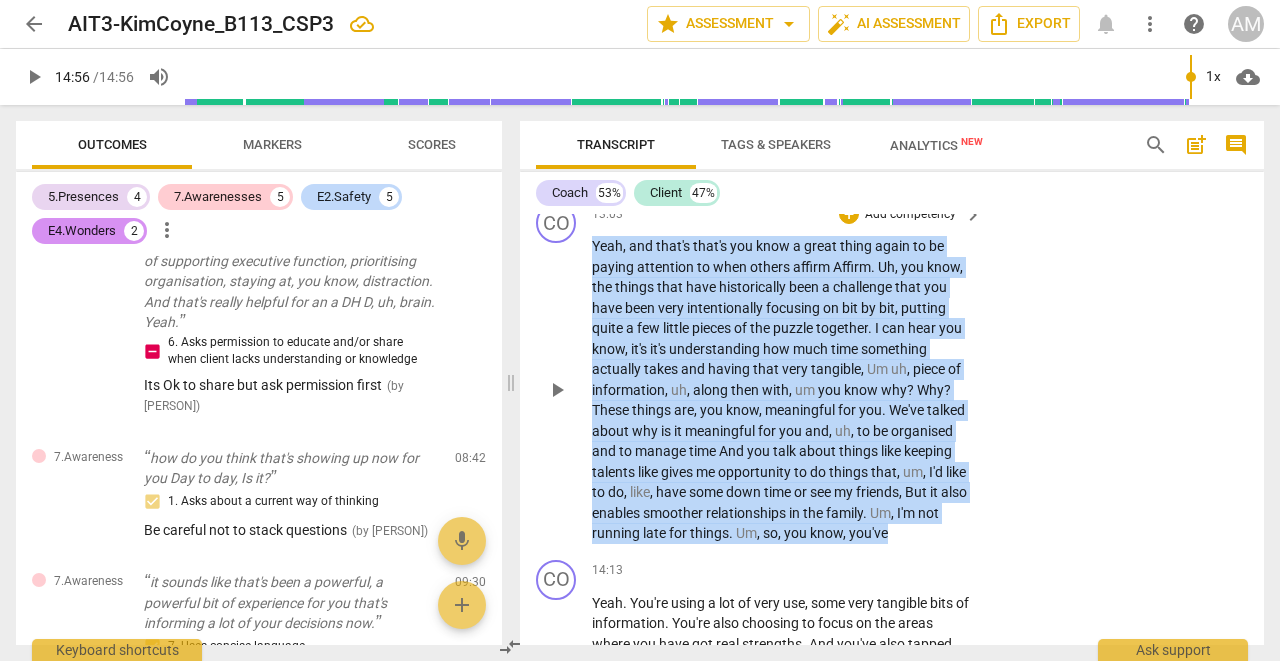 drag, startPoint x: 592, startPoint y: 412, endPoint x: 648, endPoint y: 486, distance: 92.800865 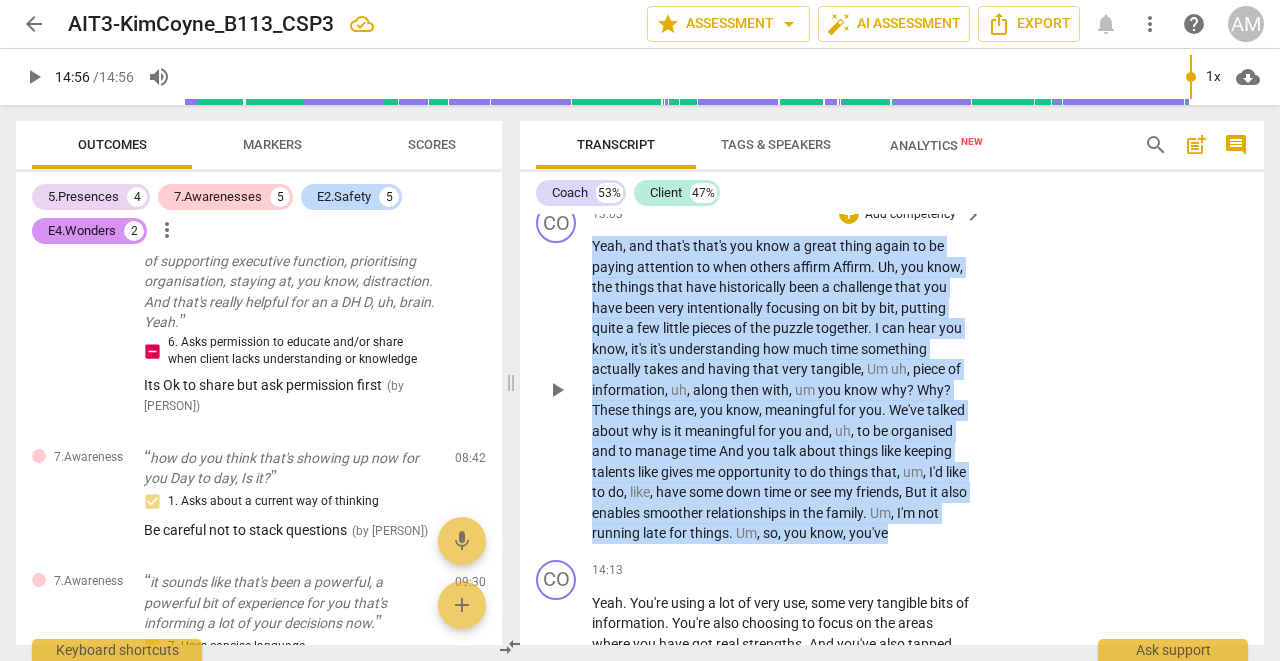 click on "Yeah ,   and   that's   that's   you   know   a   great   thing   again   to   be   paying   attention   to   when   others   affirm   Affirm .   Uh ,   you   know ,   the   things   that   have   historically   been   a   challenge   that   you   have   been   very   intentionally   focusing   on   bit   by   bit ,   putting   quite   a   few   little   pieces   of   the   puzzle   together .   I   can   hear   you   know ,   it's   it's   understanding   how   much   time   something   actually   takes   and   having   that   very   tangible ,   Um   uh ,   piece   of   information ,   uh ,   along   then   with ,   um   you   know   why ?   Why ?   These   things   are ,   you   know ,   meaningful   for   you .   We've   talked   about   why   is   it   meaningful   for   you   and ,   uh ,   to   be   organised   and   to   manage   time   And   you   talk   about   things   like   keeping   talents   like   gives   me   opportunity   to   do   things   that ,   um ,   I'd   like   to   do ,   like ," at bounding box center (782, 390) 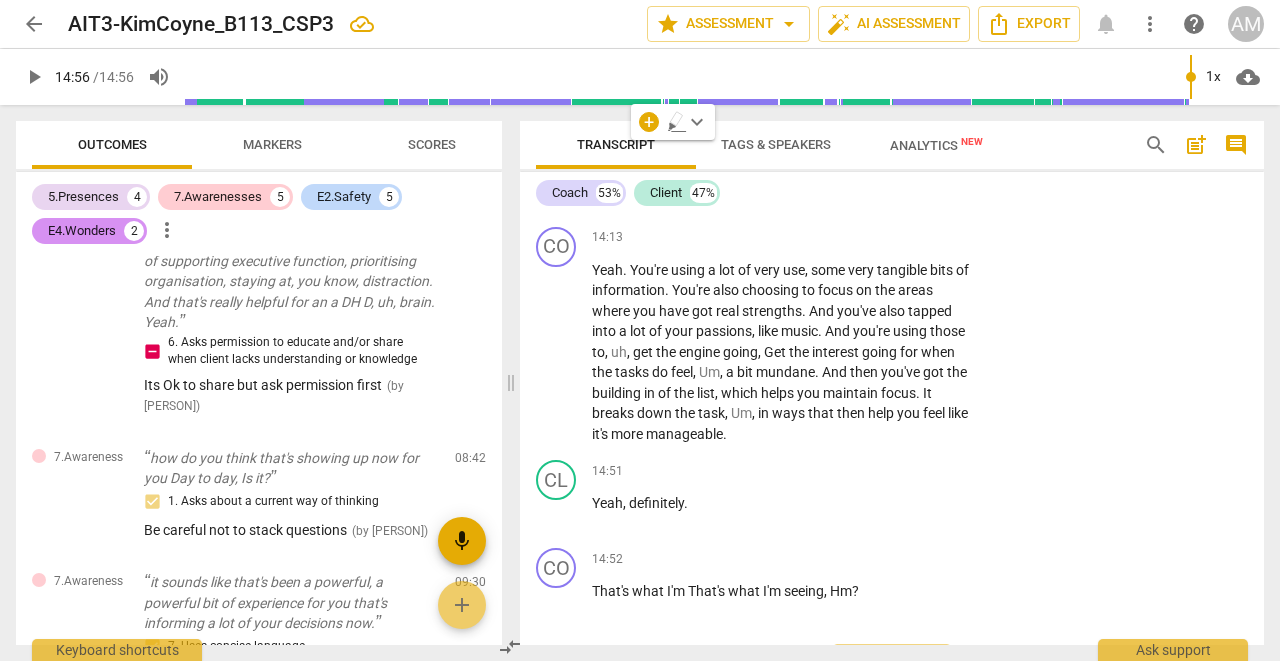 scroll, scrollTop: 7899, scrollLeft: 0, axis: vertical 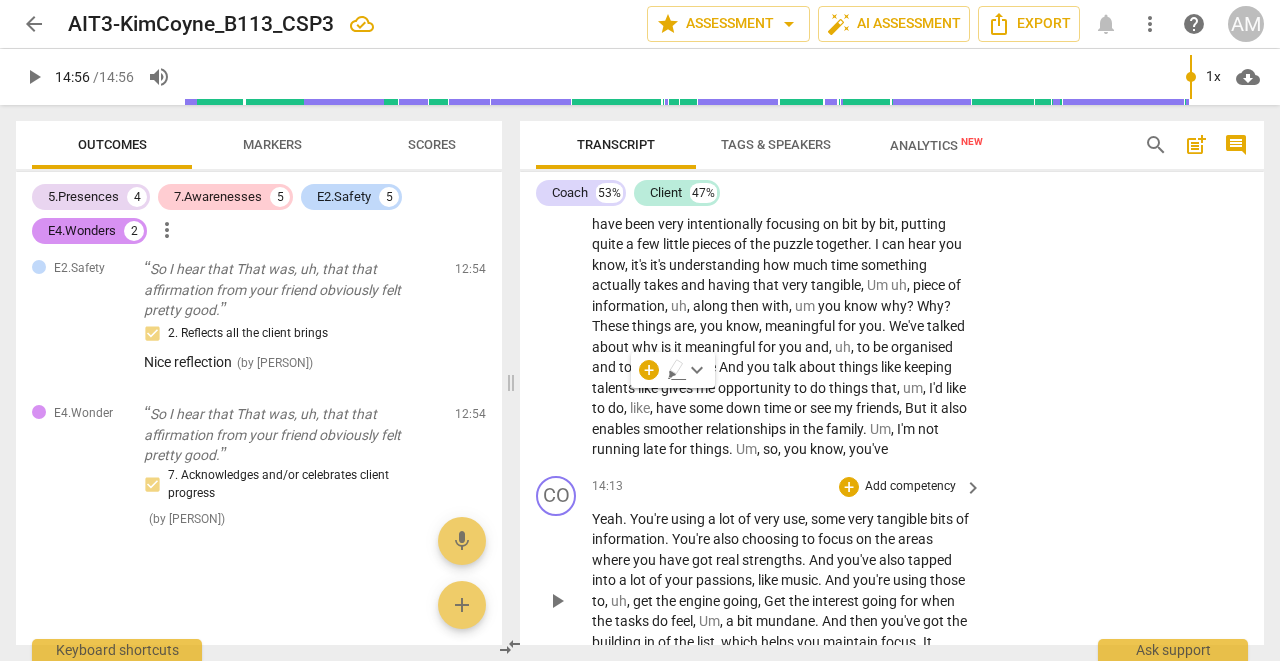 click on "CO play_arrow pause [TIME] + Add competency keyboard_arrow_right Yeah .   You're   using   a   lot   of   very   use ,   some   very   tangible   bits   of   information .   You're   also   choosing   to   focus   on   the   areas   where   you   have   got   real   strengths .   And   you've   also   tapped   into   a   lot   of   your   passions ,   like   music .   And   you're   using   those   to ,   uh ,   get   the   engine   going ,   Get   the   interest   going   for   when   the   tasks   do   feel ,   Um ,   a   bit   mundane .   And   then   you've   got   the   building   in   of   the   list ,   which   helps   you   maintain   focus .   It   breaks   down   the   task ,   Um ,   in   ways   that   then   help   you   feel   like   it's   more   manageable ." at bounding box center [892, 585] 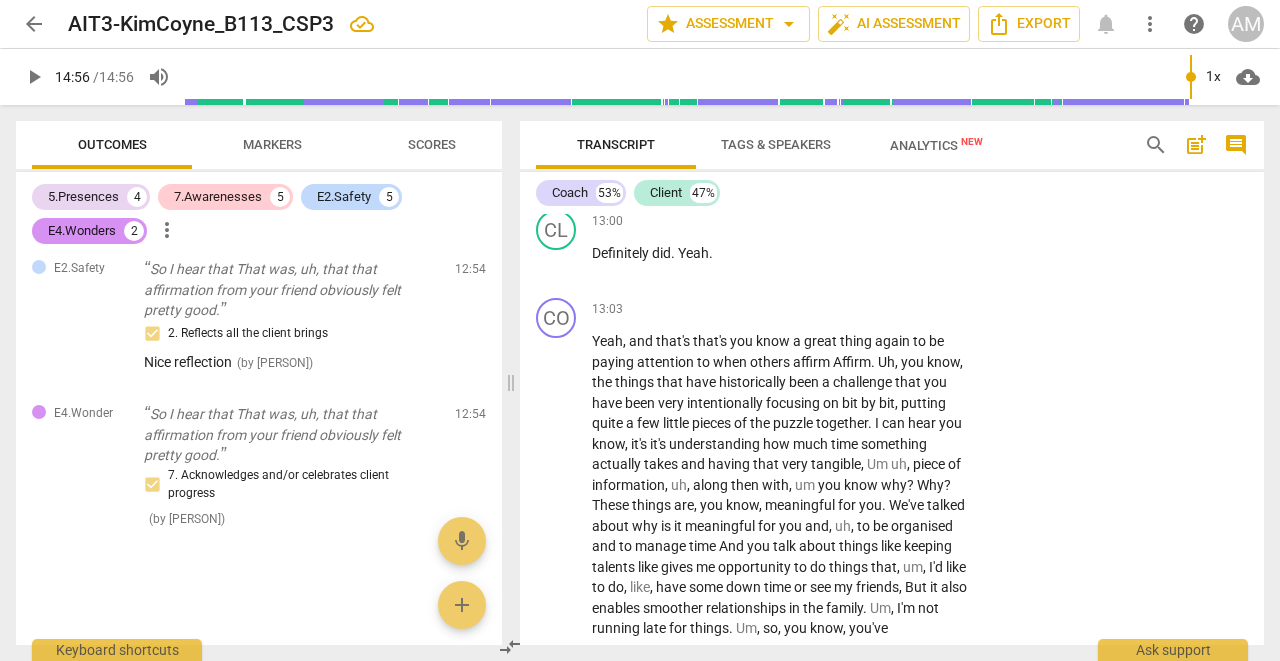 scroll, scrollTop: 7470, scrollLeft: 0, axis: vertical 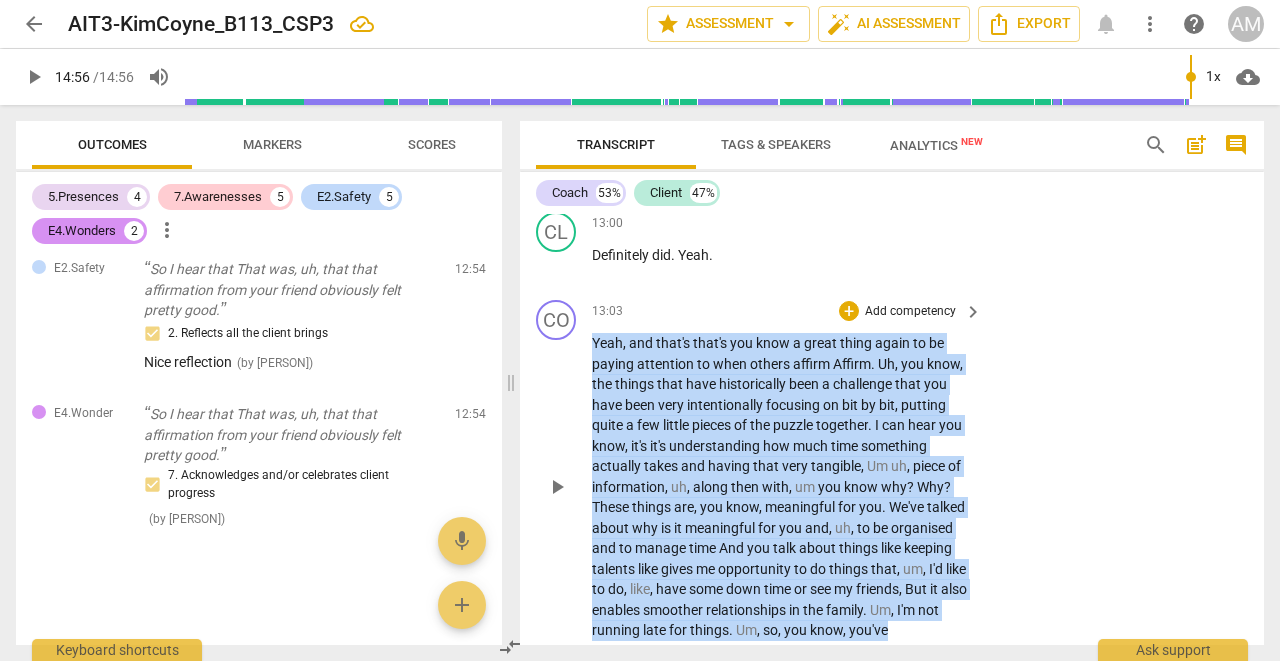 drag, startPoint x: 594, startPoint y: 276, endPoint x: 640, endPoint y: 577, distance: 304.49466 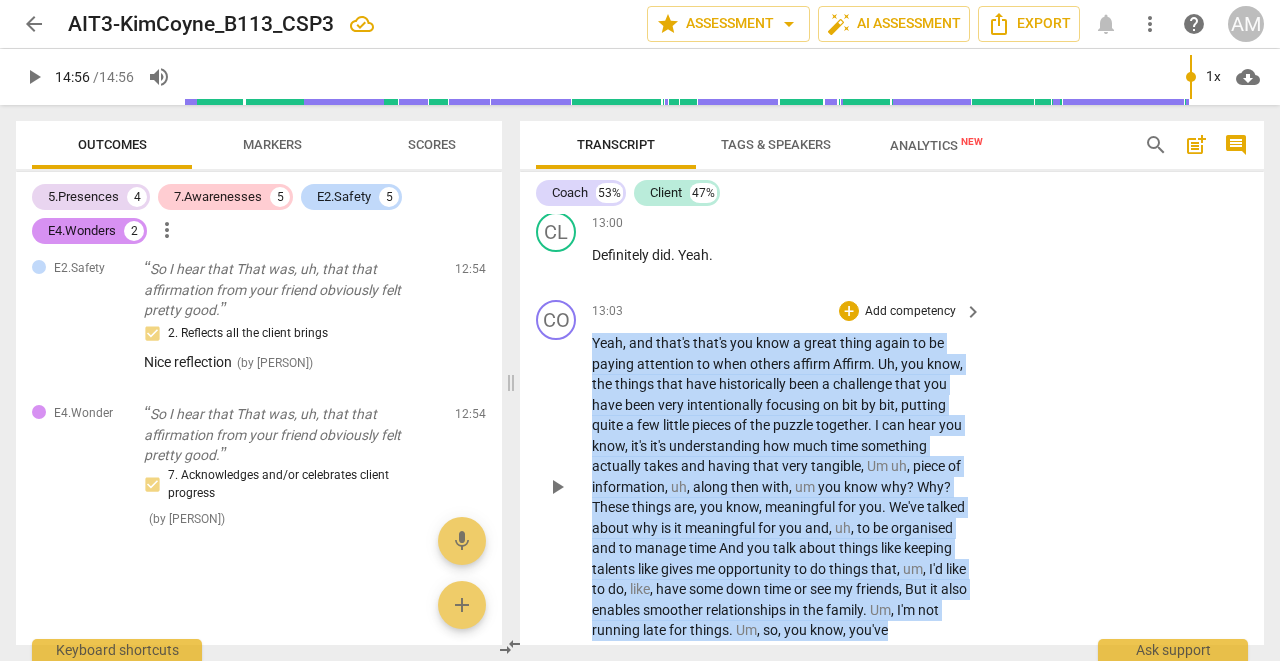click on "Yeah ,   and   that's   that's   you   know   a   great   thing   again   to   be   paying   attention   to   when   others   affirm   Affirm .   Uh ,   you   know ,   the   things   that   have   historically   been   a   challenge   that   you   have   been   very   intentionally   focusing   on   bit   by   bit ,   putting   quite   a   few   little   pieces   of   the   puzzle   together .   I   can   hear   you   know ,   it's   it's   understanding   how   much   time   something   actually   takes   and   having   that   very   tangible ,   Um   uh ,   piece   of   information ,   uh ,   along   then   with ,   um   you   know   why ?   Why ?   These   things   are ,   you   know ,   meaningful   for   you .   We've   talked   about   why   is   it   meaningful   for   you   and ,   uh ,   to   be   organised   and   to   manage   time   And   you   talk   about   things   like   keeping   talents   like   gives   me   opportunity   to   do   things   that ,   um ,   I'd   like   to   do ,   like ," at bounding box center [782, 487] 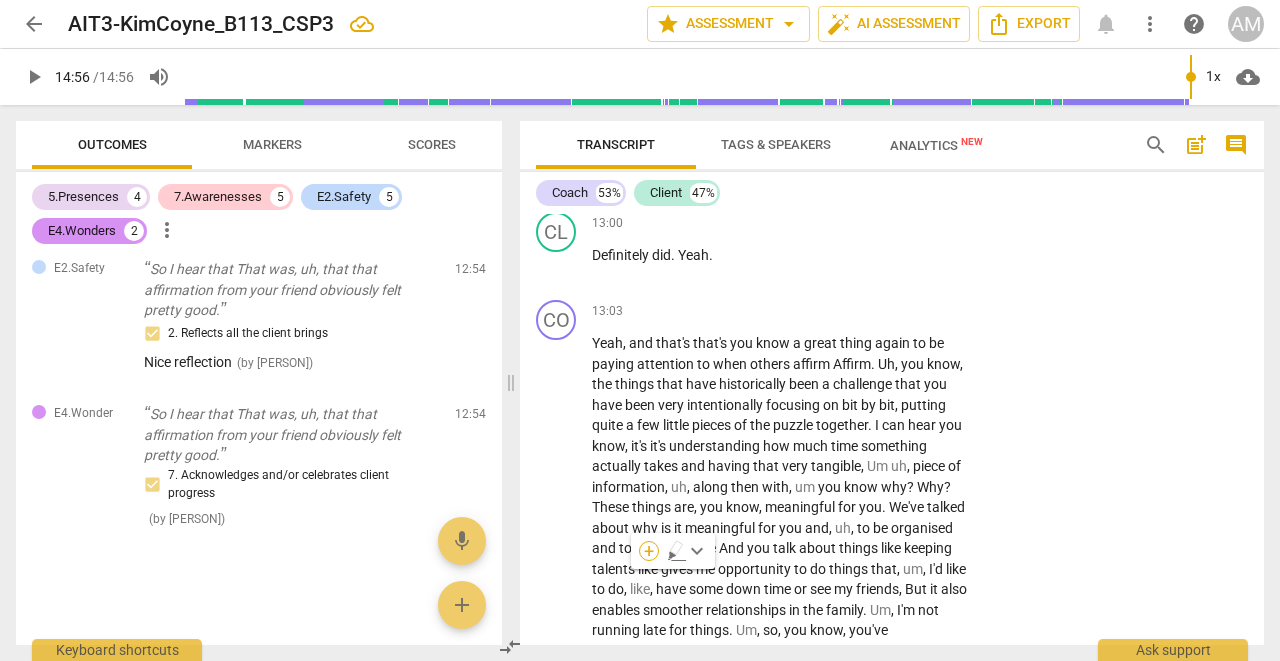 click on "+" at bounding box center (649, 551) 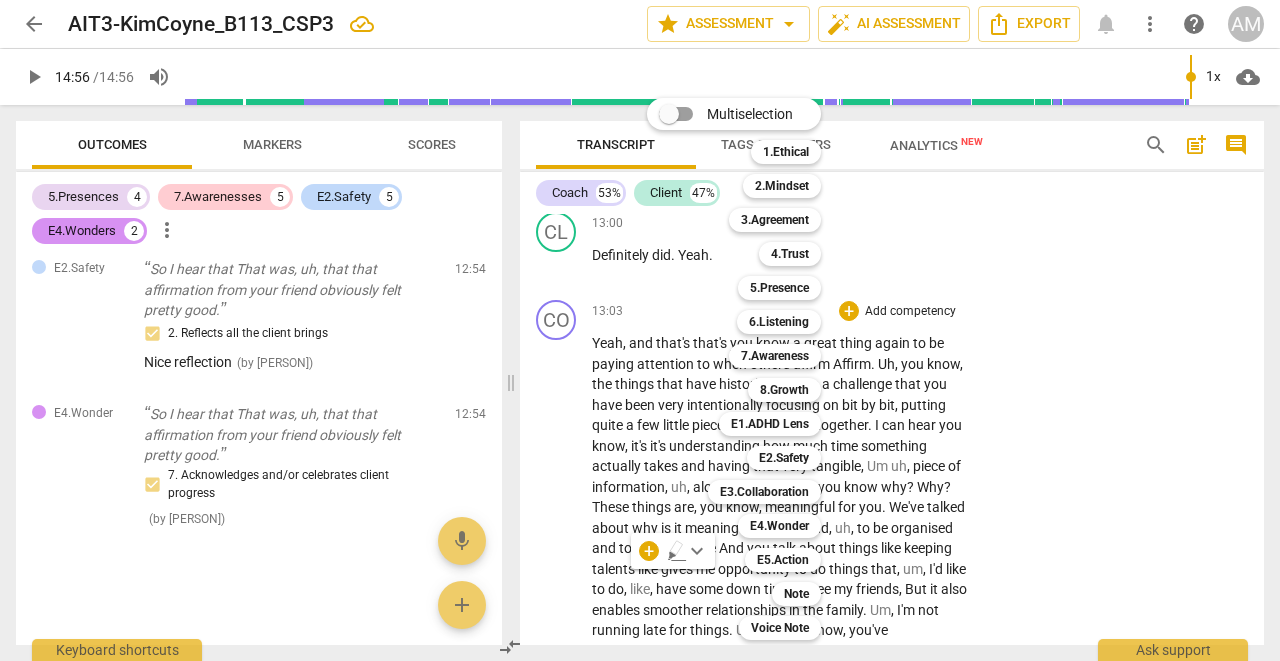 click at bounding box center (640, 330) 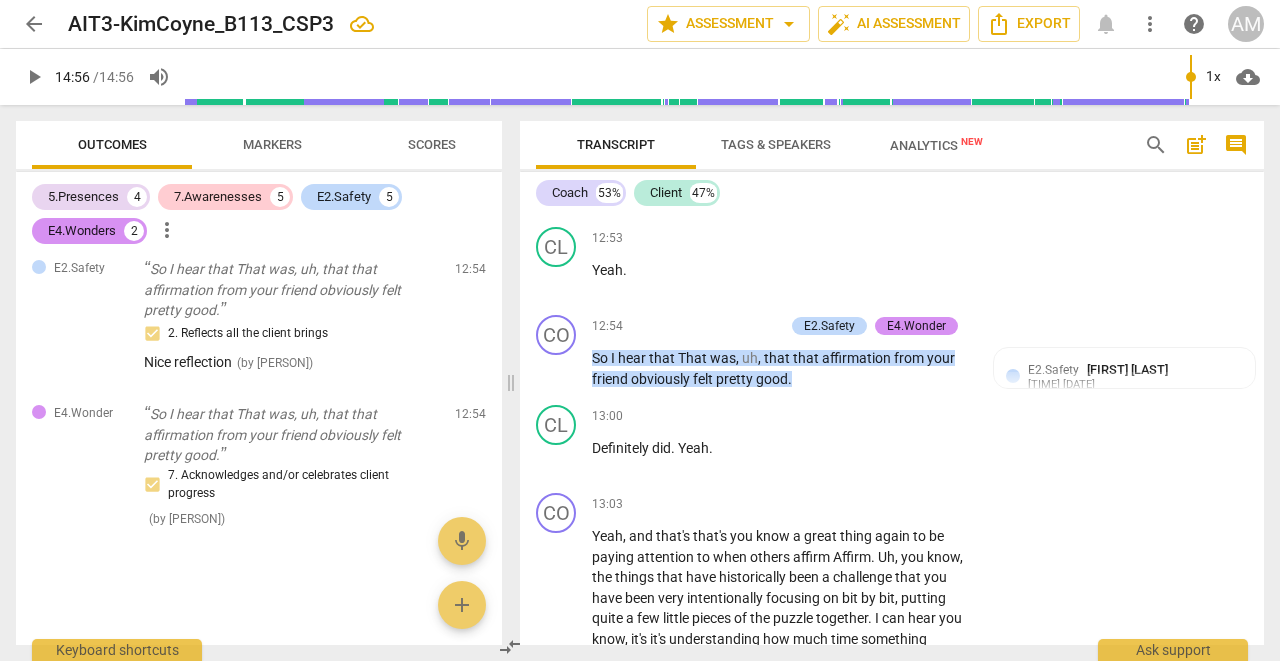 scroll, scrollTop: 7189, scrollLeft: 0, axis: vertical 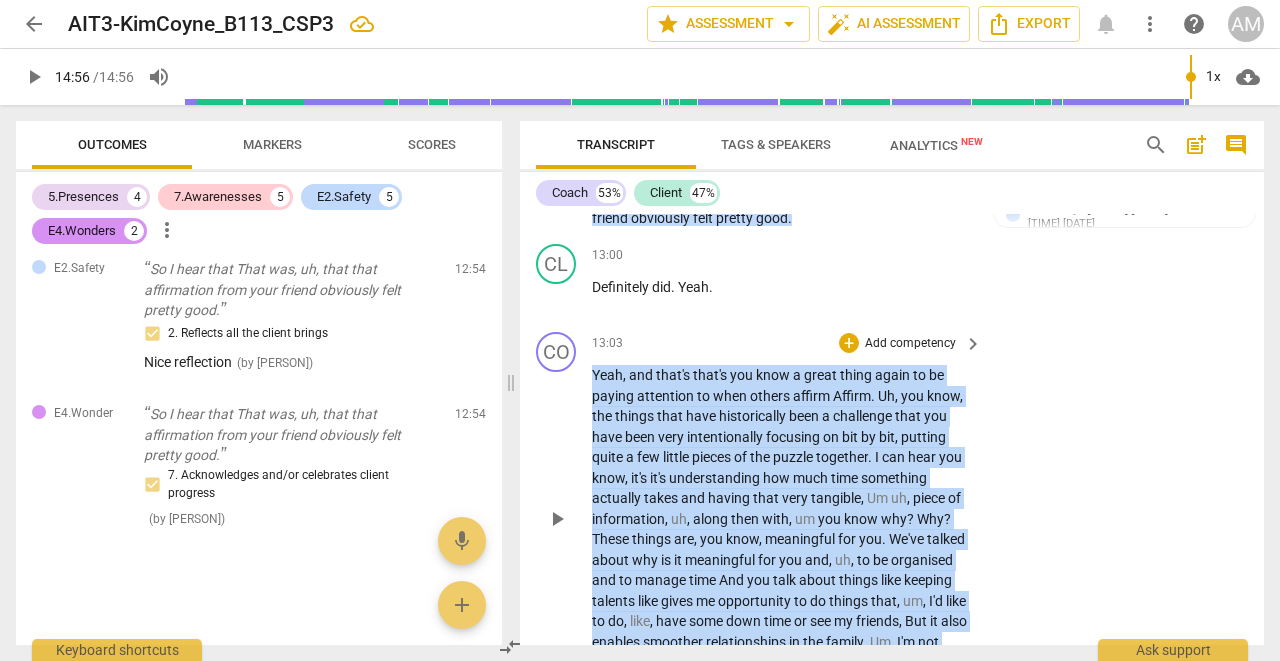 drag, startPoint x: 593, startPoint y: 310, endPoint x: 645, endPoint y: 598, distance: 292.6568 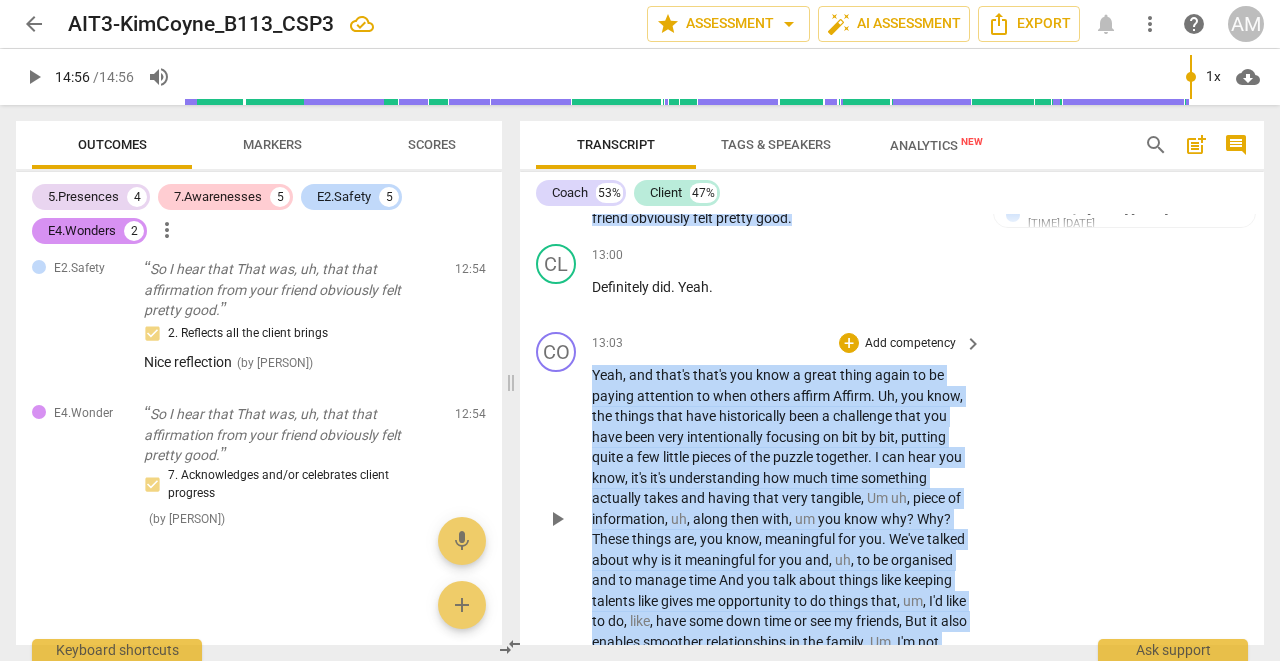 click on "Yeah ,   and   that's   that's   you   know   a   great   thing   again   to   be   paying   attention   to   when   others   affirm   Affirm .   Uh ,   you   know ,   the   things   that   have   historically   been   a   challenge   that   you   have   been   very   intentionally   focusing   on   bit   by   bit ,   putting   quite   a   few   little   pieces   of   the   puzzle   together .   I   can   hear   you   know ,   it's   it's   understanding   how   much   time   something   actually   takes   and   having   that   very   tangible ,   Um   uh ,   piece   of   information ,   uh ,   along   then   with ,   um   you   know   why ?   Why ?   These   things   are ,   you   know ,   meaningful   for   you .   We've   talked   about   why   is   it   meaningful   for   you   and ,   uh ,   to   be   organised   and   to   manage   time   And   you   talk   about   things   like   keeping   talents   like   gives   me   opportunity   to   do   things   that ,   um ,   I'd   like   to   do ,   like ," at bounding box center [782, 519] 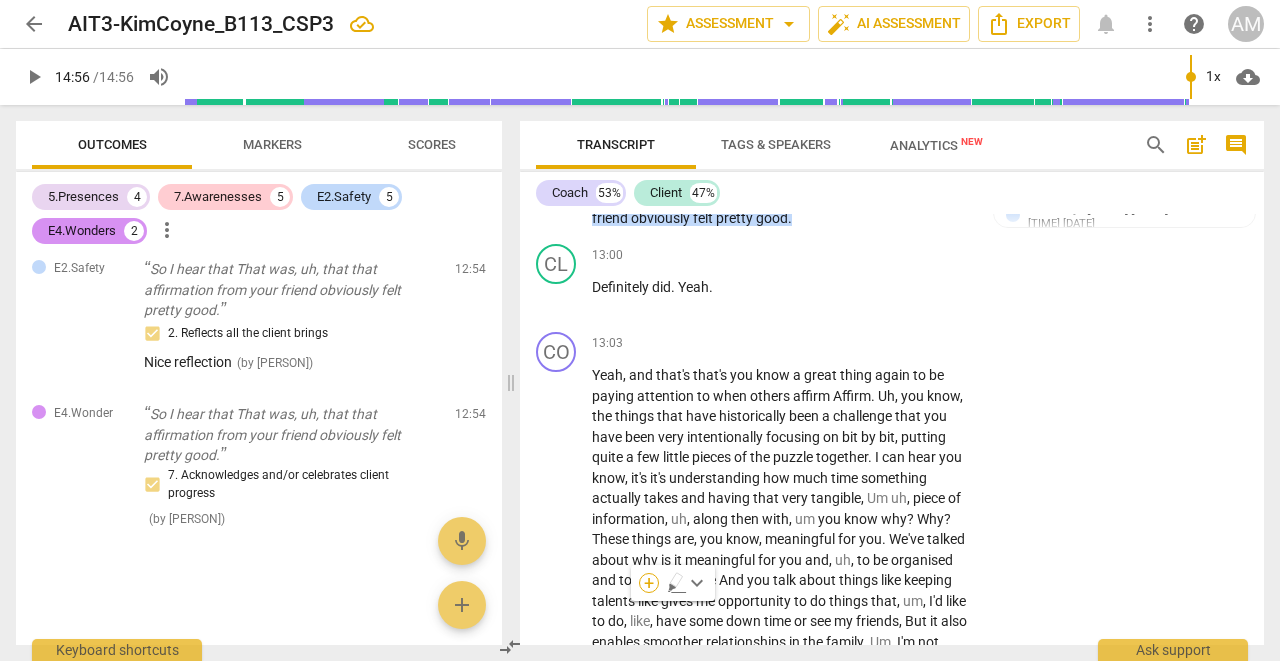 click on "+" at bounding box center [649, 583] 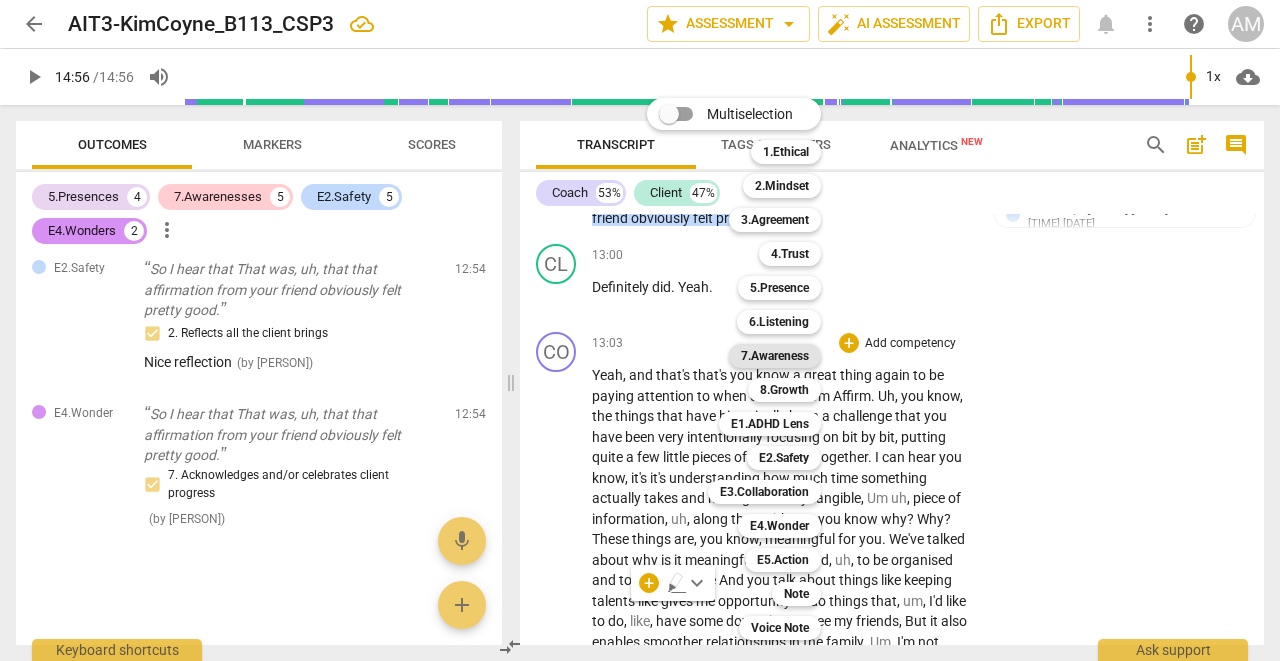 click on "7.Awareness" at bounding box center (775, 356) 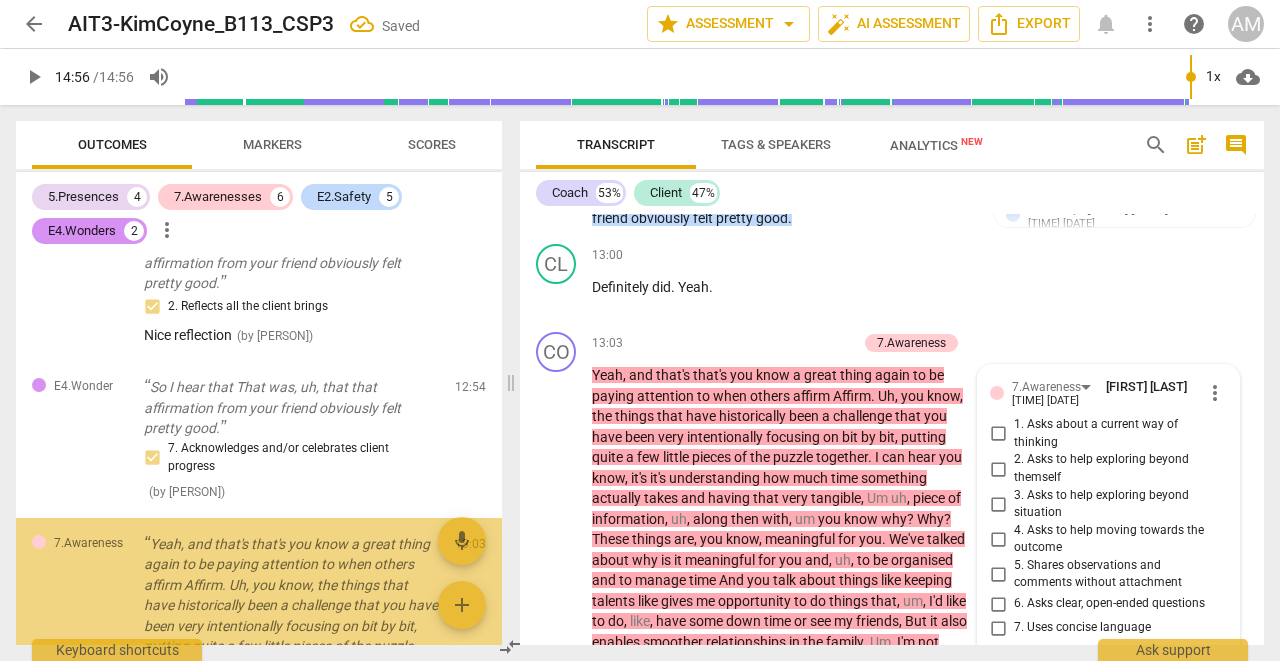 scroll, scrollTop: 3058, scrollLeft: 0, axis: vertical 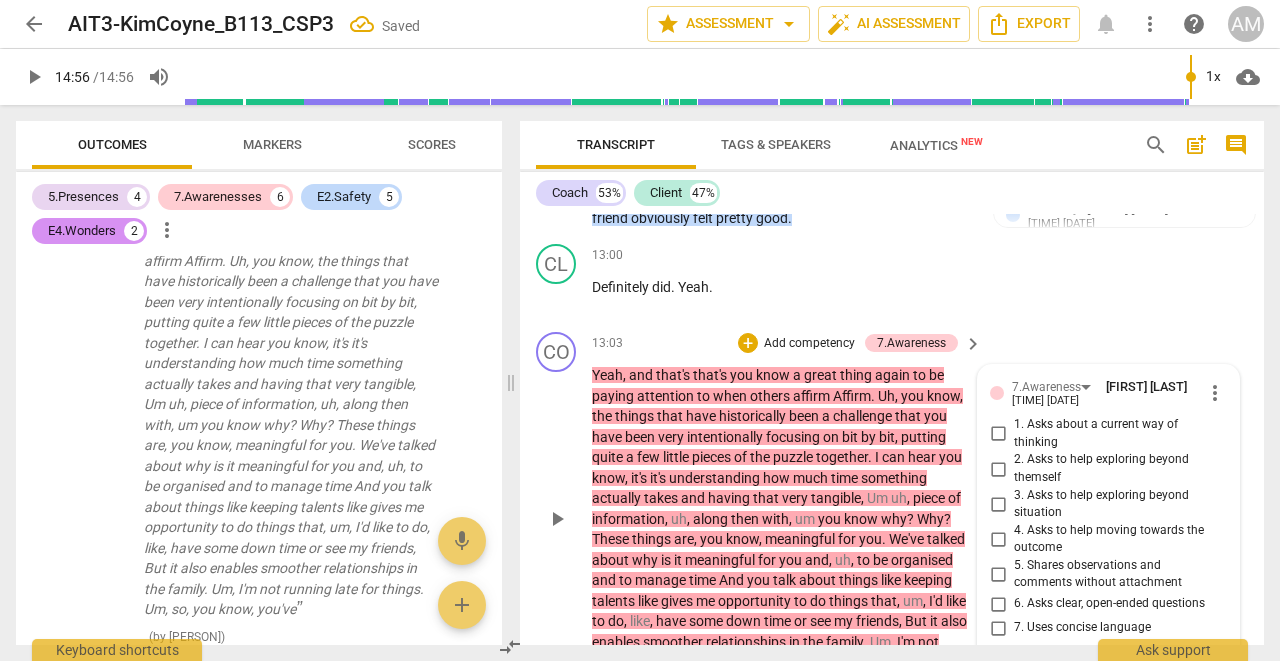 click on "8. Allows client most of the talking" at bounding box center [998, 652] 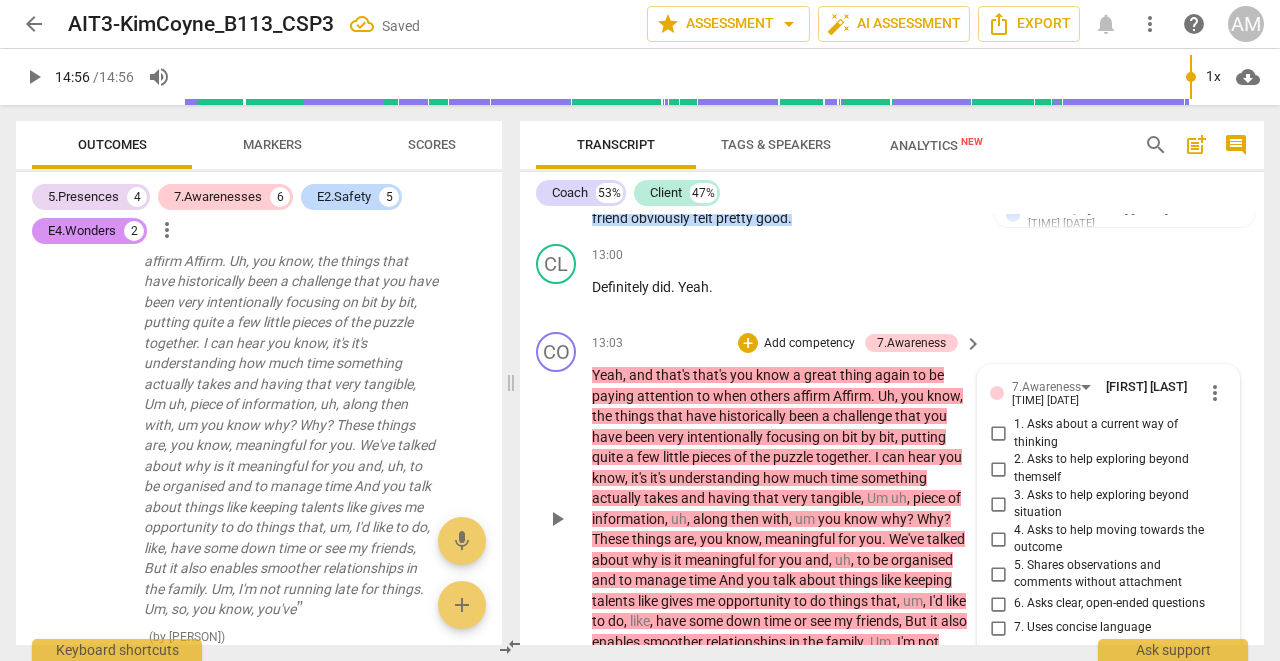 click on "8. Allows client most of the talking" at bounding box center (998, 652) 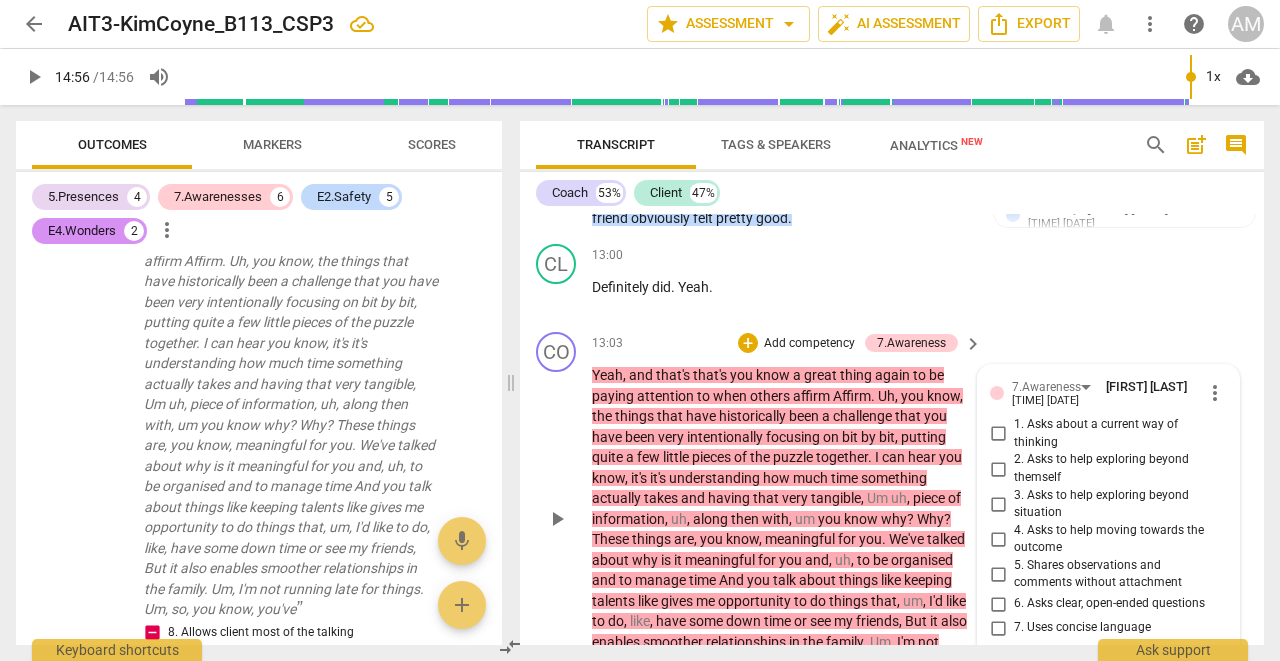 scroll, scrollTop: 0, scrollLeft: 0, axis: both 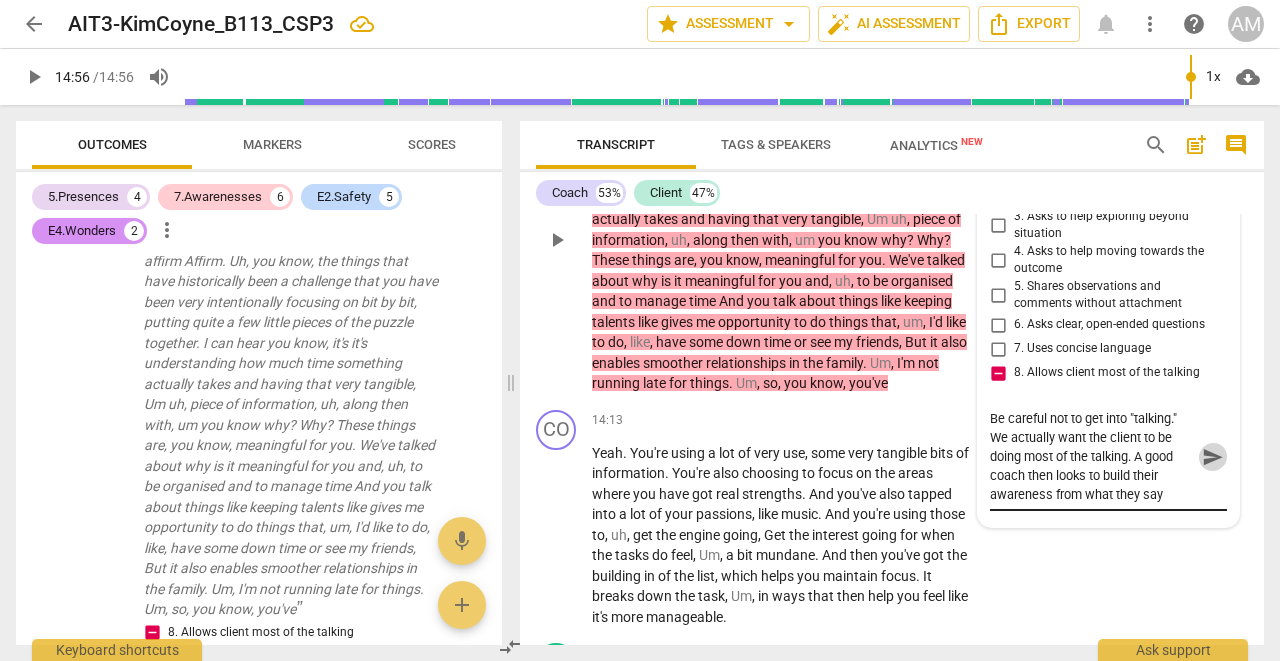 click on "send" at bounding box center [1213, 457] 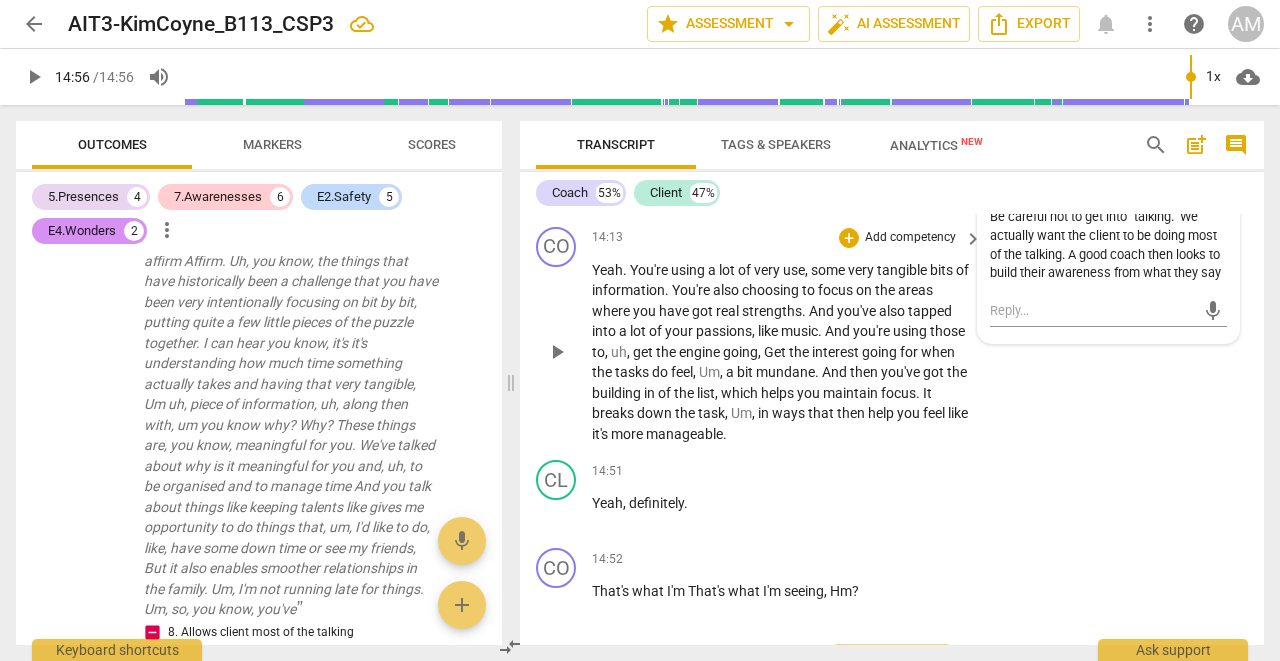 scroll, scrollTop: 7899, scrollLeft: 0, axis: vertical 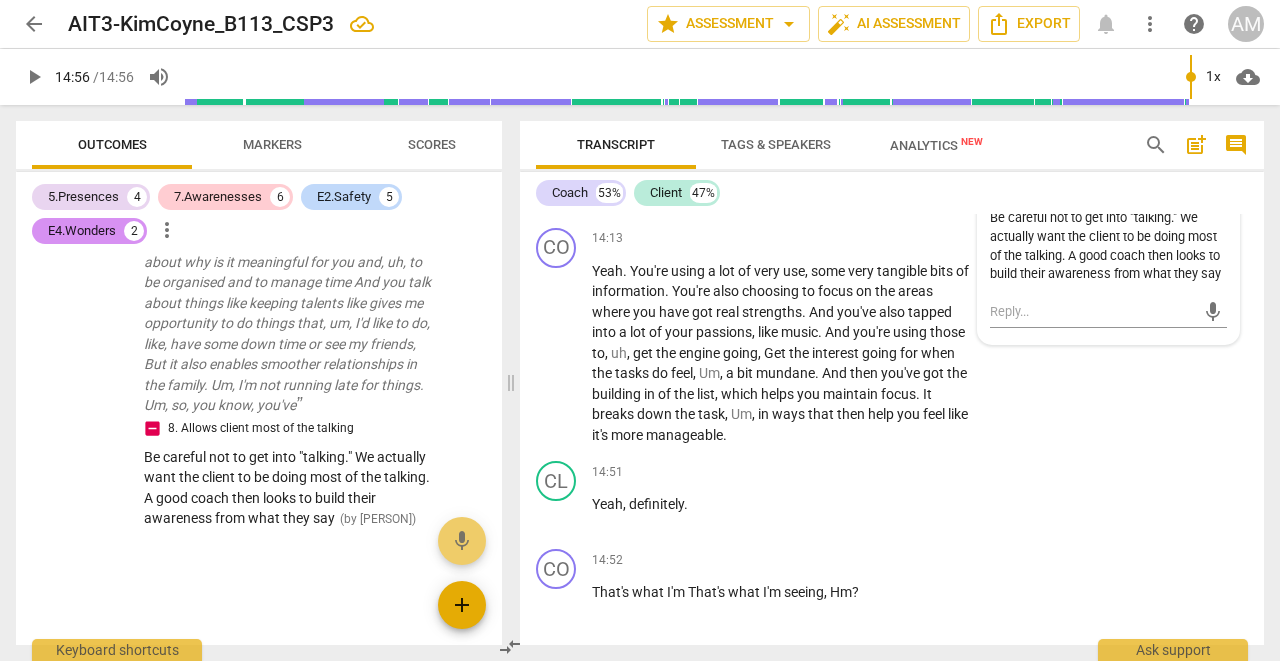 click on "add" at bounding box center (462, 605) 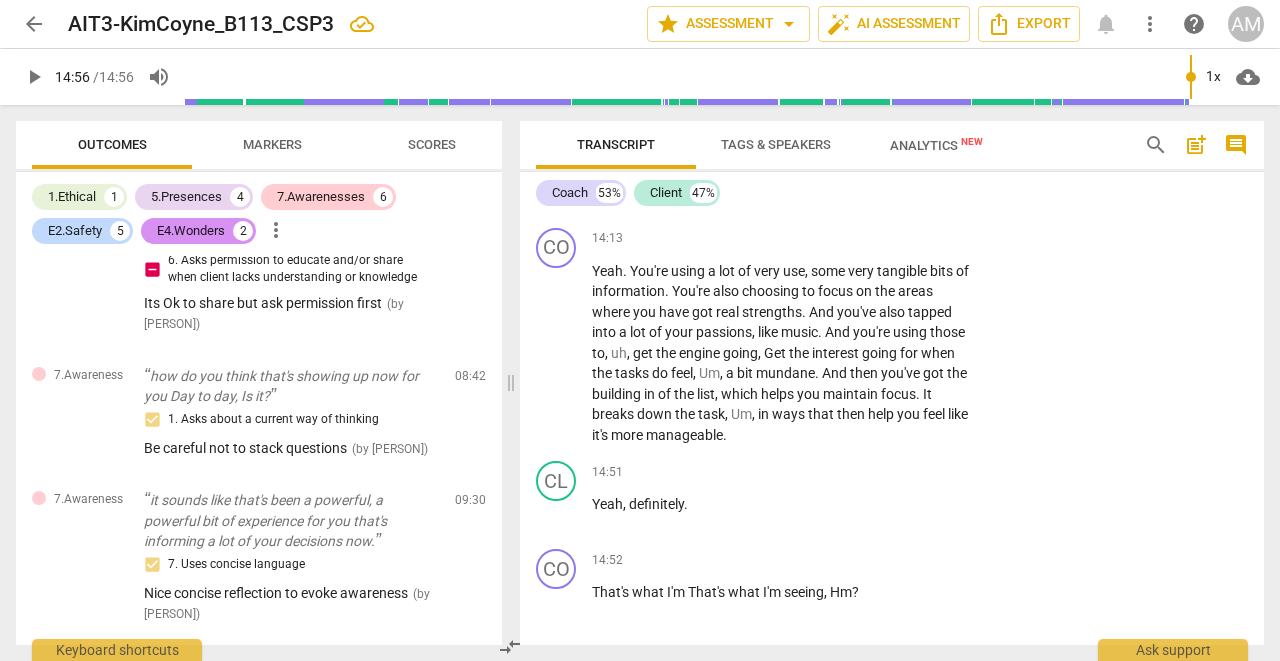 scroll, scrollTop: 1759, scrollLeft: 0, axis: vertical 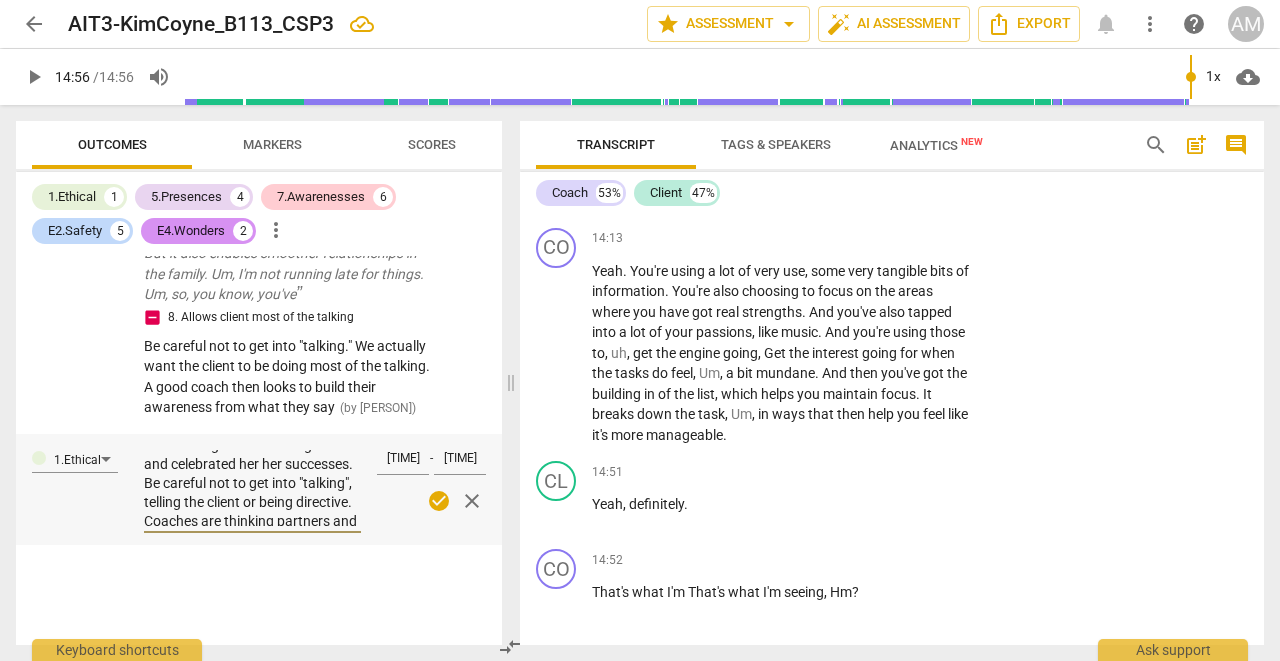 click on "Quite a Good session [NAME]. You definitely asked some good questions and helped the client build their self awareness. You were curious and you sometimes reflected succinctly. You also acknowledged the client's growth and celebrated her her successes. Be careful not to get into "talking", telling the client or being directive. Coaches are thinking partners and we want to grow our clients thinking powers and we do that by stimulating their thinking with powerful questions. Also, I noticed you did most of the talking - 53% to 47%. As a benchmark aim to have the client speak twice the amount you do. Overall, quite a good session for where you are in the course." at bounding box center [252, 488] 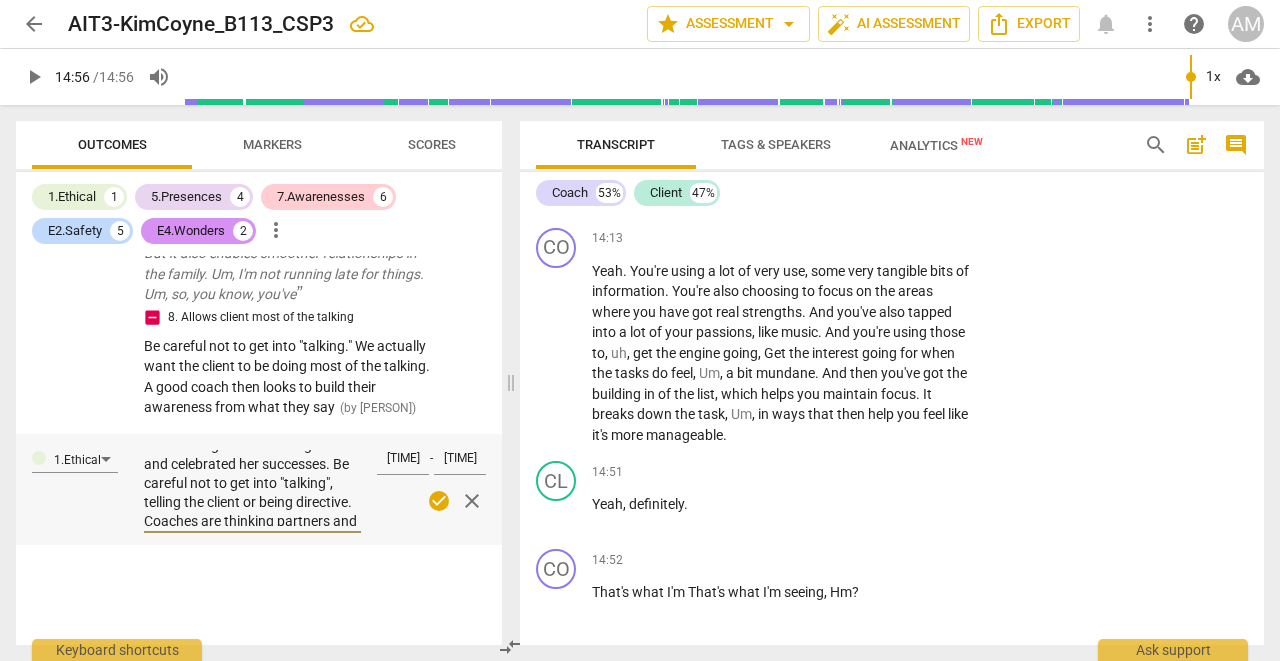 click on "Quite a Good session [NAME]. You definitely asked some good questions and helped the client build their self awareness. You were curious and you sometimes reflected succinctly. You also acknowledged the client's growth and celebrated her successes. Be careful not to get into "talking", telling the client or being directive. Coaches are thinking partners and we want to grow our clients thinking powers and we do that by stimulating their thinking with powerful questions. Also, I noticed you did most of the talking - 53% to 47%. As a benchmark aim to have the client speak twice the amount you do. Overall, quite a good session for where you are in the course." at bounding box center (252, 488) 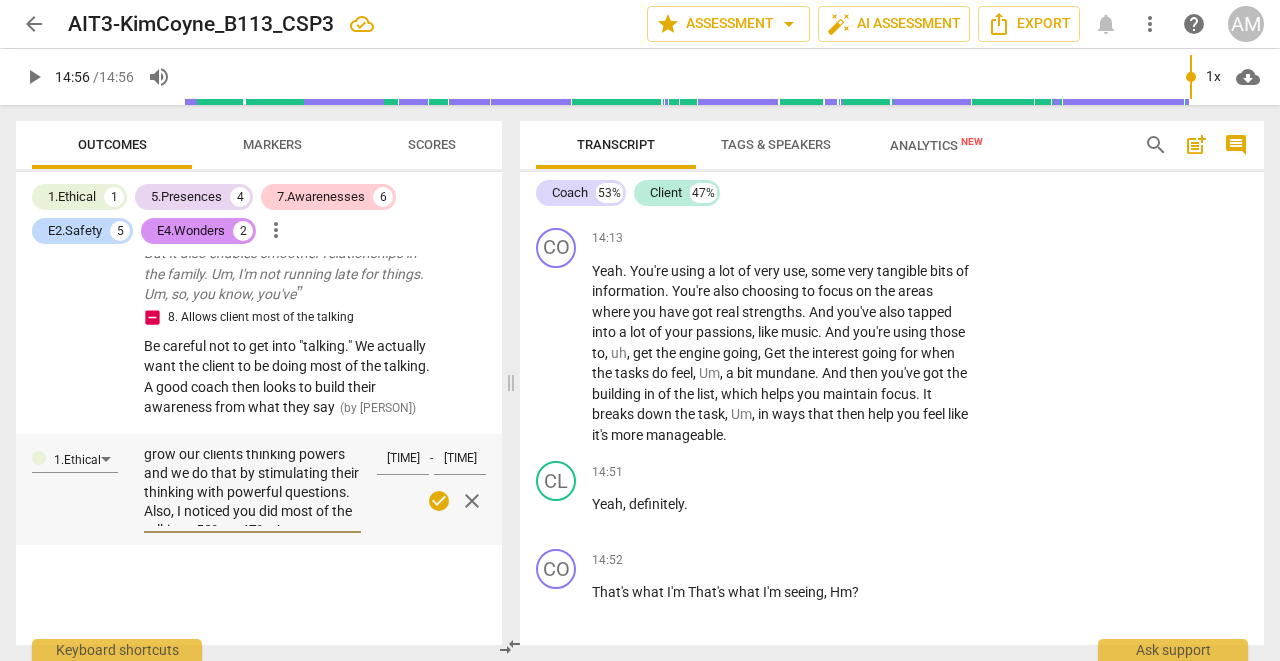 scroll, scrollTop: 272, scrollLeft: 0, axis: vertical 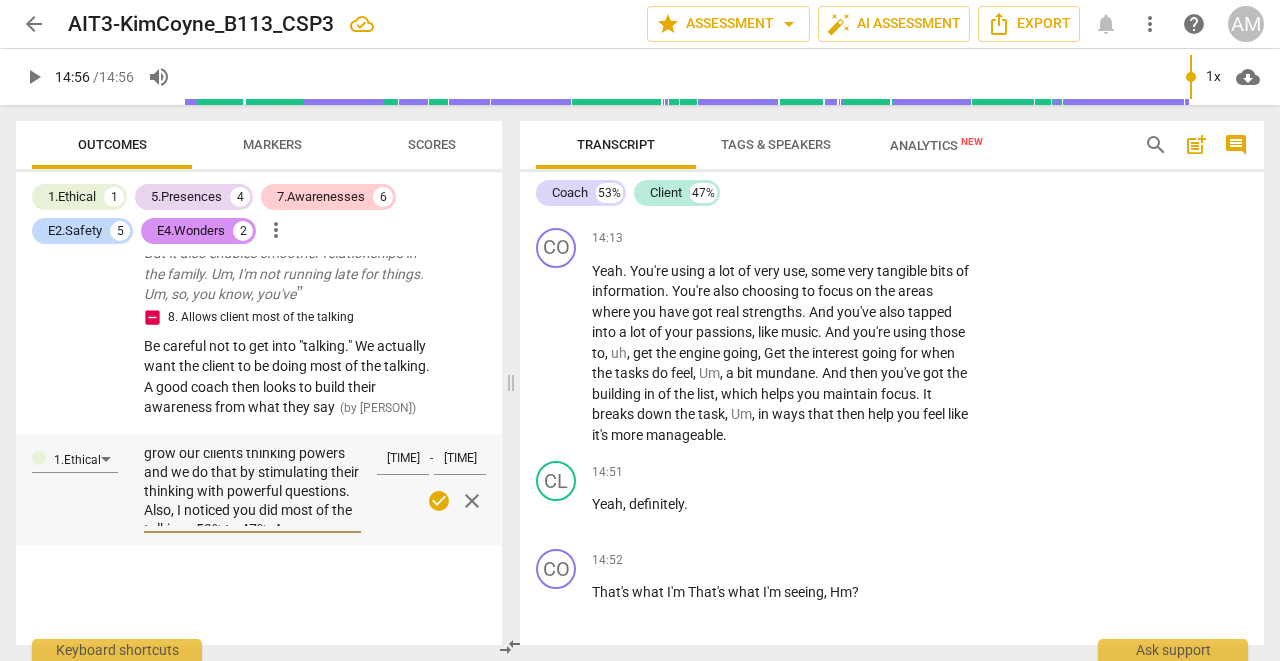 click on "Quite a Good session Kim. You definitely asked some good questions and helped the client build their self awareness. You were curious and you sometimes reflected succinctly. You also acknowledged the client's growth and celebrated her successes. Look back at the number of markers you hit. It's quite an achievement. Be careful not to get into "talking", telling the client or being directive. Coaches are thinking partners and we want to grow our clients thinking powers and we do that by stimulating their thinking with powerful questions. Also, I noticed you did most of the talking - 53% to 47%. As a benchmark aim to have the client speak twice the amount you do. Overall, quite a good session for where you are in the course." at bounding box center (252, 488) 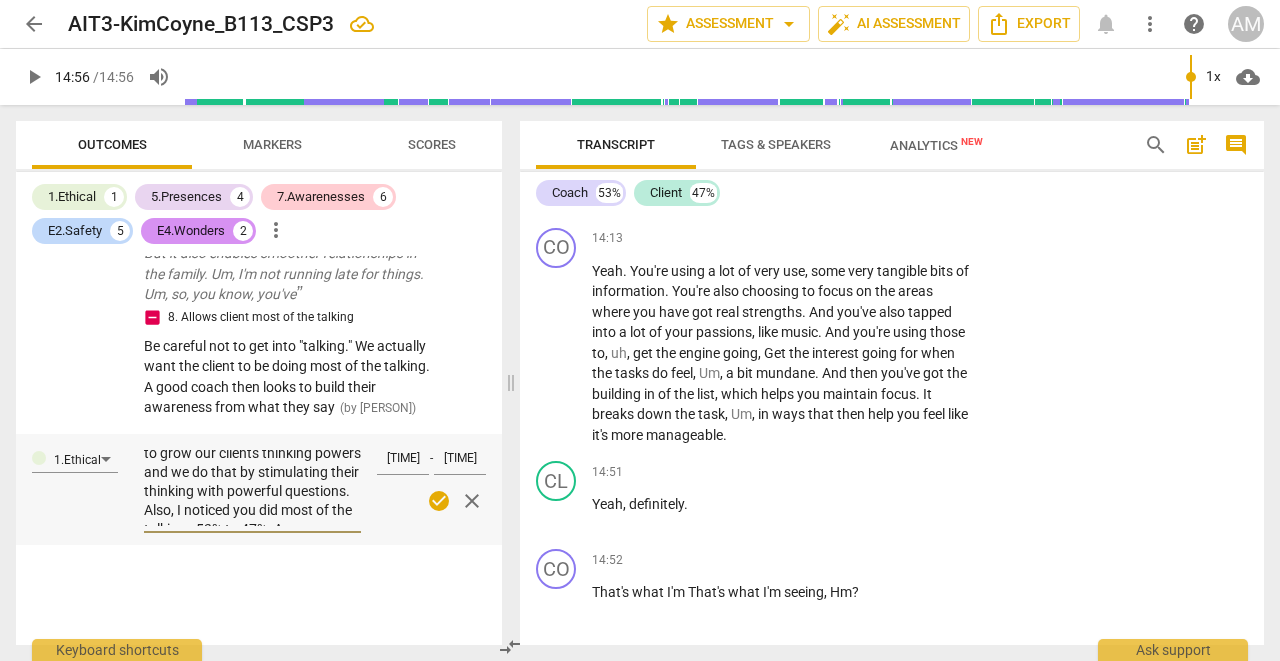click on "Quite a Good session [FIRST] [LAST]. You definitely asked some good questions and helped the client build their self awareness. You were curious and you sometimes reflected succinctly. You also acknowledged the client's growth and celebrated her successes. Look back at the number of markers you hit. It's quite an achievement. Be careful not to get into "talking", telling the client or being directive. Coaches are thinking partners and we want to grow our clients thinking powers and we do that by stimulating their thinking with powerful questions. Also, I noticed you did most of the talking - 53% to 47%. As a benchmark aim to have the client speak twice the amount you do. Overall, quite a good session for where you are in the course." at bounding box center (252, 488) 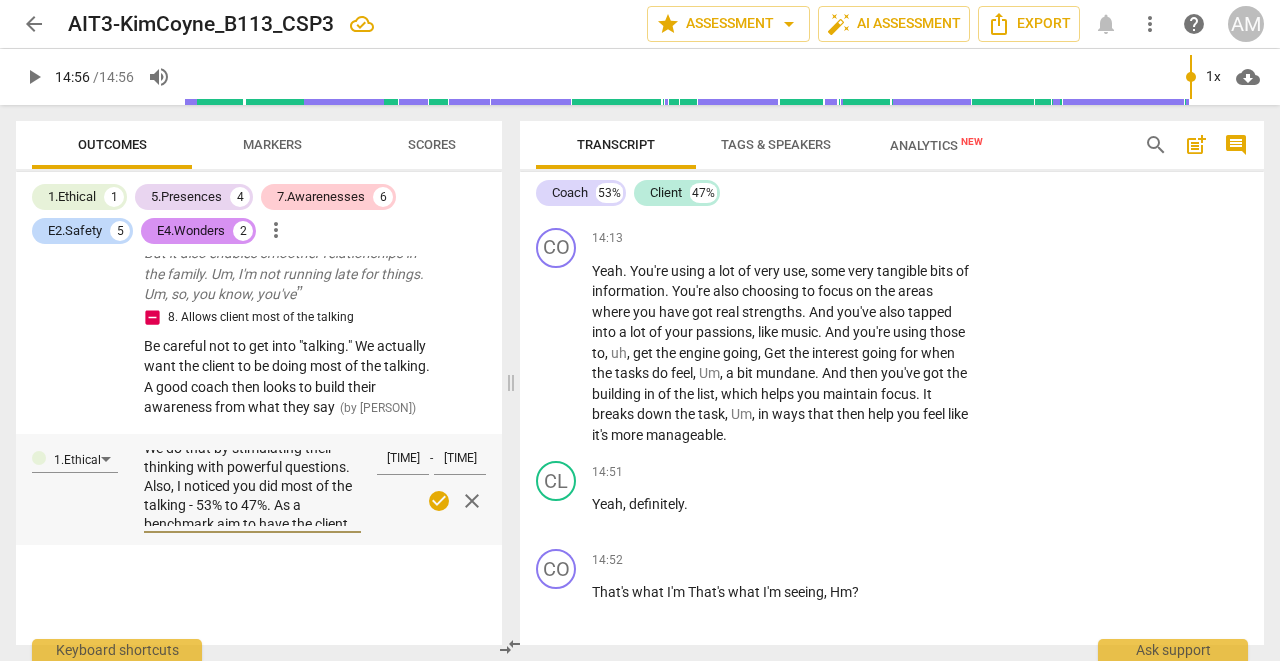 scroll, scrollTop: 289, scrollLeft: 0, axis: vertical 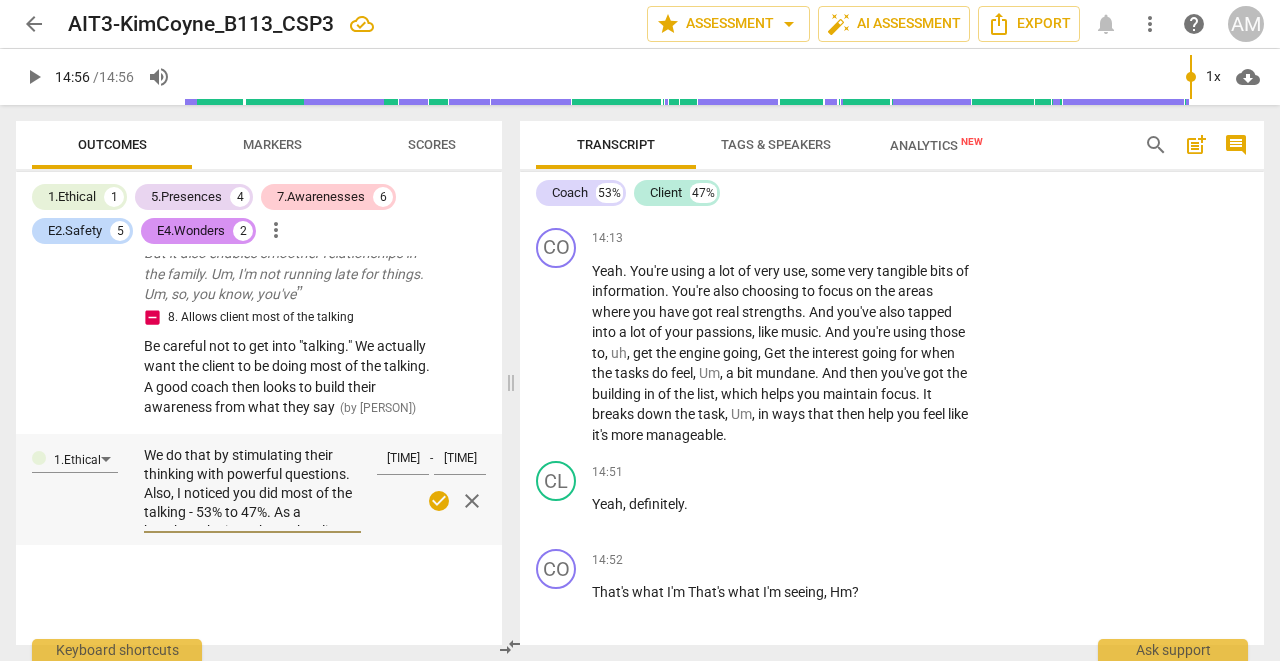 click on "Quite a Good session [NAME]. You definitely asked some good questions and helped the client build their self awareness. You were curious and you sometimes reflected succinctly. You also acknowledged the client's growth and celebrated her successes. Look back at the number of markers you hit. It's quite an achievement. Be careful not to get into "talking", telling the client or being directive. Coaches are thinking partners and we want to grow our clients thinking powers. We do that by stimulating their thinking with powerful questions. Also, I noticed you did most of the talking - 53% to 47%. As a benchmark aim to have the client speak twice the amount you do. Overall, quite a good session for where you are in the course." at bounding box center [252, 488] 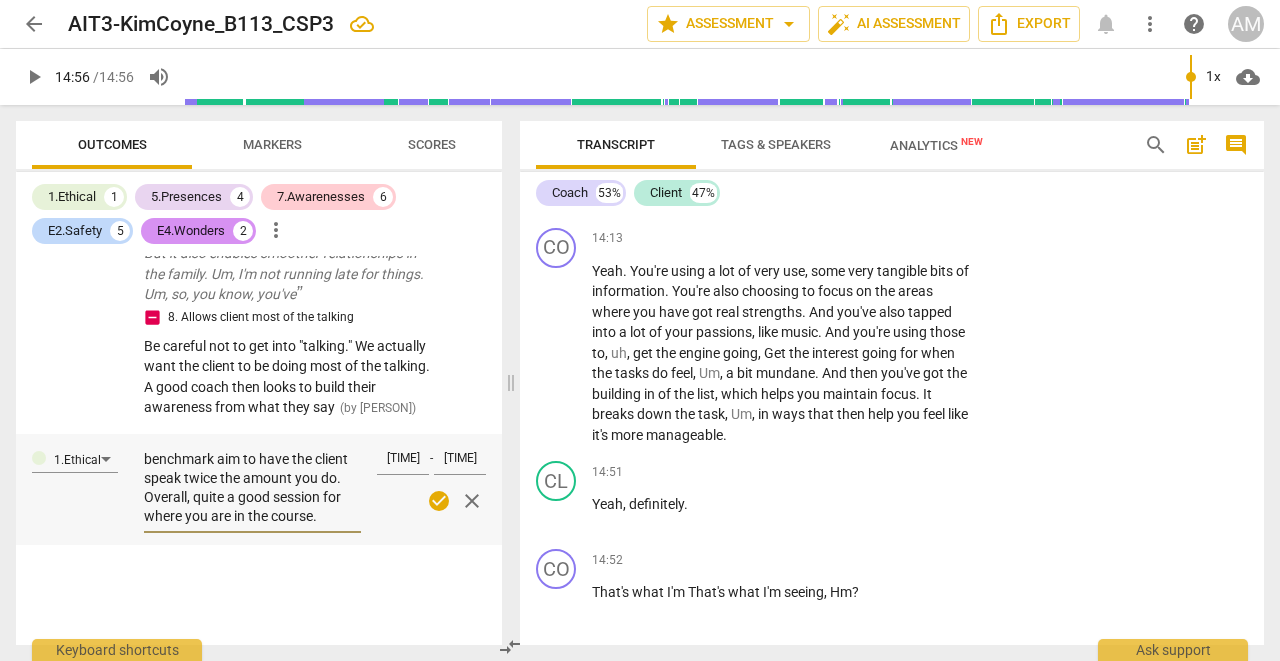 scroll, scrollTop: 399, scrollLeft: 0, axis: vertical 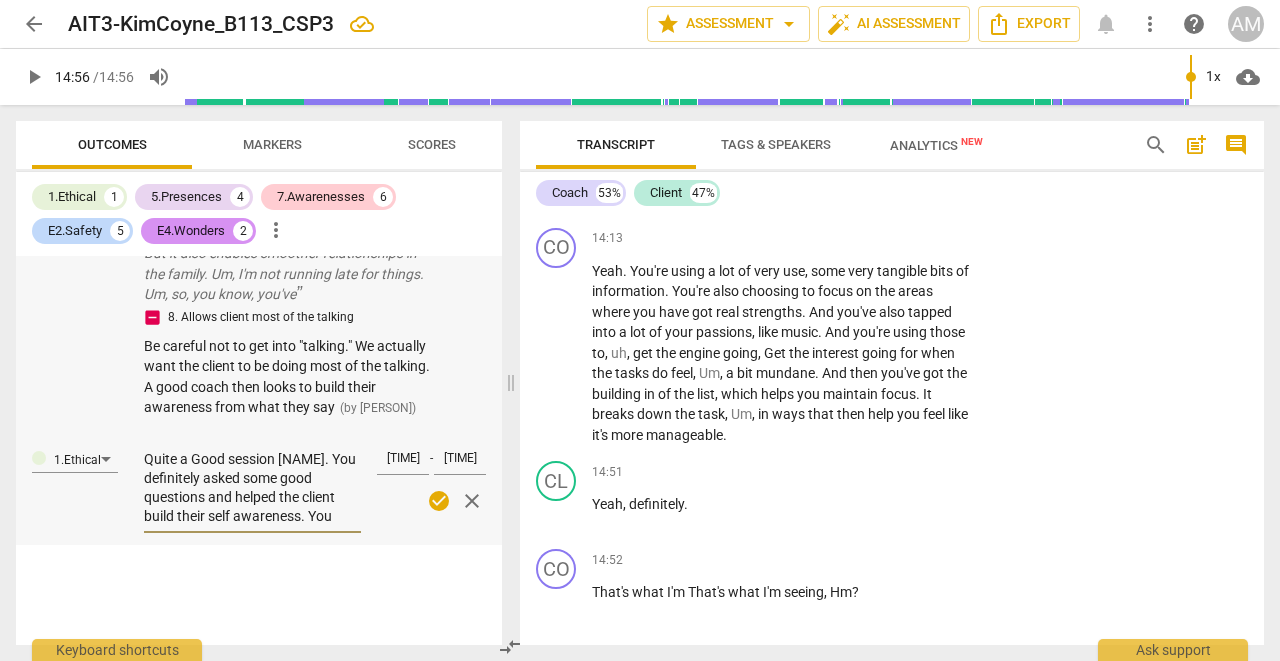 drag, startPoint x: 253, startPoint y: 535, endPoint x: 172, endPoint y: 435, distance: 128.68954 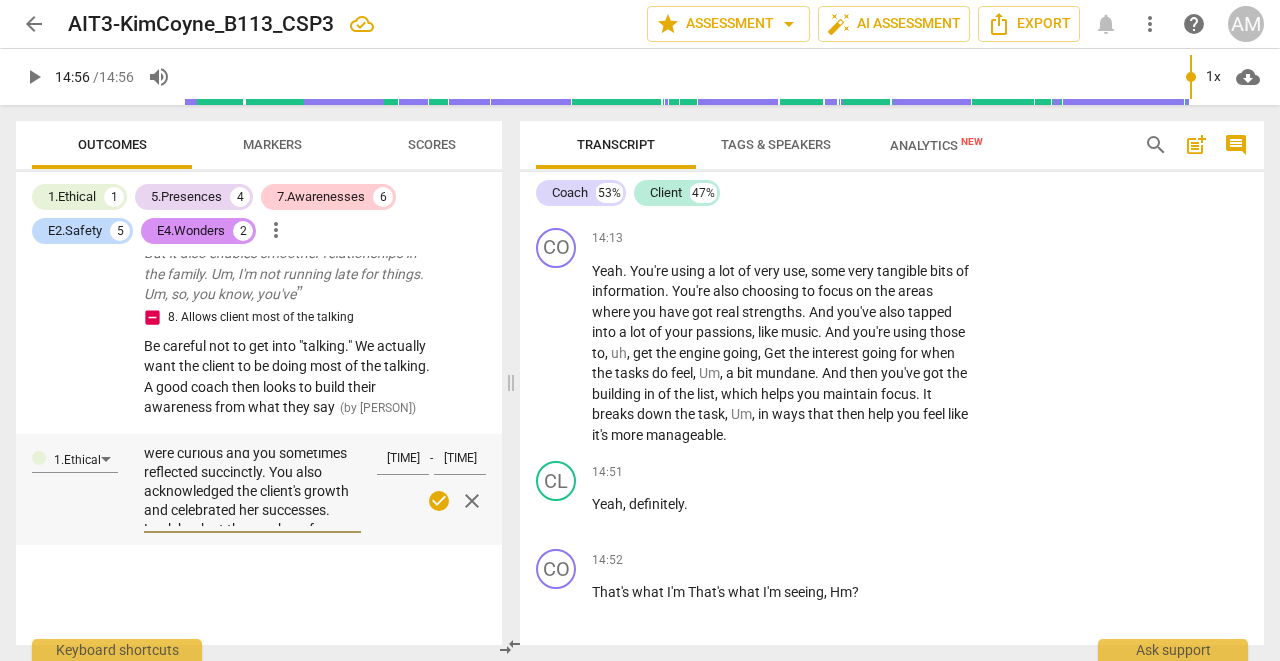 scroll, scrollTop: 99, scrollLeft: 0, axis: vertical 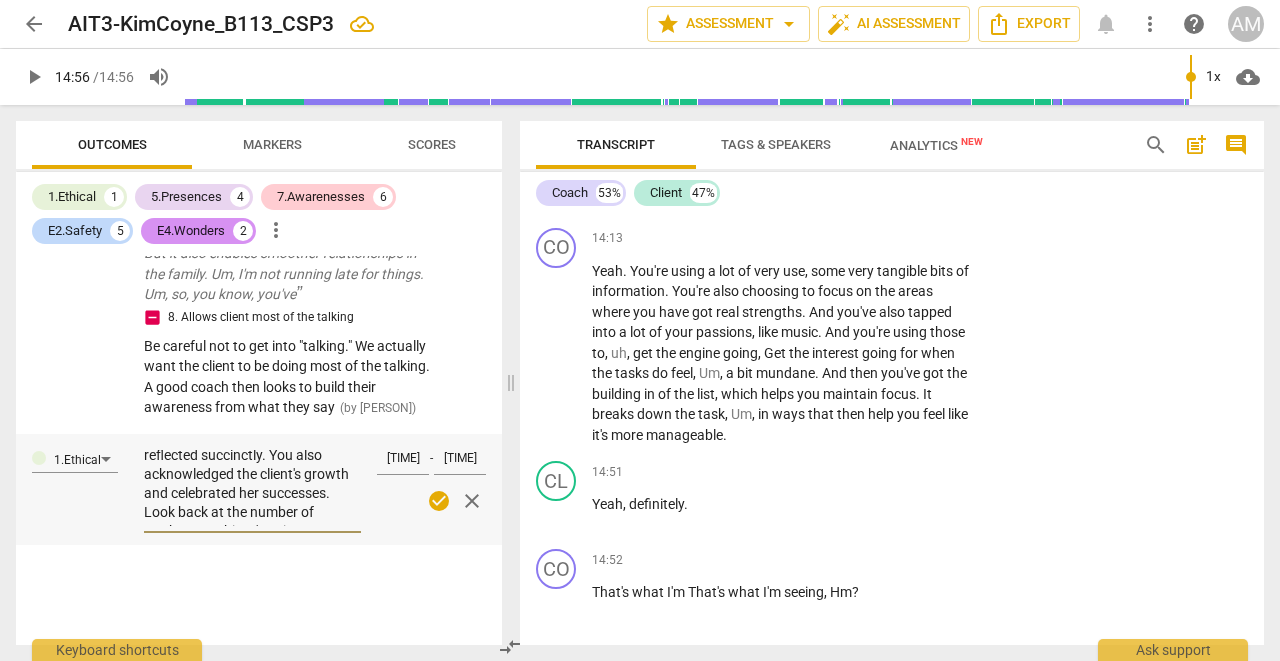 click on "check_circle" at bounding box center [439, 501] 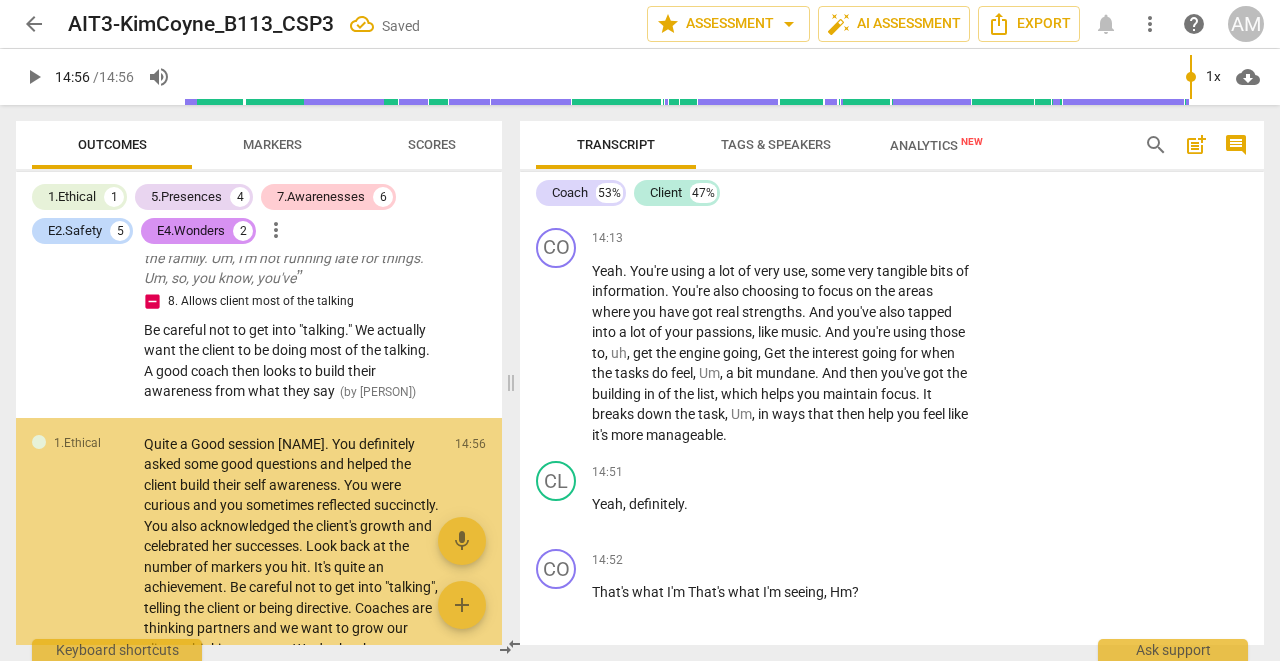 scroll, scrollTop: 3699, scrollLeft: 0, axis: vertical 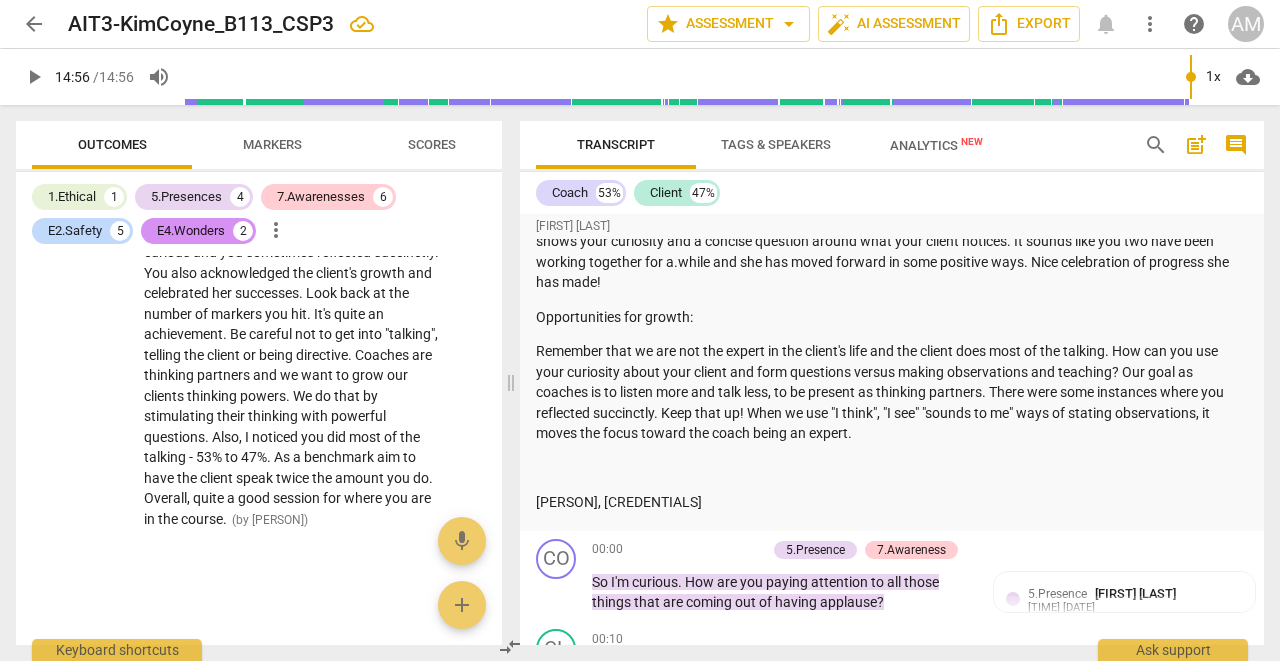 click on "[PERSON], [CREDENTIALS]" at bounding box center [892, 502] 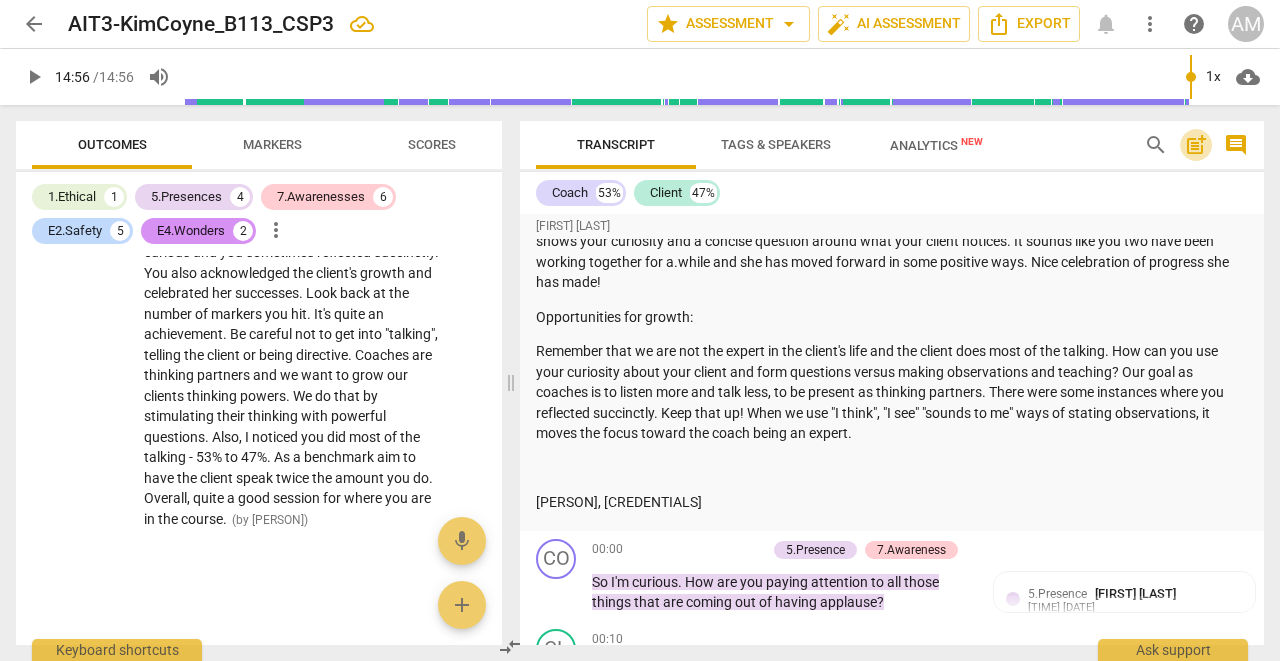 click on "post_add" at bounding box center [1196, 145] 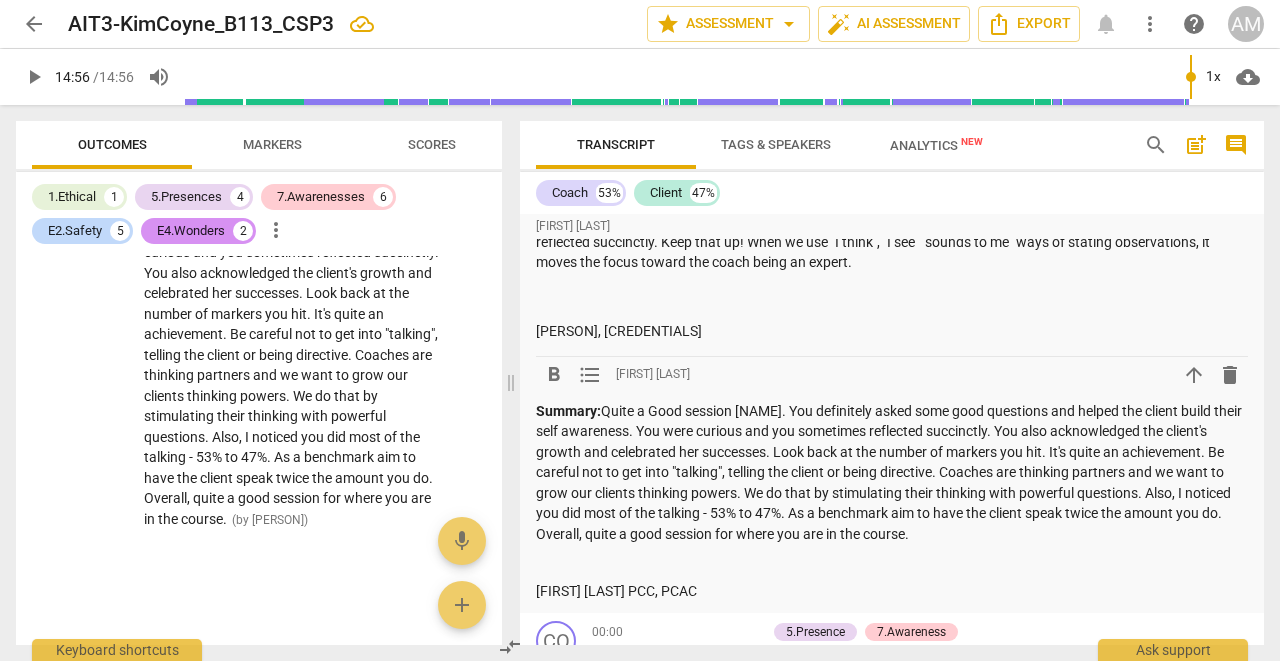 scroll, scrollTop: 2485, scrollLeft: 0, axis: vertical 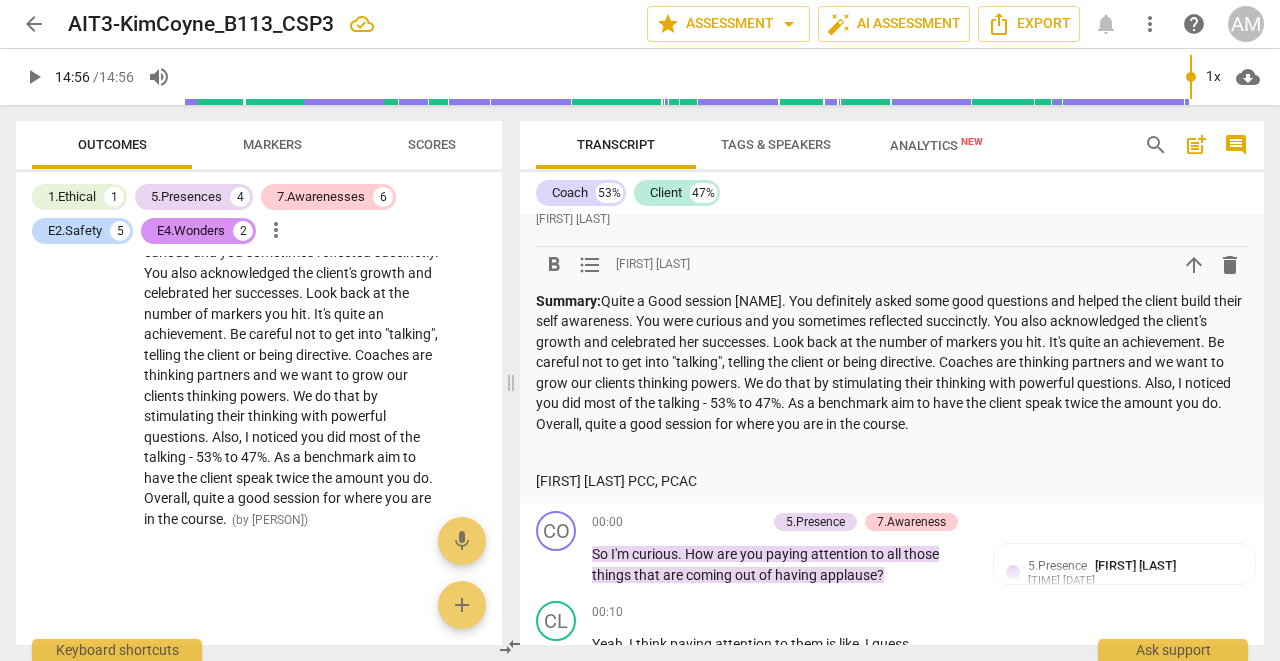 click on "[FIRST] [LAST] PCC, PCAC" at bounding box center (892, 481) 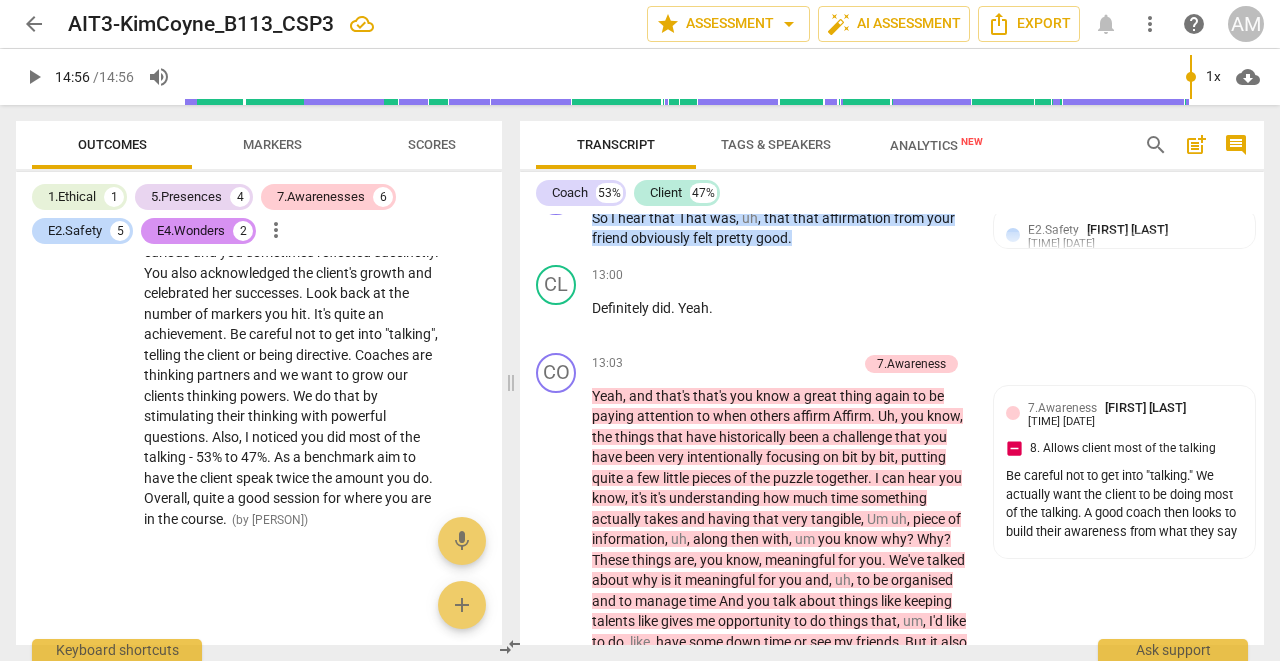 scroll, scrollTop: 7652, scrollLeft: 0, axis: vertical 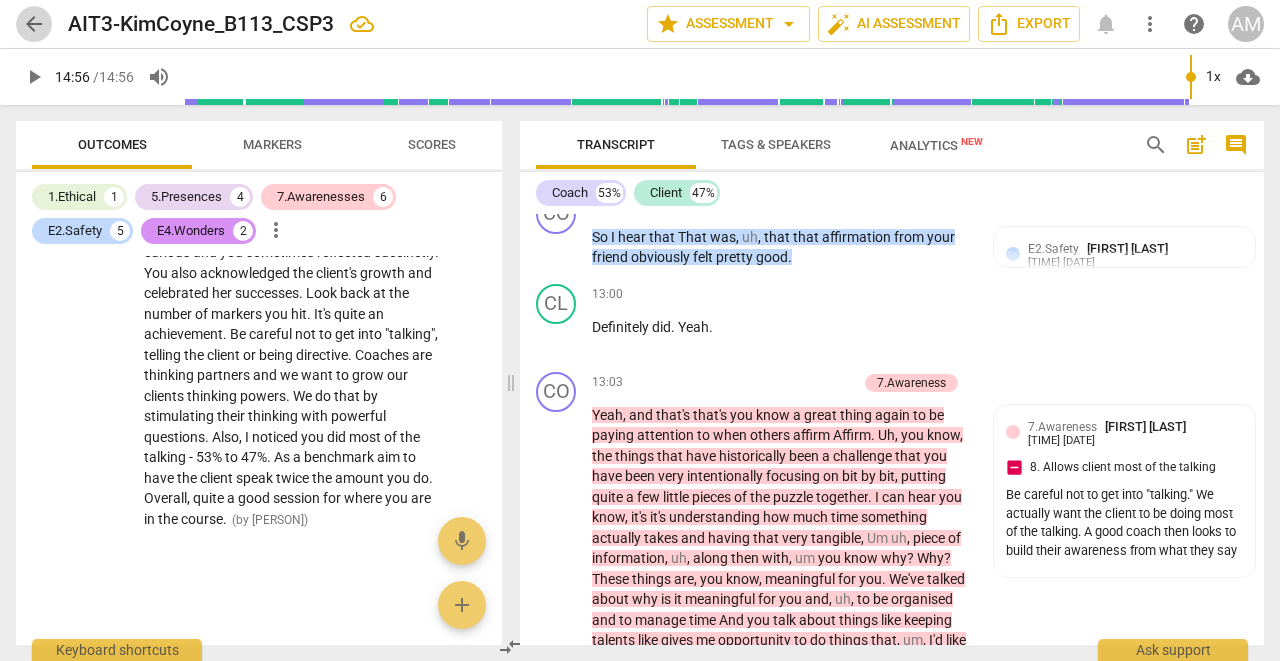 click on "arrow_back" at bounding box center (34, 24) 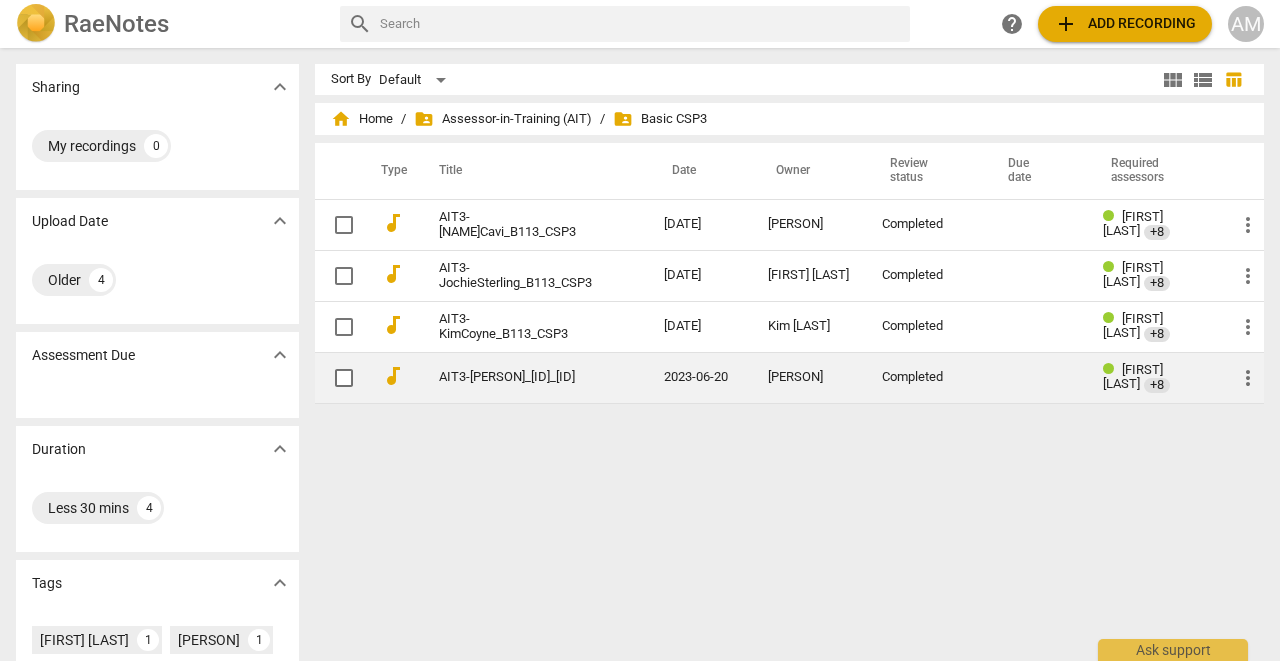 click on "AIT3-[PERSON]_[ID]_[ID]" at bounding box center [515, 377] 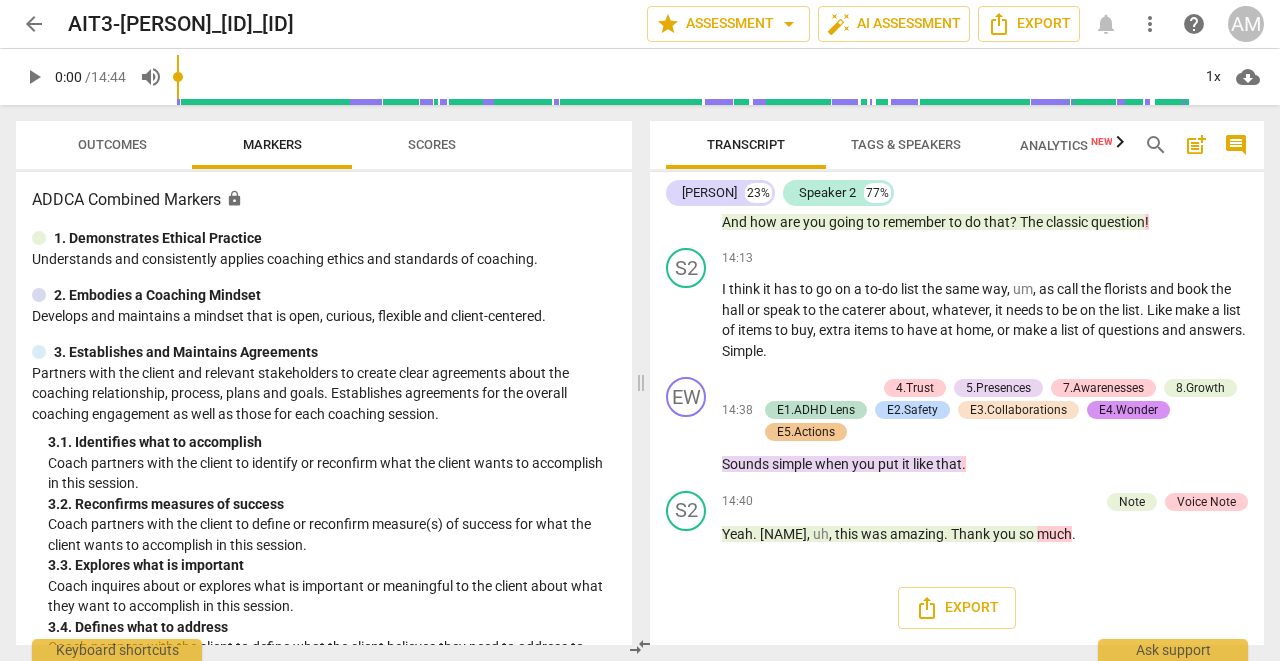 scroll, scrollTop: 7728, scrollLeft: 0, axis: vertical 